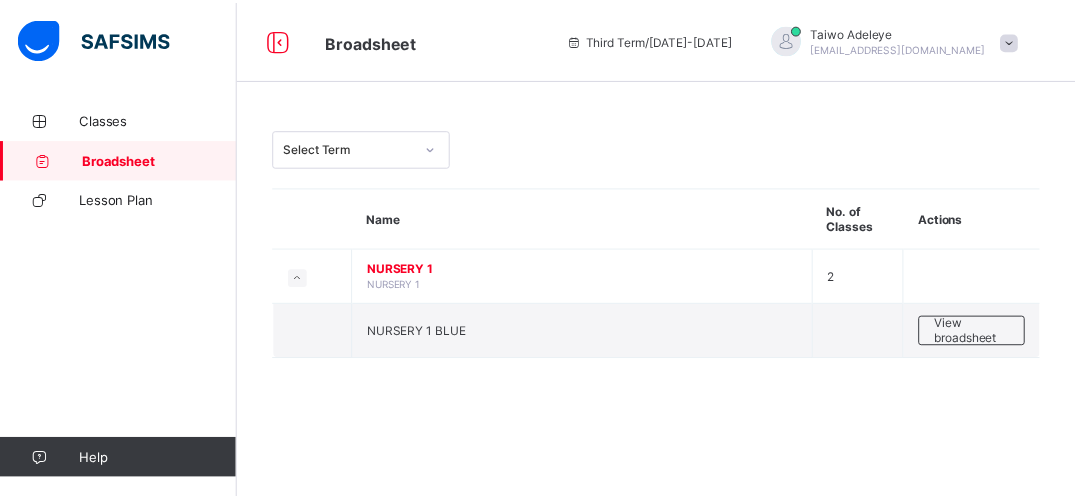 scroll, scrollTop: 0, scrollLeft: 0, axis: both 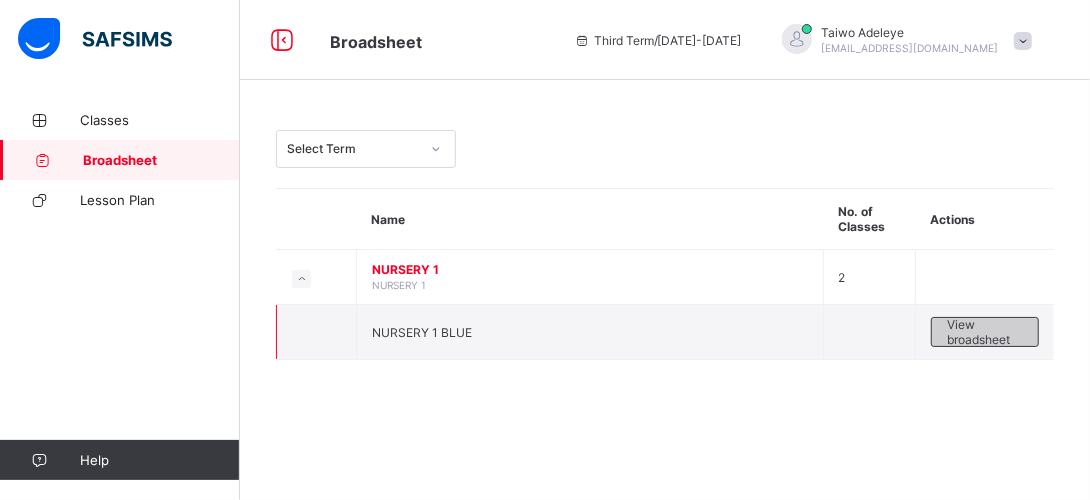 click on "View broadsheet" at bounding box center [985, 332] 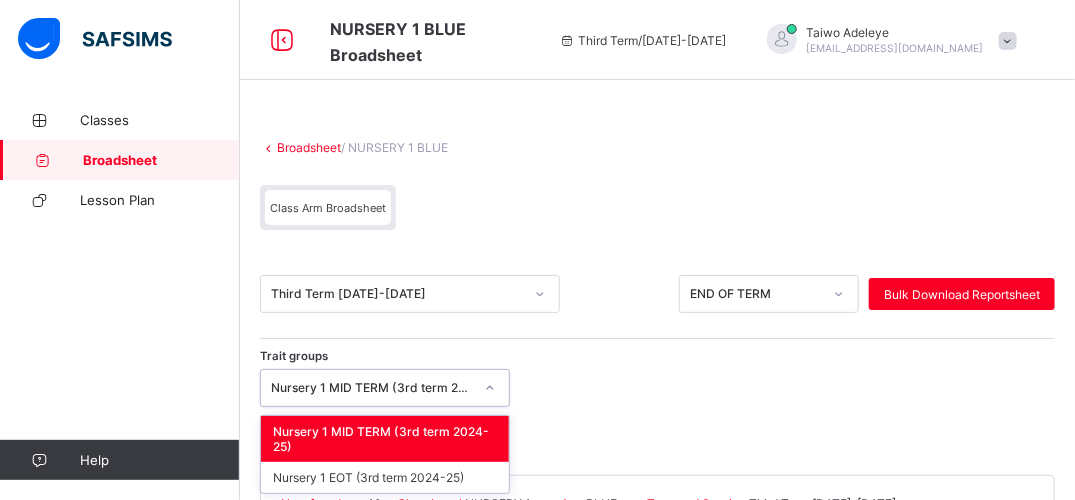 click at bounding box center [490, 388] 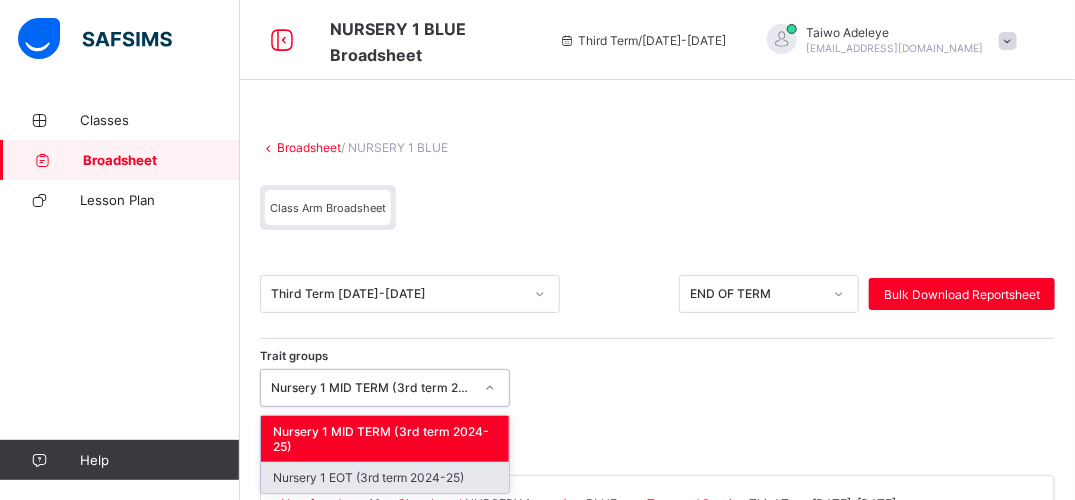 click on "Nursery 1 EOT (3rd term 2024-25)" at bounding box center (385, 477) 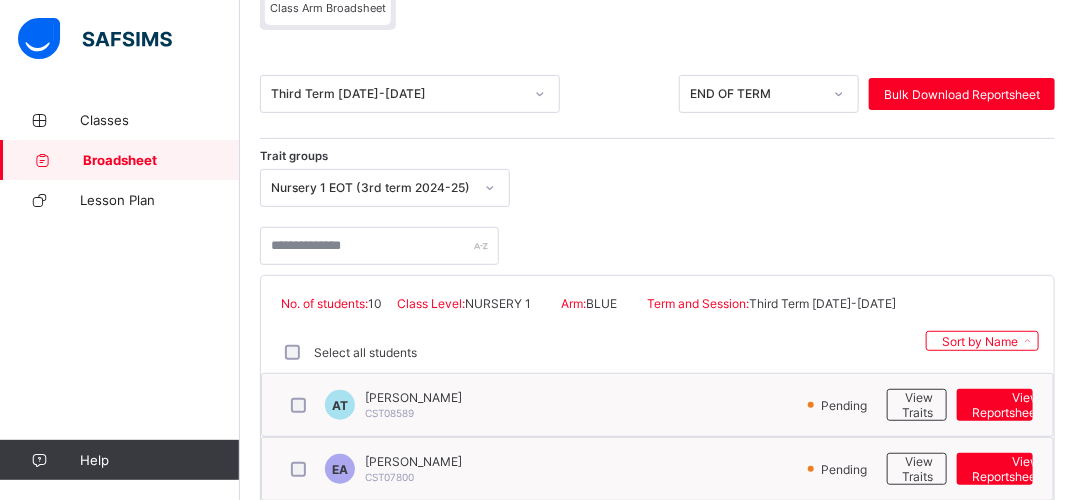 scroll, scrollTop: 320, scrollLeft: 0, axis: vertical 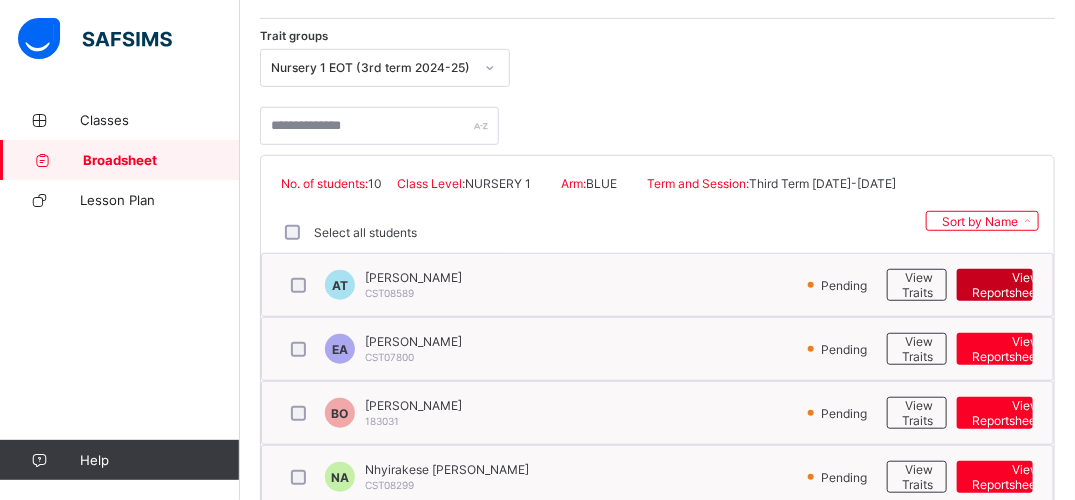 click on "View Reportsheet" at bounding box center [1006, 285] 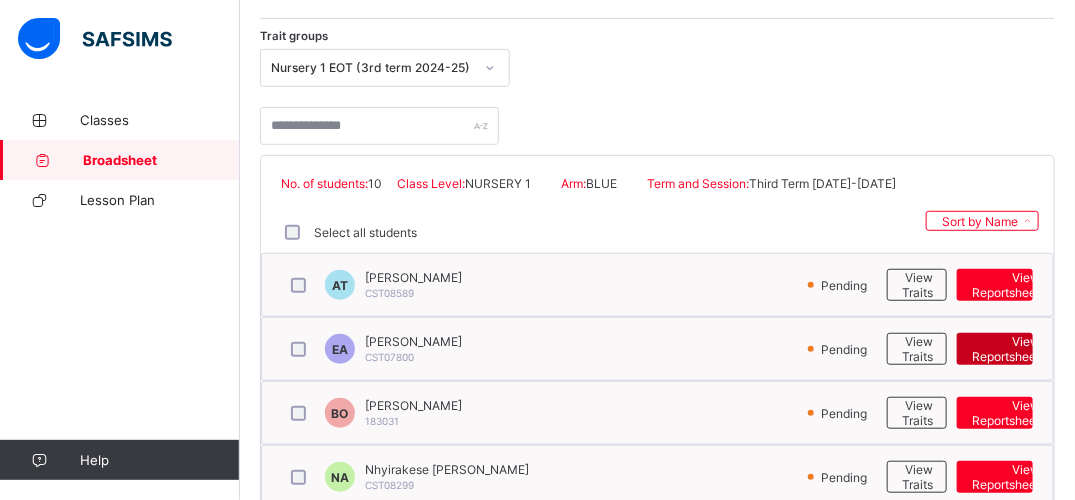 click on "View Reportsheet" at bounding box center [1006, 349] 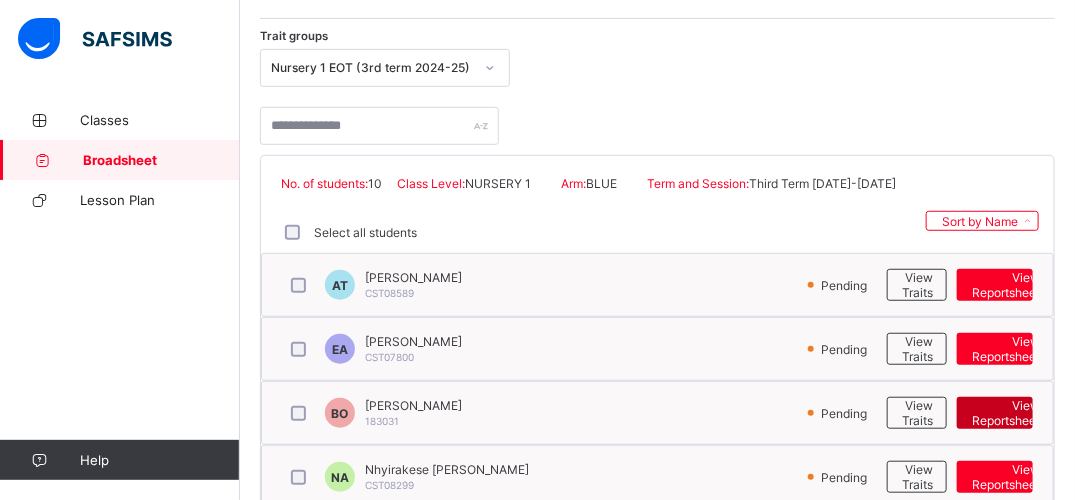 click on "View Reportsheet" at bounding box center [1006, 413] 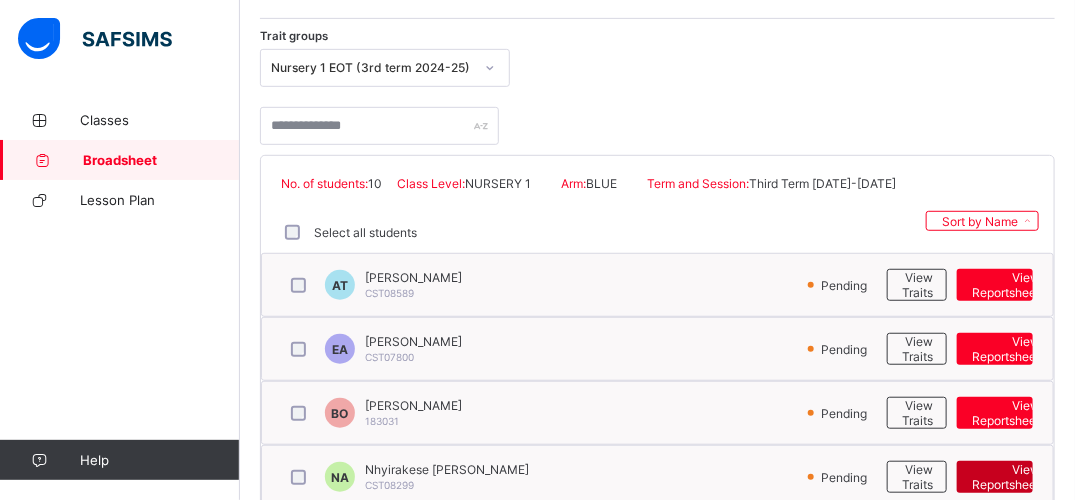 click on "View Reportsheet" at bounding box center [1006, 477] 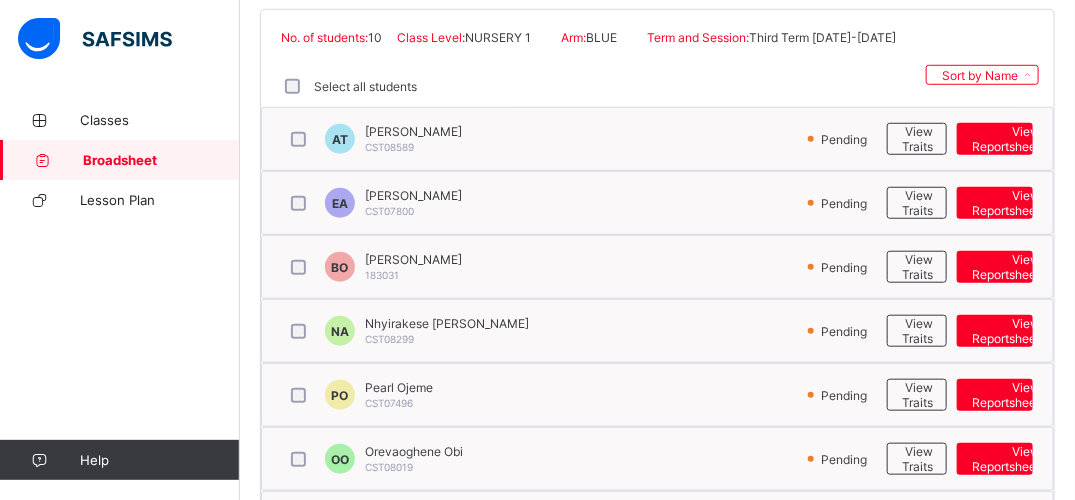 scroll, scrollTop: 466, scrollLeft: 0, axis: vertical 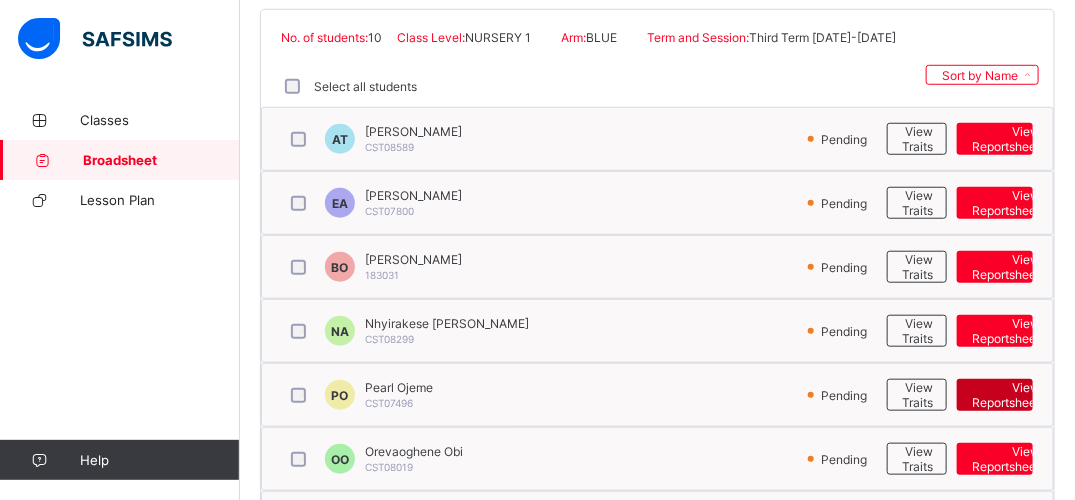 click on "View Reportsheet" at bounding box center [1006, 395] 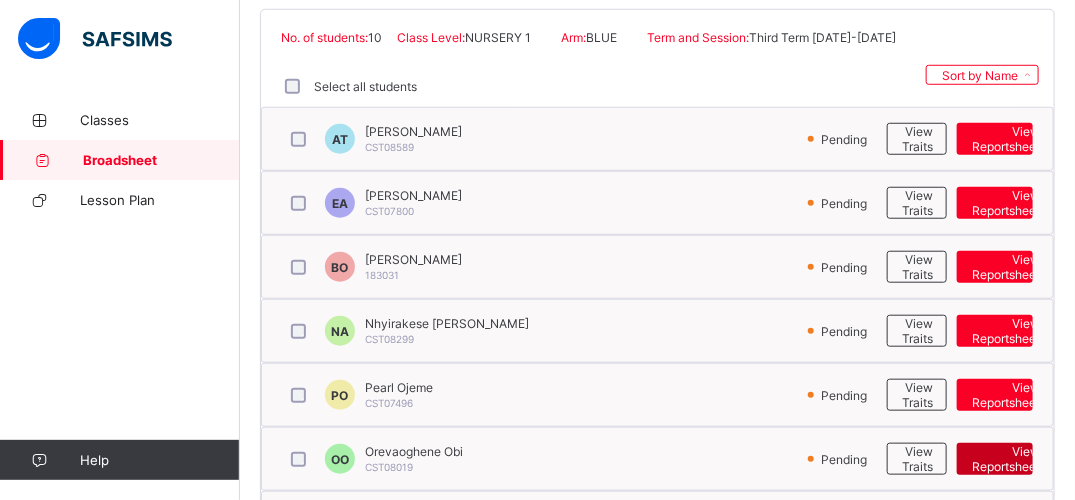 click on "View Reportsheet" at bounding box center (1006, 459) 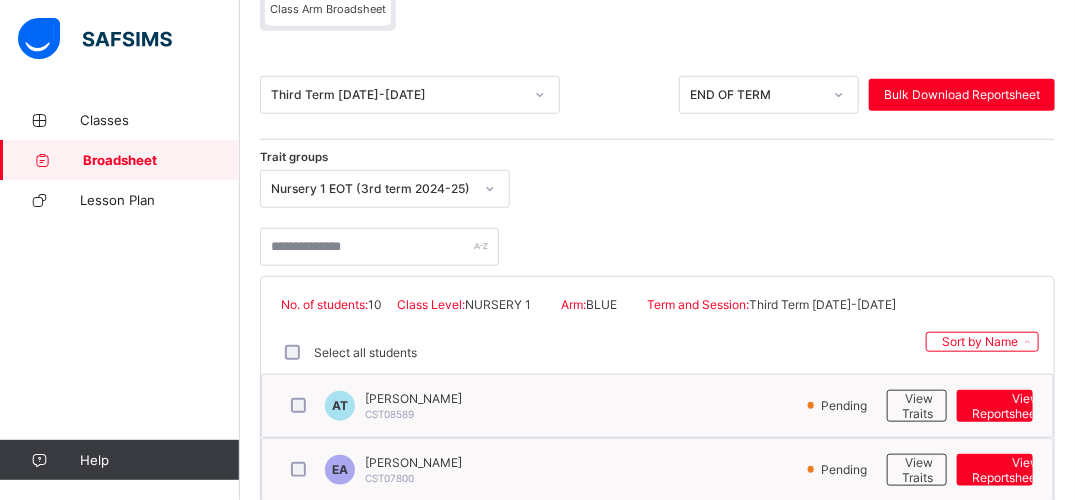 click on "Resume" at bounding box center [788, -236] 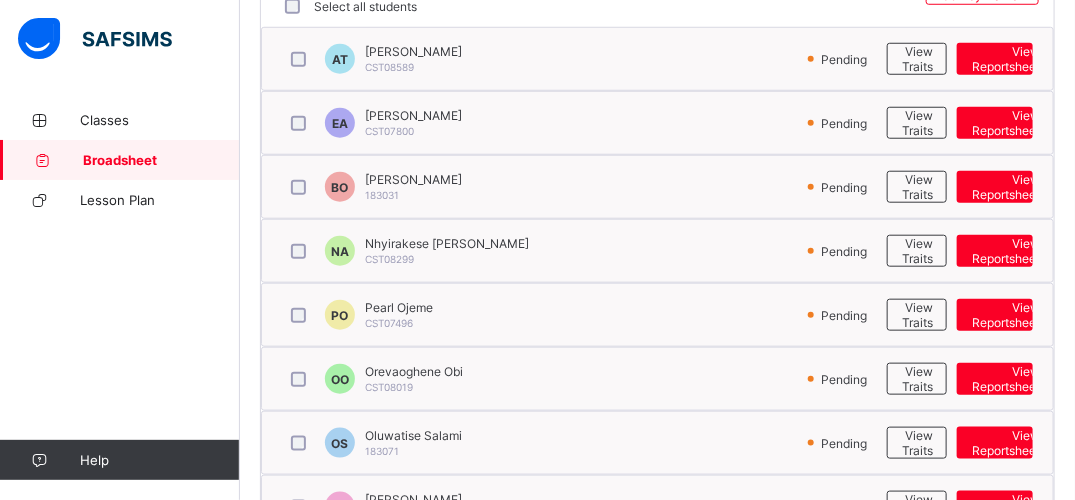 scroll, scrollTop: 613, scrollLeft: 0, axis: vertical 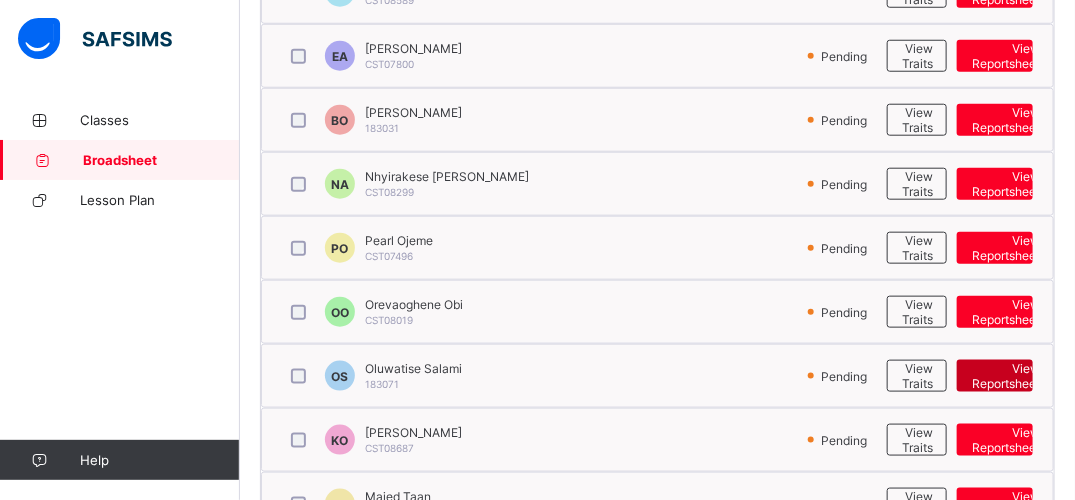 click on "View Reportsheet" at bounding box center (1006, 376) 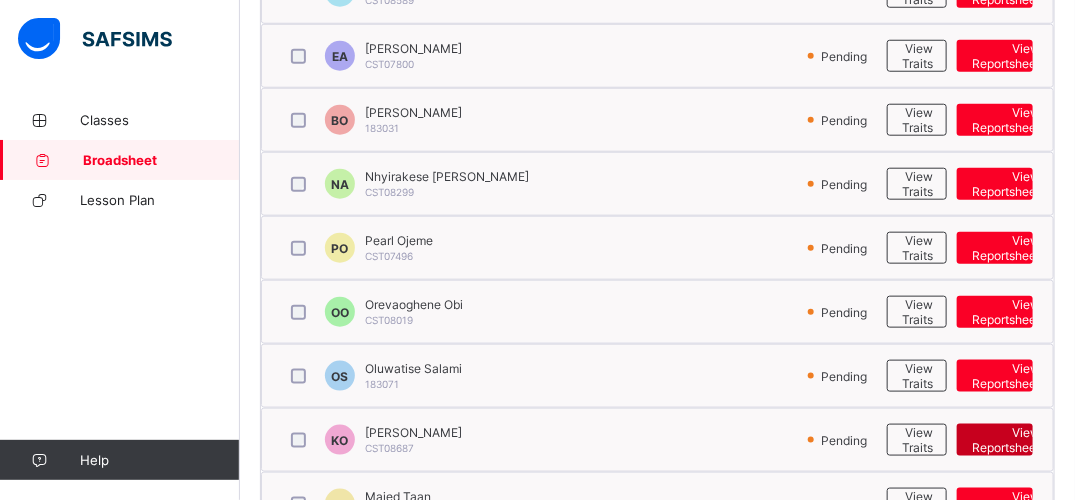click on "View Reportsheet" at bounding box center (1006, 440) 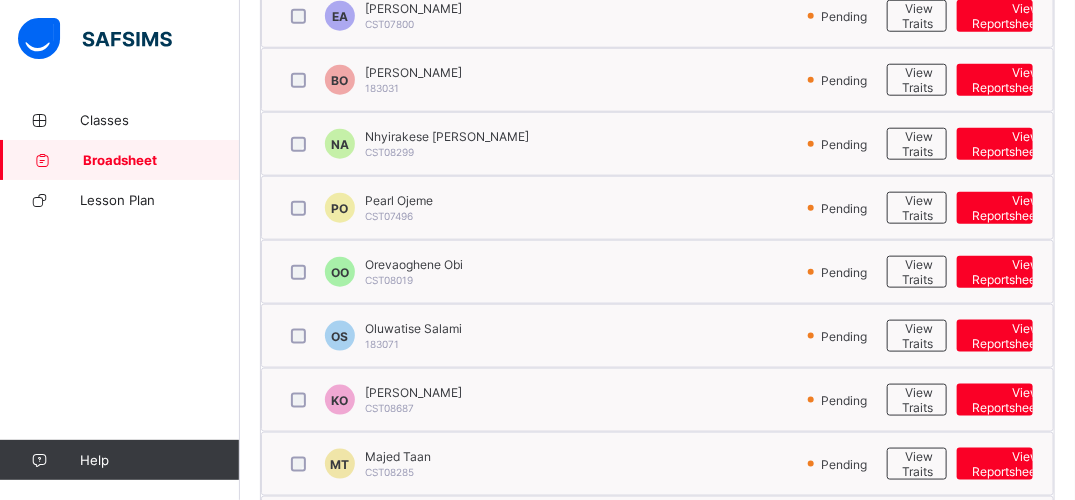scroll, scrollTop: 742, scrollLeft: 0, axis: vertical 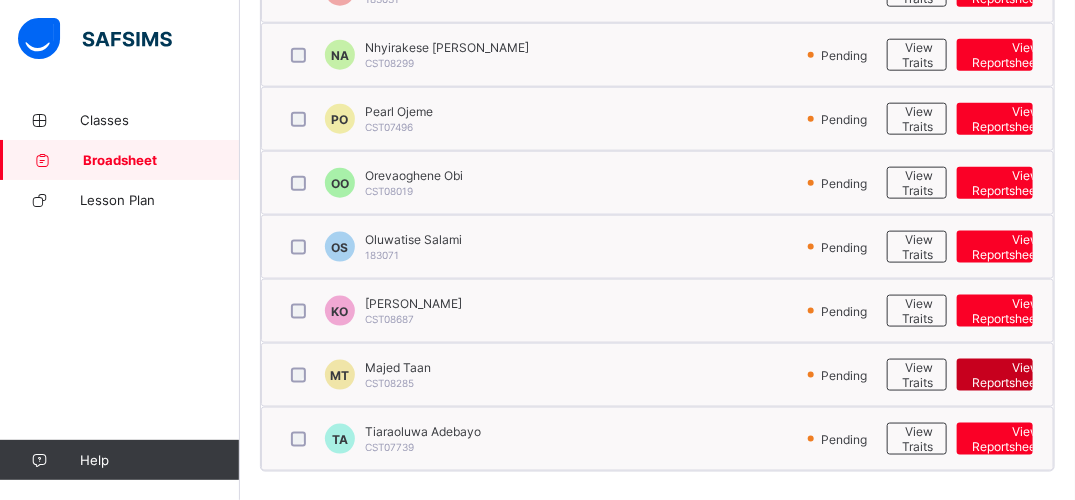 click on "View Reportsheet" at bounding box center [1006, 375] 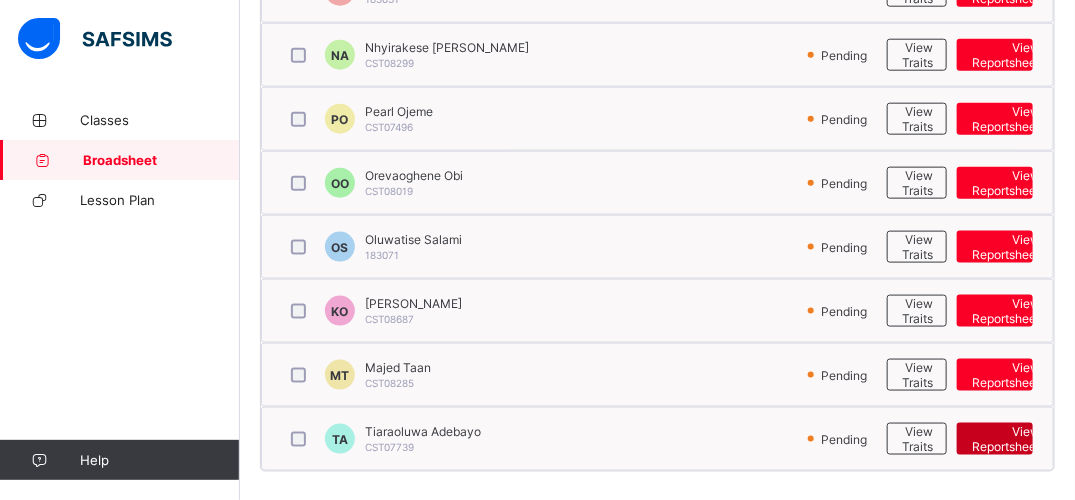 click on "View Reportsheet" at bounding box center (1006, 439) 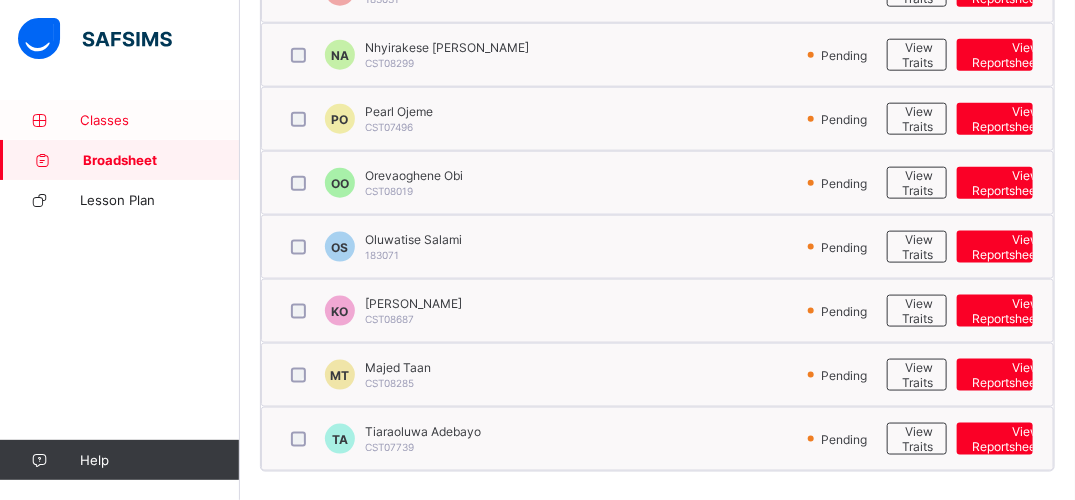 click on "Classes" at bounding box center (160, 120) 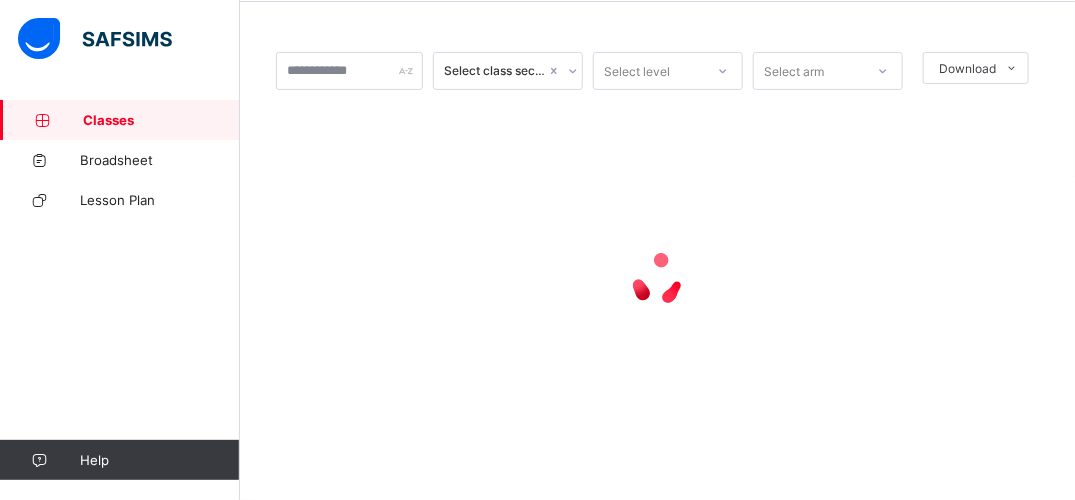 scroll, scrollTop: 0, scrollLeft: 0, axis: both 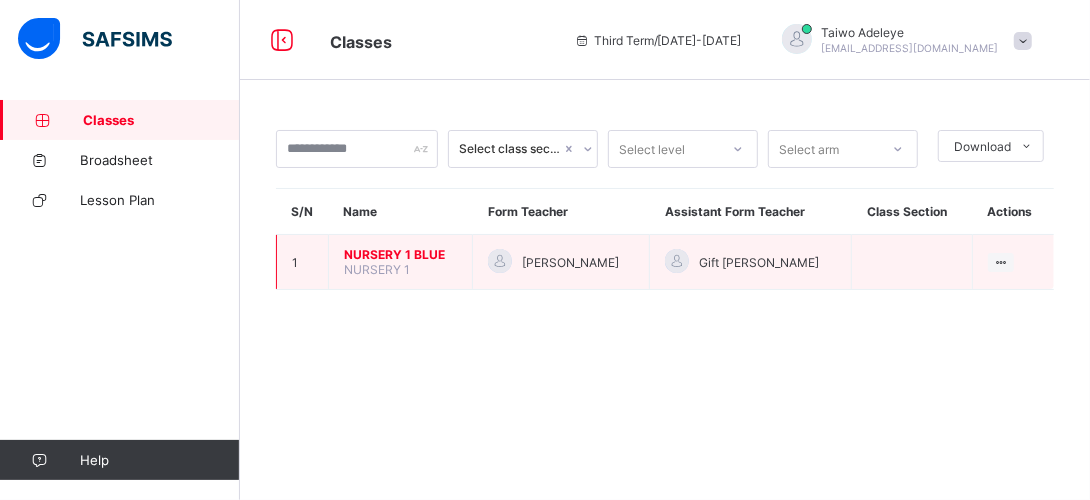 click on "NURSERY 1" at bounding box center [377, 269] 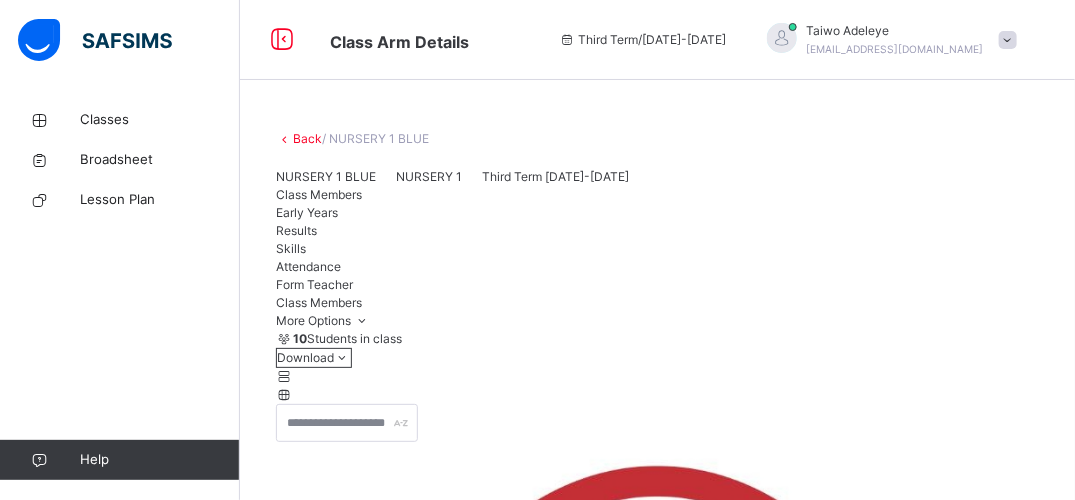 click on "Results" at bounding box center [296, 230] 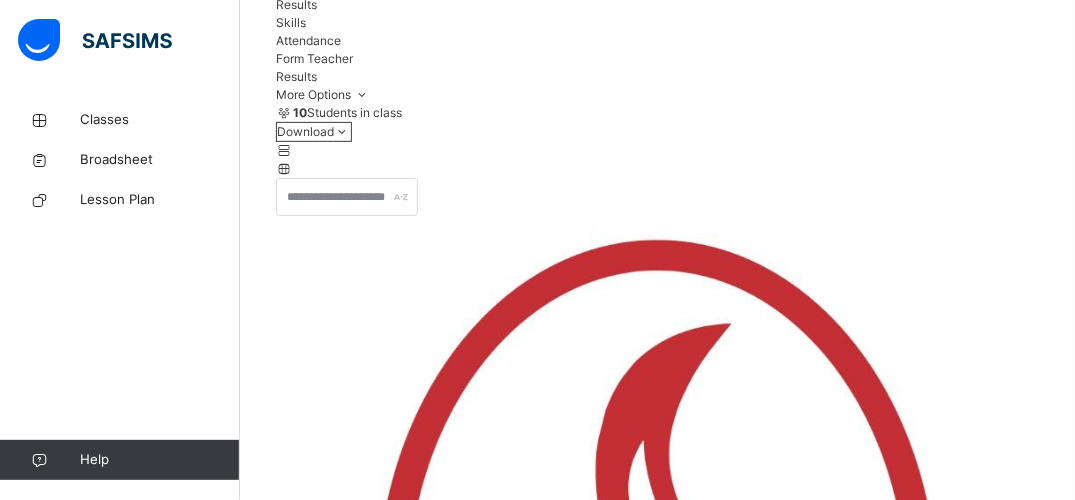 scroll, scrollTop: 280, scrollLeft: 0, axis: vertical 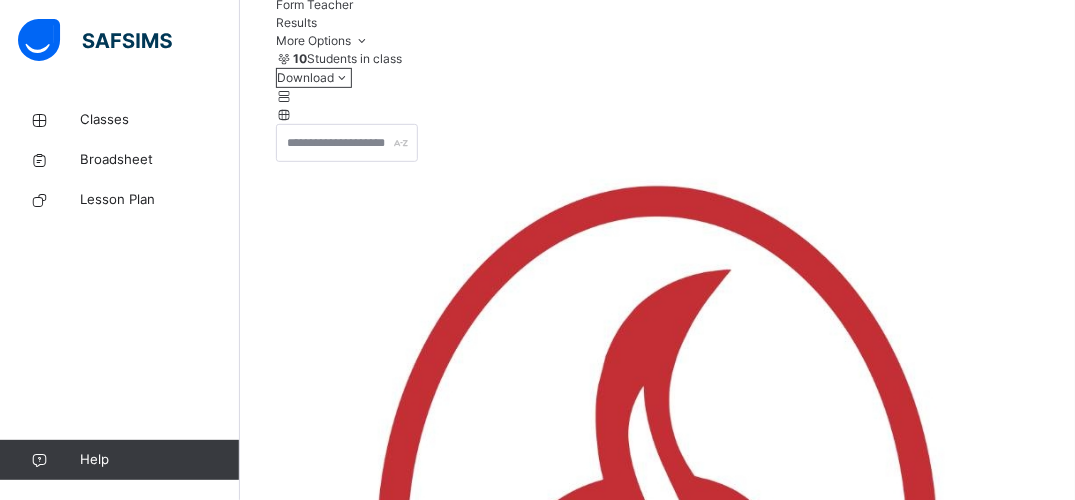 click at bounding box center [1020, 2551] 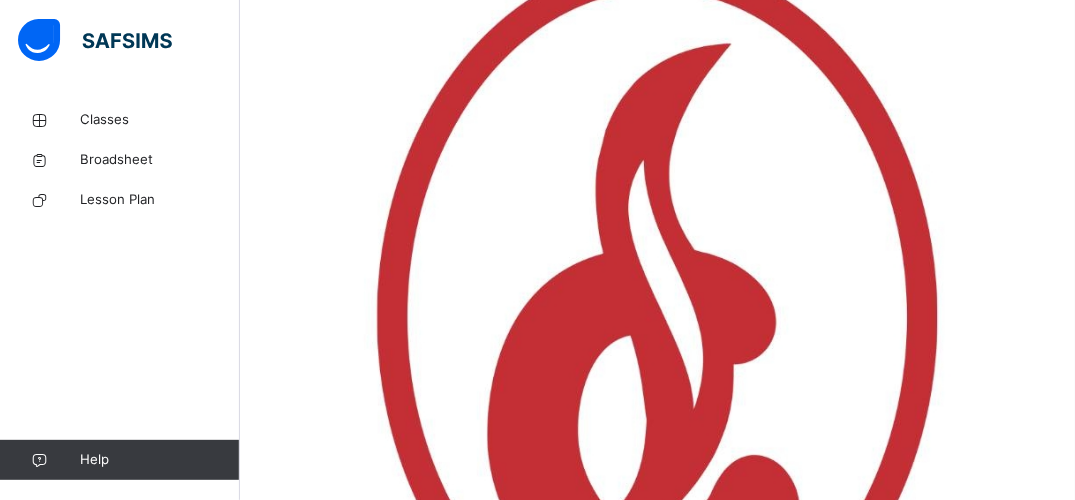 scroll, scrollTop: 570, scrollLeft: 0, axis: vertical 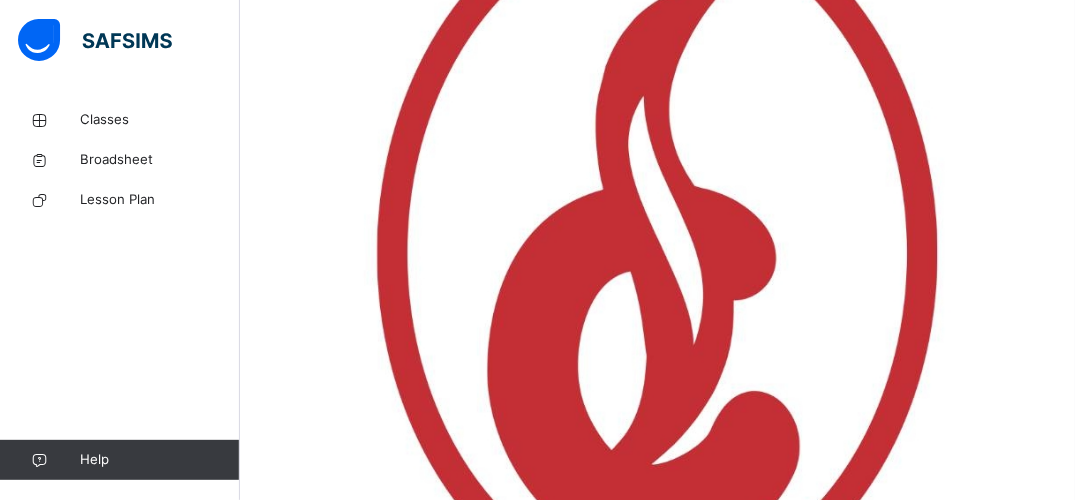 click on "Kayla  Olayemi CST08687" at bounding box center (416, 2668) 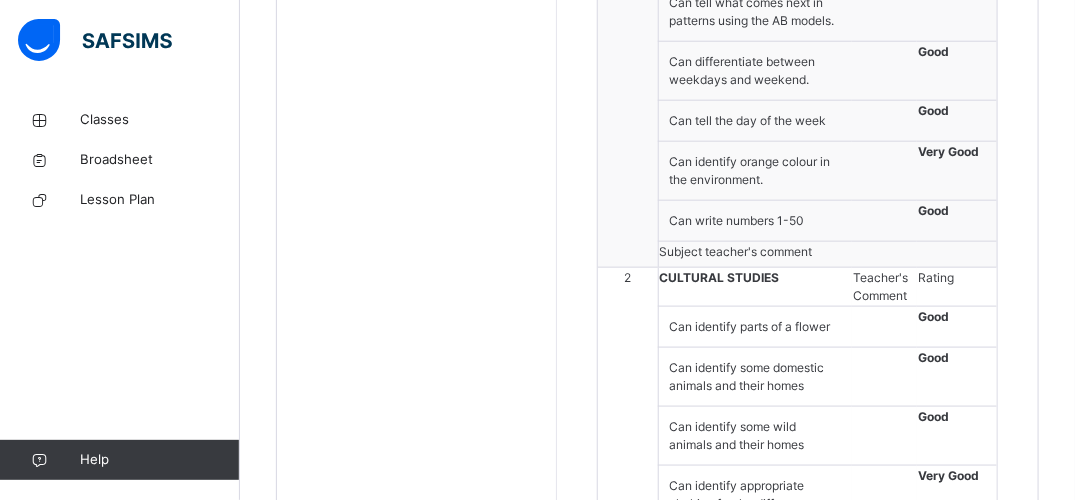 scroll, scrollTop: 3252, scrollLeft: 0, axis: vertical 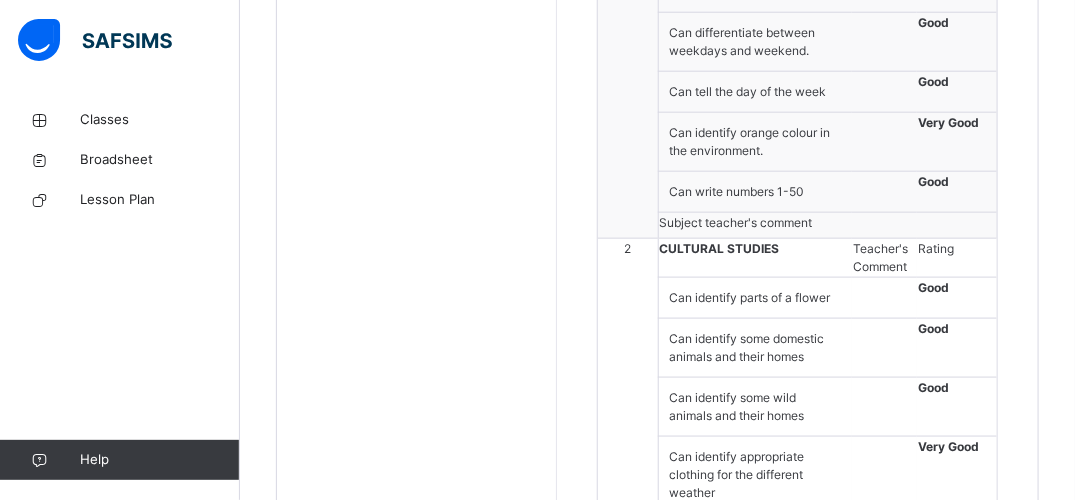 click on "**********" at bounding box center [711, 2121] 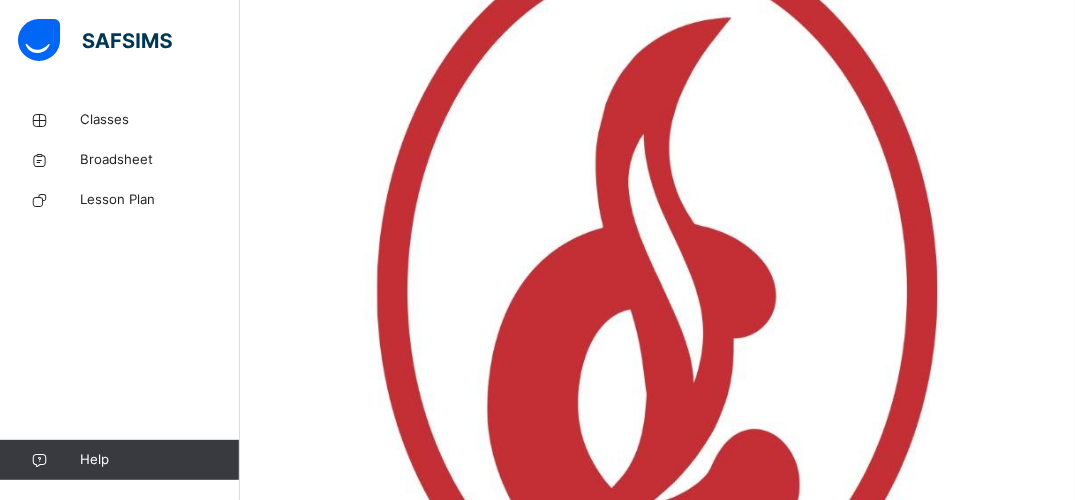 scroll, scrollTop: 452, scrollLeft: 0, axis: vertical 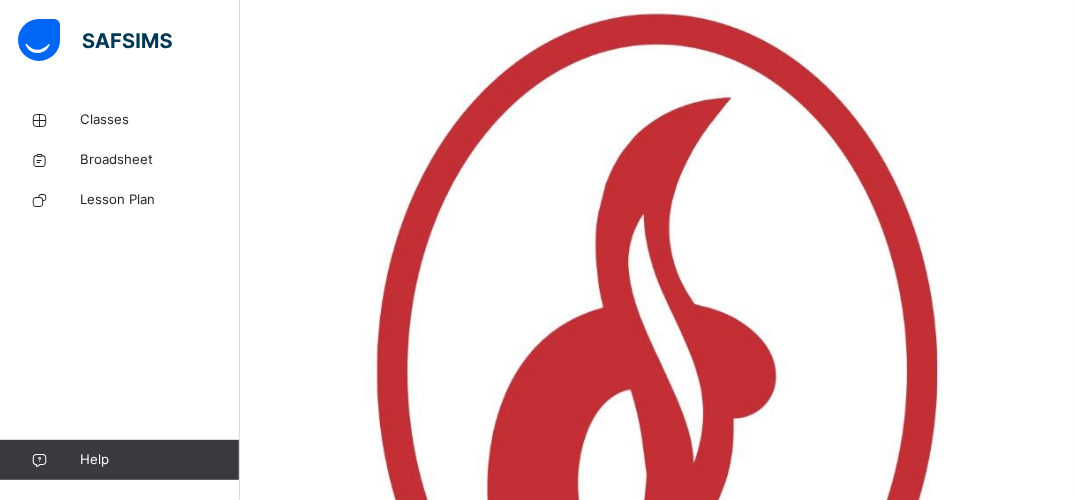 click on "Orevaoghene  Obi" at bounding box center [416, 2687] 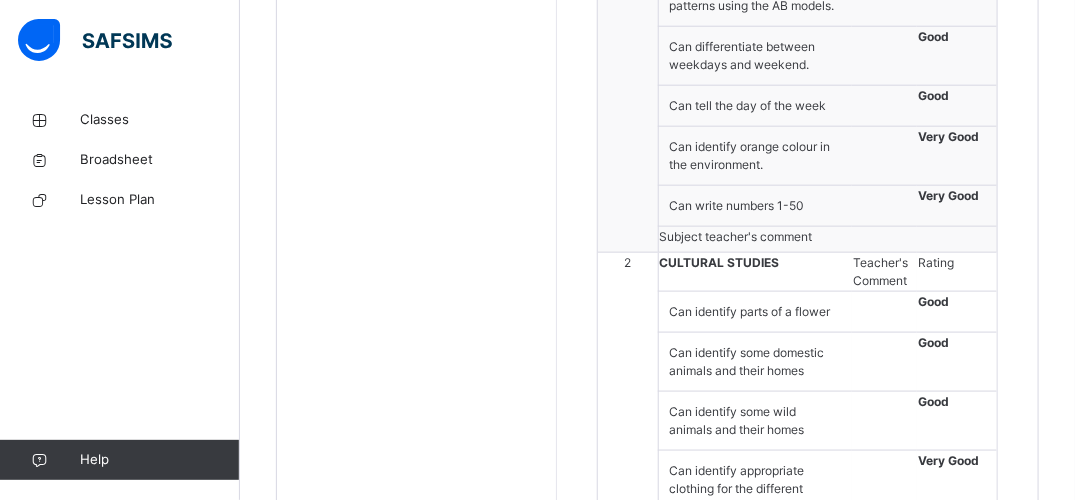 scroll, scrollTop: 3288, scrollLeft: 0, axis: vertical 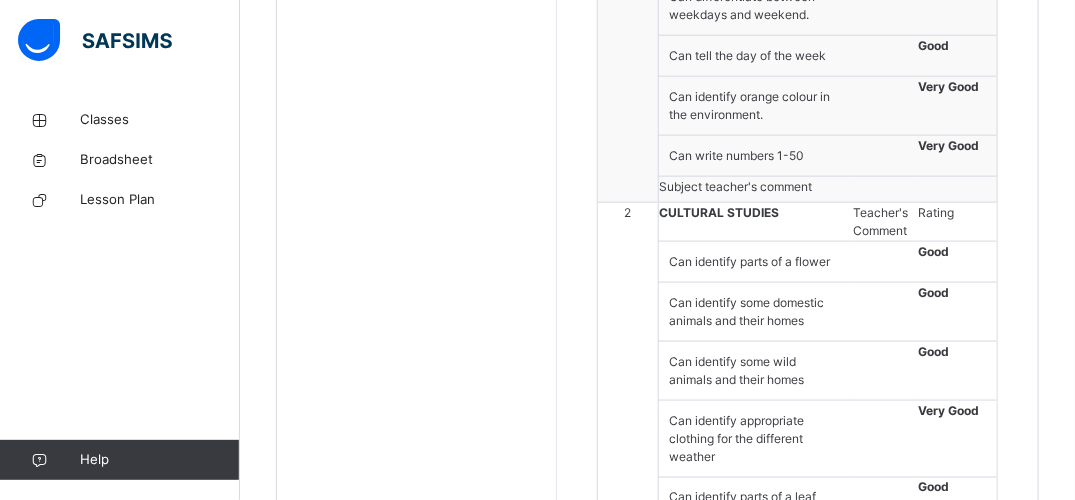 click on "**********" at bounding box center (711, 2085) 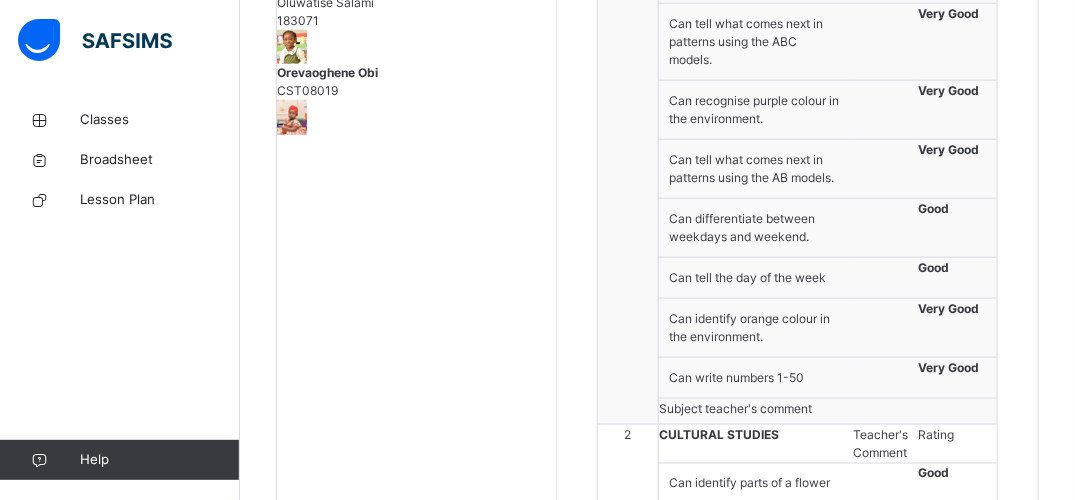 click on "Resume" at bounding box center [788, -3102] 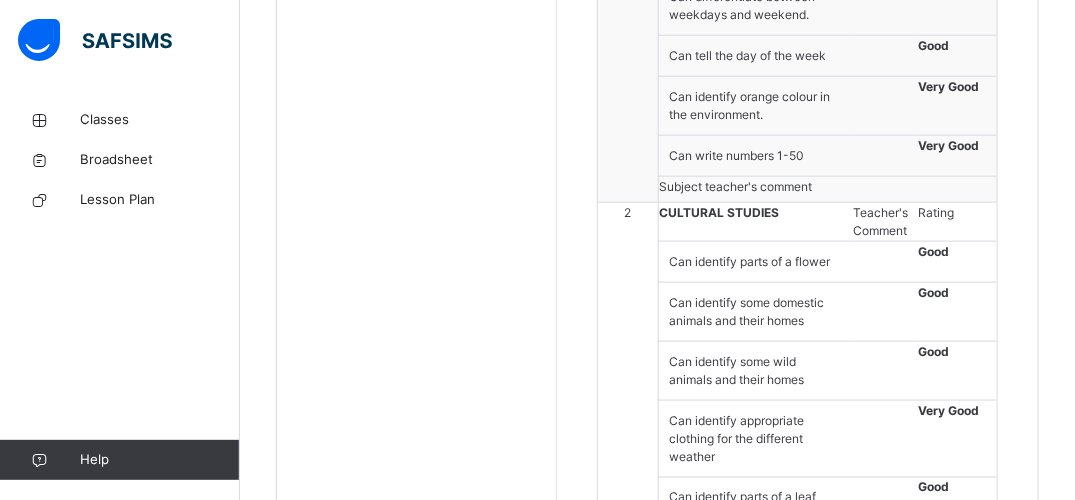 click on "Subject teacher's comment" at bounding box center [828, 1997] 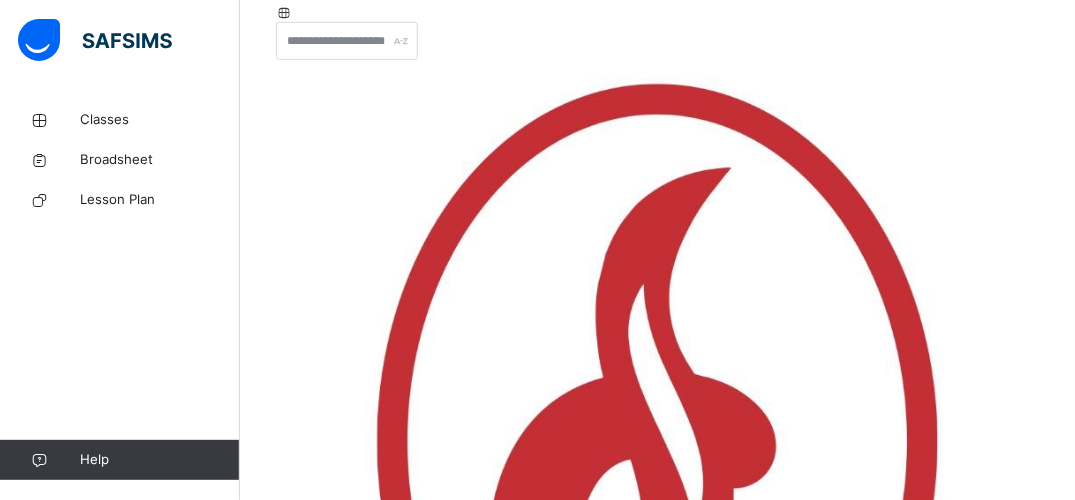 scroll, scrollTop: 368, scrollLeft: 0, axis: vertical 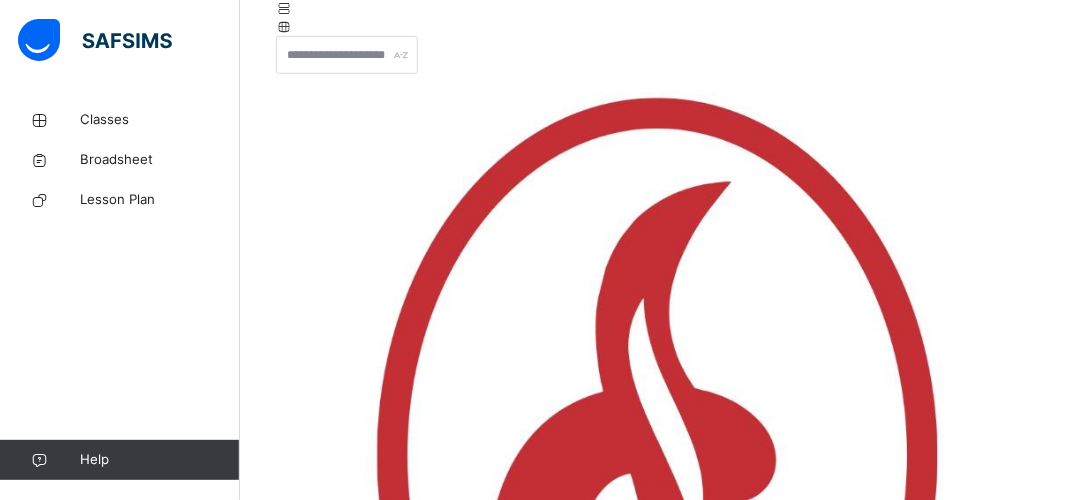click on "Oluwatise  Salami 183071" at bounding box center [416, 2830] 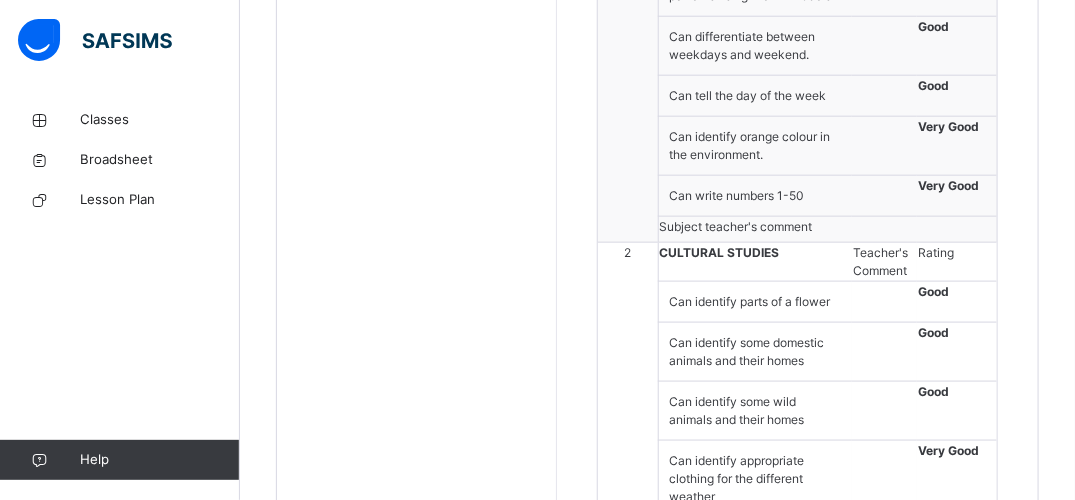 scroll, scrollTop: 3288, scrollLeft: 0, axis: vertical 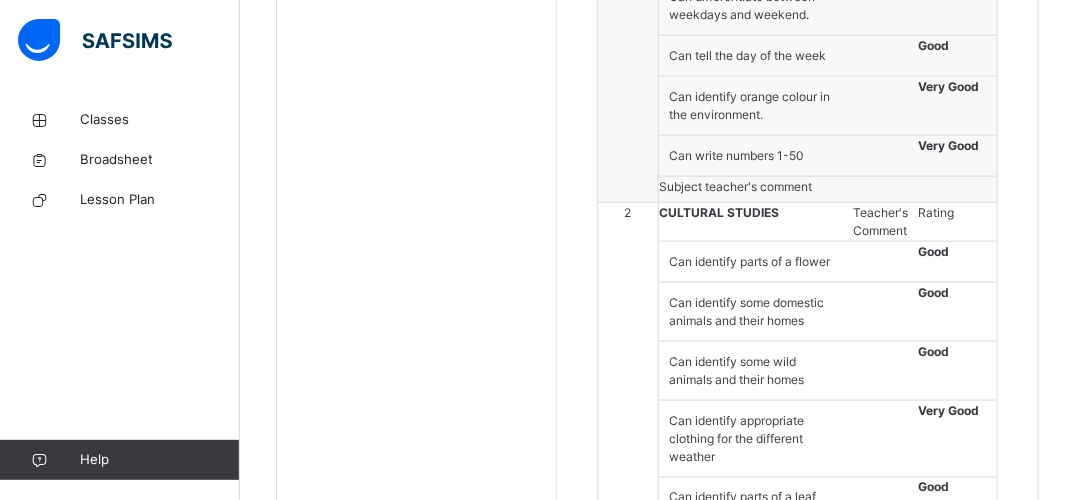 click on "**********" at bounding box center [711, 2085] 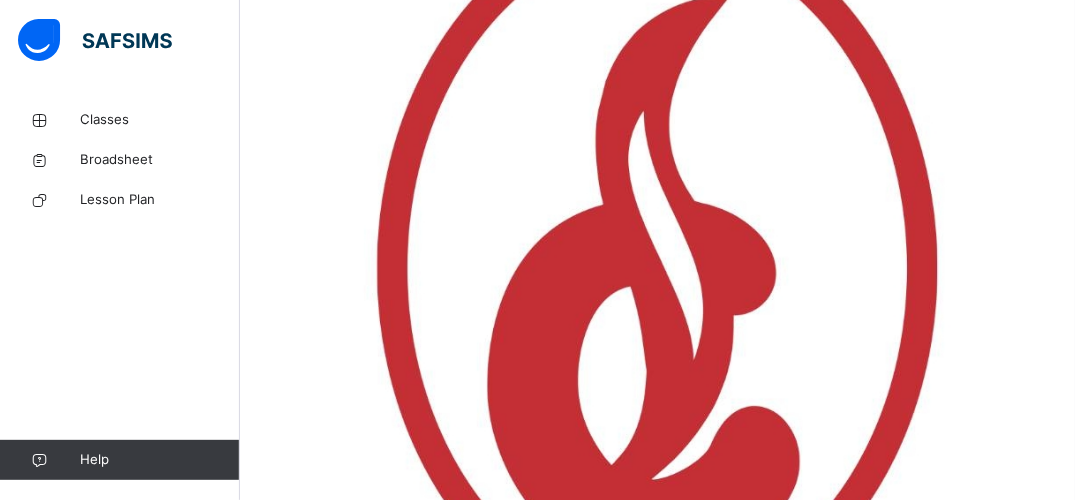 scroll, scrollTop: 475, scrollLeft: 0, axis: vertical 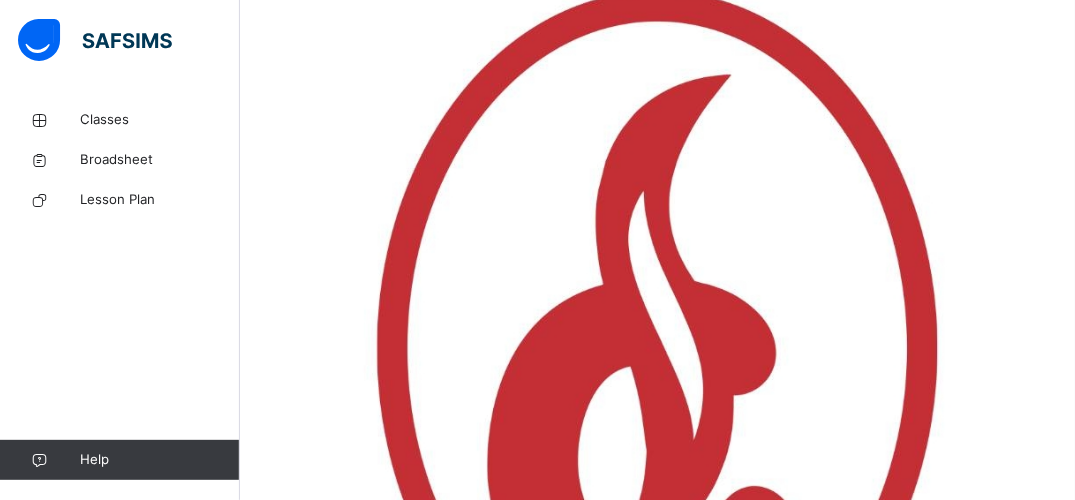 click on "Orevaoghene  Obi" at bounding box center (416, 2784) 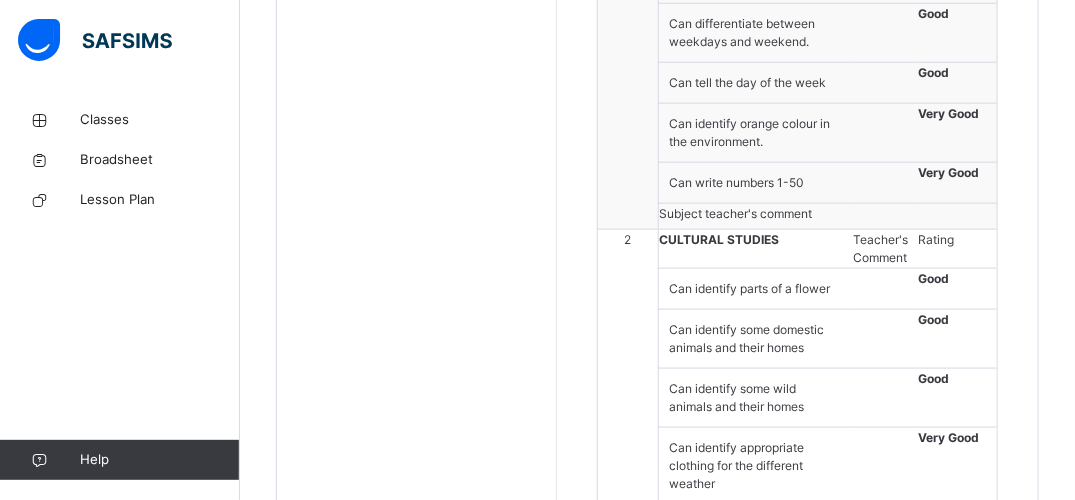 scroll, scrollTop: 3288, scrollLeft: 0, axis: vertical 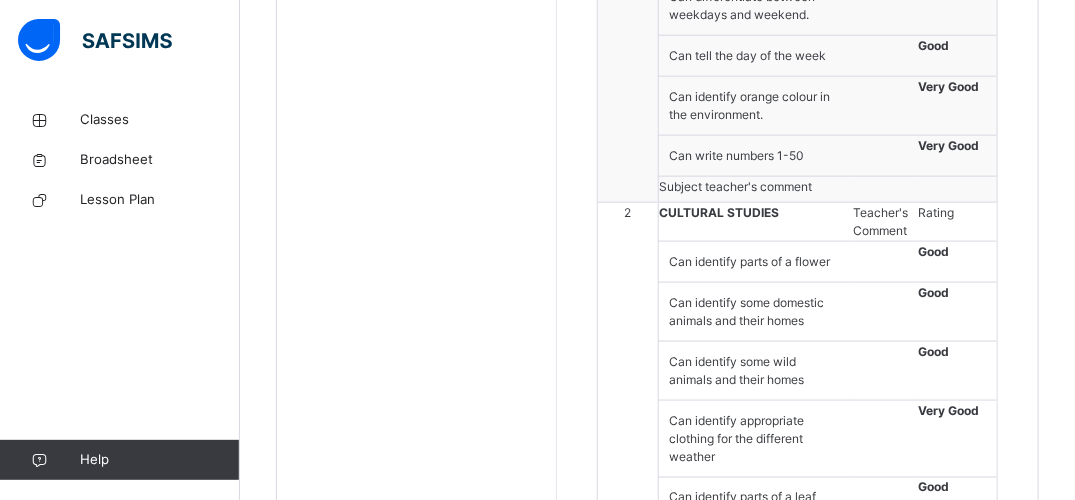 click on "UPDATE REPORT" at bounding box center (797, 2176) 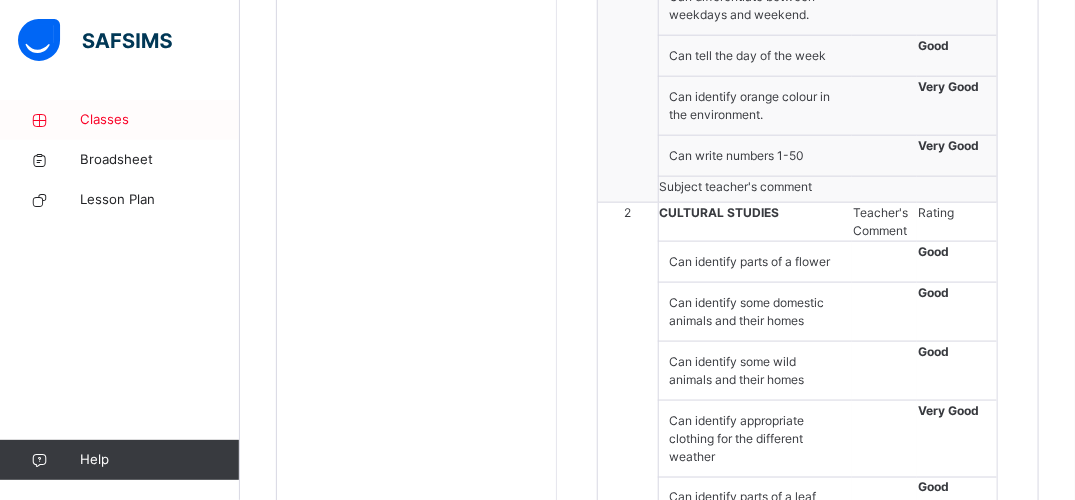 click on "Classes" at bounding box center (160, 120) 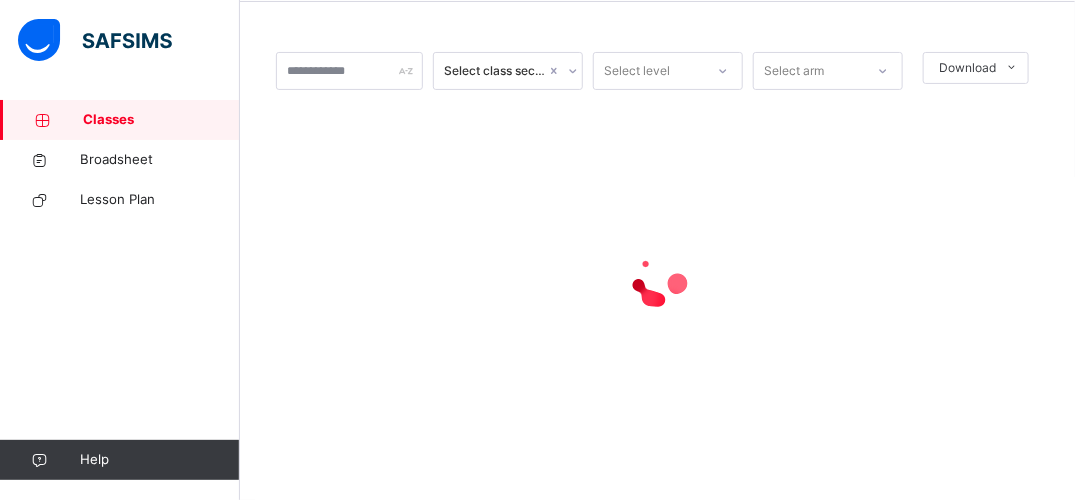 scroll, scrollTop: 0, scrollLeft: 0, axis: both 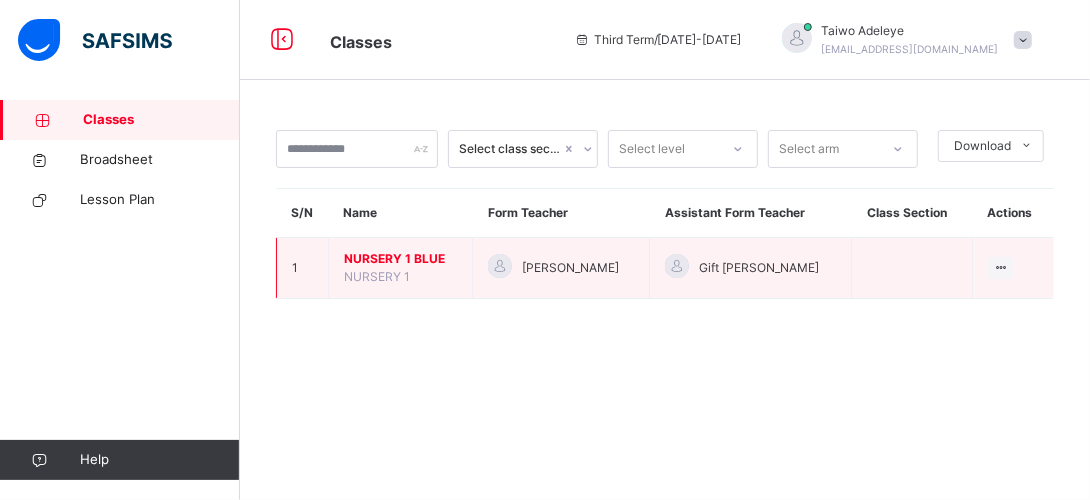 click on "NURSERY 1   BLUE" at bounding box center (400, 259) 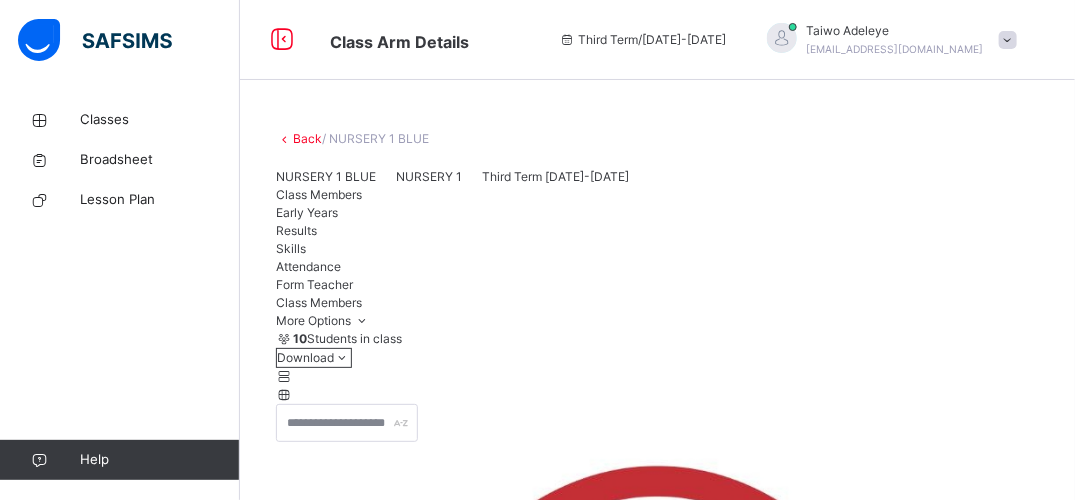 click on "Early Years" at bounding box center (307, 212) 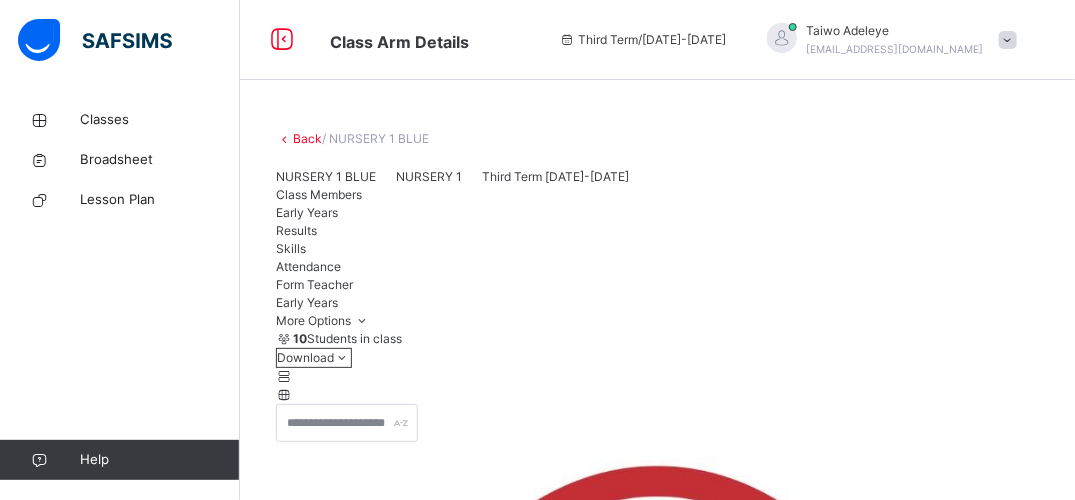 scroll, scrollTop: 0, scrollLeft: 0, axis: both 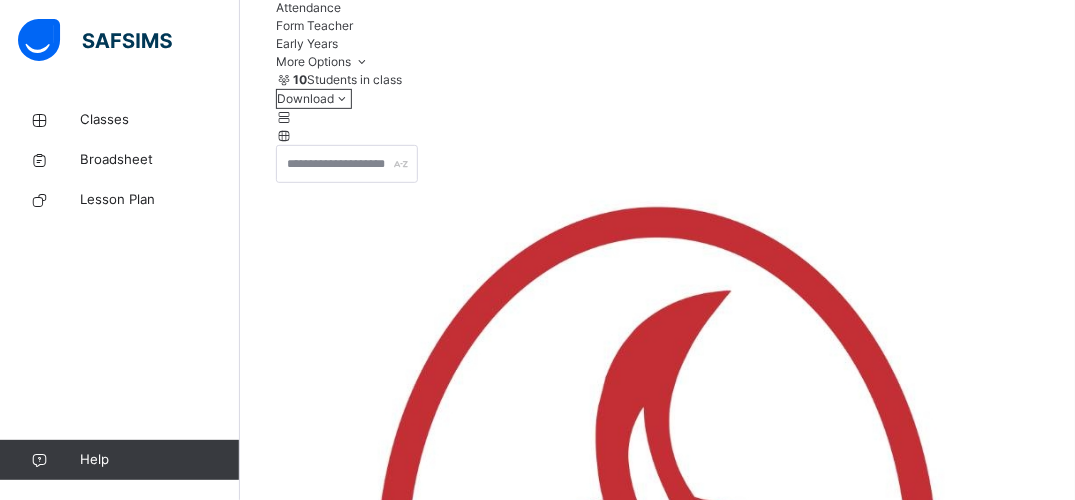 click 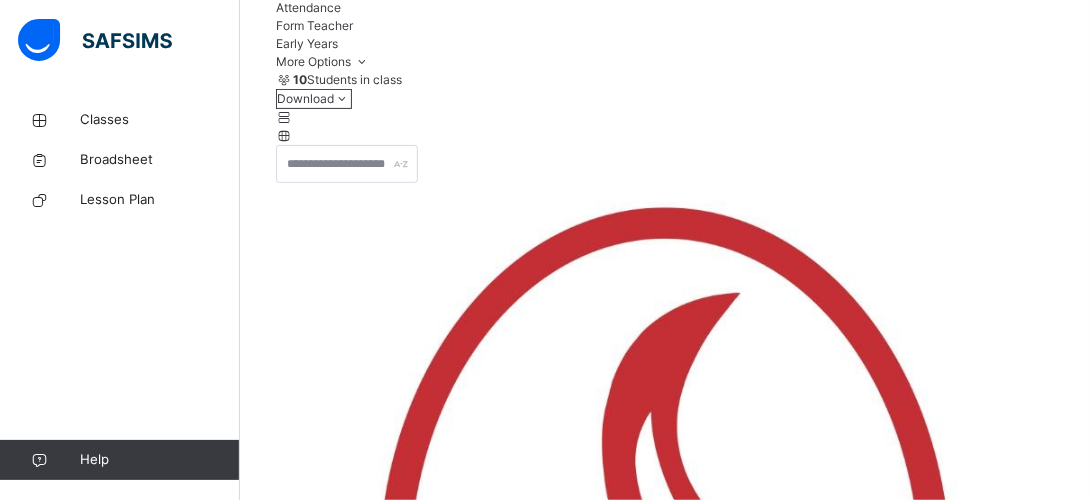 click on "Adelani  Teluwo CST08589" at bounding box center [665, 2845] 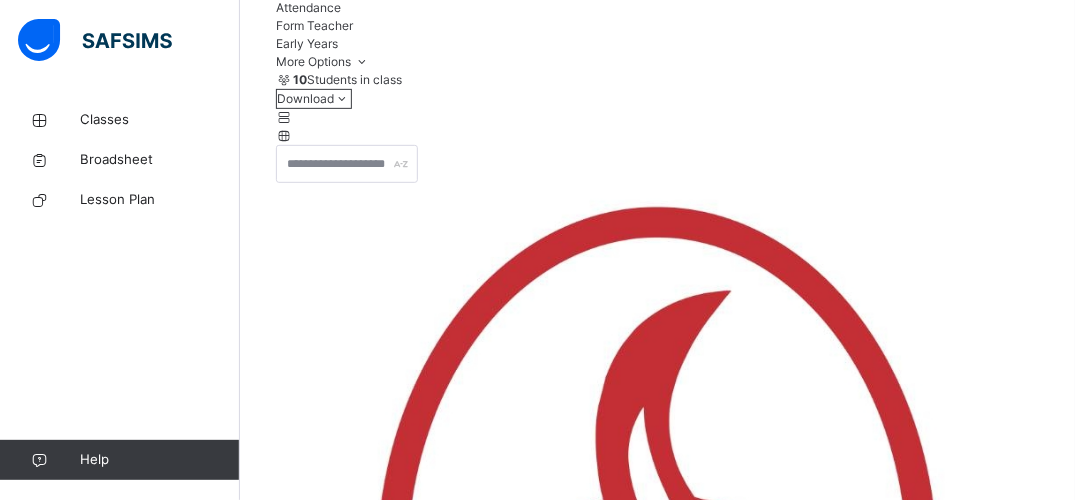click on "Grade Rating Guide   ★ ★ ★ ★ Very Good  :  Very Good ★ ★ ★ ★ Good  :  Good ★ ★ ★ ★ Developing  :  Developing ★ ★ ★ ★ Needs to Improve  :  Needs to Improve" at bounding box center (657, 3756) 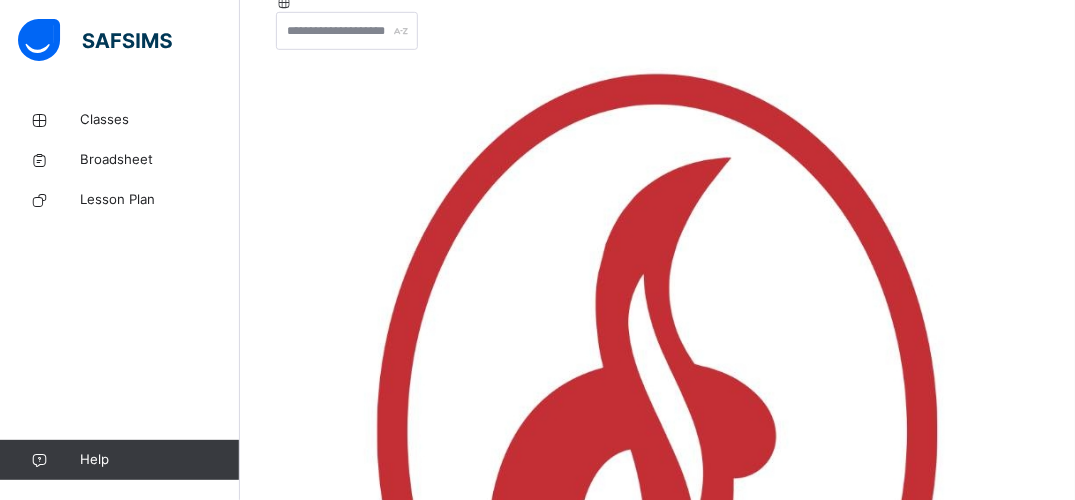 scroll, scrollTop: 472, scrollLeft: 0, axis: vertical 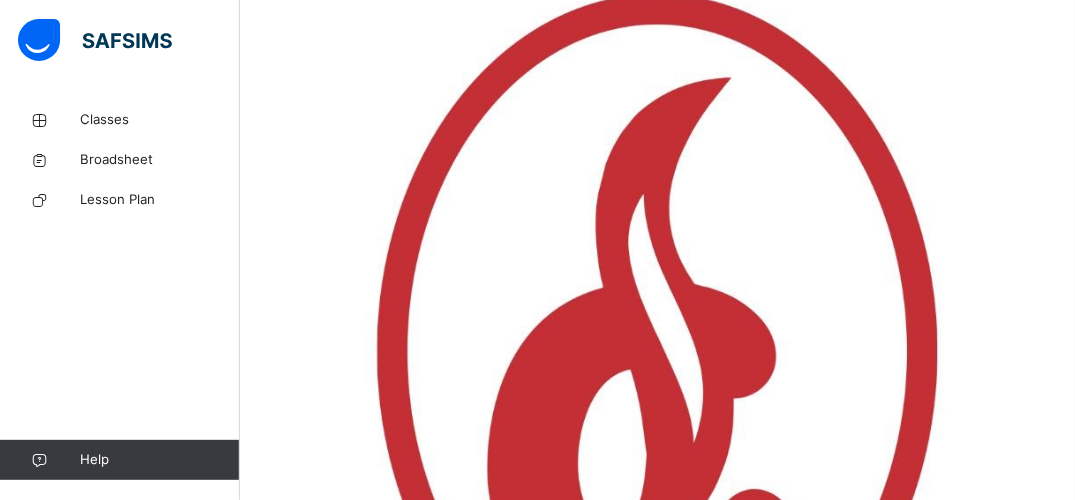 click on "Grade Rating Guide   ★ ★ ★ ★ Very Good  :  Very Good ★ ★ ★ ★ Good  :  Good ★ ★ ★ ★ Developing  :  Developing ★ ★ ★ ★ Needs to Improve  :  Needs to Improve Can dust surfaces   Very Good Good Developing Needs to Improve  Add Comment Can do up a zip   Very Good Good Developing Needs to Improve  Add Comment Can tie a bow   Very Good Good Developing Needs to Improve  Add Comment Can put on and take off clothes   Very Good Good Developing Needs to Improve  Add Comment Can put on and take off socks   Very Good Good Developing Needs to Improve  Add Comment Can roll up sleeves   Very Good Good Developing Needs to Improve  Add Comment" at bounding box center (657, 4299) 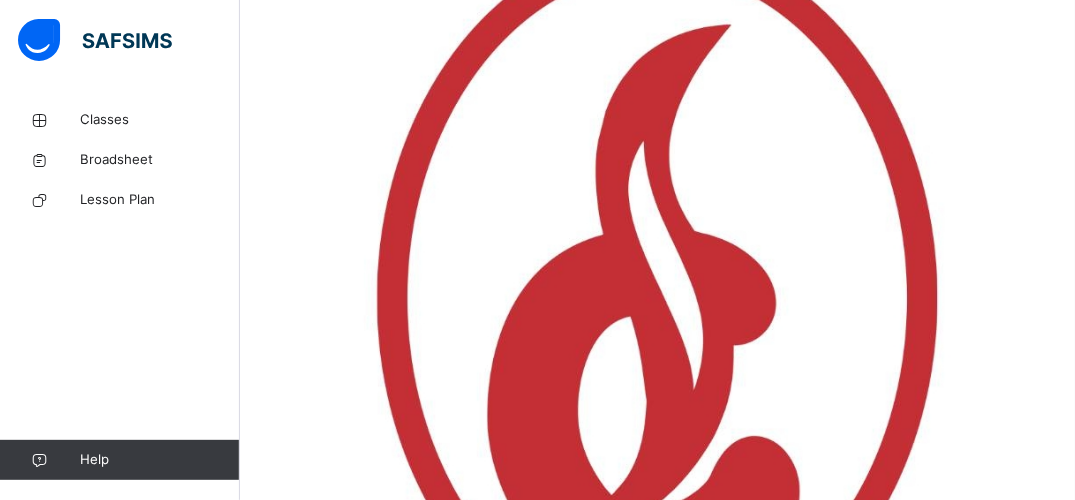 scroll, scrollTop: 1524, scrollLeft: 0, axis: vertical 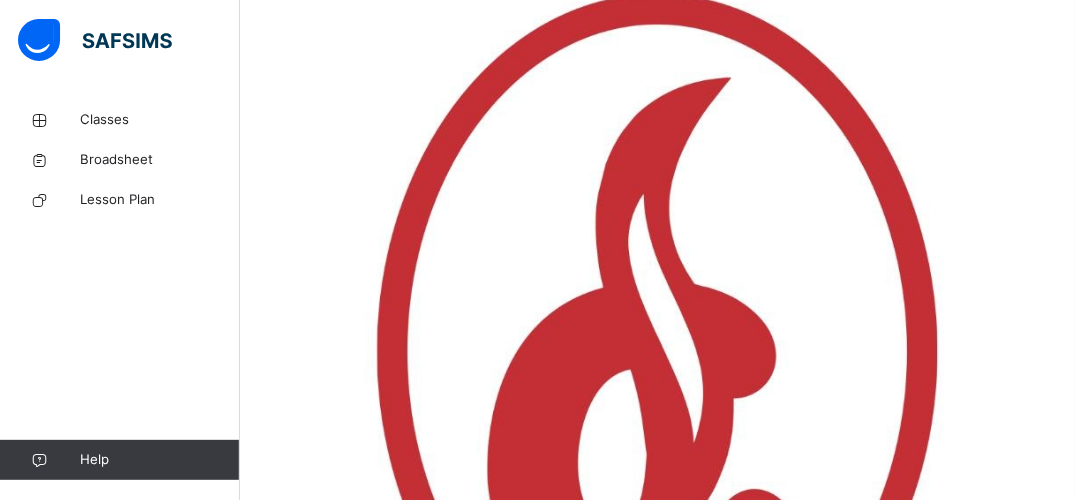 click on "Save Record" at bounding box center (327, 3364) 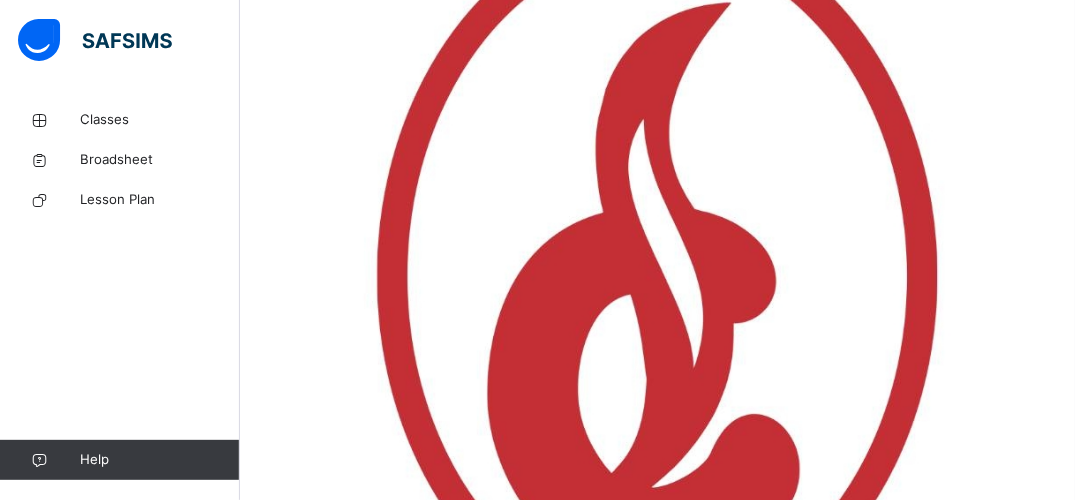 scroll, scrollTop: 672, scrollLeft: 0, axis: vertical 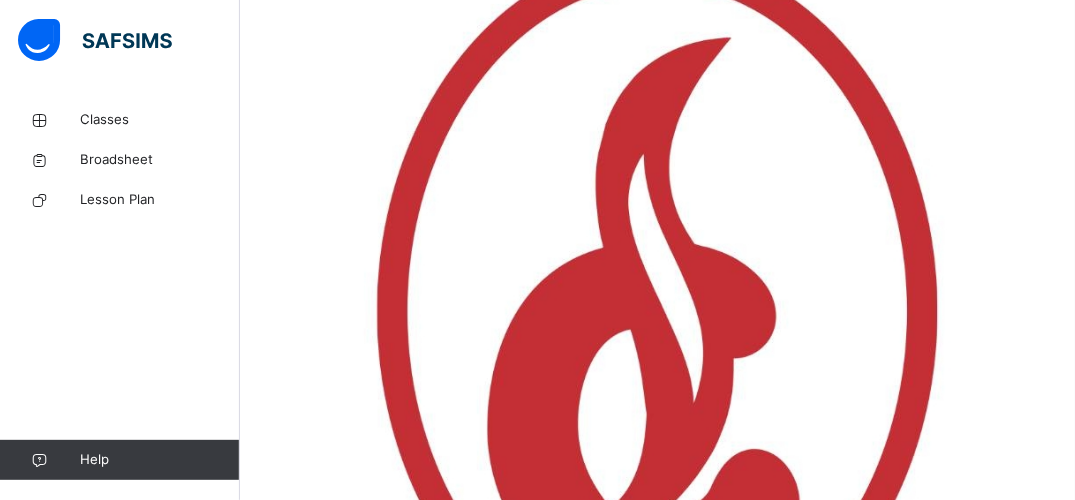 click on "Save Record" at bounding box center [327, 3318] 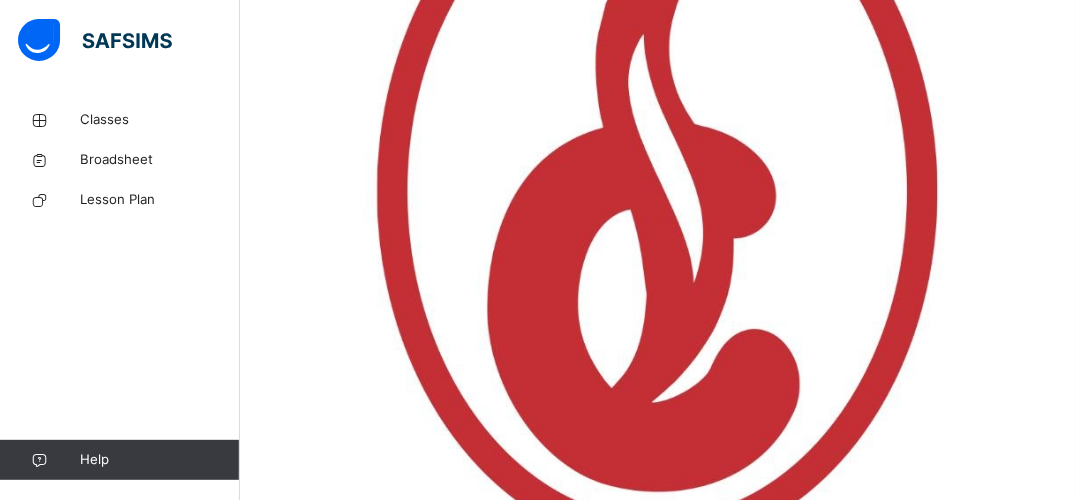 scroll, scrollTop: 0, scrollLeft: 0, axis: both 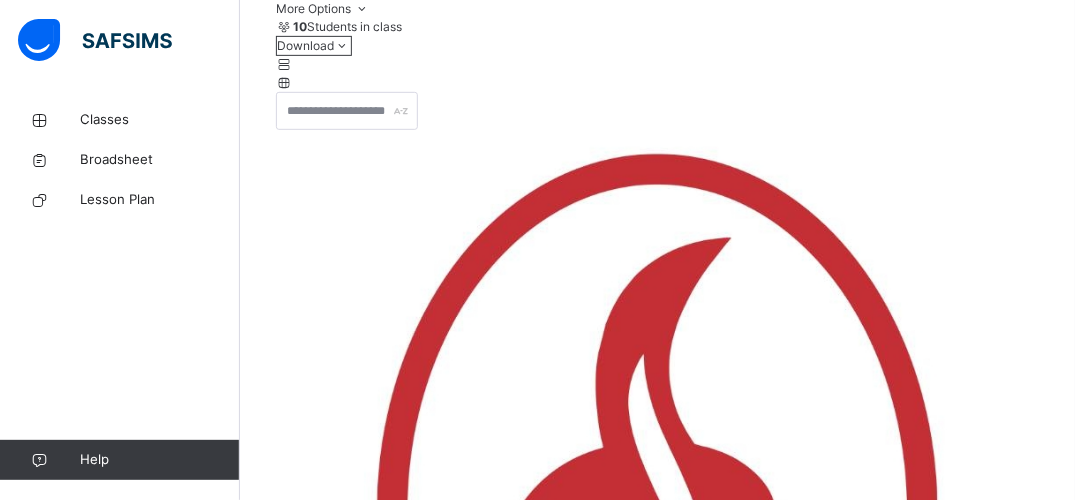 click on "Save Record" at bounding box center (327, 3511) 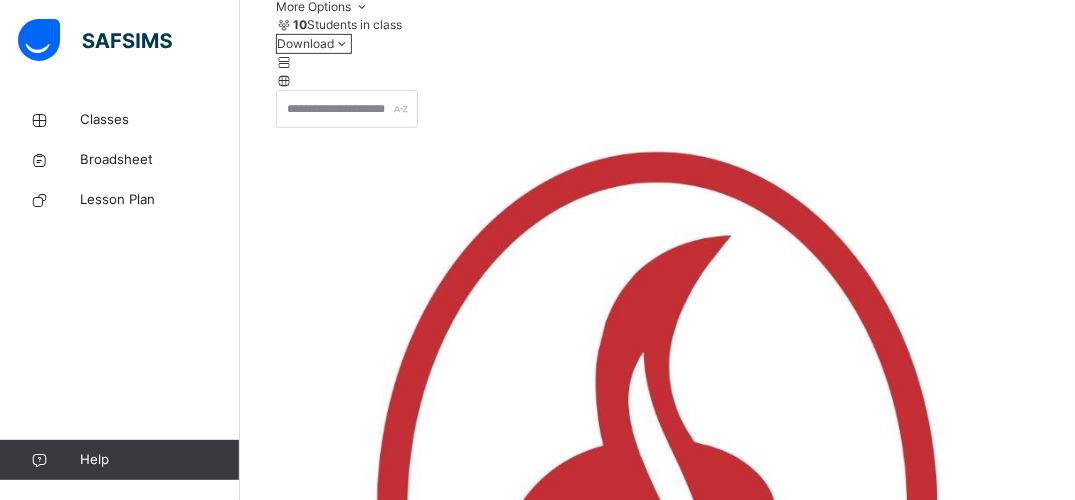 scroll, scrollTop: 370, scrollLeft: 0, axis: vertical 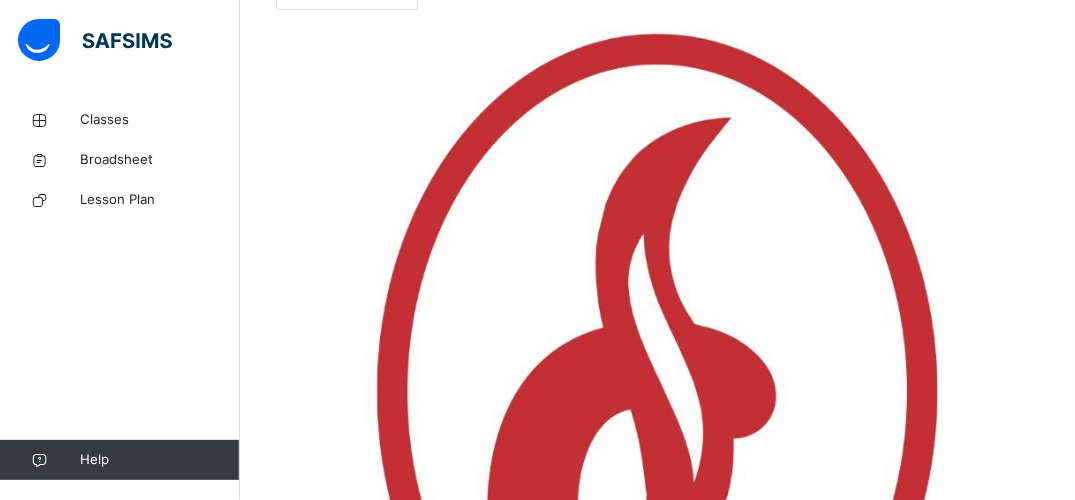 click on "Save Record" at bounding box center (327, 3403) 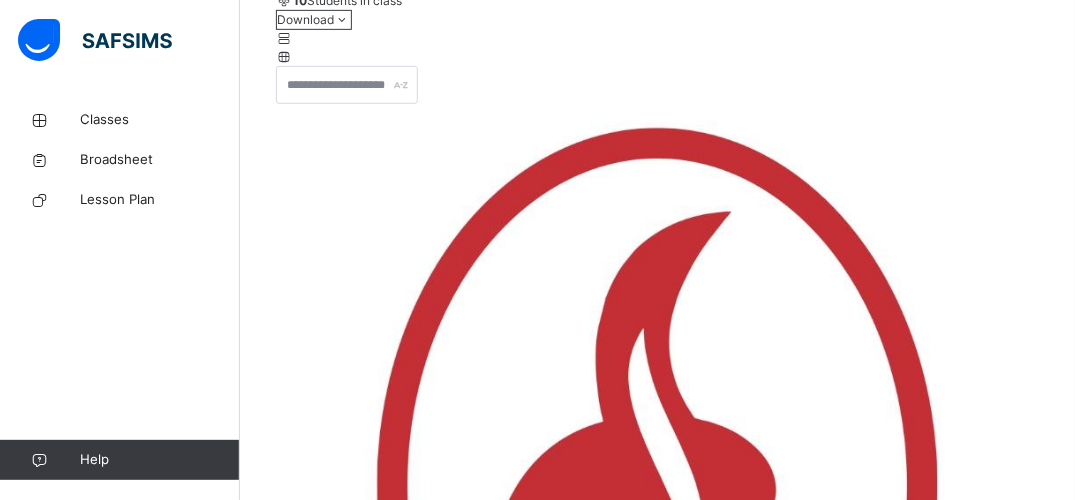 scroll, scrollTop: 272, scrollLeft: 0, axis: vertical 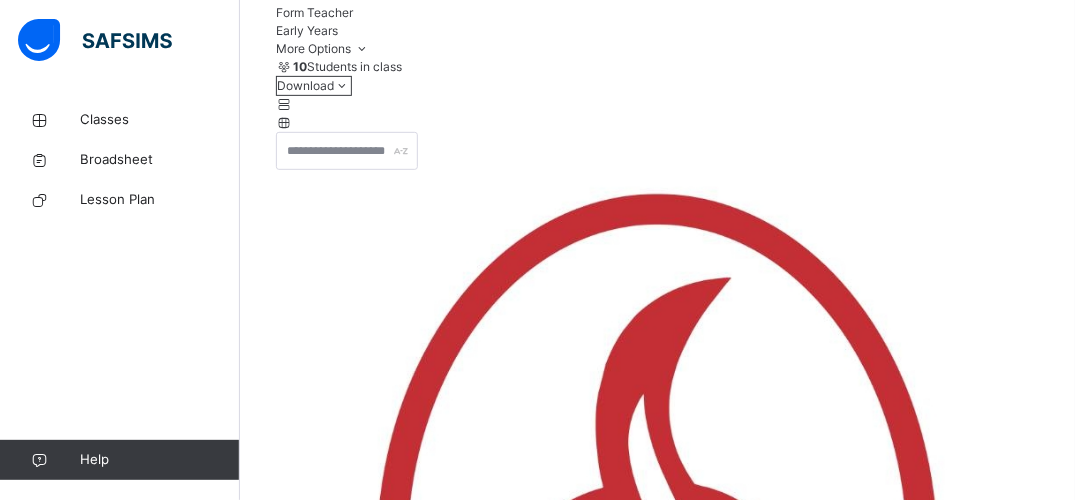 click on "Save Record" at bounding box center (327, 3562) 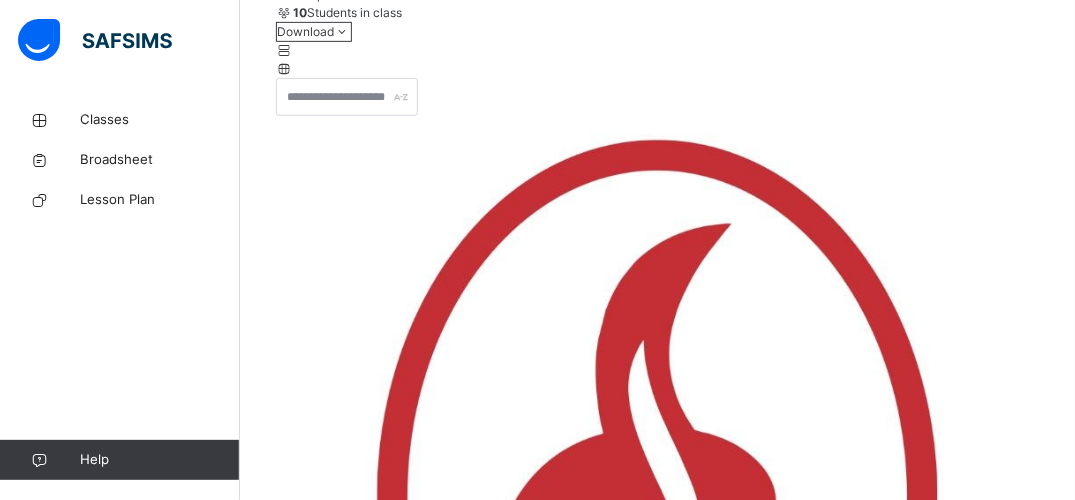 scroll, scrollTop: 1524, scrollLeft: 0, axis: vertical 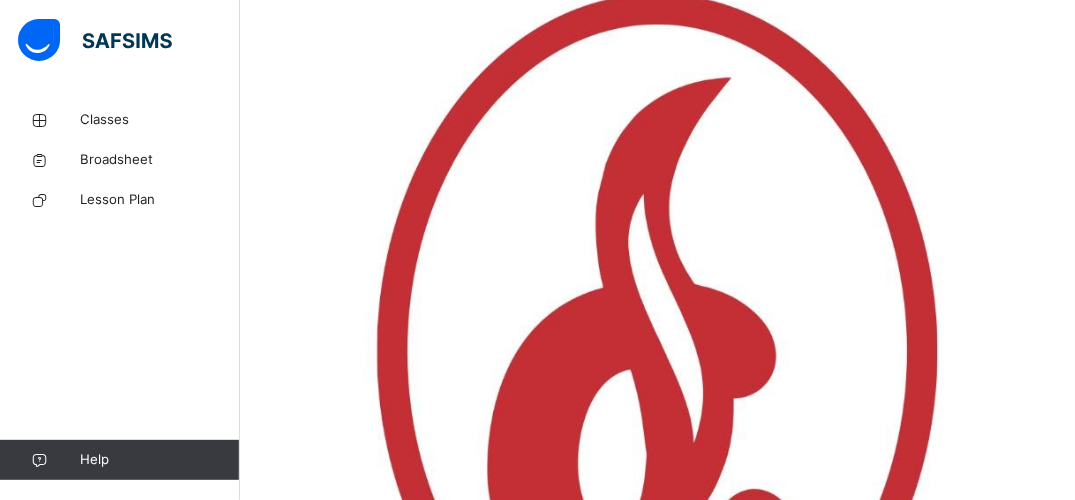 click on "Save Record" at bounding box center (327, 3362) 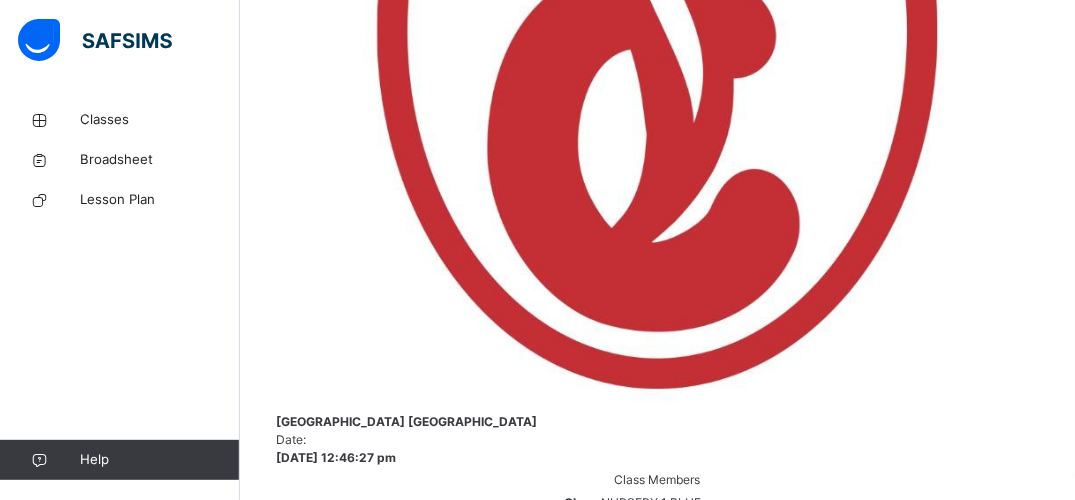 scroll, scrollTop: 832, scrollLeft: 0, axis: vertical 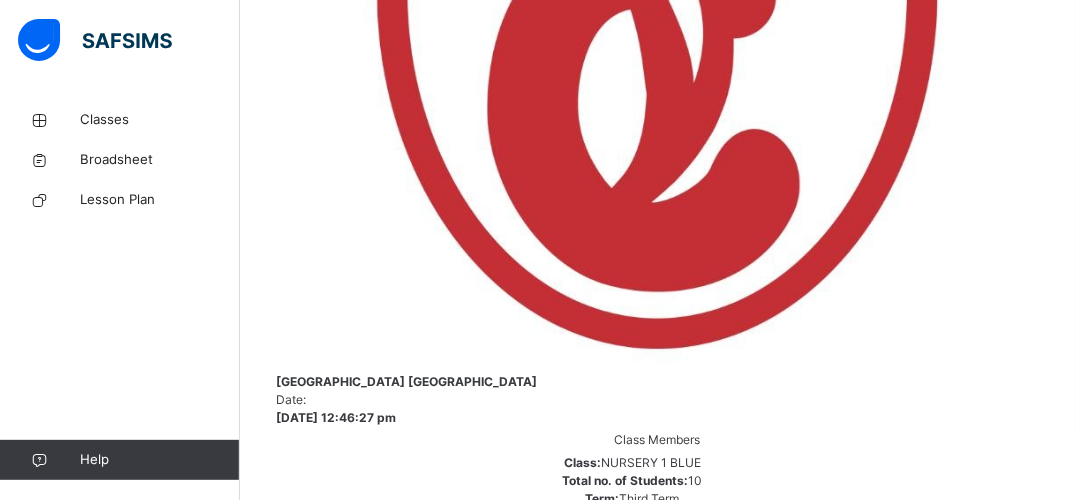 click on "Grade Rating Guide   ★ ★ ★ ★ Very Good  :  Very Good ★ ★ ★ ★ Good  :  Good ★ ★ ★ ★ Developing  :  Developing ★ ★ ★ ★ Needs to Improve  :  Needs to Improve" at bounding box center [657, 3194] 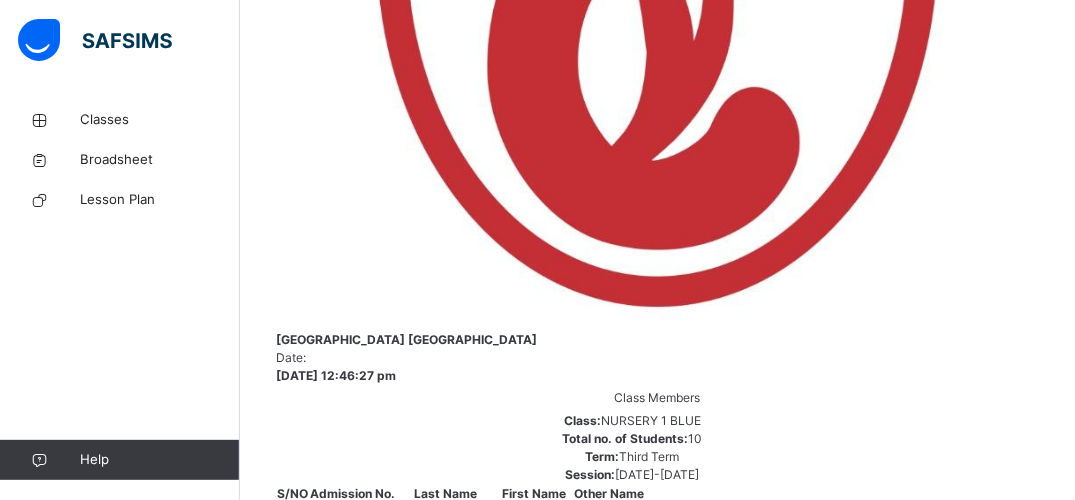 scroll, scrollTop: 983, scrollLeft: 0, axis: vertical 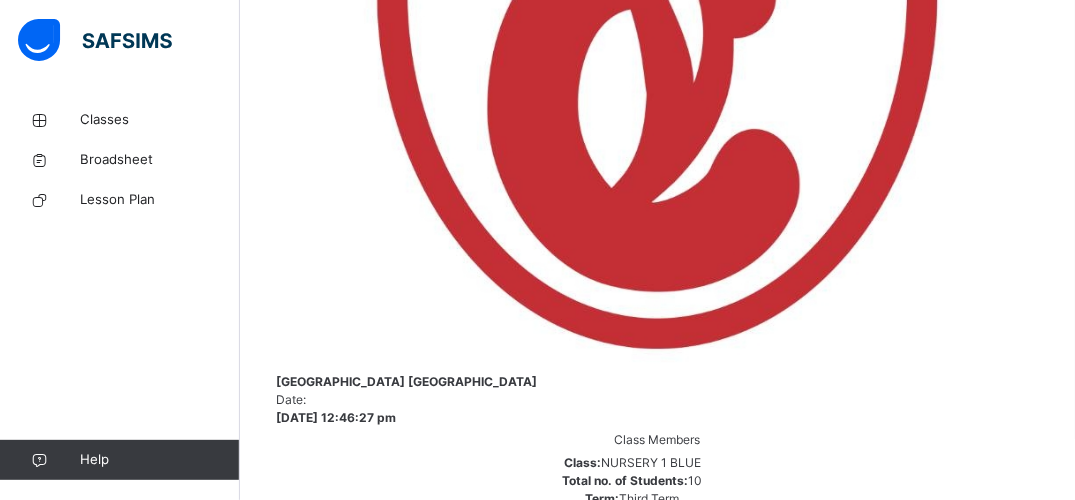 click on "Save Record" at bounding box center (327, 3015) 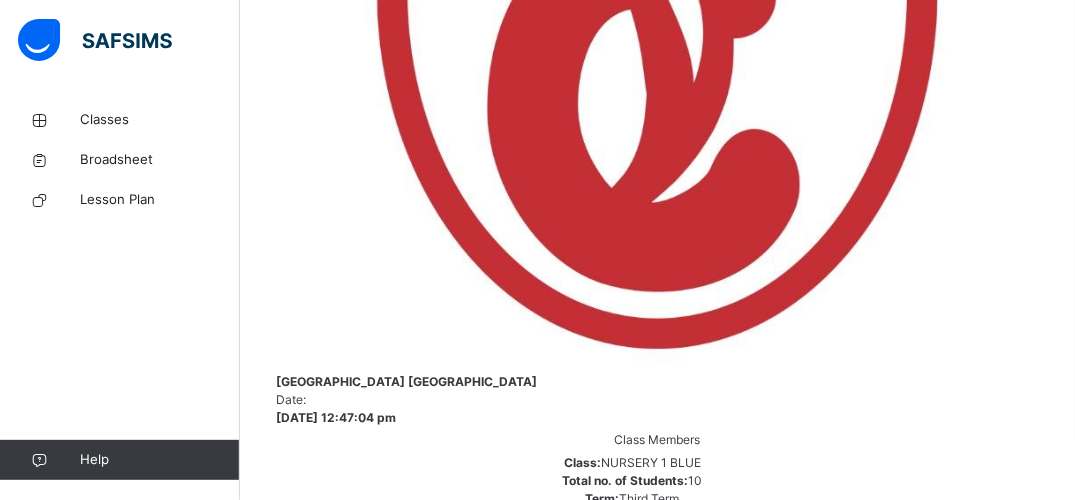 click on "Save Record" at bounding box center (657, 3008) 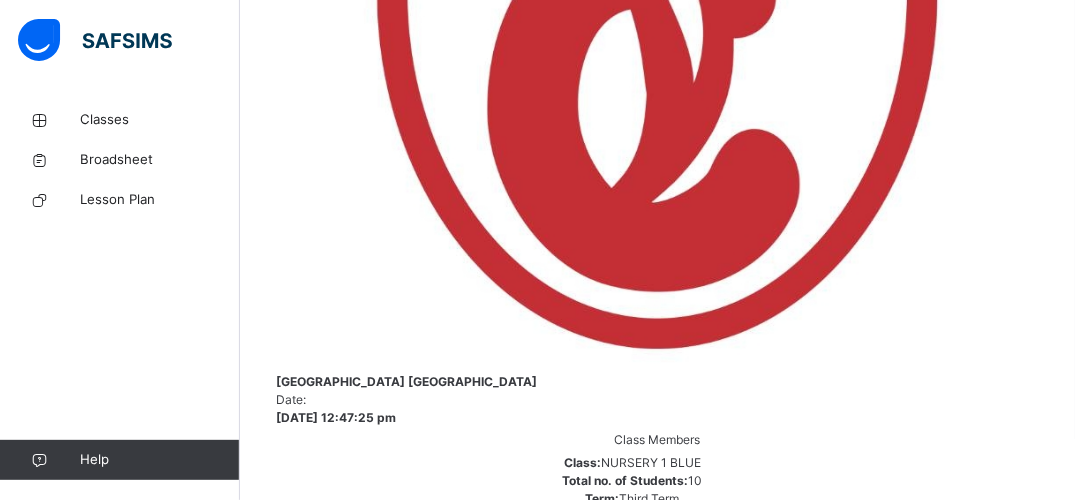 scroll, scrollTop: 0, scrollLeft: 0, axis: both 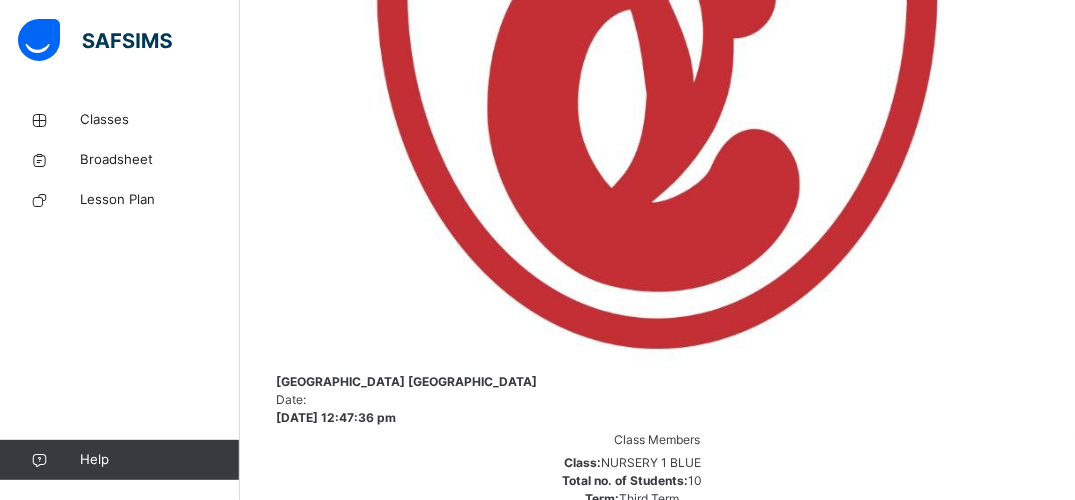click on "Grade Rating Guide   ★ ★ ★ ★ Very Good  :  Very Good ★ ★ ★ ★ Good  :  Good ★ ★ ★ ★ Developing  :  Developing ★ ★ ★ ★ Needs to Improve  :  Needs to Improve" at bounding box center [657, 3183] 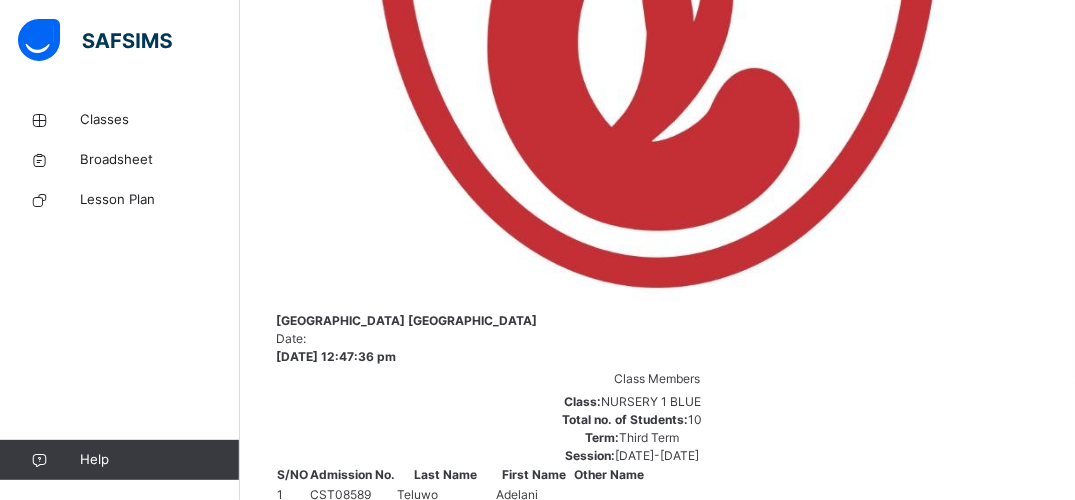 scroll, scrollTop: 1524, scrollLeft: 0, axis: vertical 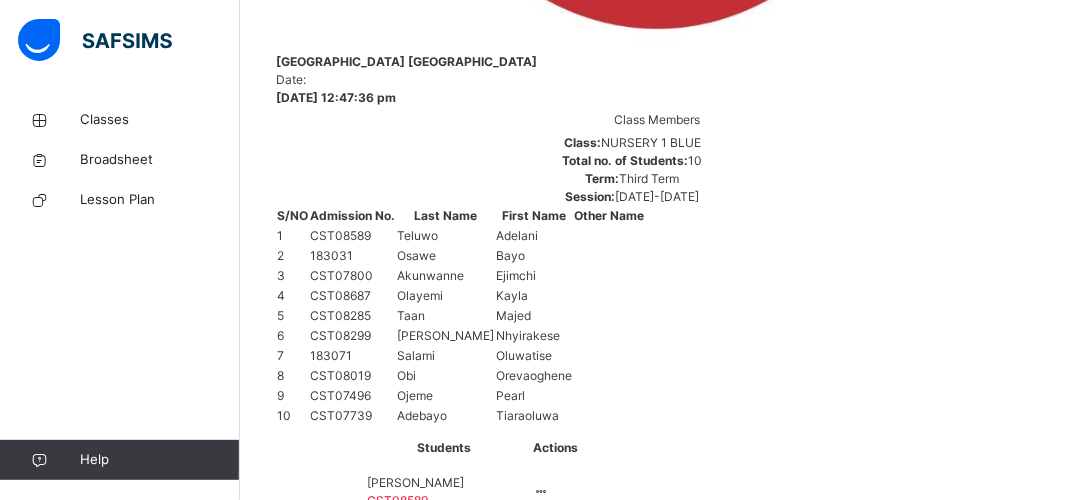 click on "Developing" at bounding box center [657, 3684] 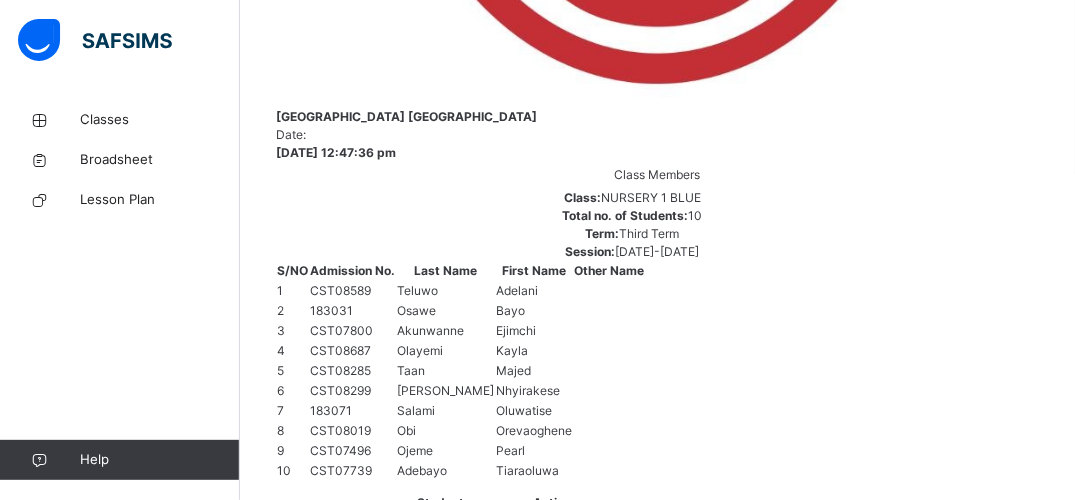 scroll, scrollTop: 0, scrollLeft: 0, axis: both 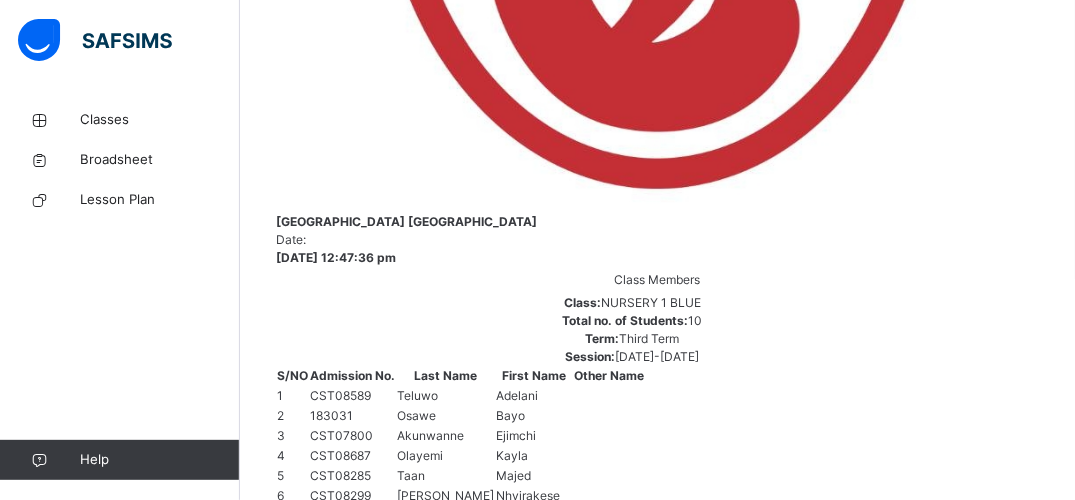 click on "Save Record" at bounding box center (327, 2844) 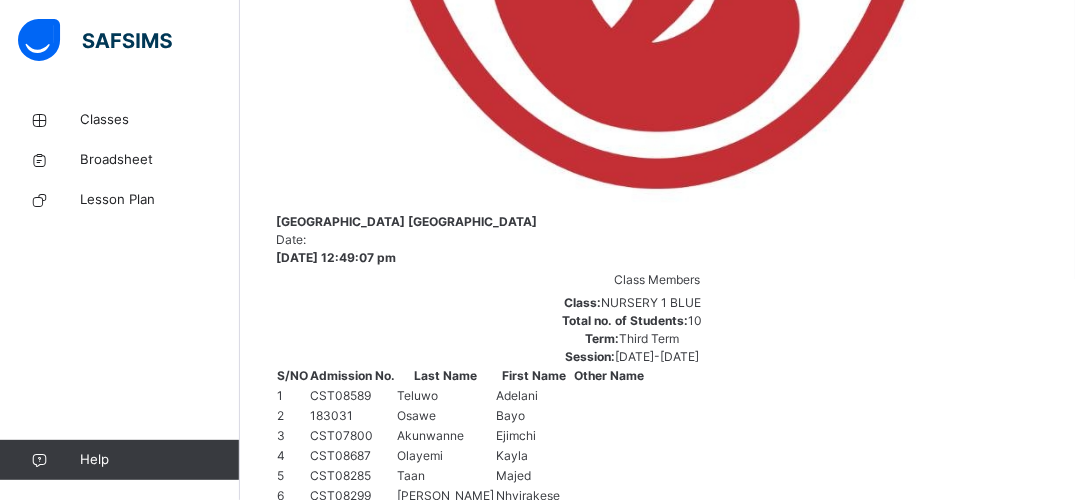 click on "Save Record" at bounding box center [312, 2836] 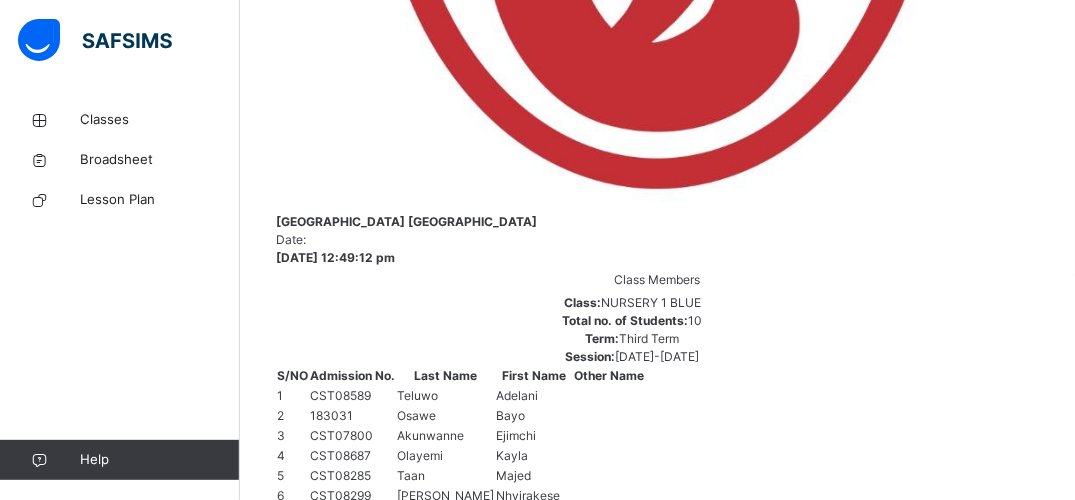 click on "Kayla  Olayemi CST08687" at bounding box center [657, 2280] 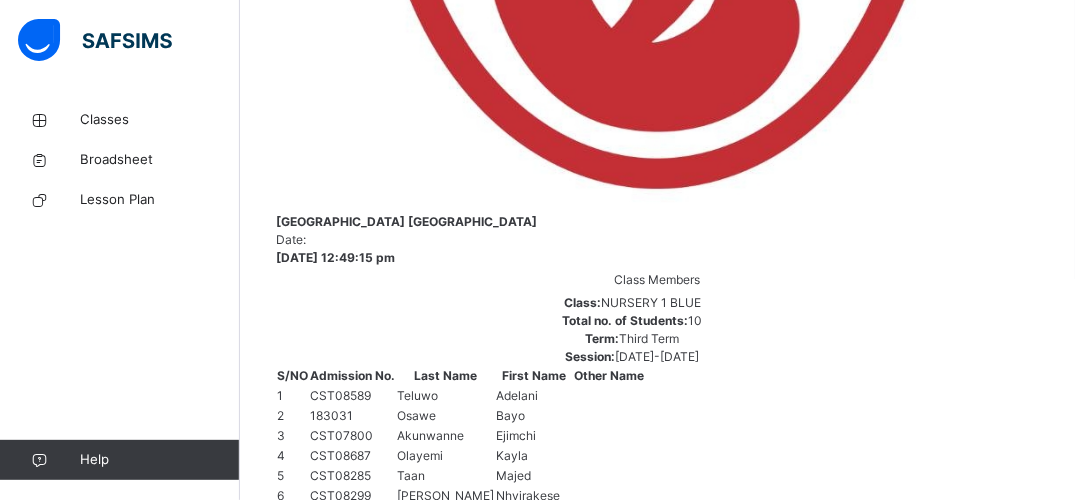 scroll, scrollTop: 240, scrollLeft: 0, axis: vertical 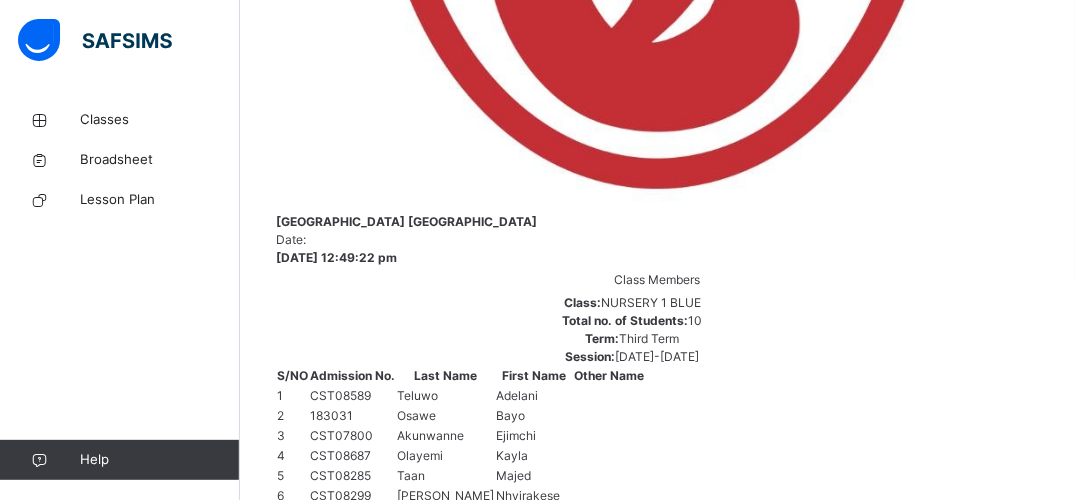 click on "Grade Rating Guide   ★ ★ ★ ★ Very Good  :  Very Good ★ ★ ★ ★ Good  :  Good ★ ★ ★ ★ Developing  :  Developing ★ ★ ★ ★ Needs to Improve  :  Needs to Improve" at bounding box center [657, 3020] 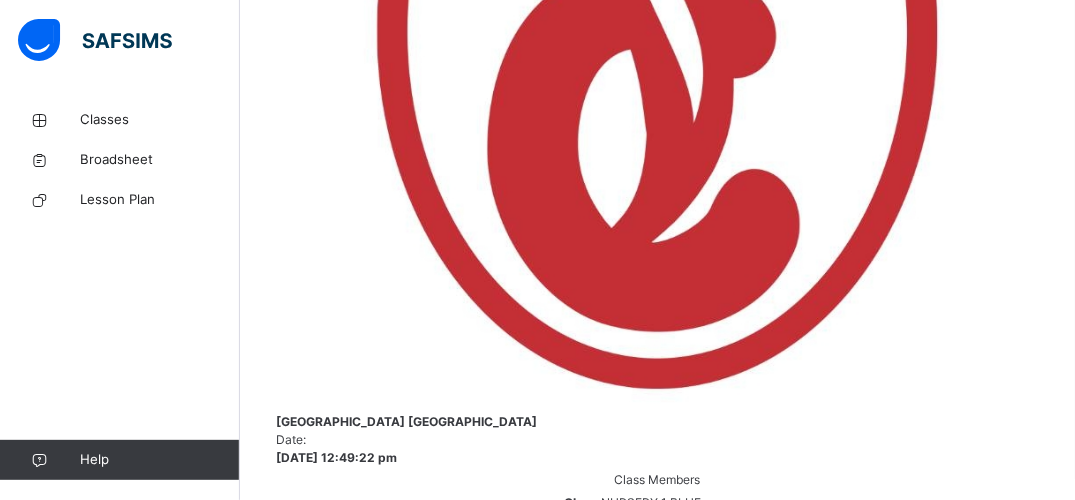 click on "Save Record" at bounding box center [327, 3041] 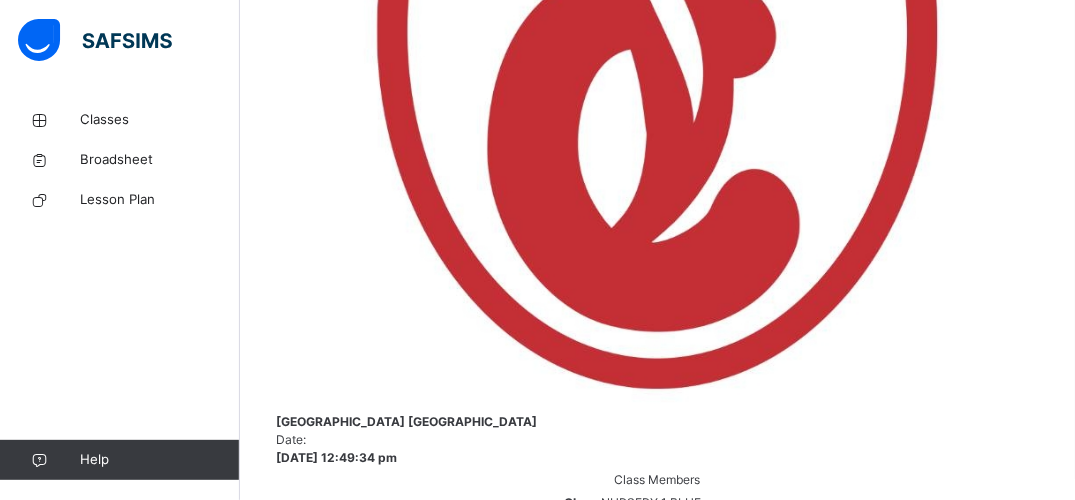 scroll, scrollTop: 400, scrollLeft: 0, axis: vertical 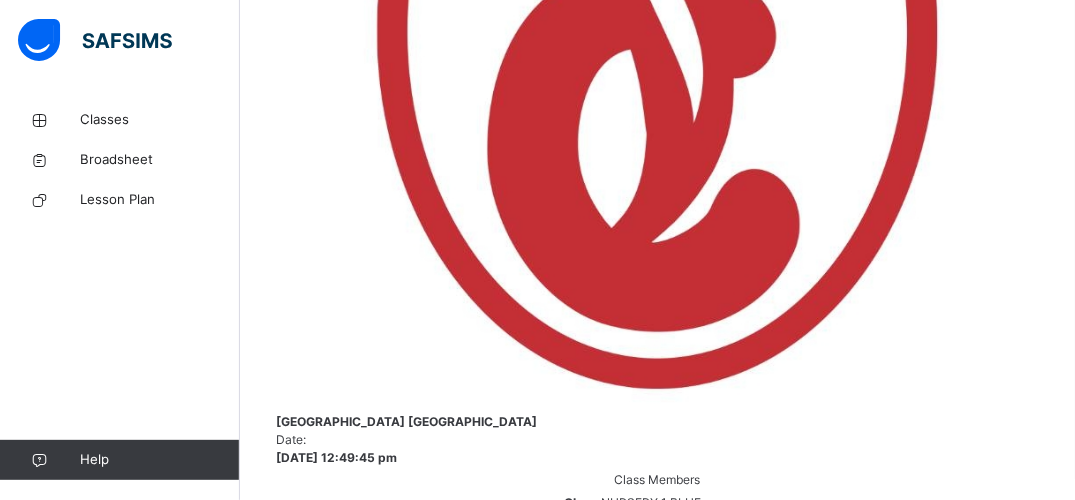 click on "Grade Rating Guide   ★ ★ ★ ★ Very Good  :  Very Good ★ ★ ★ ★ Good  :  Good ★ ★ ★ ★ Developing  :  Developing ★ ★ ★ ★ Needs to Improve  :  Needs to Improve" at bounding box center [657, 3220] 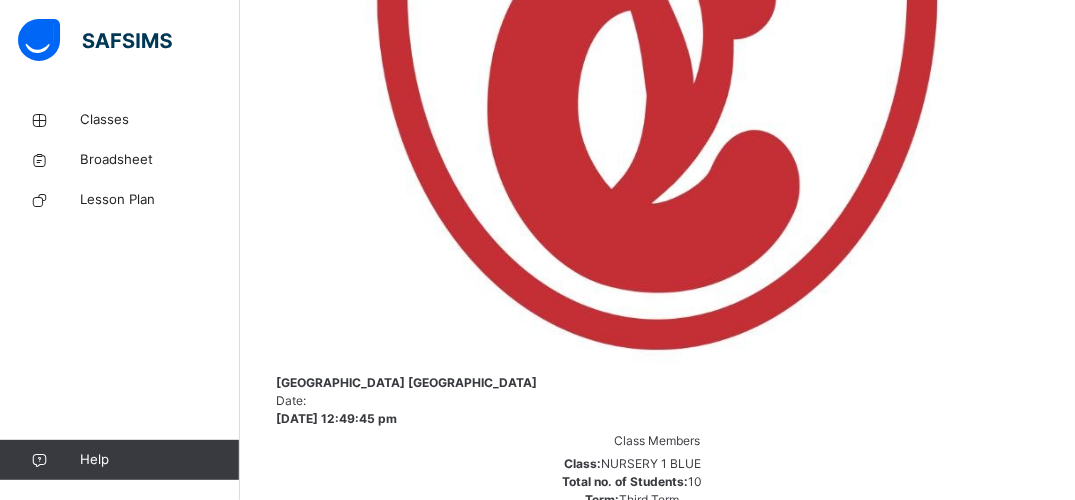 scroll, scrollTop: 966, scrollLeft: 0, axis: vertical 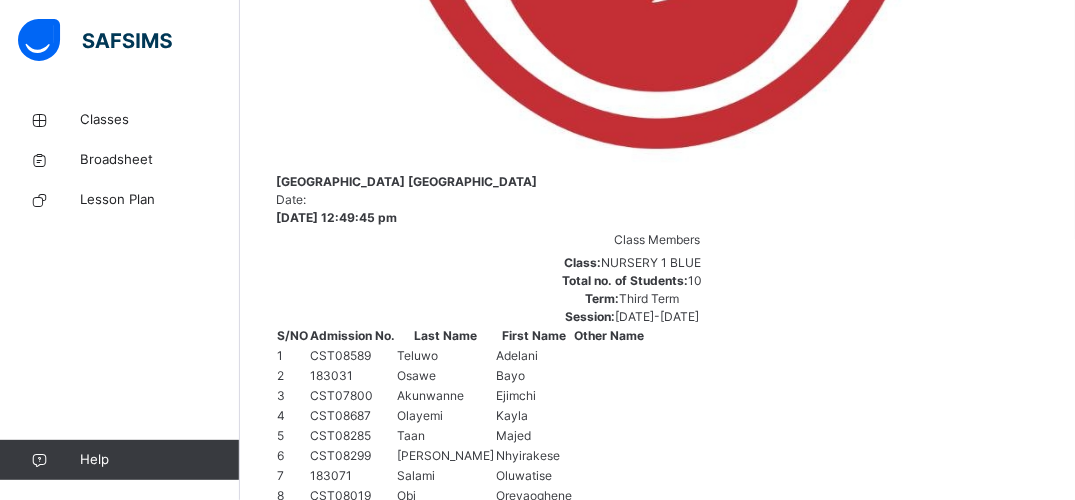 click on "Save Record" at bounding box center [327, 2801] 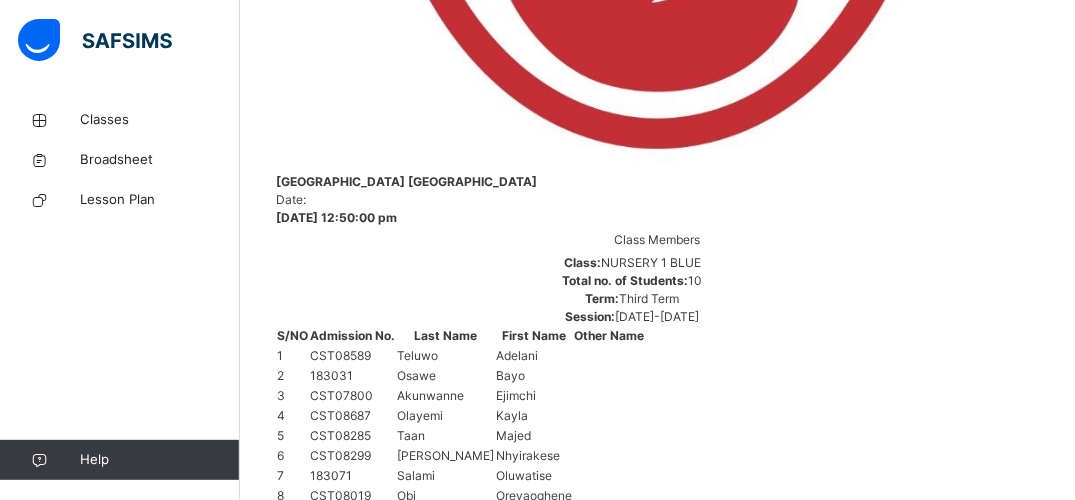click on "Pearl  Ojeme CST07496" at bounding box center (657, 2624) 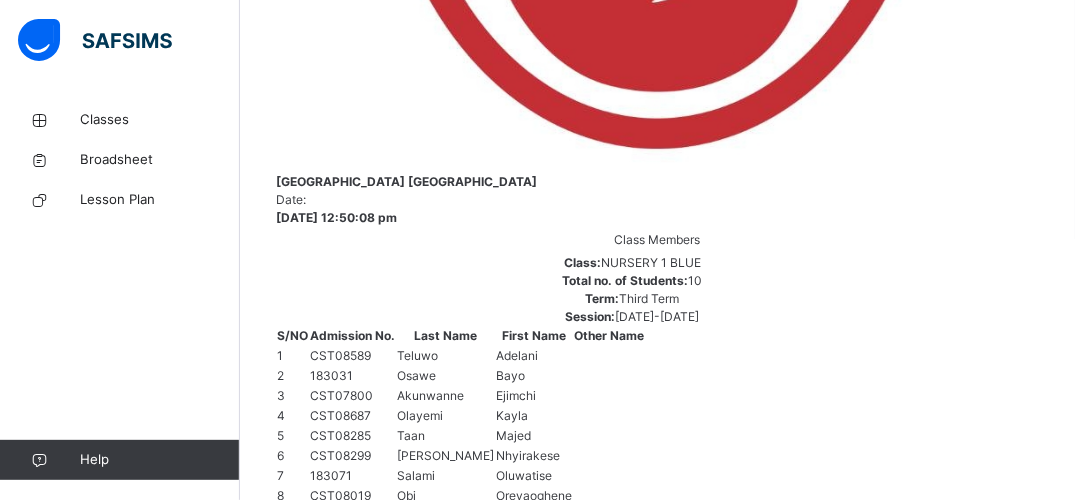 click on "Grade Rating Guide   ★ ★ ★ ★ Very Good  :  Very Good ★ ★ ★ ★ Good  :  Good ★ ★ ★ ★ Developing  :  Developing ★ ★ ★ ★ Needs to Improve  :  Needs to Improve Can dust surfaces   Very Good Good Developing Needs to Improve  Add Comment Can do up a zip   Very Good Good Developing Needs to Improve  Add Comment Can tie a bow   Very Good Good Developing Needs to Improve  Add Comment Can put on and take off clothes   Very Good Good Developing Needs to Improve  Add Comment Can put on and take off socks   Very Good Good Developing Needs to Improve  Add Comment Can roll up sleeves   Very Good Good Developing Needs to Improve  Add Comment" at bounding box center [657, 3741] 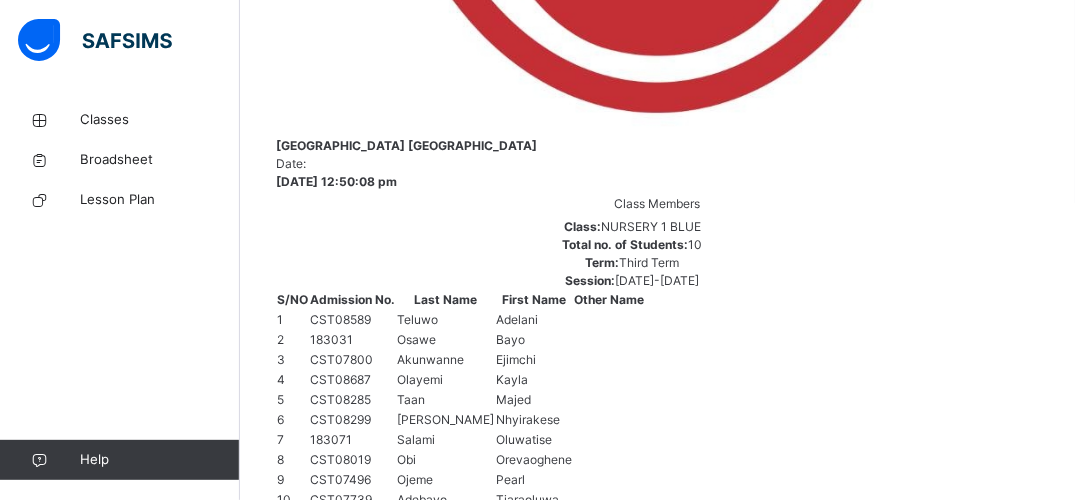 scroll, scrollTop: 1072, scrollLeft: 0, axis: vertical 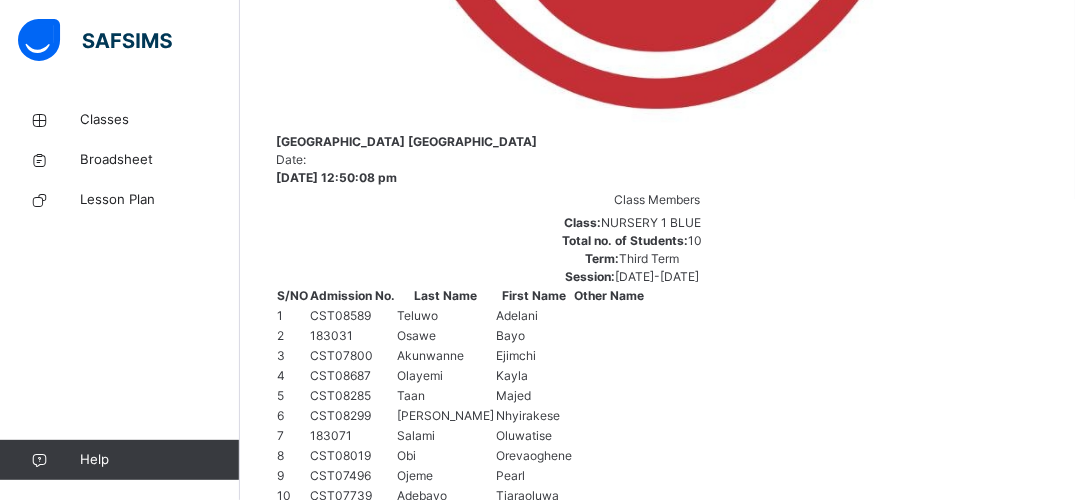click on "Save Record" at bounding box center (327, 2766) 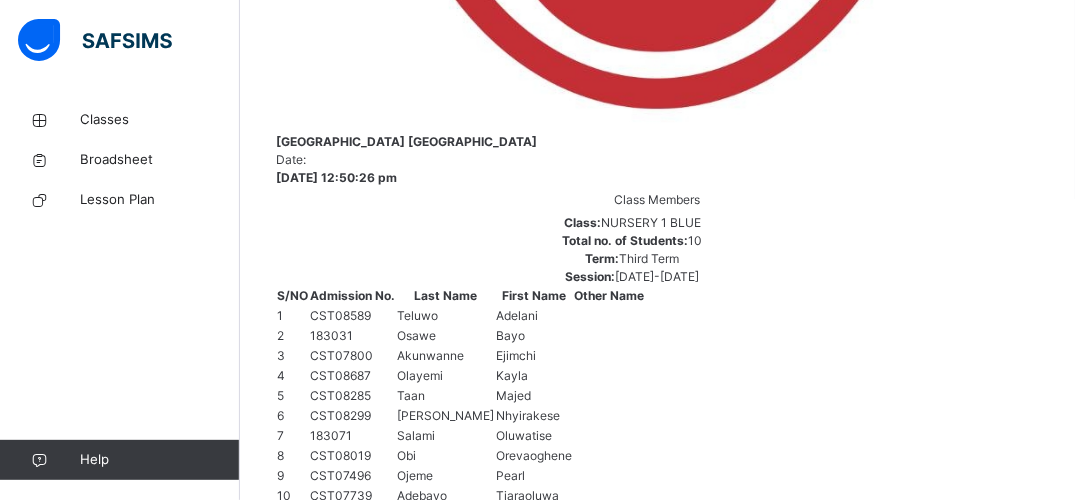 click on "Tiaraoluwa  Adebayo" at bounding box center (657, 2637) 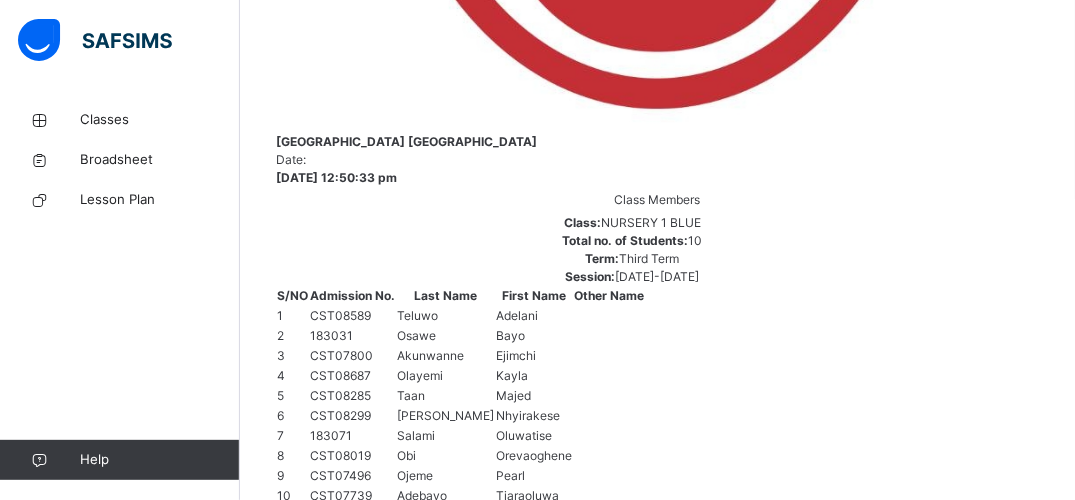scroll, scrollTop: 84, scrollLeft: 0, axis: vertical 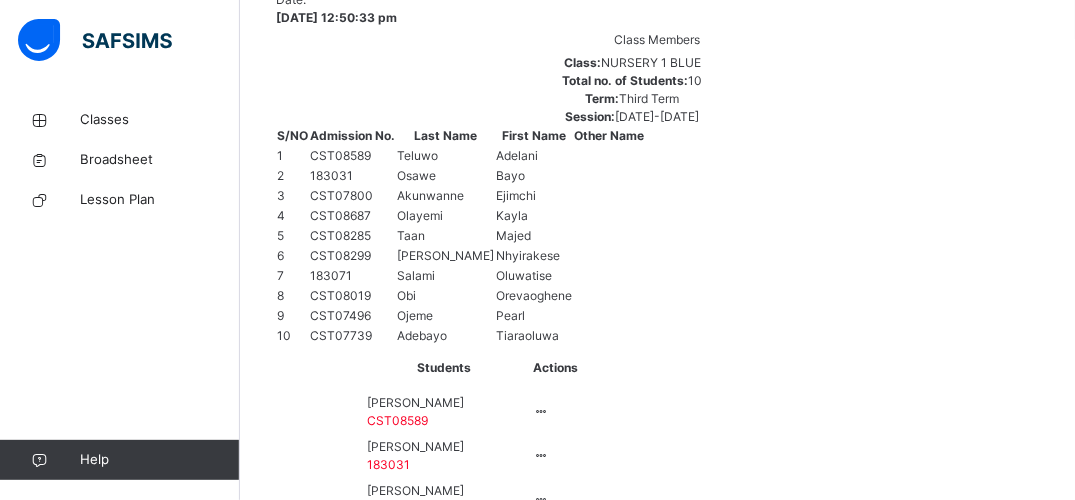 click on "Grade Rating Guide   ★ ★ ★ ★ Very Good  :  Very Good ★ ★ ★ ★ Good  :  Good ★ ★ ★ ★ Developing  :  Developing ★ ★ ★ ★ Needs to Improve  :  Needs to Improve Can dust surfaces   Very Good Good Developing Needs to Improve  Add Comment Can do up a zip   Very Good Good Developing Needs to Improve  Add Comment Can tie a bow   Very Good Good Developing Needs to Improve  Add Comment Can put on and take off clothes   Very Good Good Developing Needs to Improve  Add Comment Can put on and take off socks   Very Good Good Developing Needs to Improve  Add Comment Can roll up sleeves   Very Good Good Developing Needs to Improve  Add Comment" at bounding box center (657, 3525) 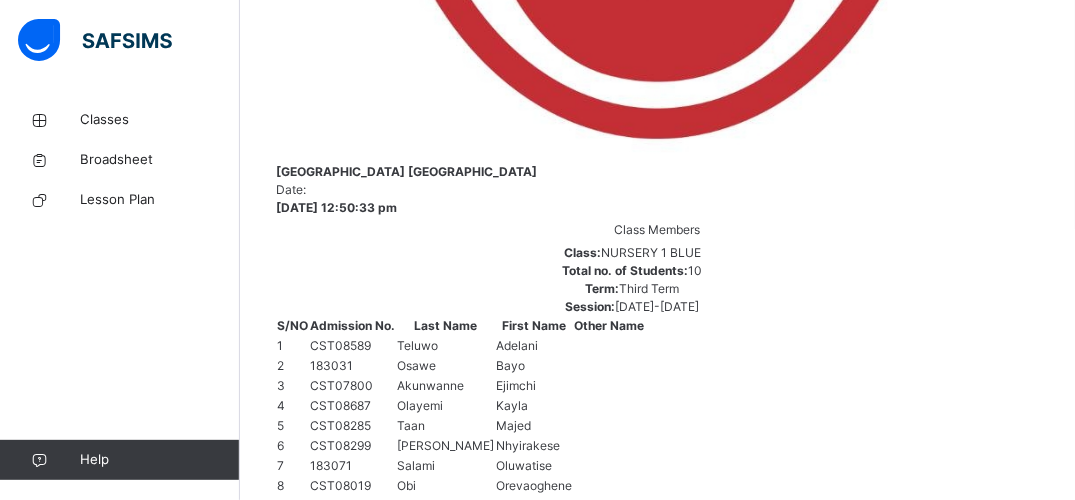 scroll, scrollTop: 992, scrollLeft: 0, axis: vertical 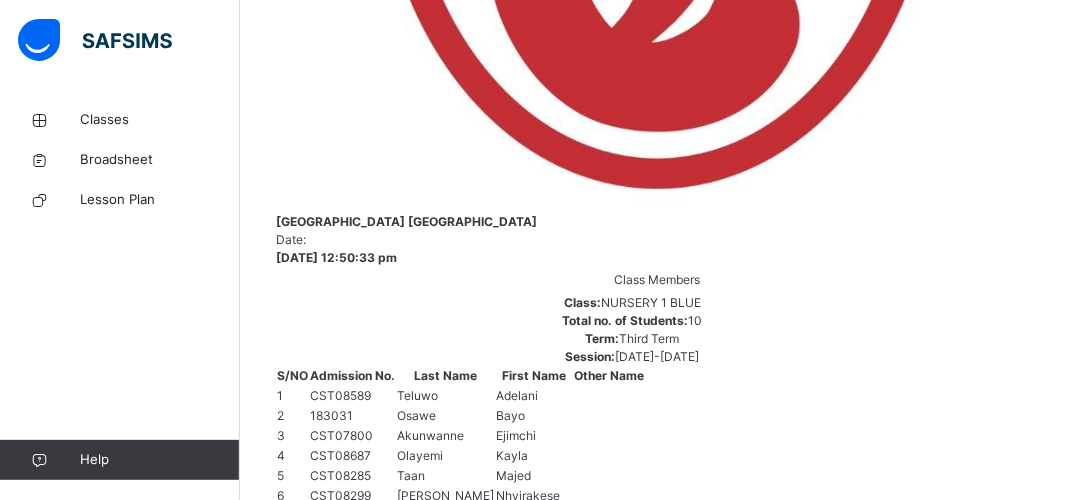 click on "Save Record" at bounding box center [327, 2830] 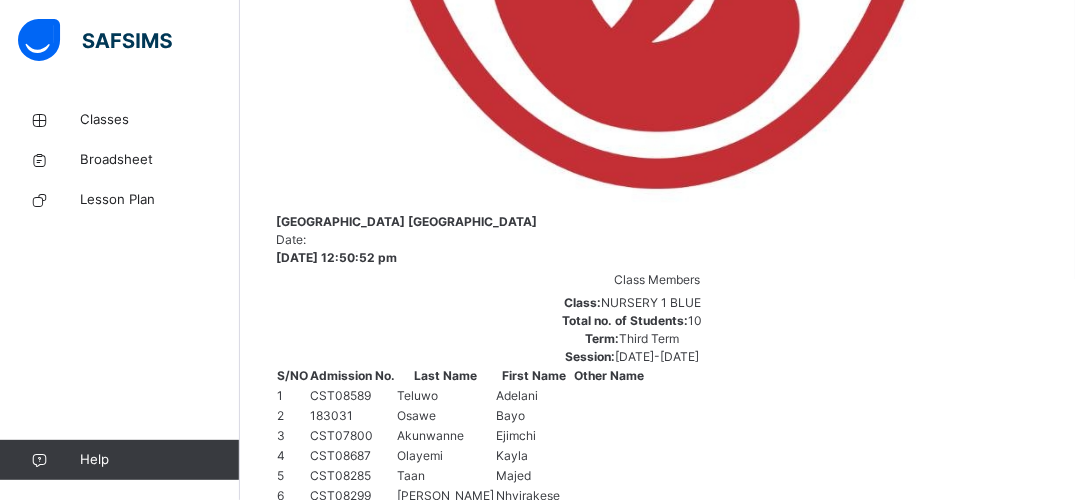 click 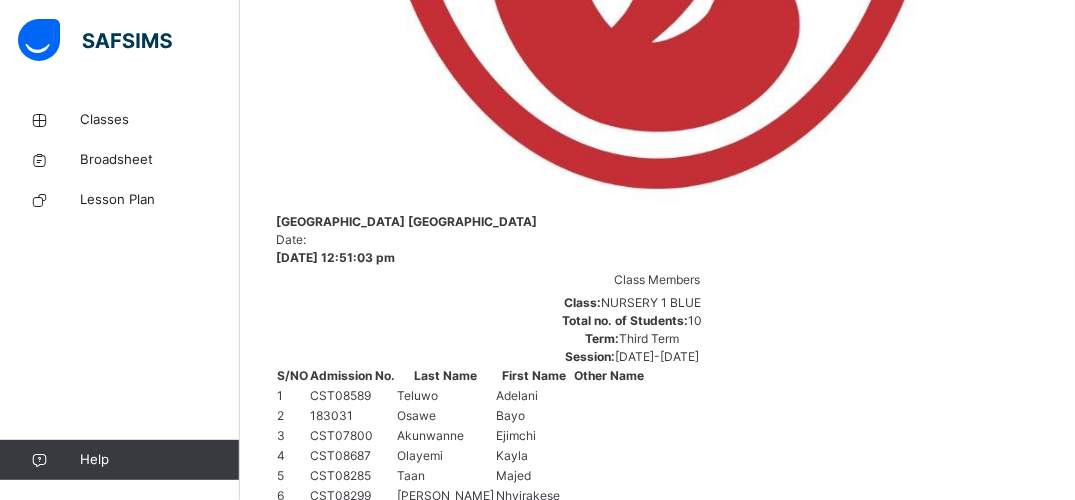 click on "Grade Rating Guide   ★ ★ ★ ★ Very Good  :  Very Good ★ ★ ★ ★ Good  :  Good ★ ★ ★ ★ Developing  :  Developing ★ ★ ★ ★ Needs to Improve  :  Needs to Improve" at bounding box center [657, 3009] 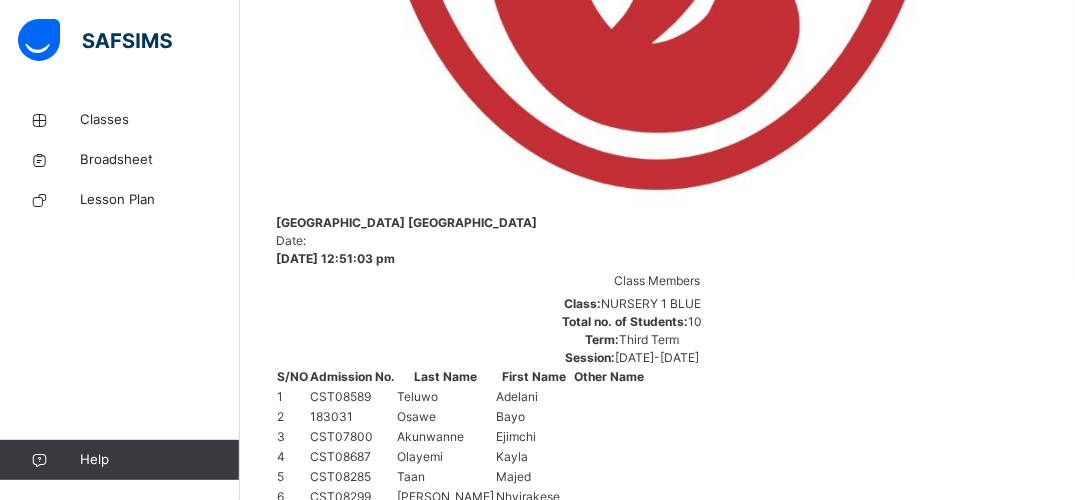 scroll, scrollTop: 919, scrollLeft: 0, axis: vertical 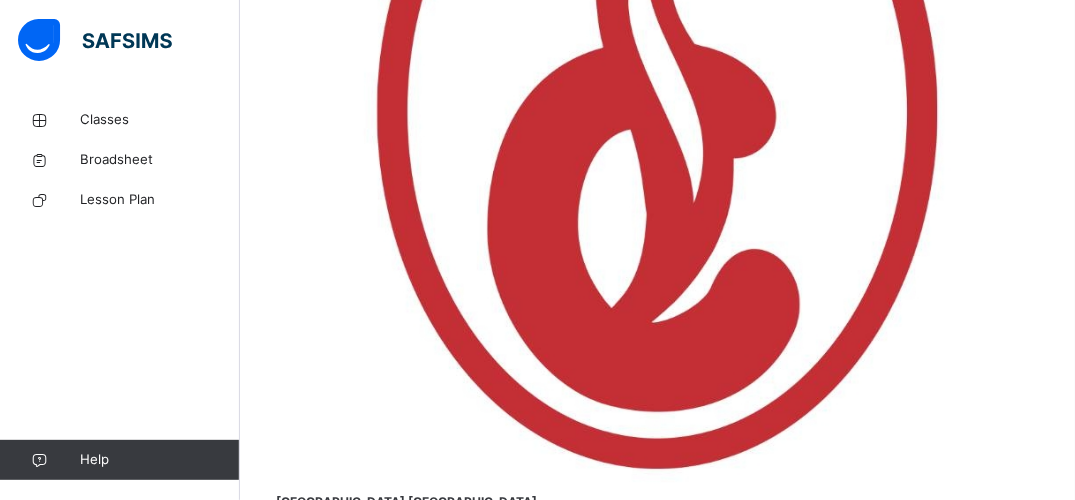click on "Save Record" at bounding box center [327, 3110] 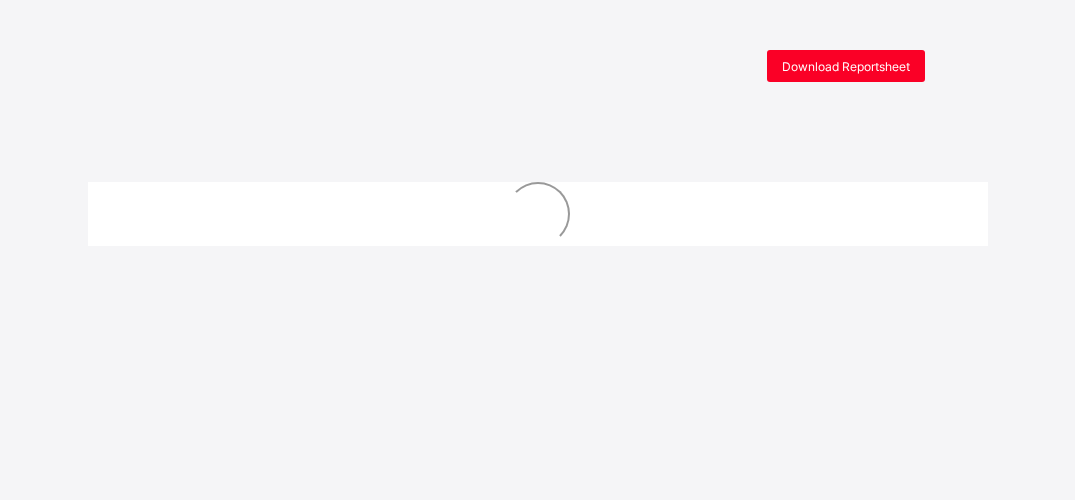 scroll, scrollTop: 0, scrollLeft: 0, axis: both 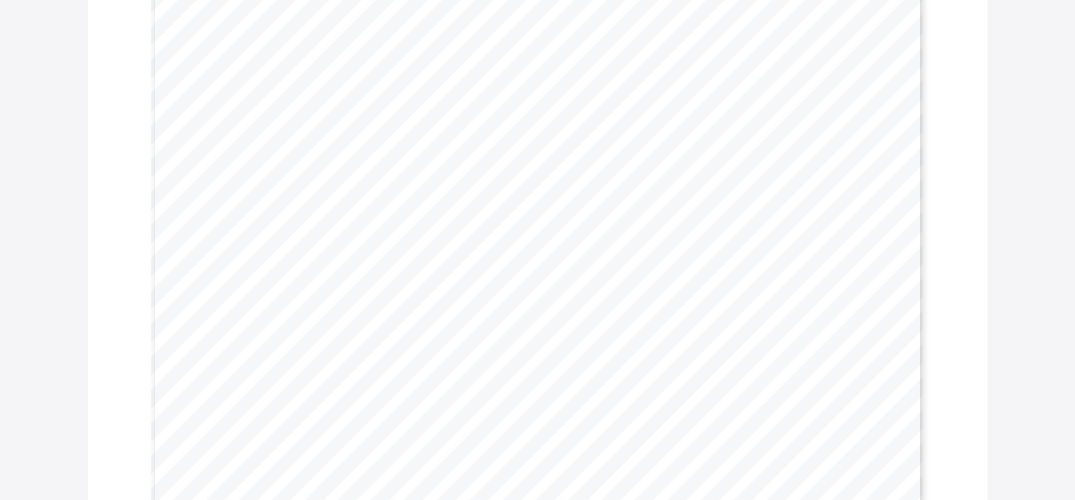 drag, startPoint x: 1084, startPoint y: 483, endPoint x: 1024, endPoint y: 496, distance: 61.39218 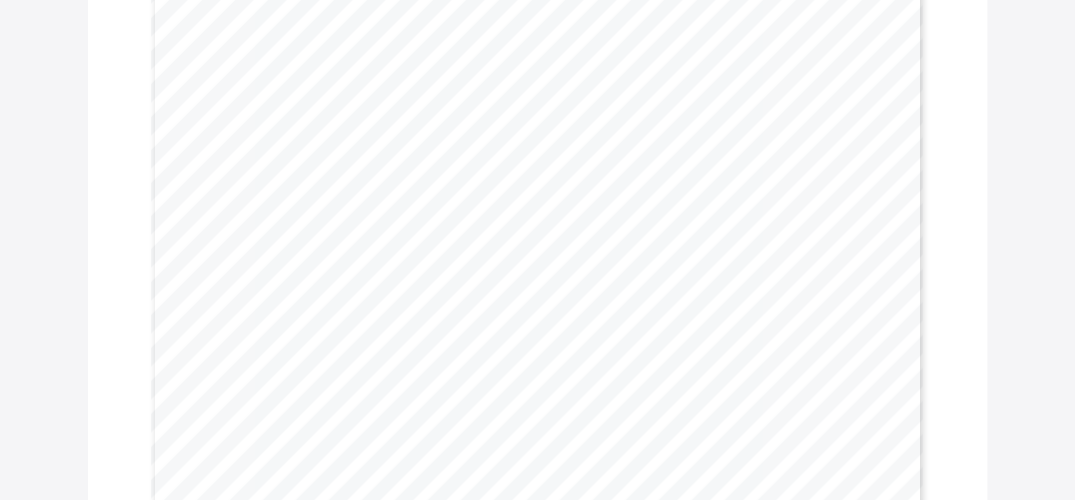 scroll, scrollTop: 653, scrollLeft: 0, axis: vertical 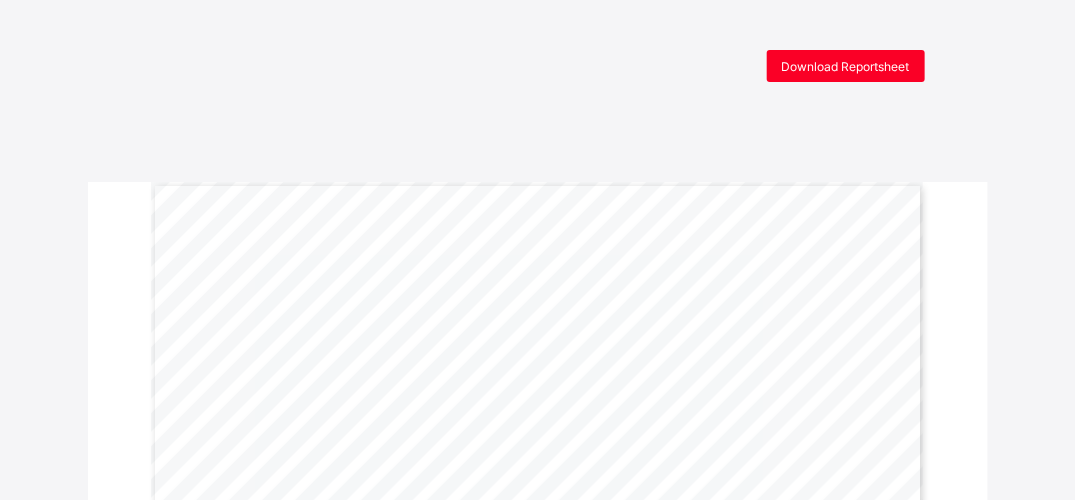 click on "Download Reportsheet END OF TERM REPORT Third Term [DATE]-[DATE] Name:   [PERSON_NAME] Age:   [DEMOGRAPHIC_DATA] Years Admission No:   CST07496 Class:   NURSERY 1 BLUE School Resumes:   [DATE] Attendance Record No. of Times School Opened   98 No. of Times Present   82   83.7% No. of Times Absent   10 Page 2 Very Good   Good   Developing   Needs to Improve LANGUAGE & COMMUNICATION SKILLS Has a phonemic awareness/ blending of three letter words   ✔ Has a phonemic awareness / blending of two letter words   ✔ Can recognize most letter sounds v, j, w, x, z, q, y   ✔ Can associate most letter sounds v, j, w, x, z, q and y with objects and pictures.   ✔ Can trace/write letter sounds: v, j, w, x, z, q and y   ✔ Can write letter sounds learnt, with the appropriate formation/directionality   ✔ Can read pictures stories and arrange in sequence   ✔ Can recite rhymes learnt from memory   ✔ Forms letters learnt correctly   ✔ Comments : NUMERACY Can recognise purple colour in the environment.   ✔ models.   ✔   ✔" at bounding box center (537, 1757) 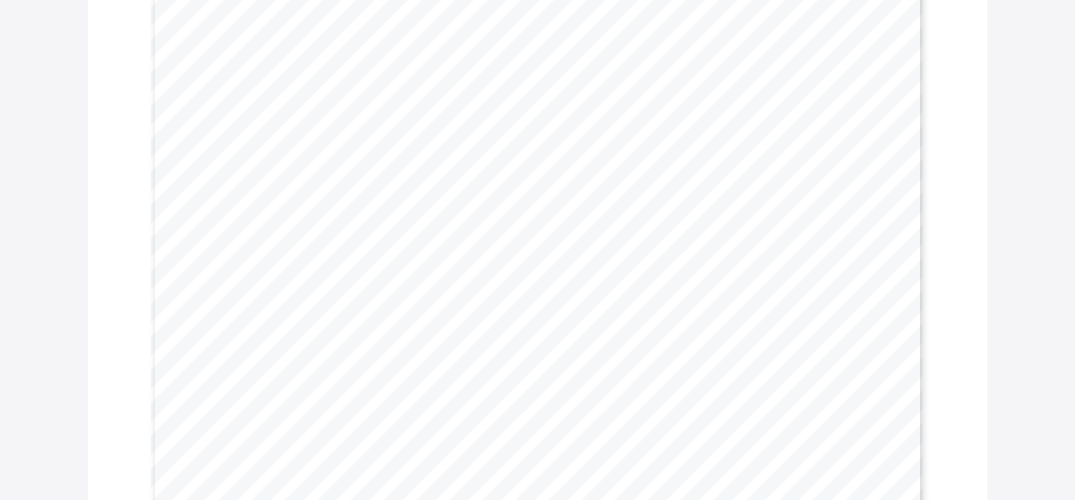 scroll, scrollTop: 426, scrollLeft: 0, axis: vertical 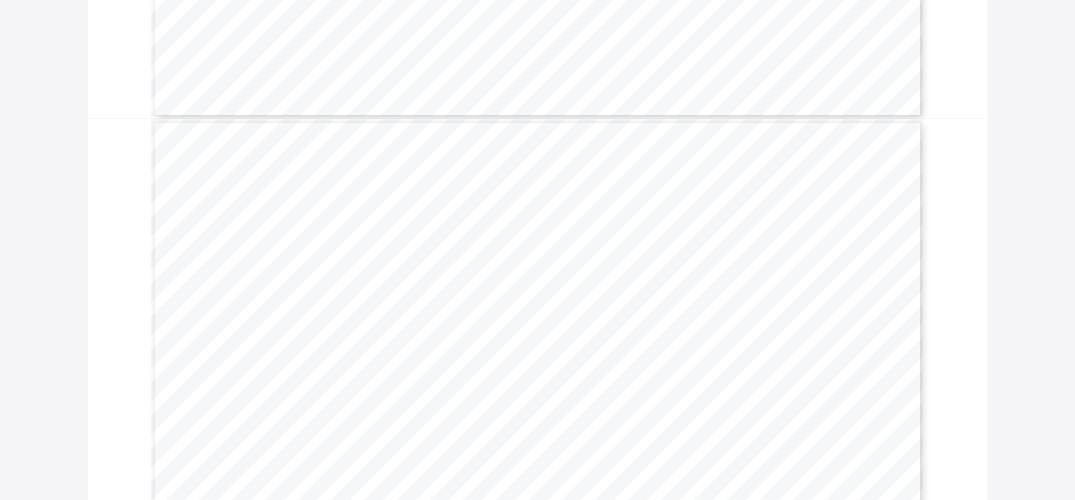 drag, startPoint x: 1077, startPoint y: 485, endPoint x: 587, endPoint y: 425, distance: 493.6598 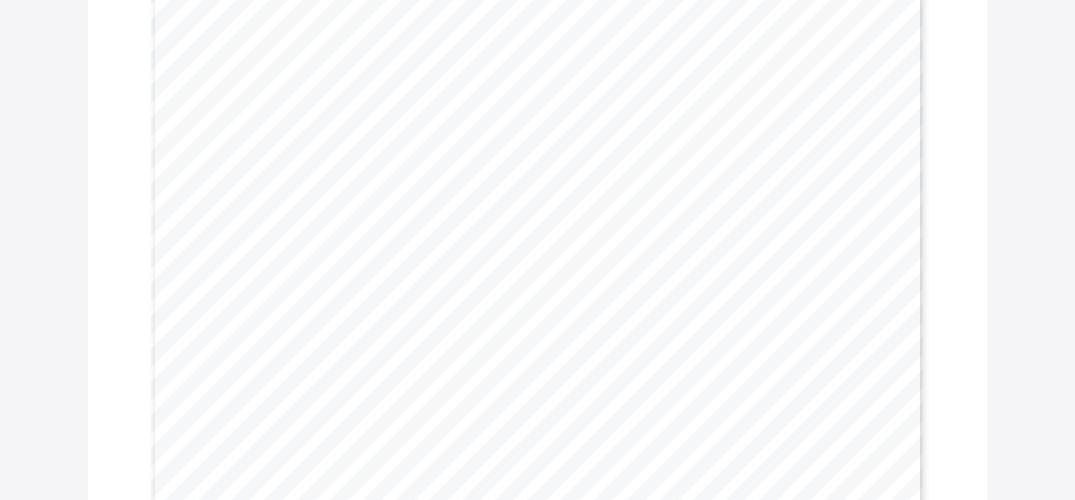 scroll, scrollTop: 2465, scrollLeft: 0, axis: vertical 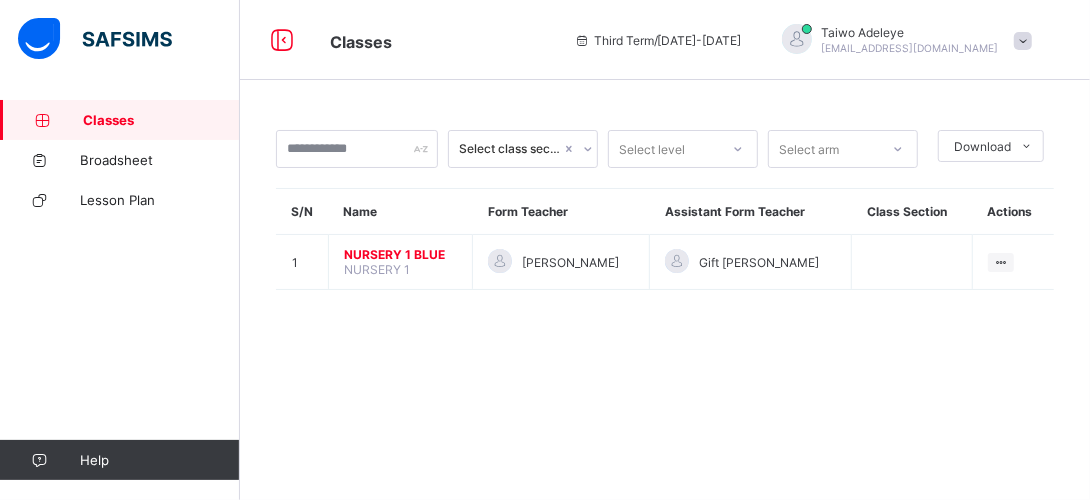 click on "[PERSON_NAME] [PERSON_NAME][EMAIL_ADDRESS][PERSON_NAME][DOMAIN_NAME]" at bounding box center [910, 40] 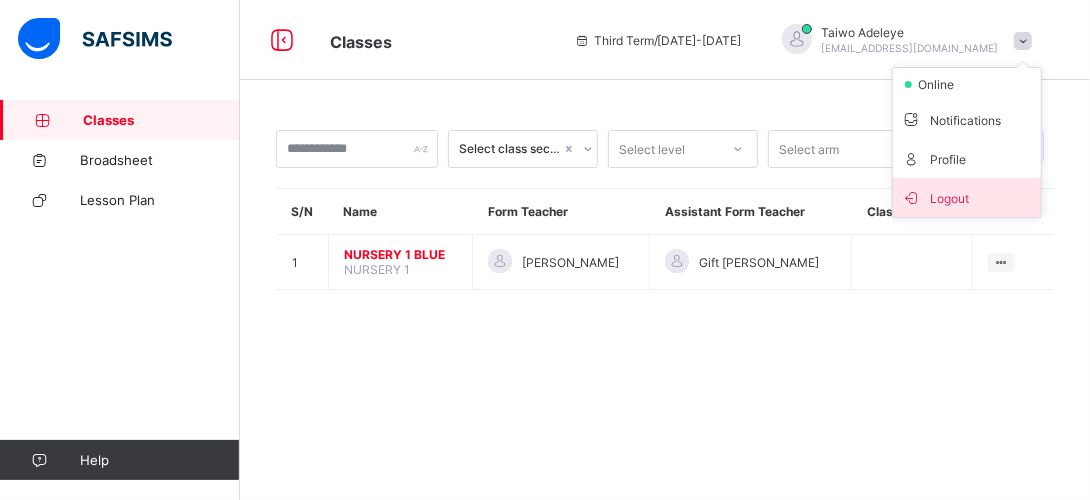 click on "Logout" at bounding box center [967, 197] 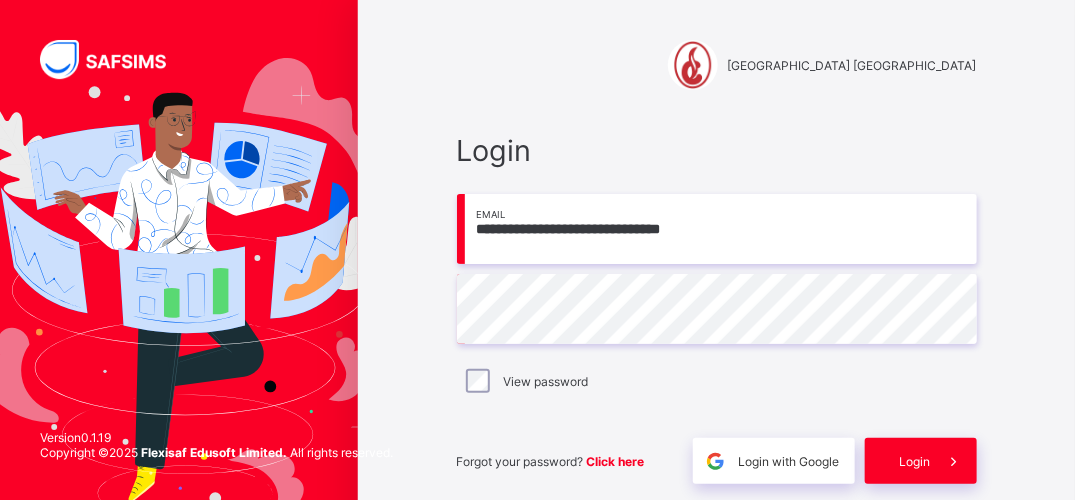 click on "**********" at bounding box center (717, 229) 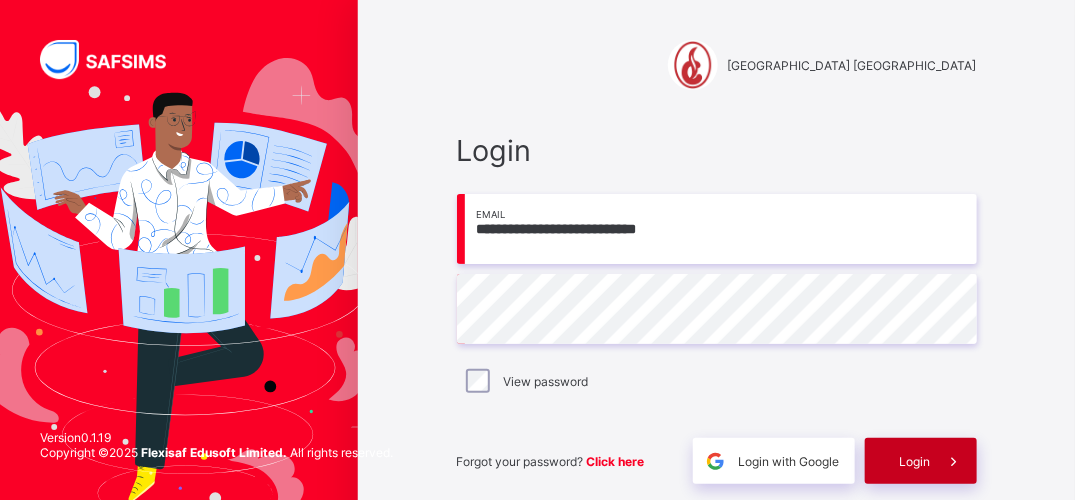 click on "Login" at bounding box center (915, 461) 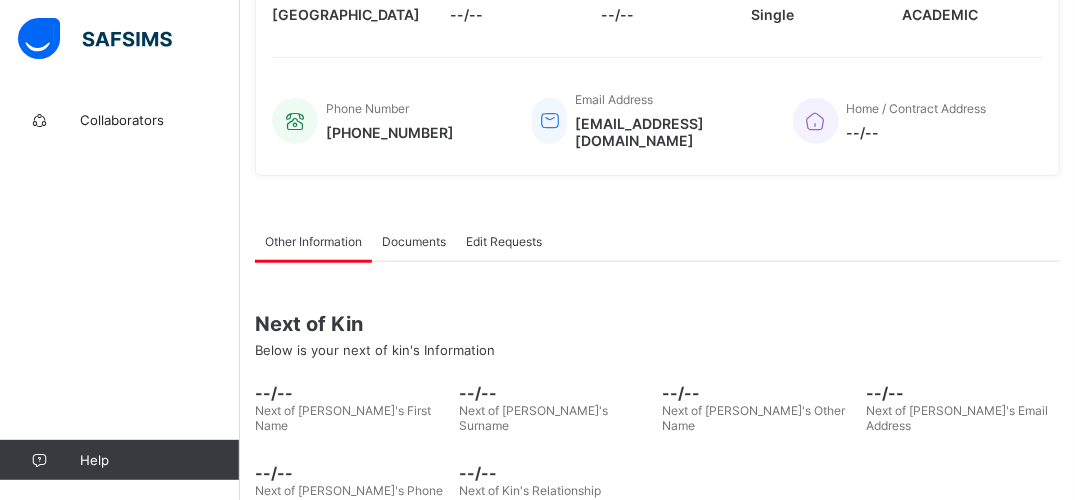 scroll, scrollTop: 502, scrollLeft: 0, axis: vertical 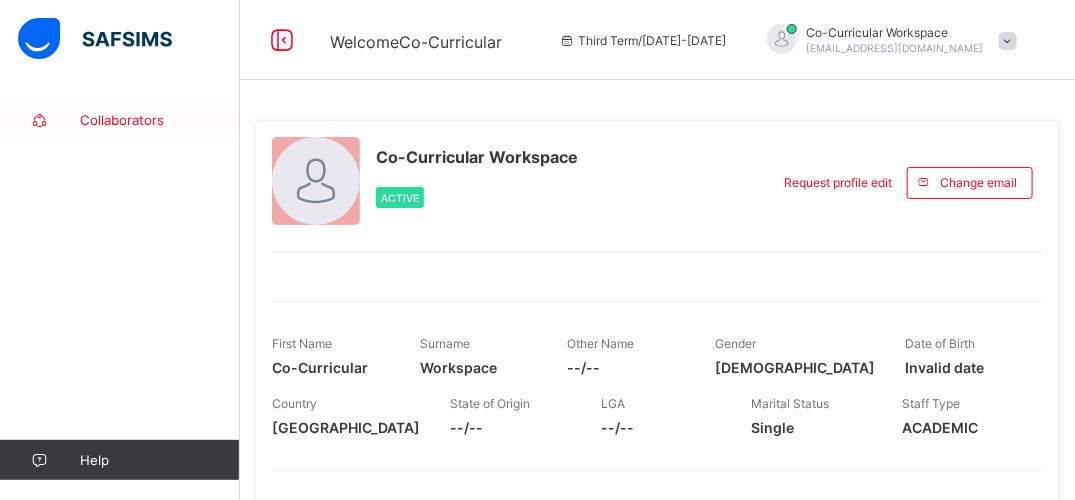 click on "Collaborators" at bounding box center (160, 120) 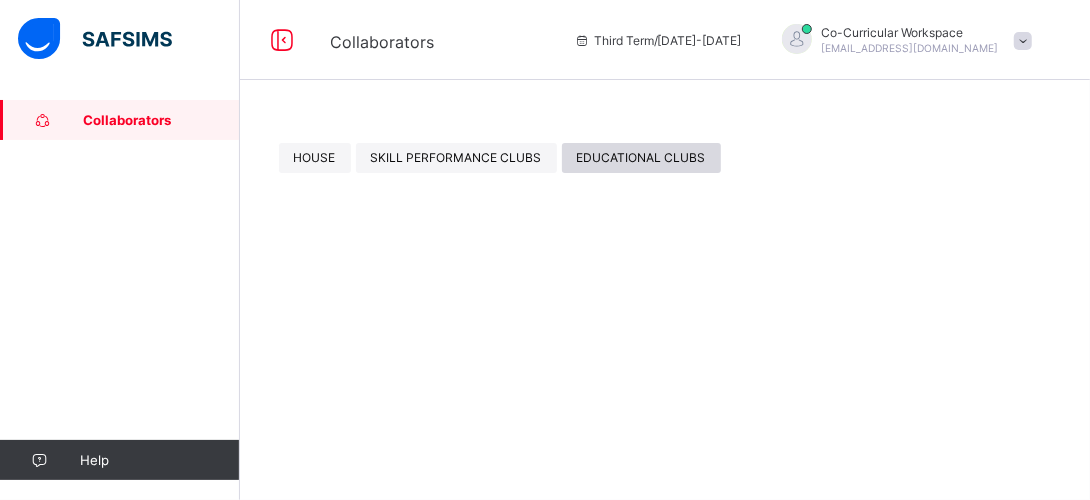 click on "EDUCATIONAL CLUBS" at bounding box center (641, 157) 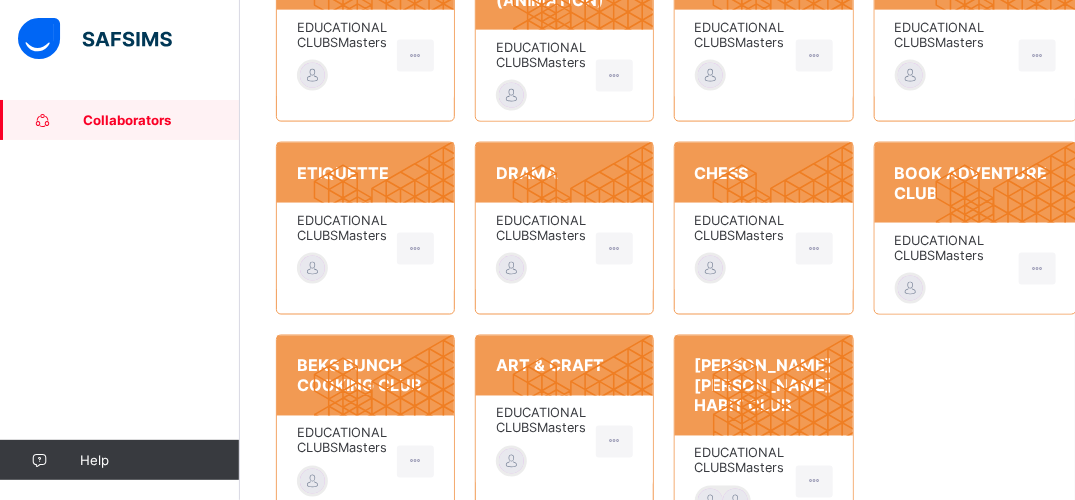 scroll, scrollTop: 1060, scrollLeft: 0, axis: vertical 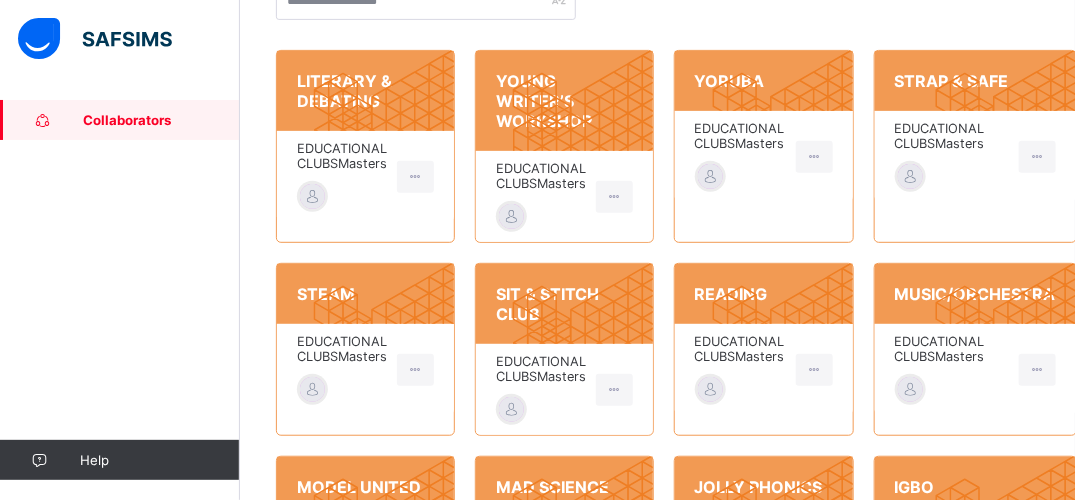 click 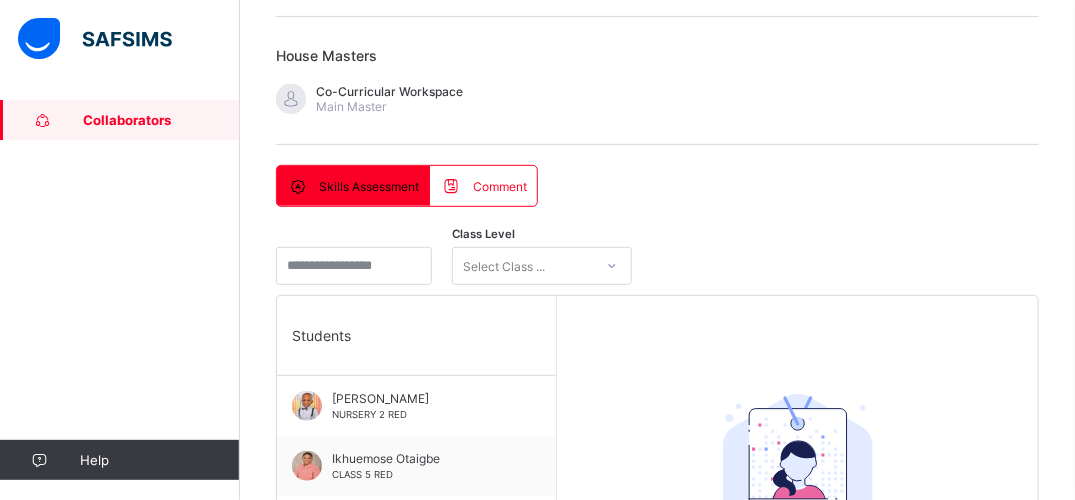 scroll, scrollTop: 333, scrollLeft: 0, axis: vertical 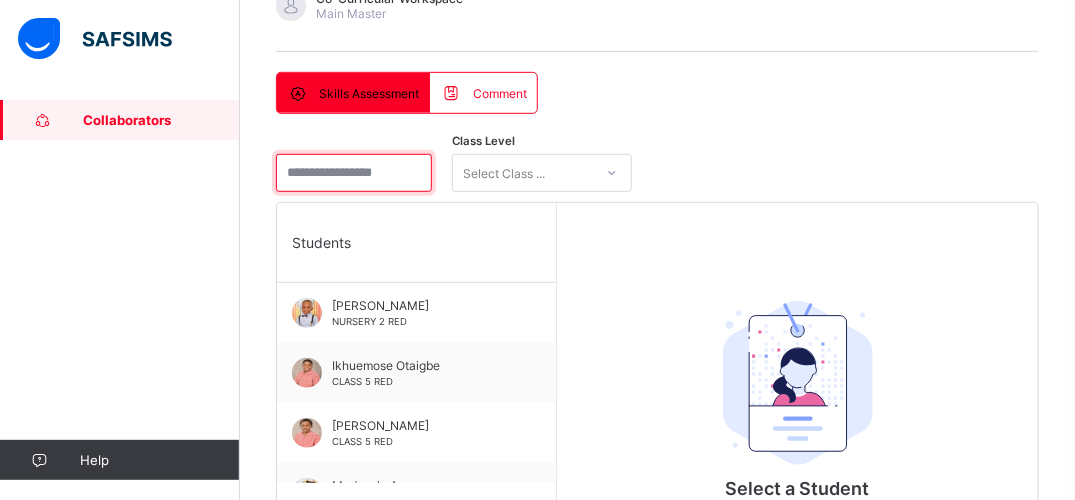 click at bounding box center (354, 173) 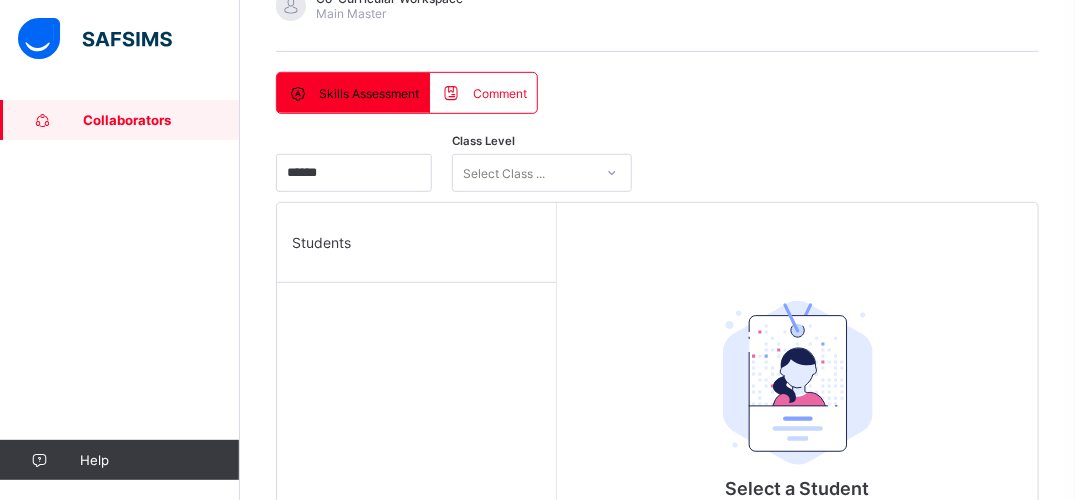 click 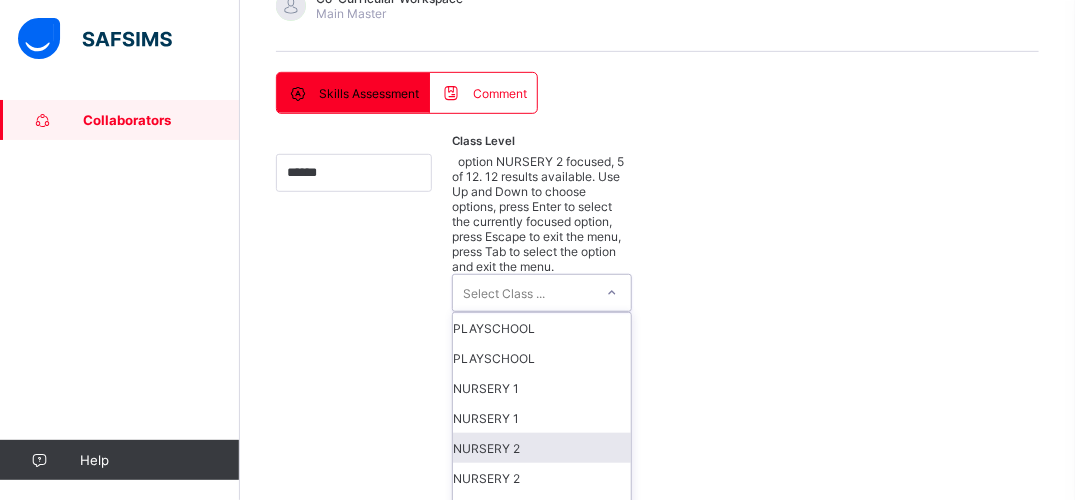click on "NURSERY 2" at bounding box center [542, 448] 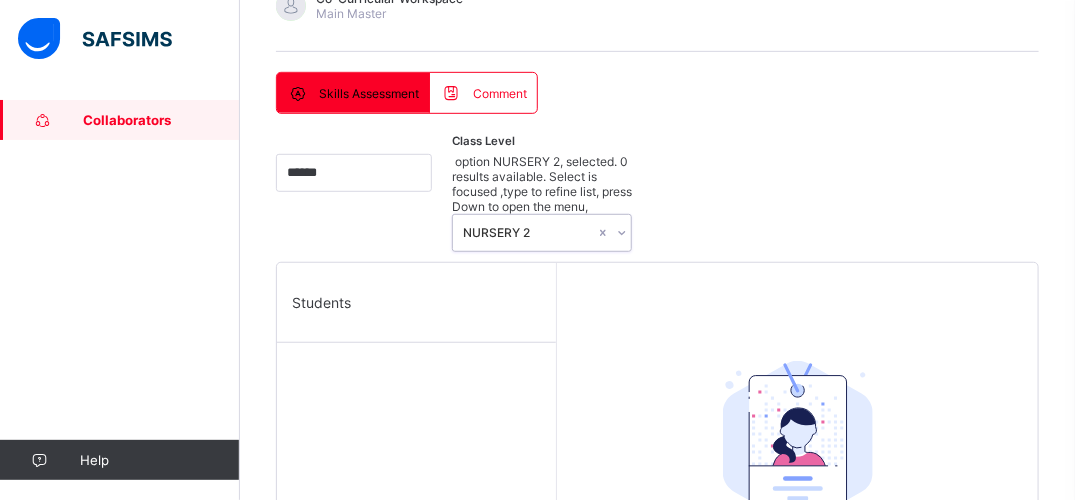 click 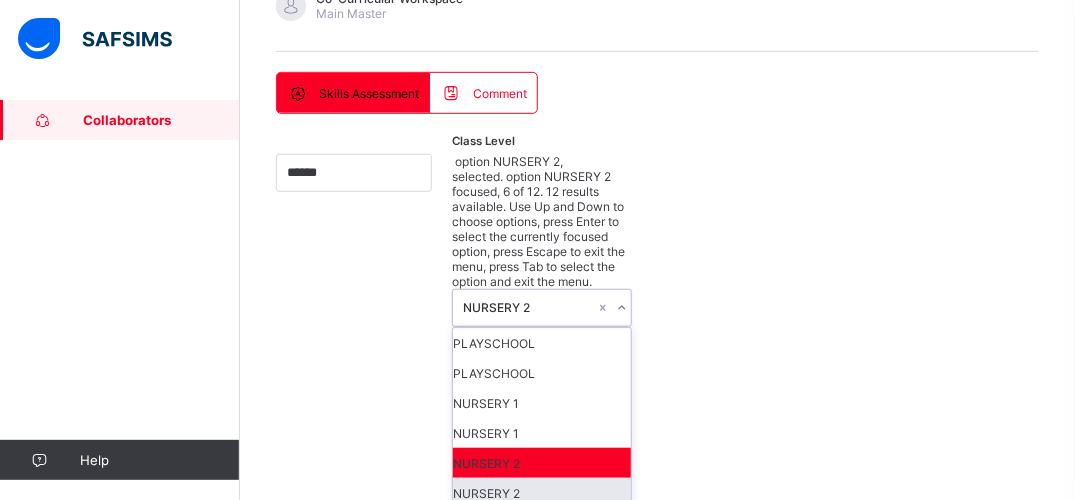 click on "NURSERY 2" at bounding box center (542, 493) 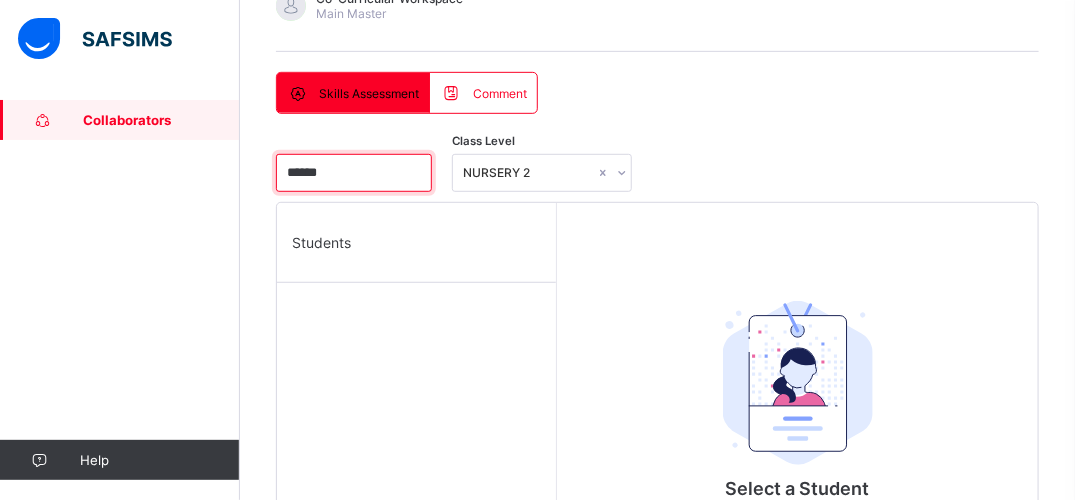 click on "******" at bounding box center (354, 173) 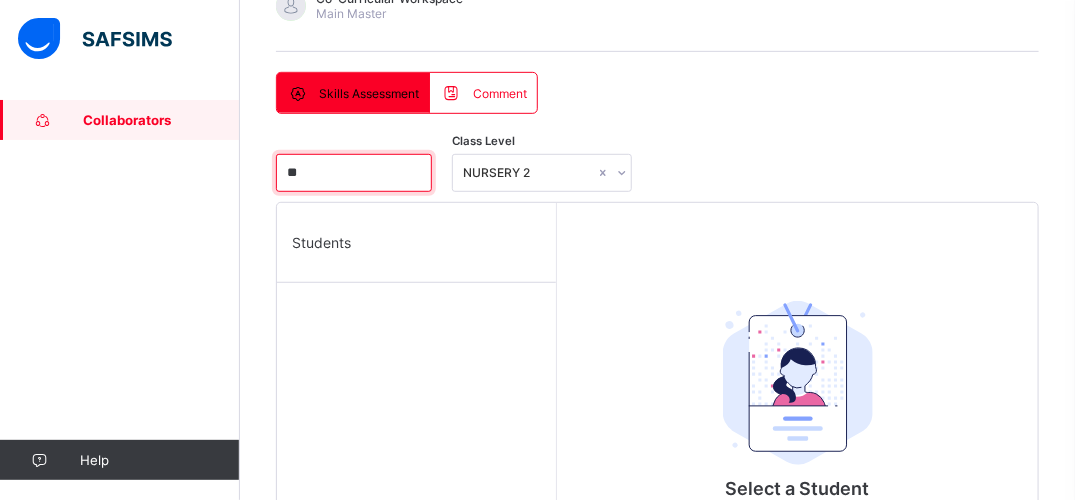 type on "*" 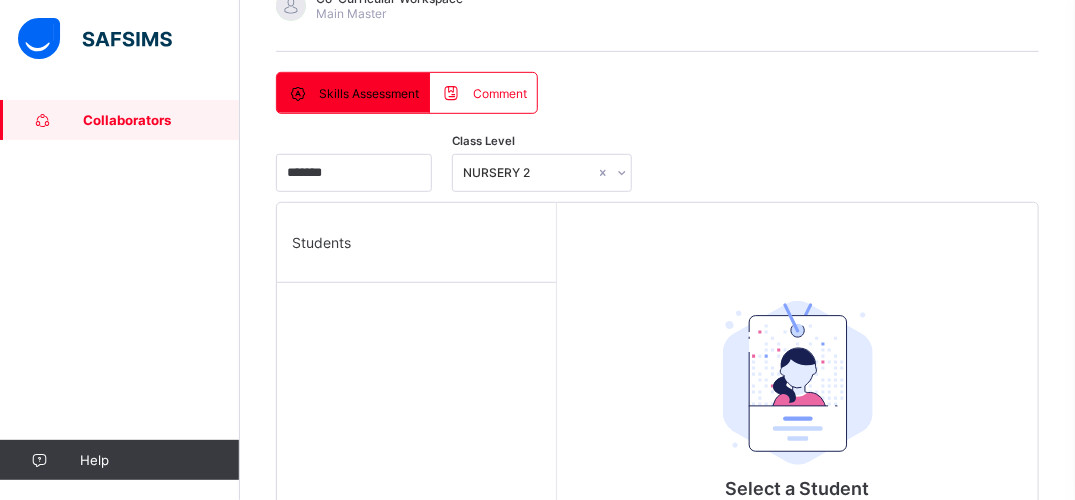 click on "Students" at bounding box center (416, 243) 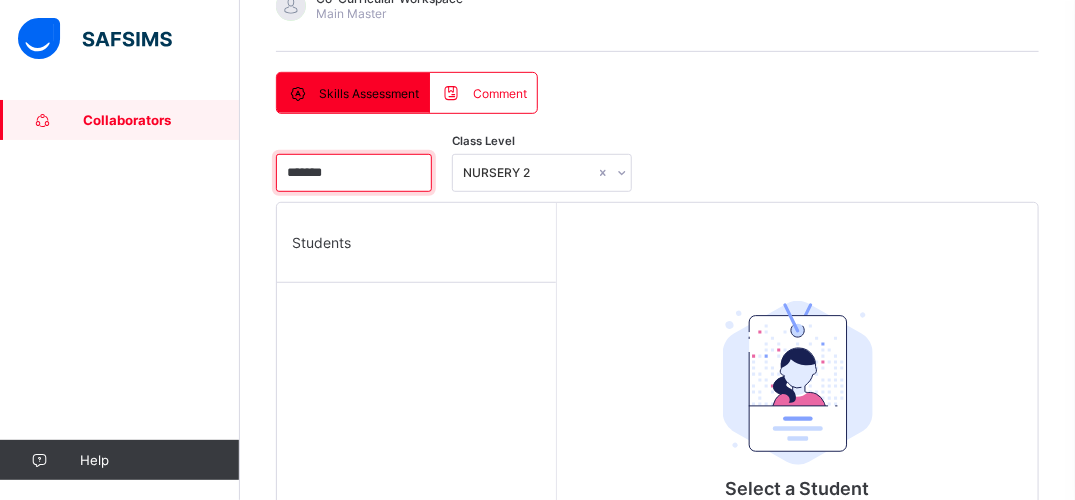 click on "*******" at bounding box center [354, 173] 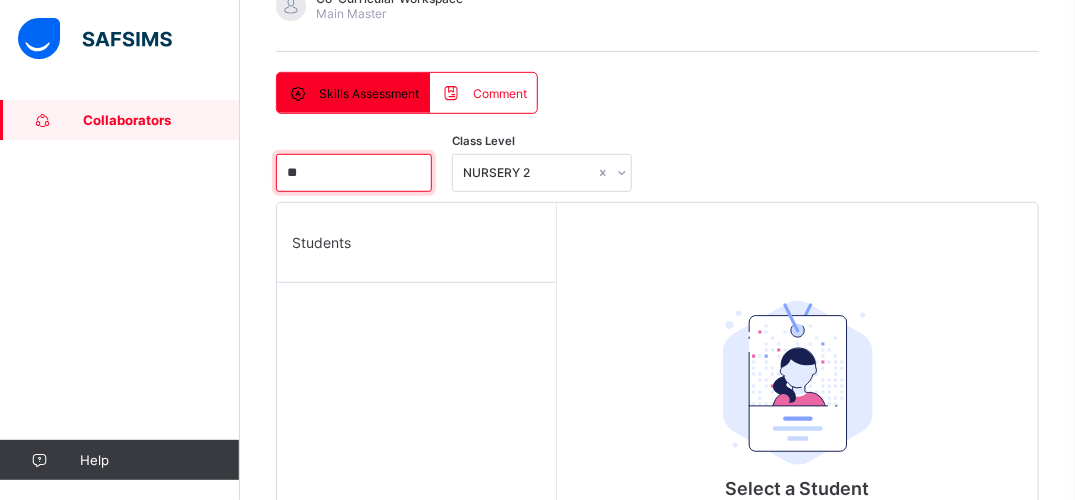 type on "*" 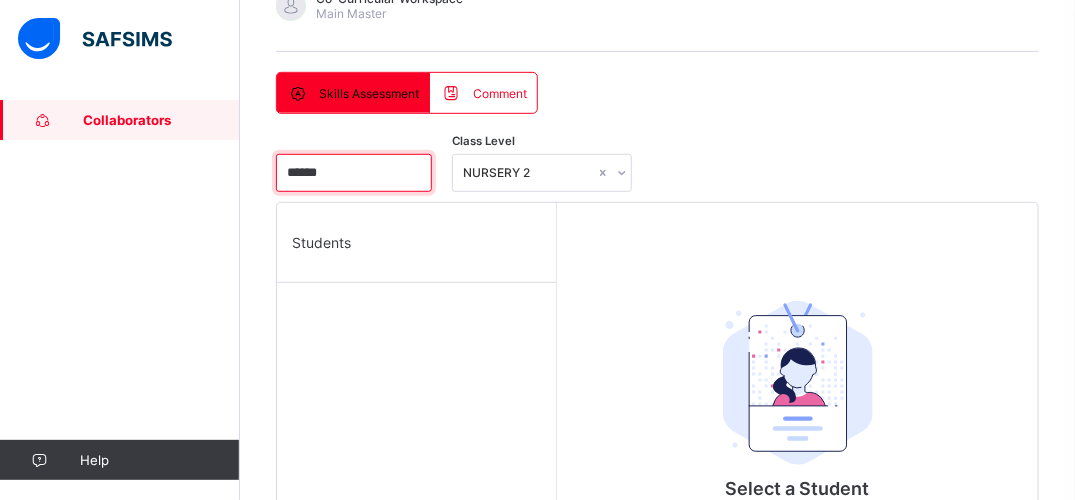 type on "******" 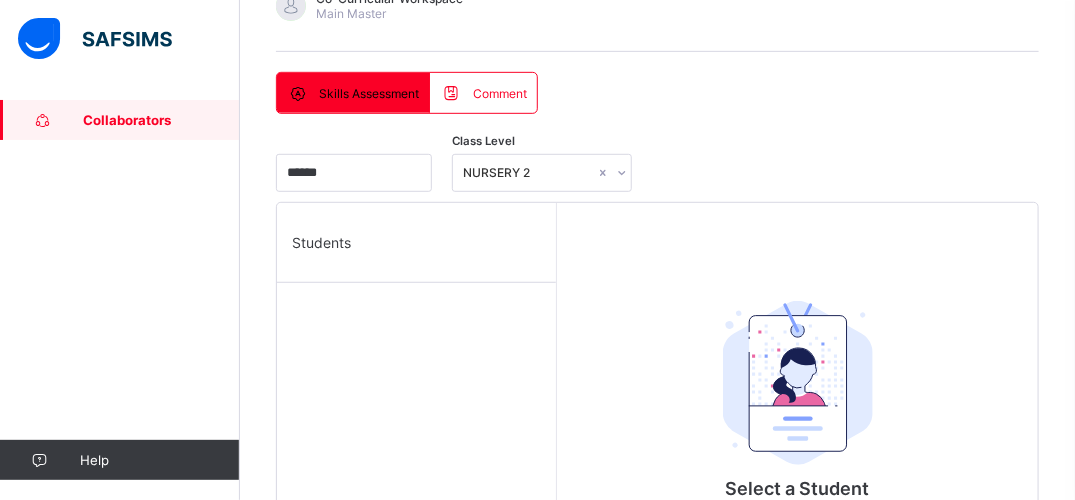 click on "Students" at bounding box center (416, 243) 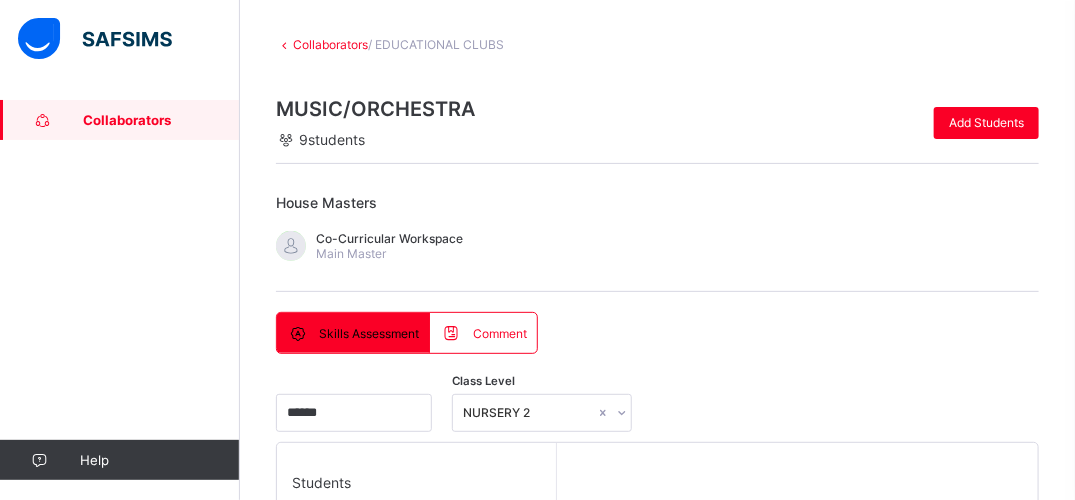 scroll, scrollTop: 53, scrollLeft: 0, axis: vertical 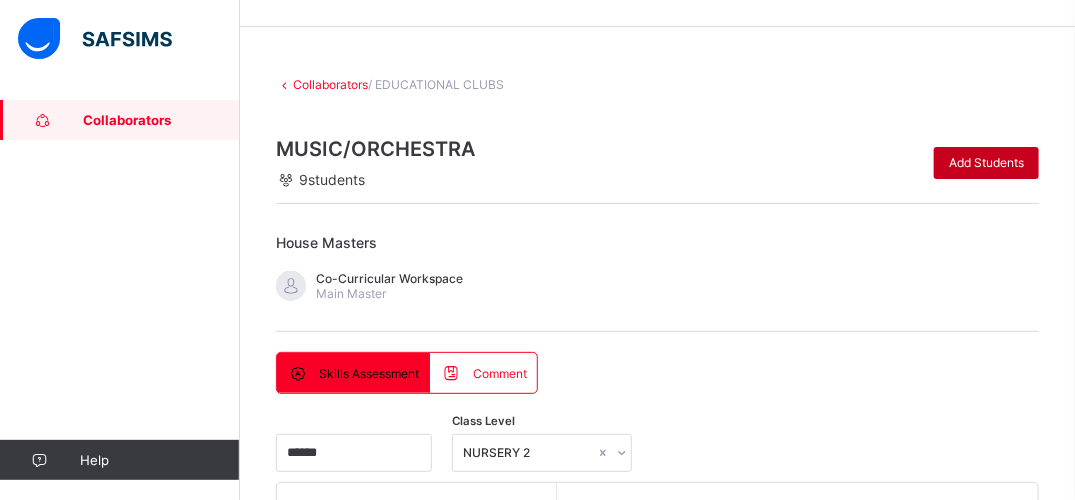 click on "Add Students" at bounding box center [986, 163] 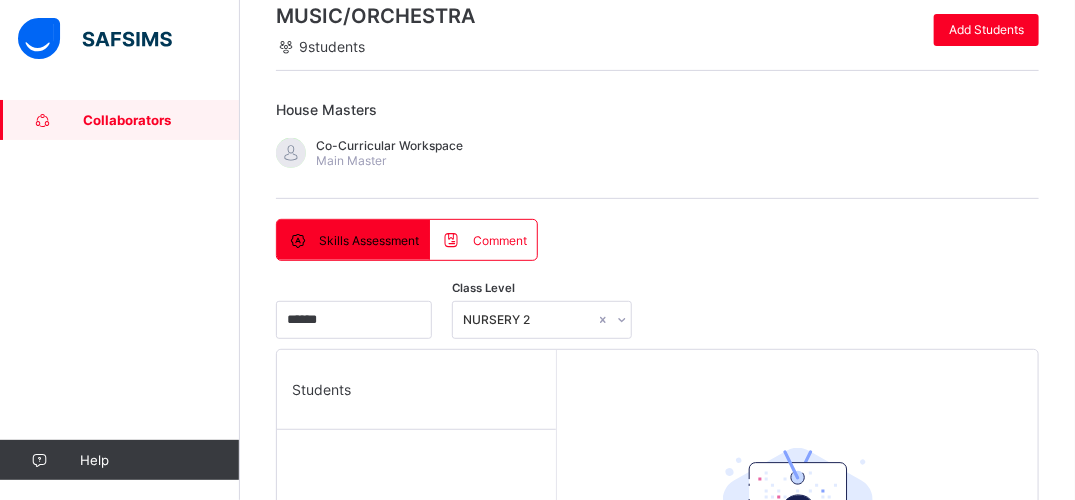 scroll, scrollTop: 240, scrollLeft: 0, axis: vertical 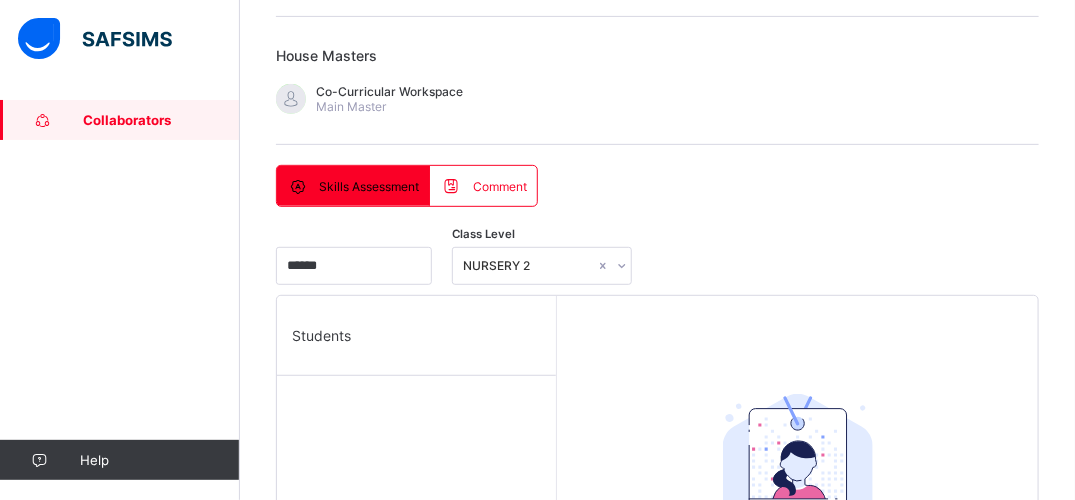 click at bounding box center [935, 1300] 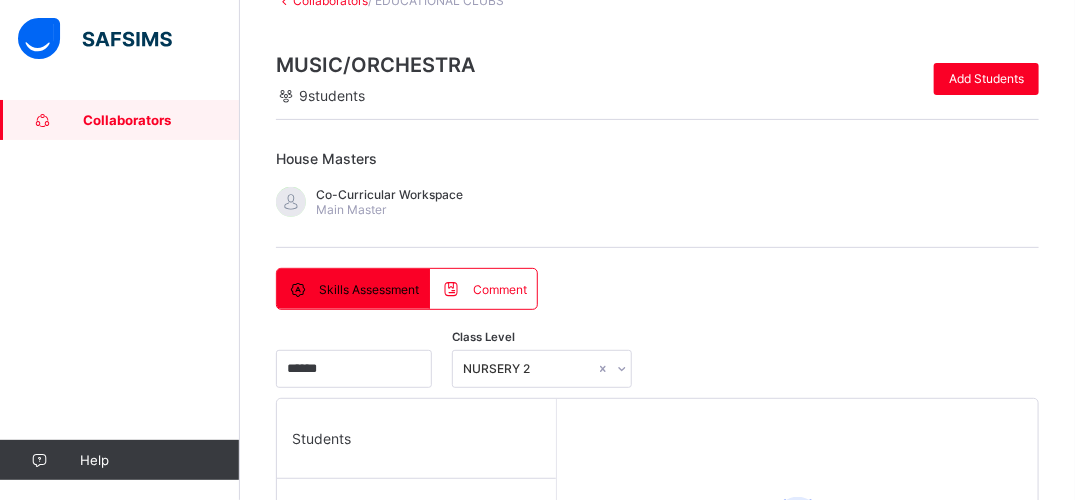 scroll, scrollTop: 0, scrollLeft: 0, axis: both 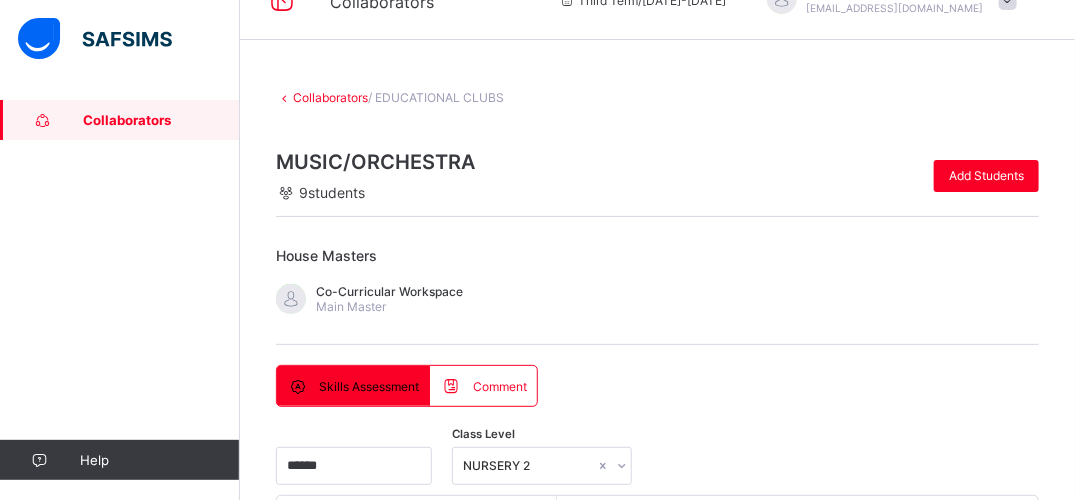 click at bounding box center [456, 1192] 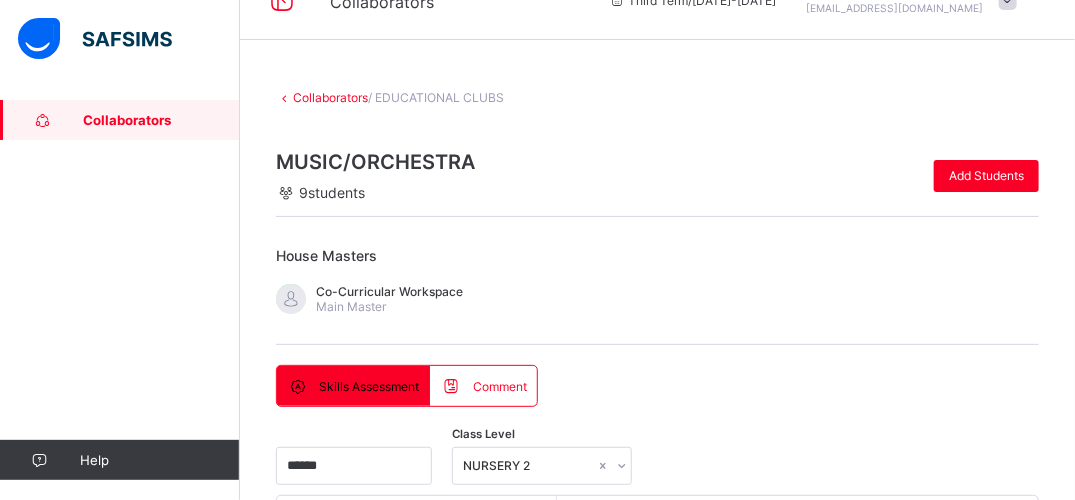 click at bounding box center [657, 1027] 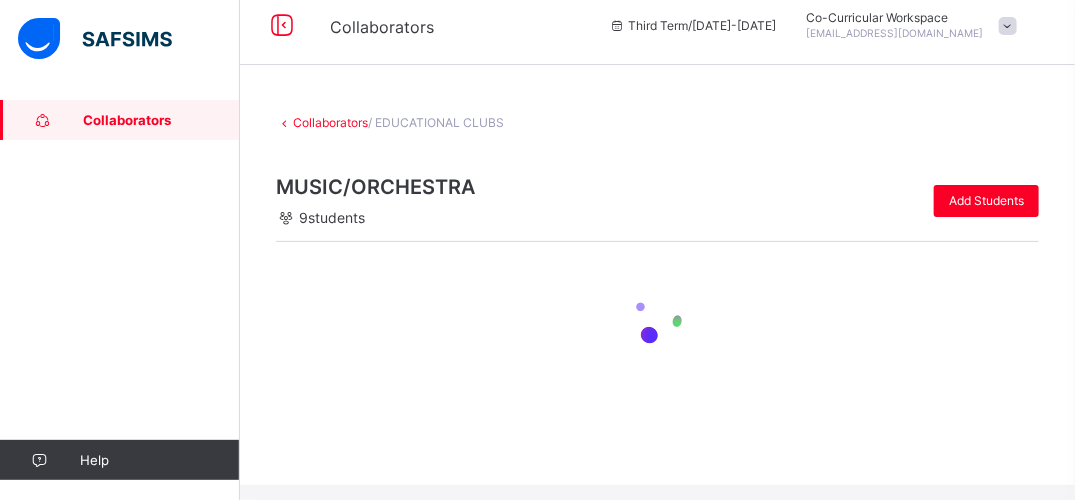 scroll, scrollTop: 0, scrollLeft: 0, axis: both 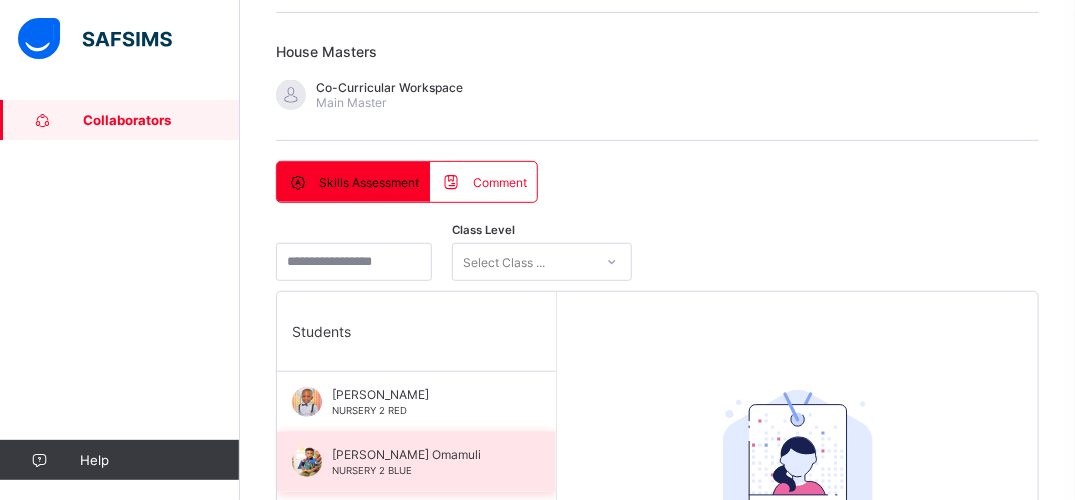 click on "[PERSON_NAME]  Omamuli" at bounding box center (421, 454) 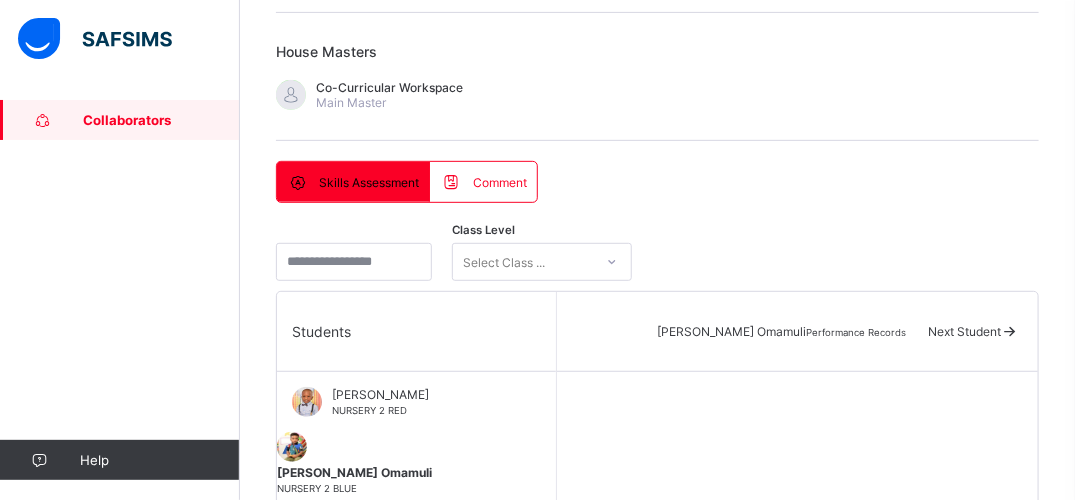 scroll, scrollTop: 284, scrollLeft: 0, axis: vertical 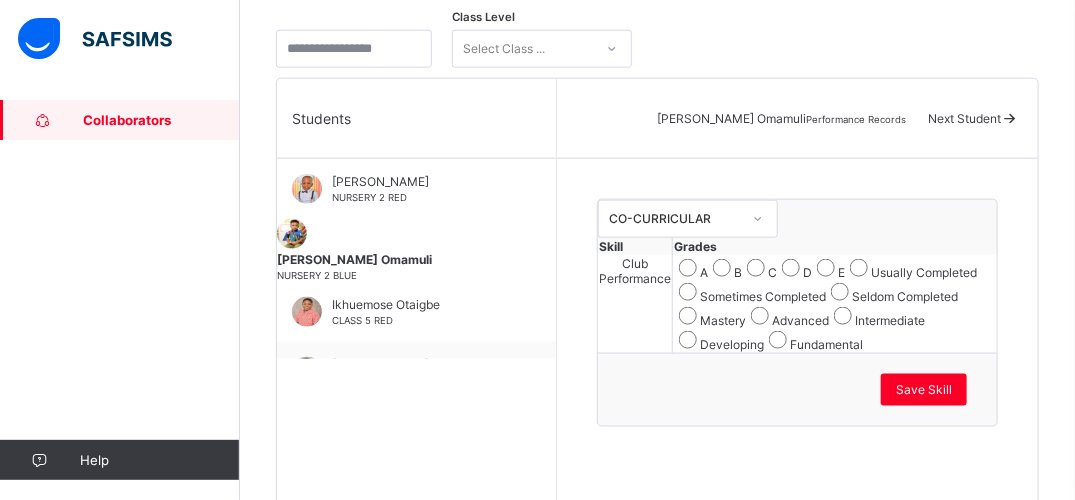 click on "Resume" at bounding box center [788, -493] 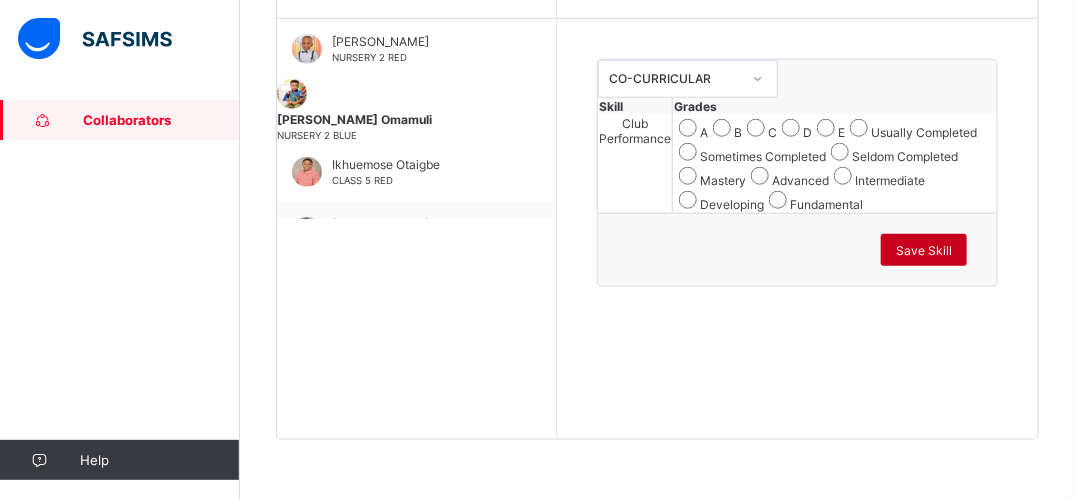 click on "Save Skill" at bounding box center [924, 250] 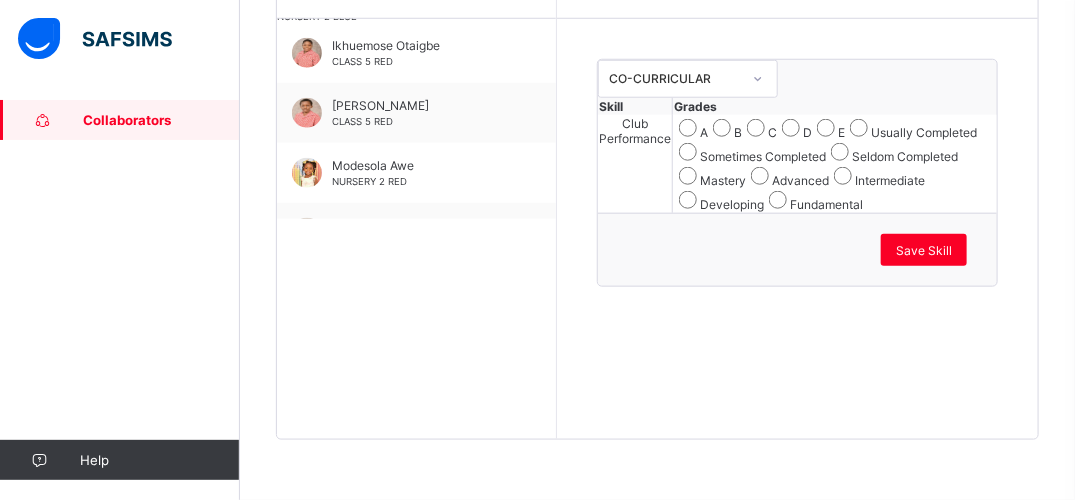 scroll, scrollTop: 120, scrollLeft: 0, axis: vertical 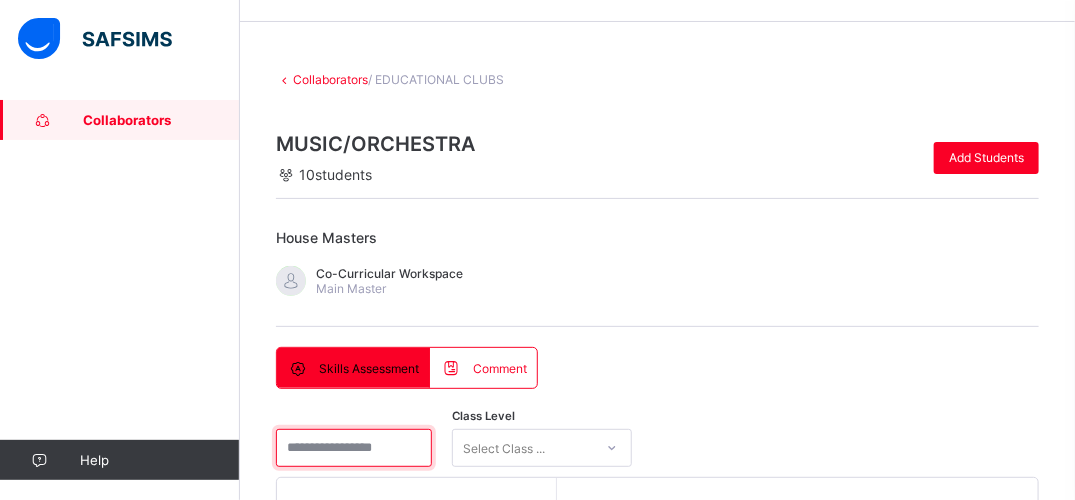 click at bounding box center [354, 448] 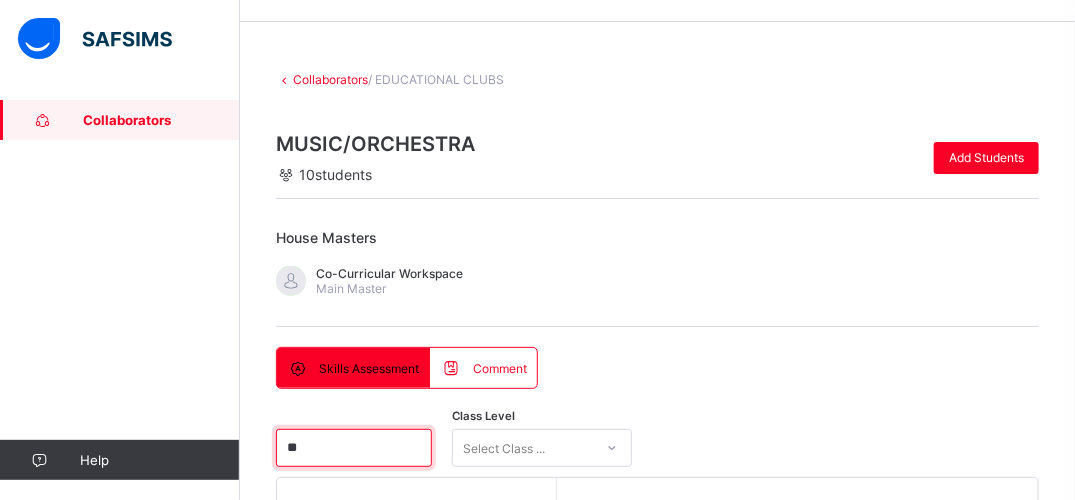 scroll, scrollTop: 0, scrollLeft: 0, axis: both 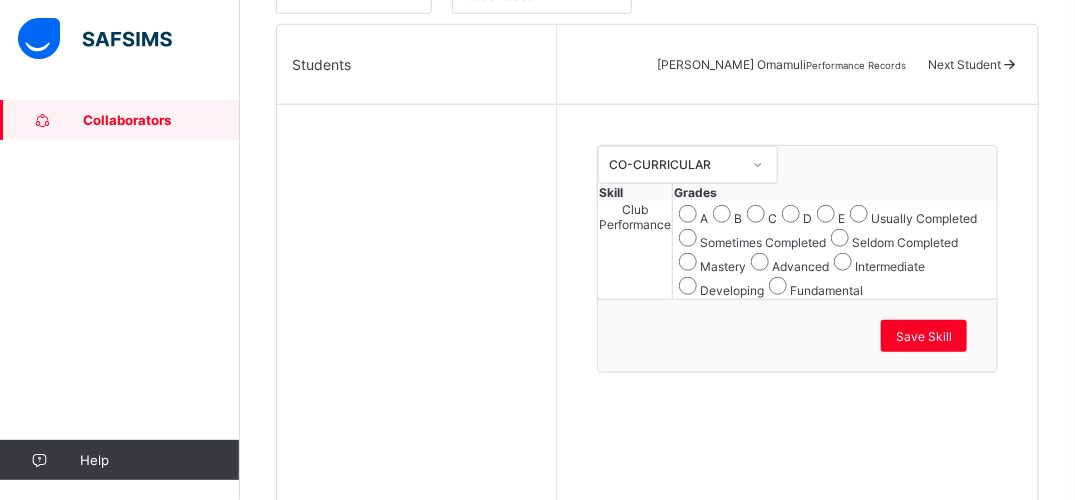 drag, startPoint x: 477, startPoint y: 167, endPoint x: 317, endPoint y: 198, distance: 162.97546 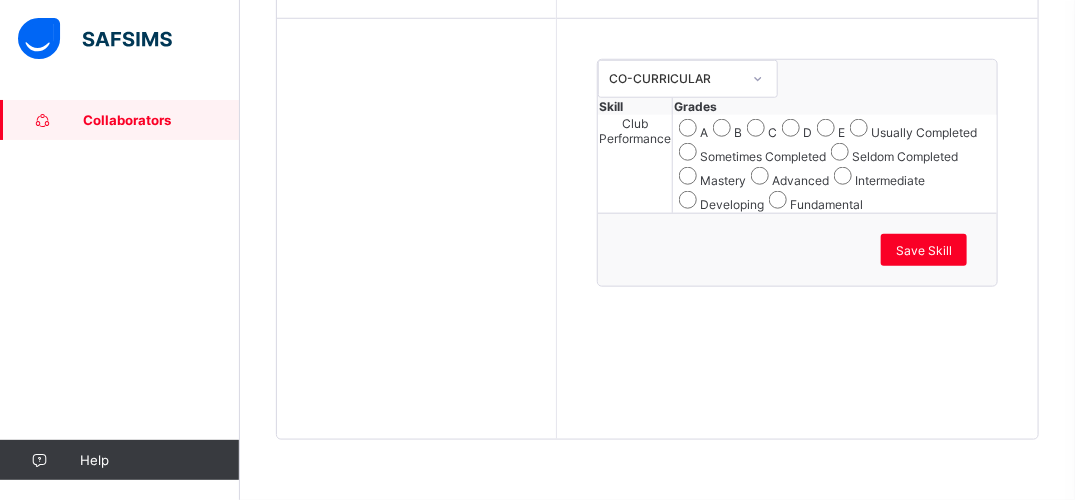 scroll, scrollTop: 657, scrollLeft: 0, axis: vertical 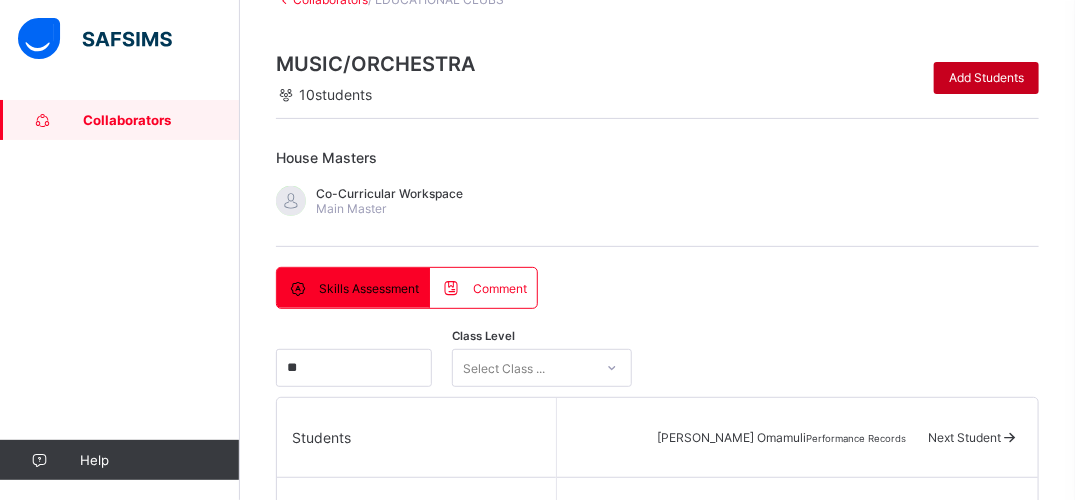 click on "Add Students" at bounding box center [986, 77] 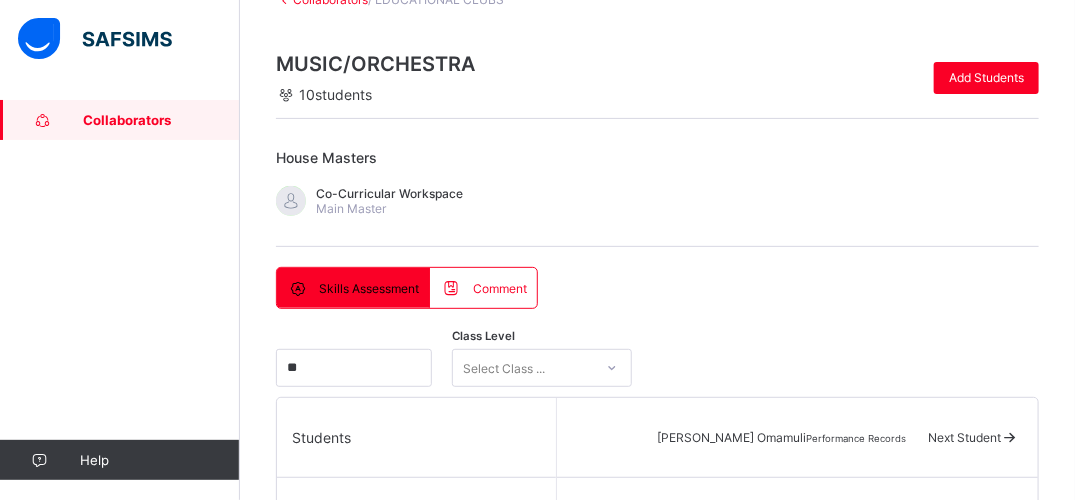 click on "***" at bounding box center (456, 1094) 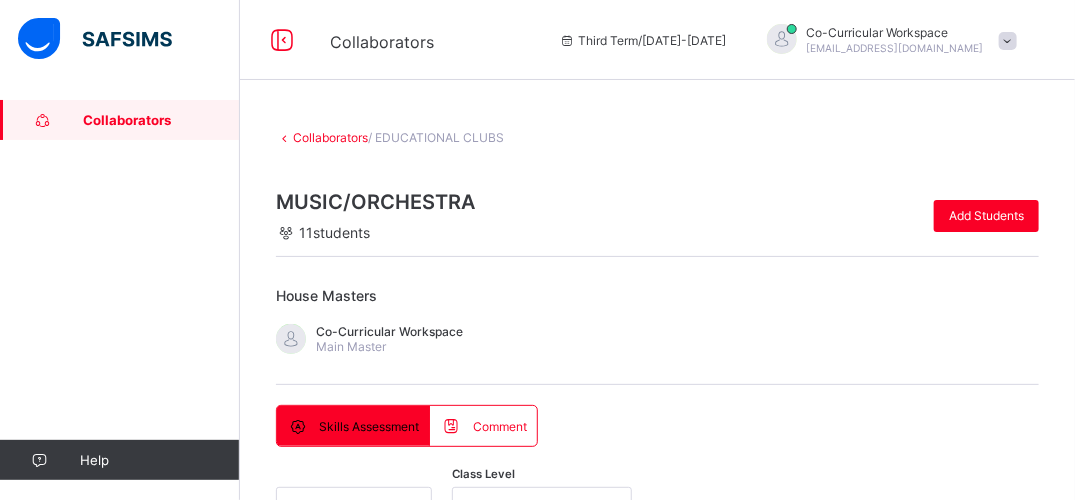 click at bounding box center [657, 1067] 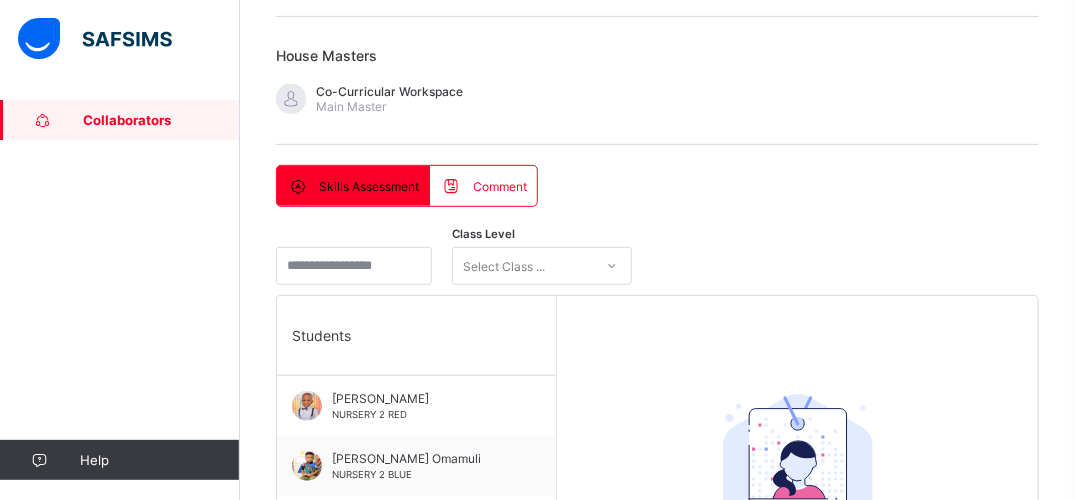 scroll, scrollTop: 320, scrollLeft: 0, axis: vertical 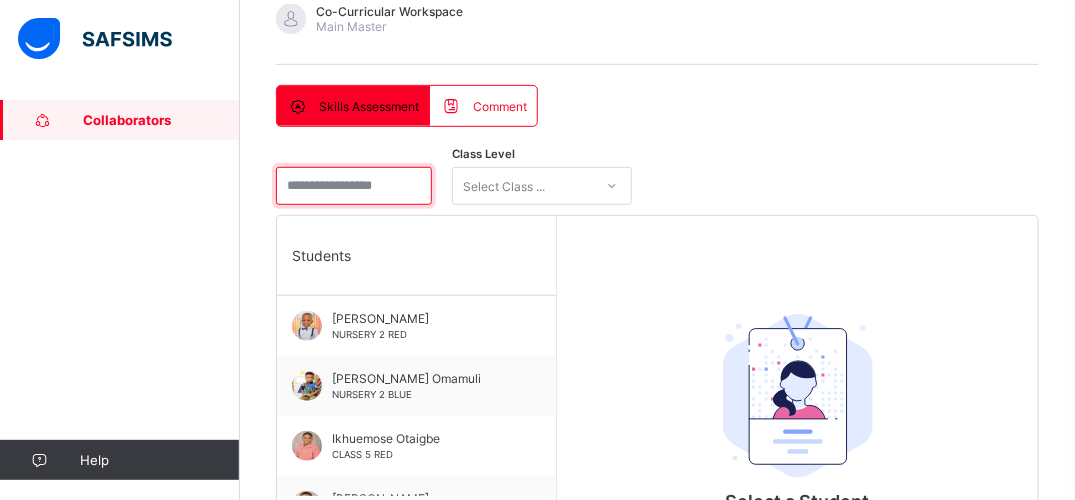click at bounding box center (354, 186) 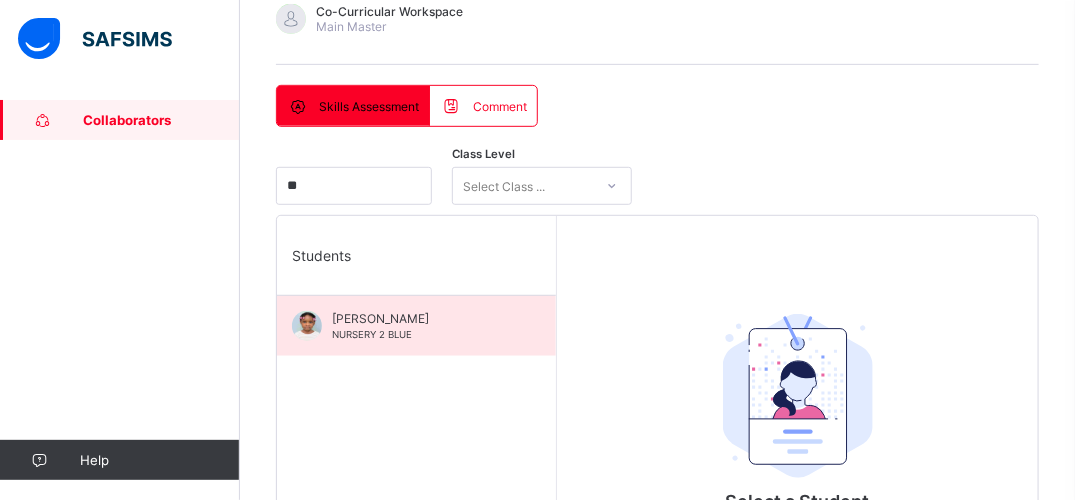 click on "[PERSON_NAME]" at bounding box center [421, 318] 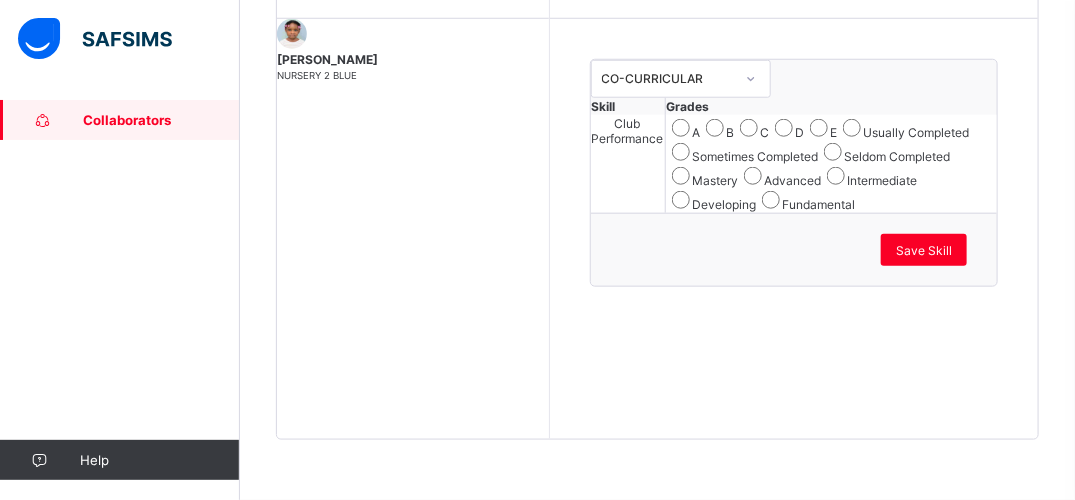 scroll, scrollTop: 720, scrollLeft: 0, axis: vertical 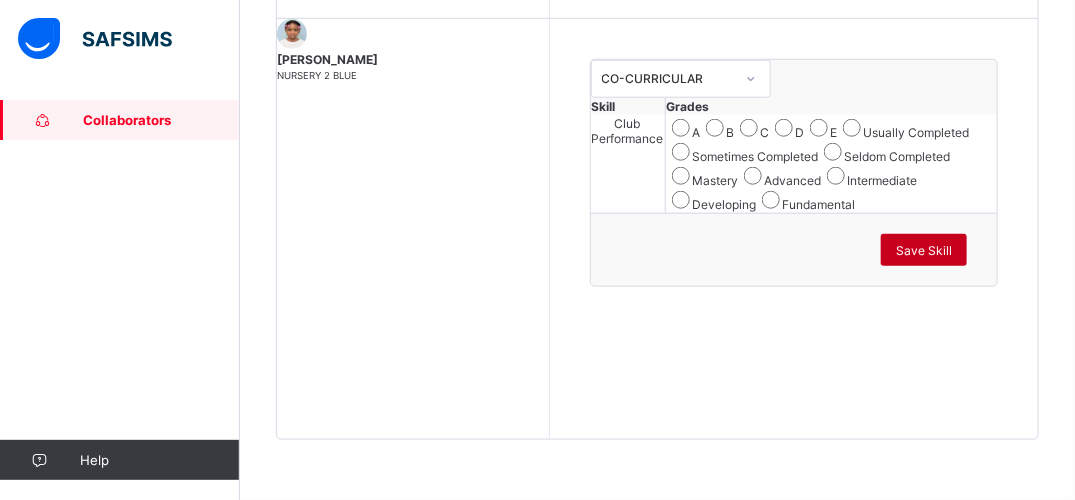 click on "Save Skill" at bounding box center [924, 250] 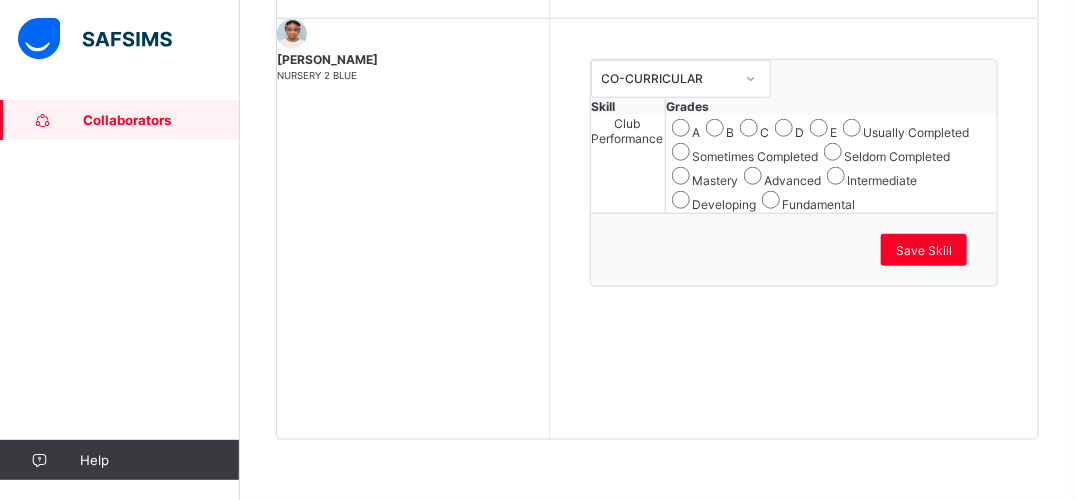 click on "Collaborators   Help" at bounding box center (120, 290) 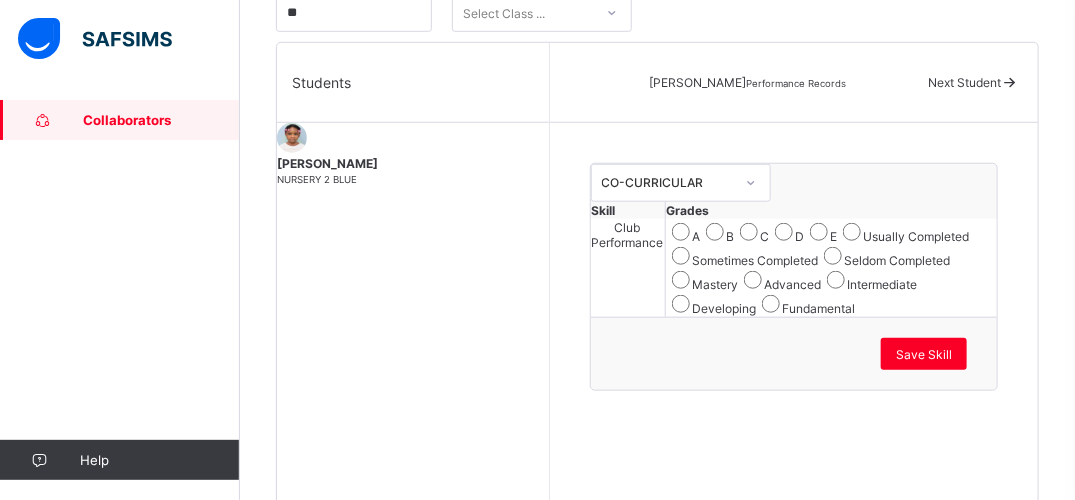 scroll, scrollTop: 386, scrollLeft: 0, axis: vertical 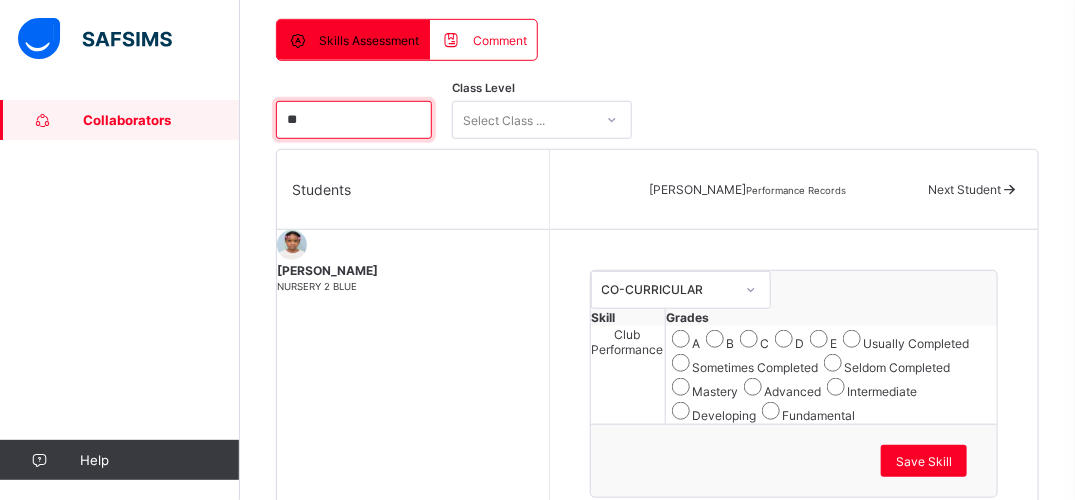 click on "**" at bounding box center (354, 120) 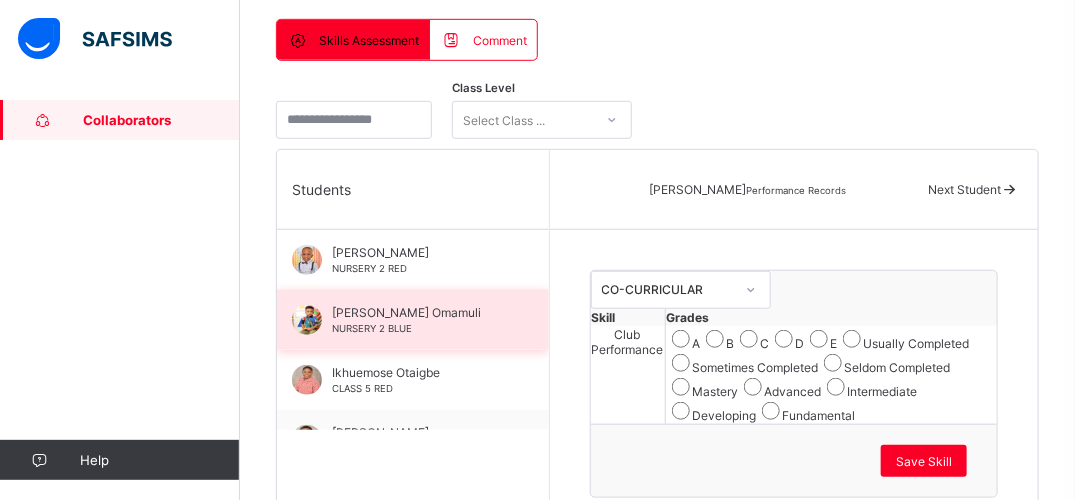 click on "[PERSON_NAME]  Omamuli NURSERY 2 BLUE" at bounding box center (413, 320) 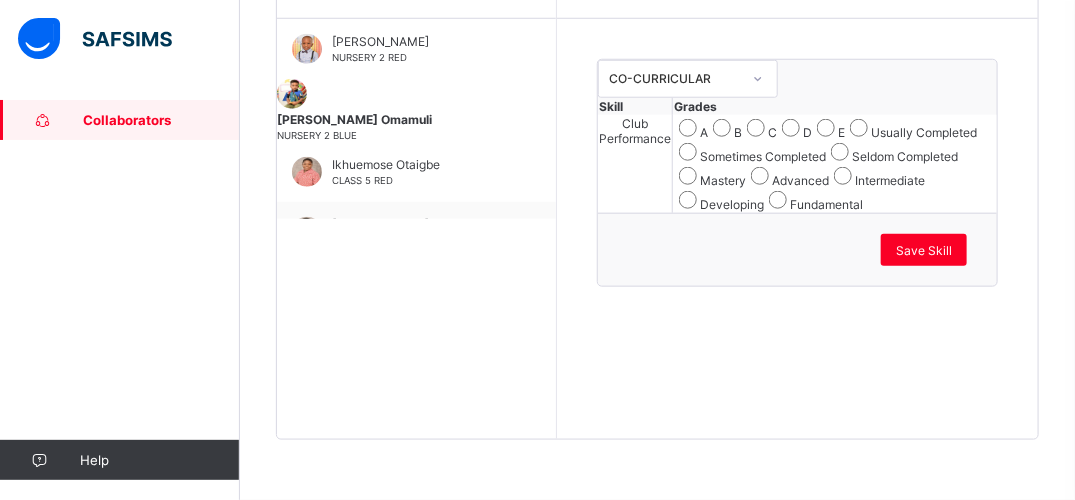 scroll, scrollTop: 724, scrollLeft: 0, axis: vertical 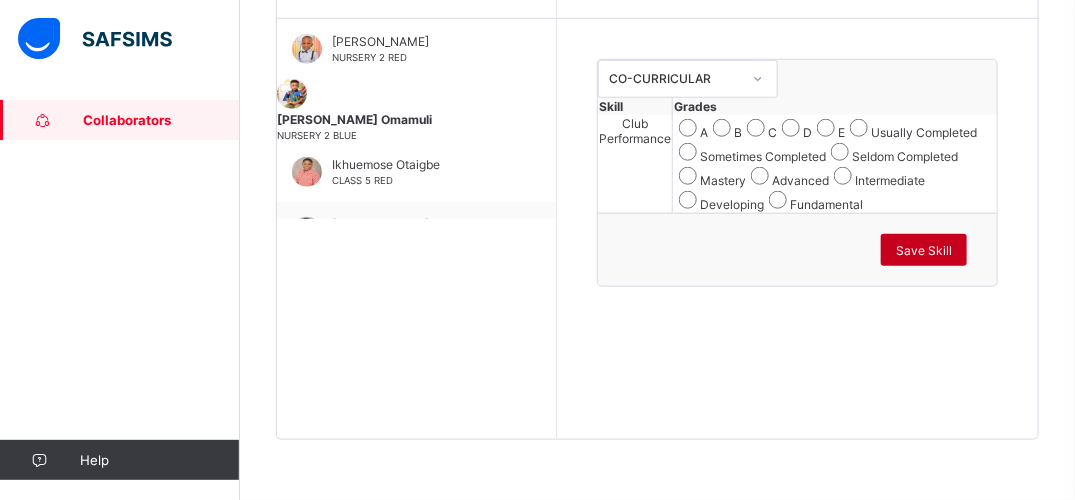 click on "Save Skill" at bounding box center [924, 250] 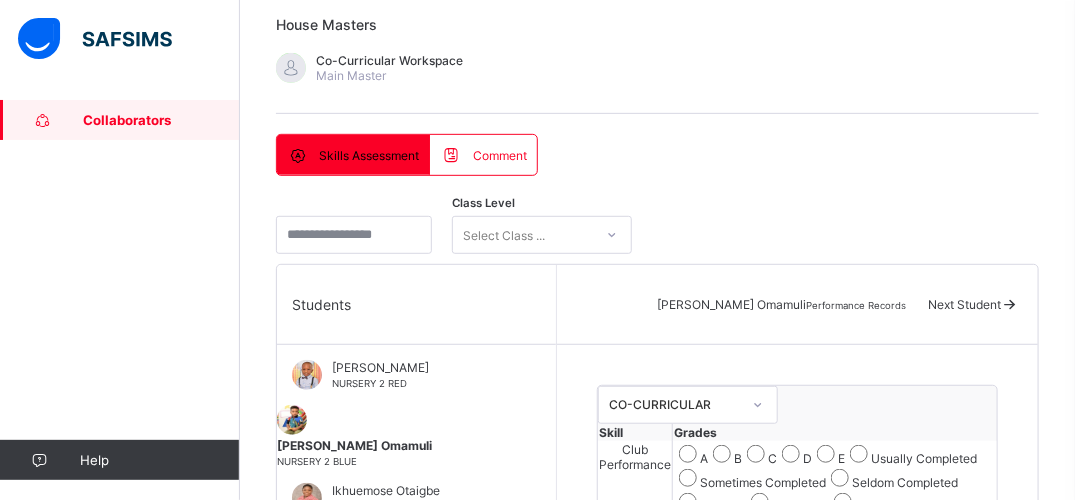 scroll, scrollTop: 258, scrollLeft: 0, axis: vertical 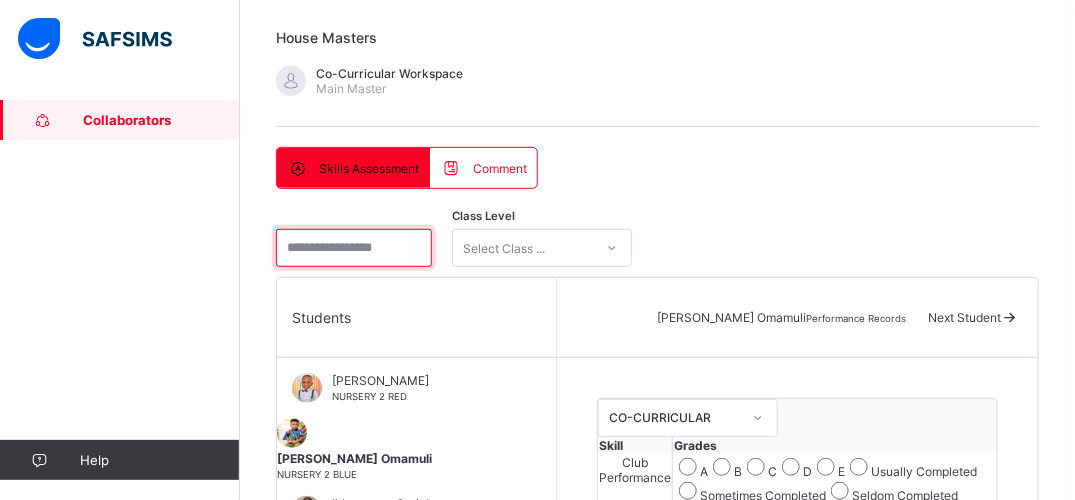 click at bounding box center (354, 248) 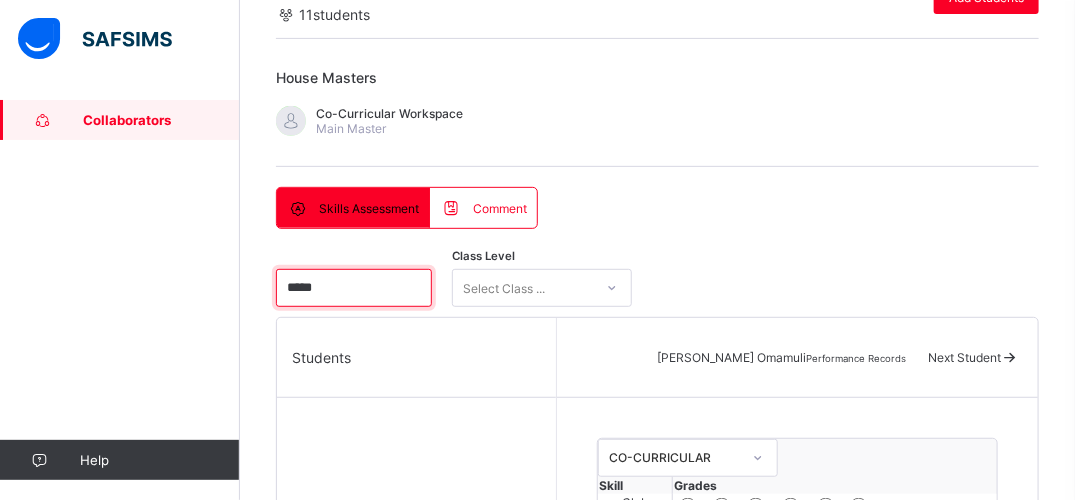 scroll, scrollTop: 31, scrollLeft: 0, axis: vertical 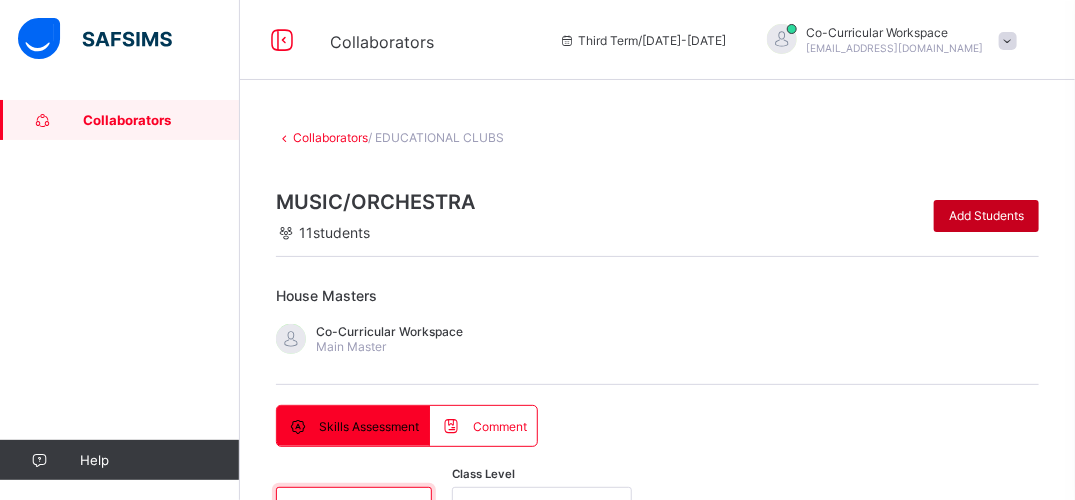 type on "*****" 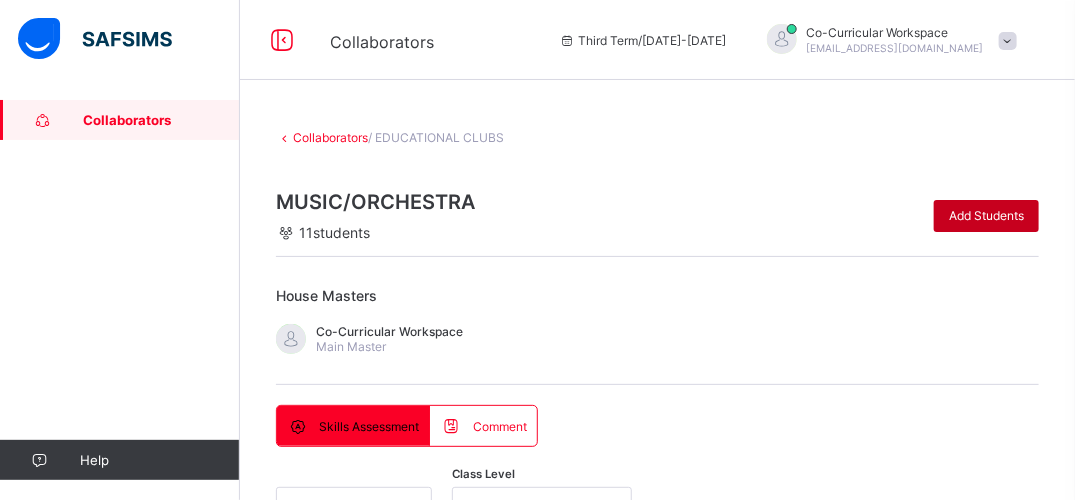 click on "Add Students" at bounding box center [986, 215] 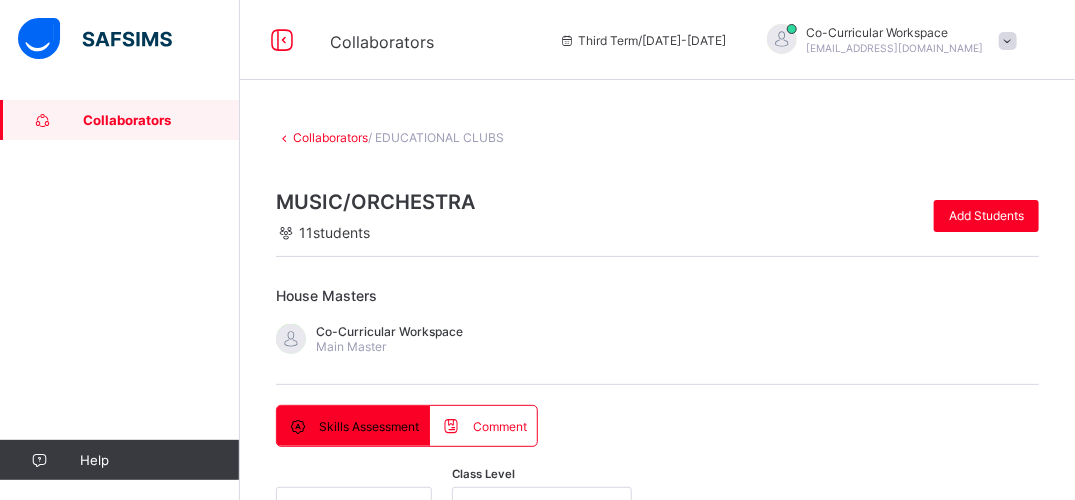 click on "****" at bounding box center [456, 1232] 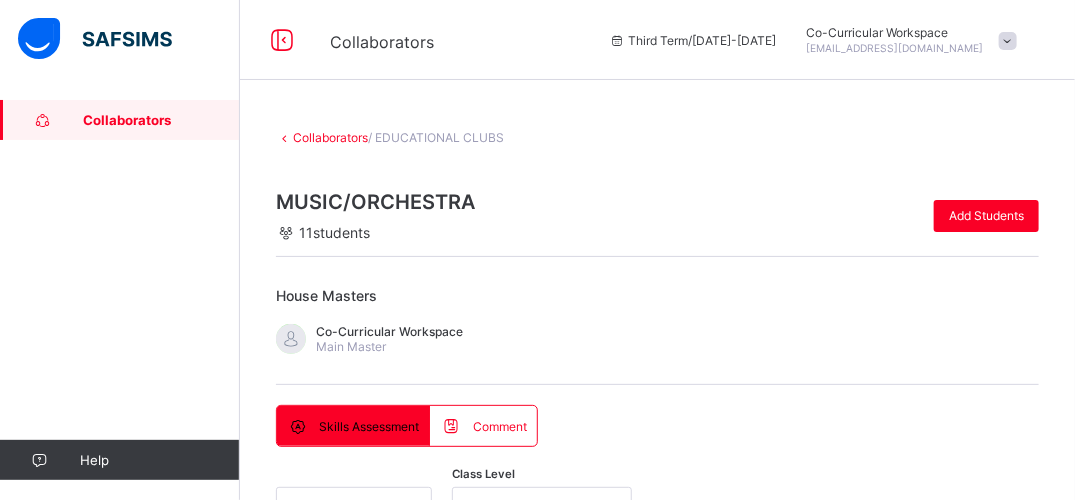 click on "Save Changes" at bounding box center (953, 1172) 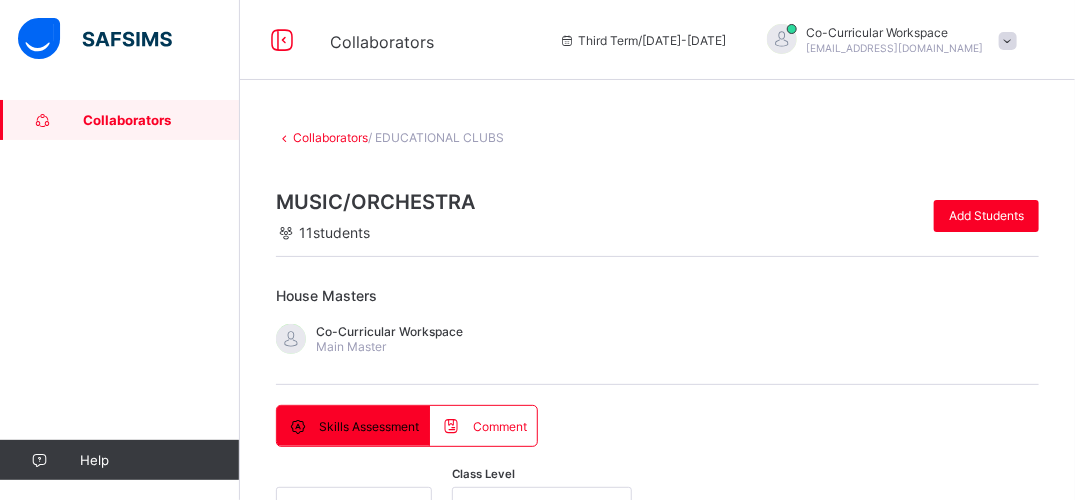 click at bounding box center [657, 1067] 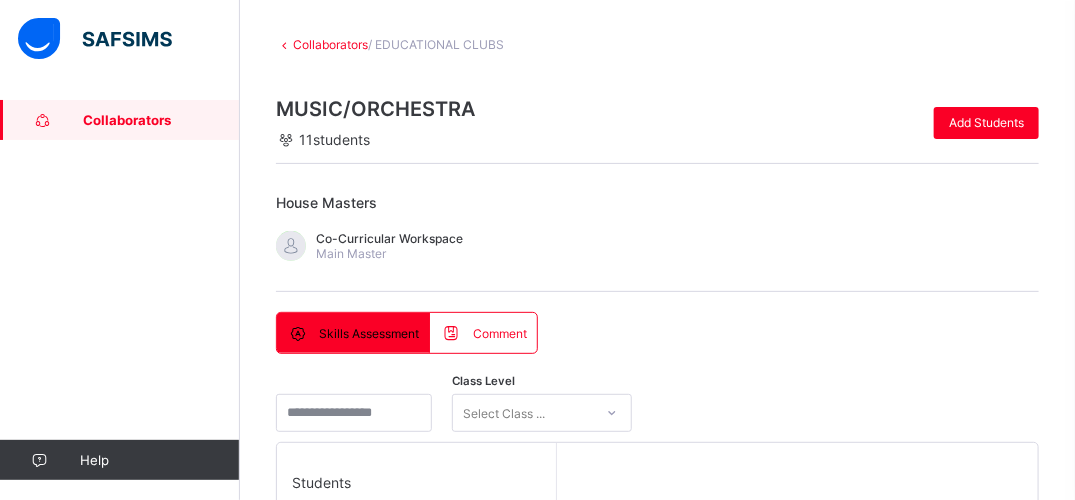 scroll, scrollTop: 292, scrollLeft: 0, axis: vertical 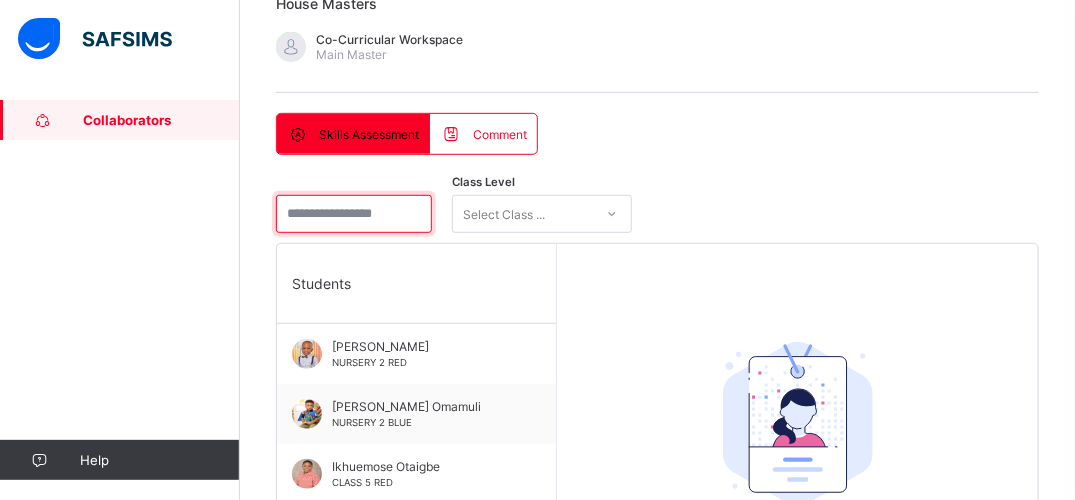 click at bounding box center (354, 214) 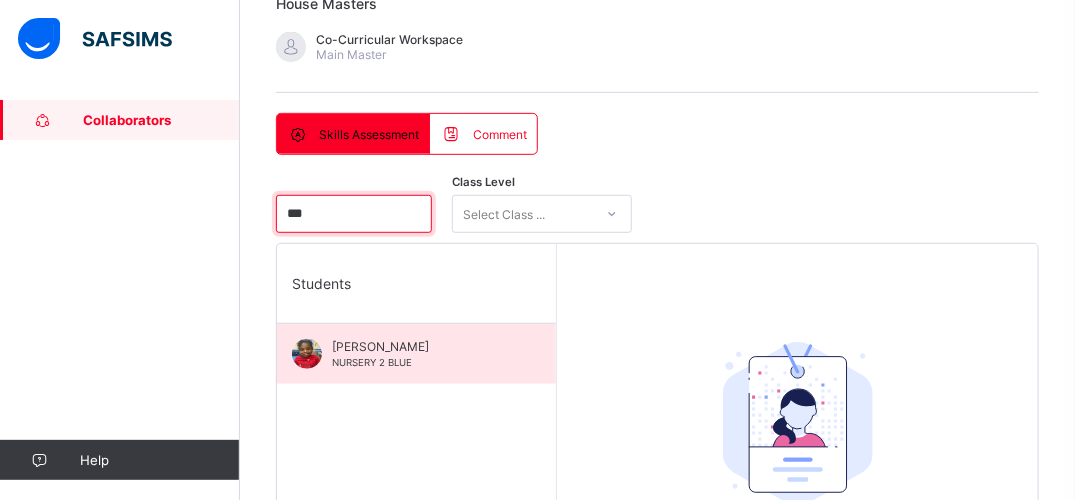 type on "***" 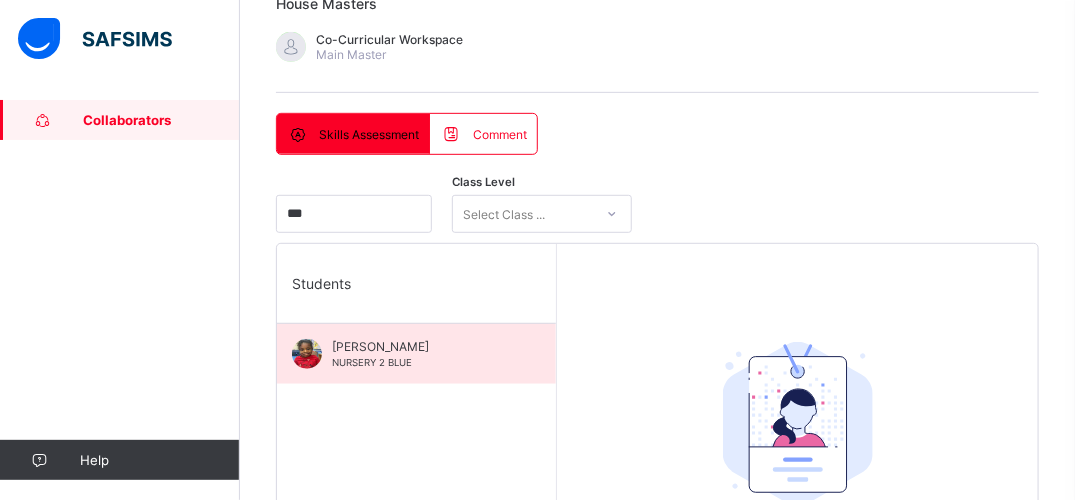 click on "[PERSON_NAME]" at bounding box center [421, 346] 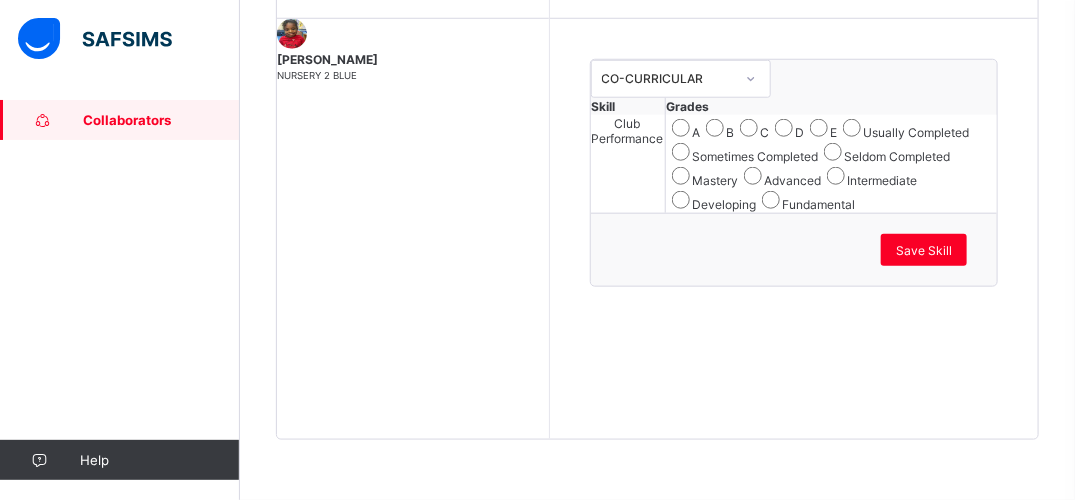 scroll, scrollTop: 638, scrollLeft: 0, axis: vertical 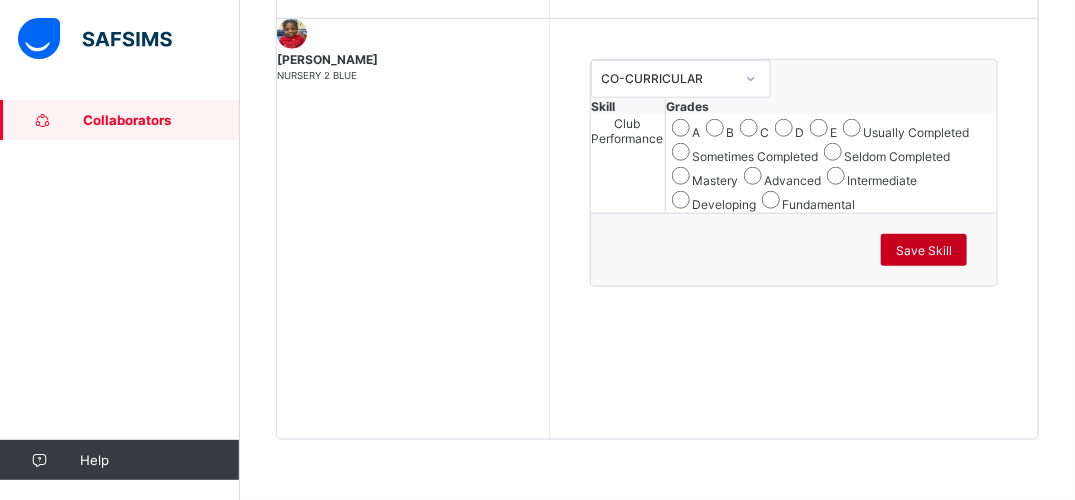 click on "Save Skill" at bounding box center (924, 250) 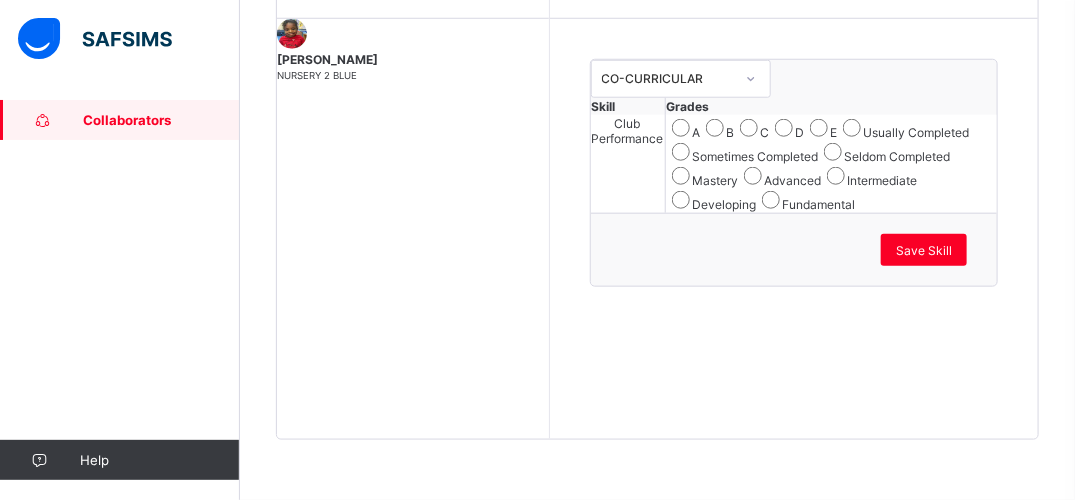 click on "Collaborators    Third Term  /  [DATE]-[DATE]   Co-Curricular   Workspace [EMAIL_ADDRESS][DOMAIN_NAME] Collaborators   Help Onboarding Great job! You have finished setting up all essential configurations. Our wizard which has lots of in-built templates will continue to guide you through with the academic configurations. Academic Configuration Steps Continue × Idle Mode Due to inactivity you would be logged out to the system in the next   15mins , click the "Resume" button to keep working or the "Log me out" button to log out of the system. Log me out Resume Collaborators  / EDUCATIONAL CLUBS MUSIC/ORCHESTRA     11  students Add Students House Masters Co-Curricular  Workspace  Main Master  Skills Assessment  Comment Skills Assessment  Comment *** Class Level Select Class ... Students [PERSON_NAME] NURSERY 2 BLUE [PERSON_NAME] Performance Records   Next Student Skill Group CO-CURRICULAR Skill Grades Club Performance A B C D E Usually Completed Sometimes Completed Seldom Completed Mastery Advanced Intermediate" at bounding box center [537, -49] 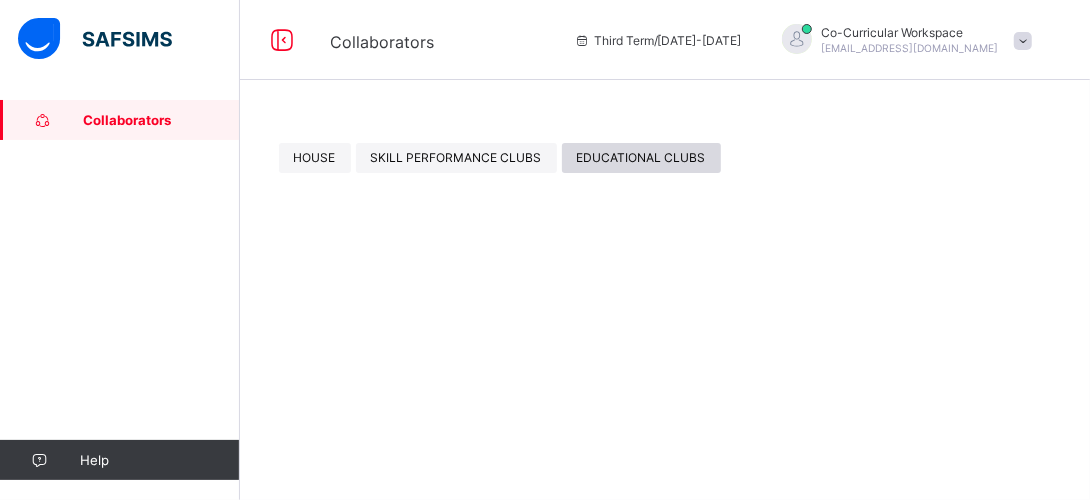 click on "EDUCATIONAL CLUBS" at bounding box center [641, 157] 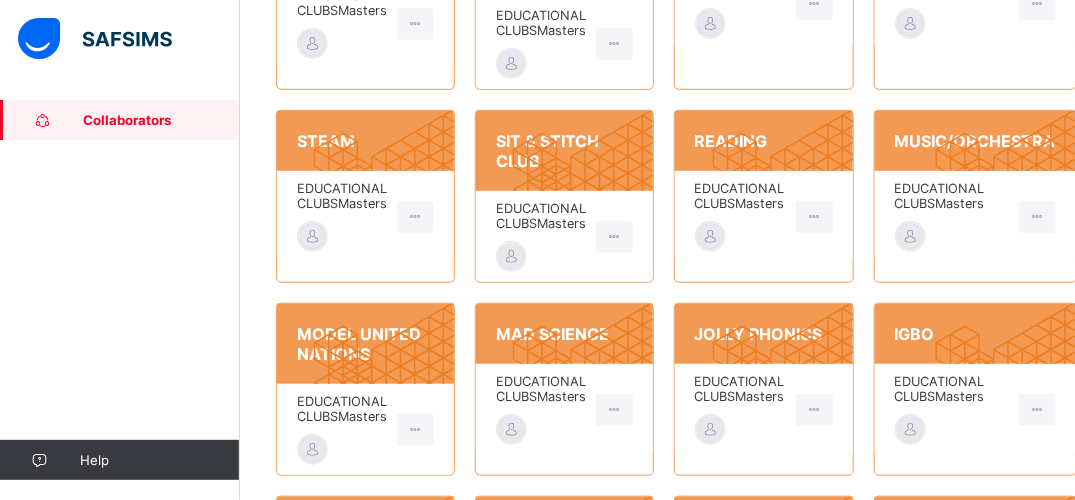 scroll, scrollTop: 464, scrollLeft: 0, axis: vertical 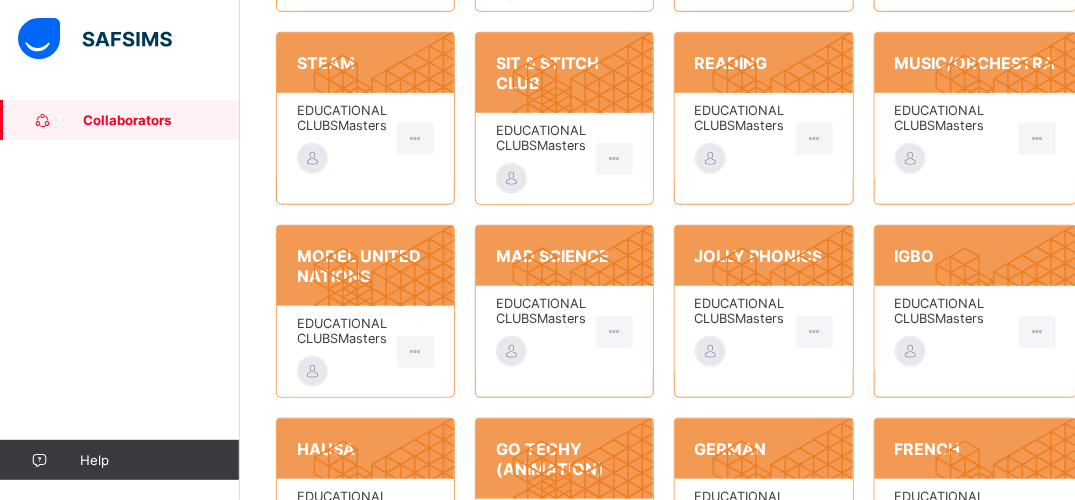 click 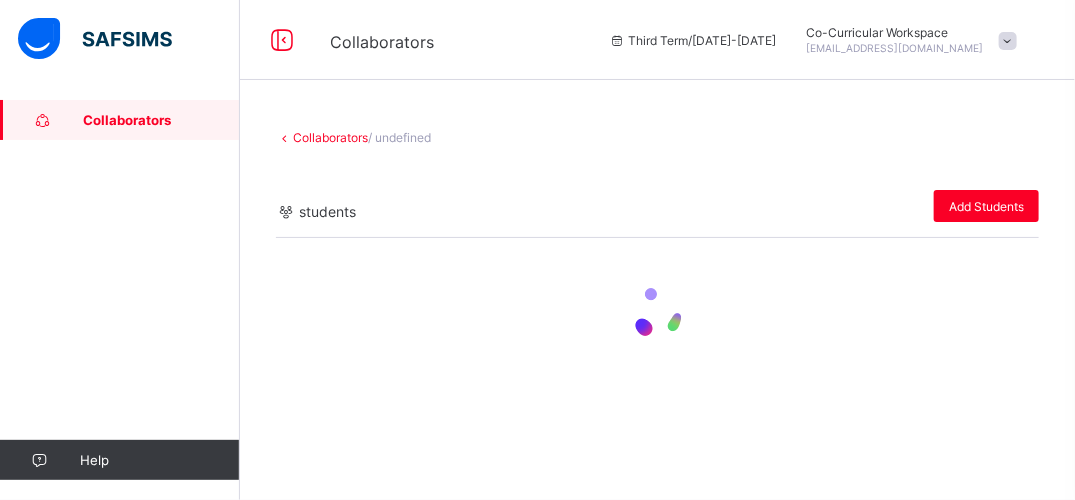 scroll, scrollTop: 0, scrollLeft: 0, axis: both 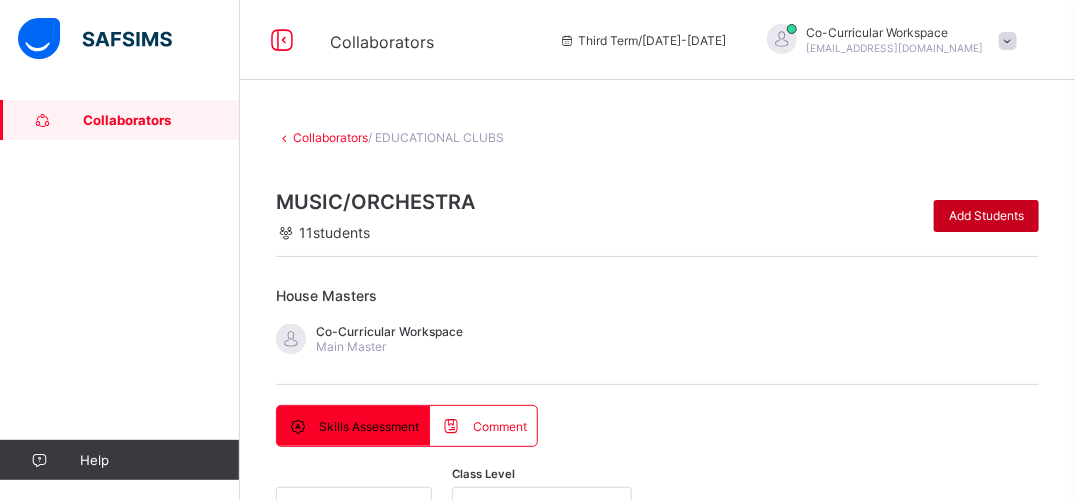 click on "Add Students" at bounding box center (986, 215) 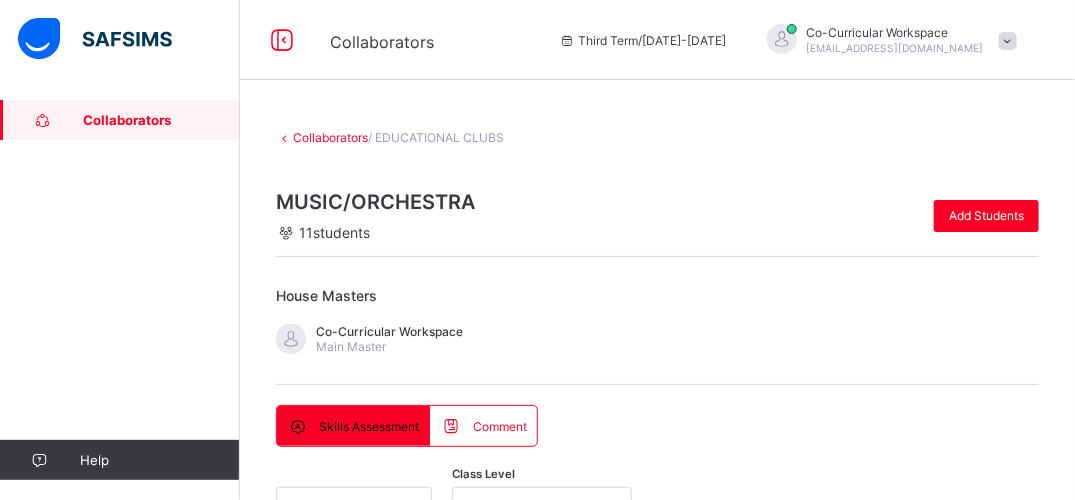 click at bounding box center (456, 1232) 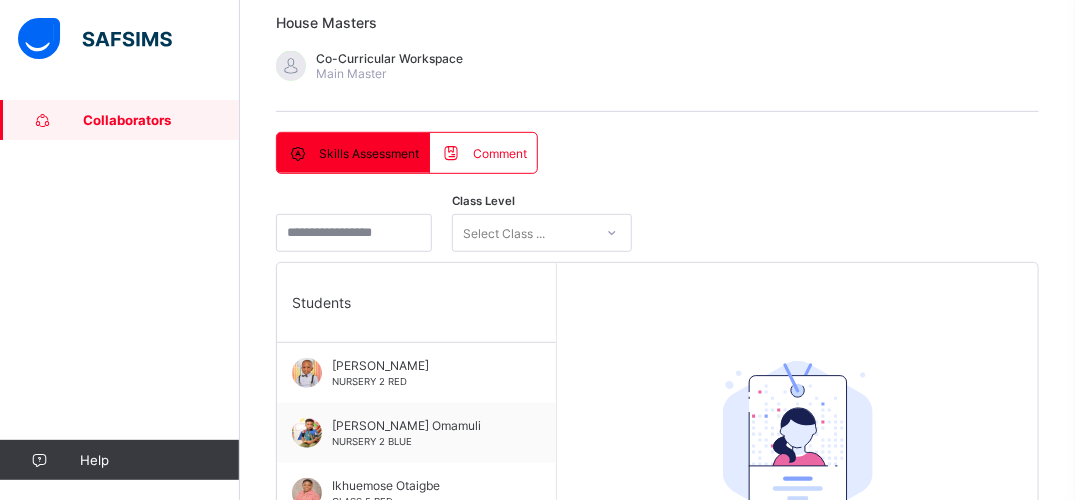 scroll, scrollTop: 280, scrollLeft: 0, axis: vertical 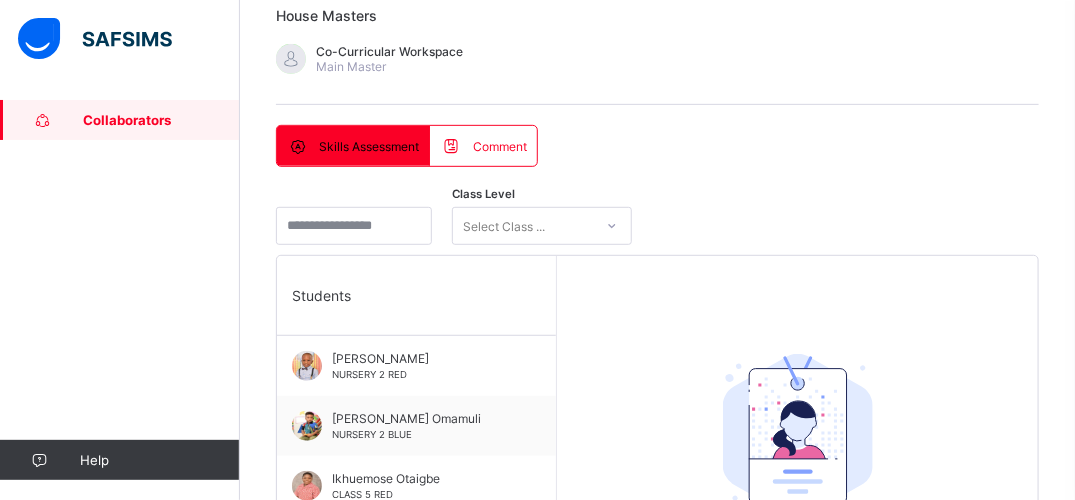click on "Students" at bounding box center (416, 296) 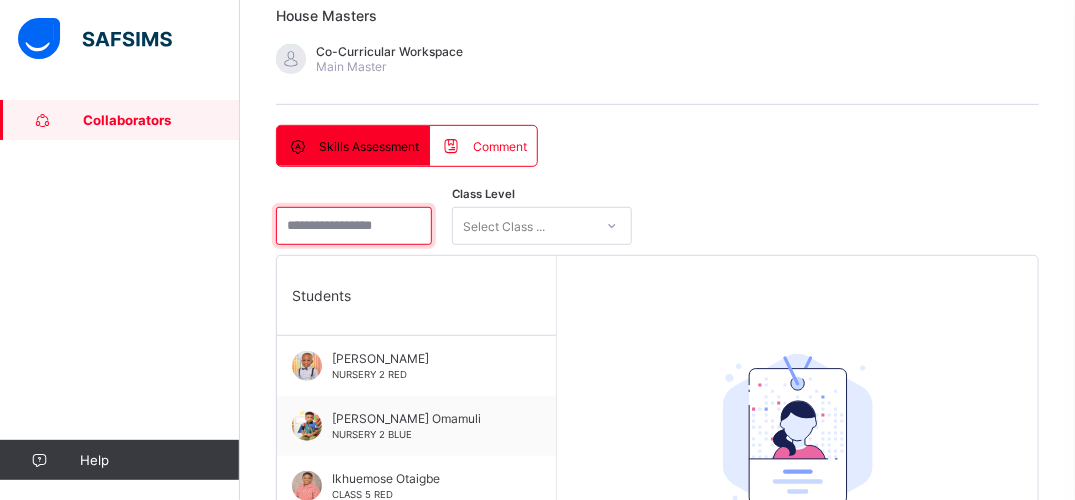 click at bounding box center [354, 226] 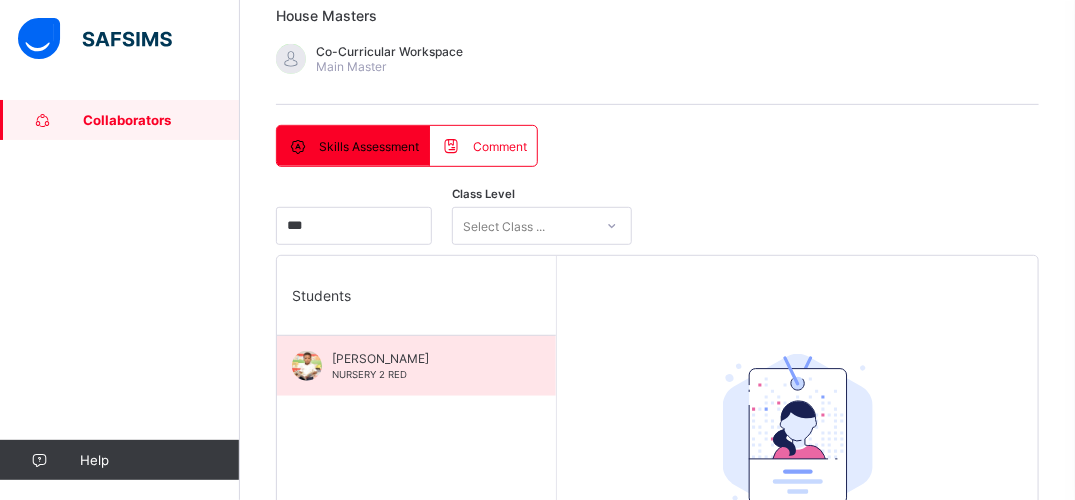 click on "[PERSON_NAME]" at bounding box center [421, 358] 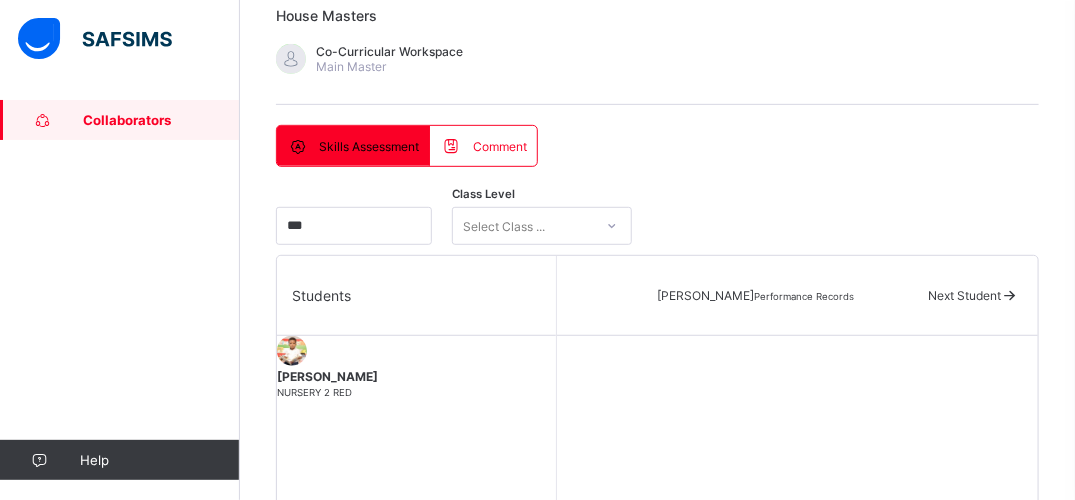 click at bounding box center [797, 526] 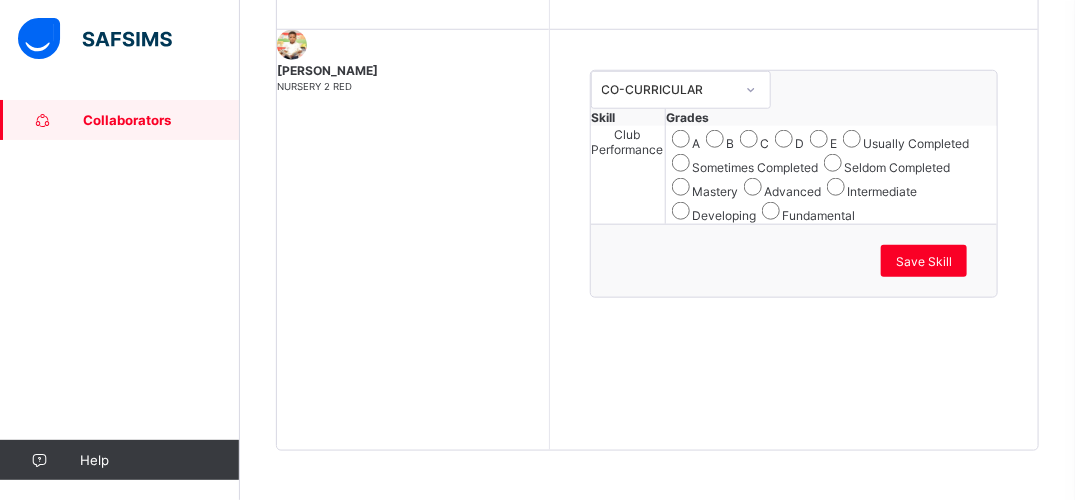 scroll, scrollTop: 613, scrollLeft: 0, axis: vertical 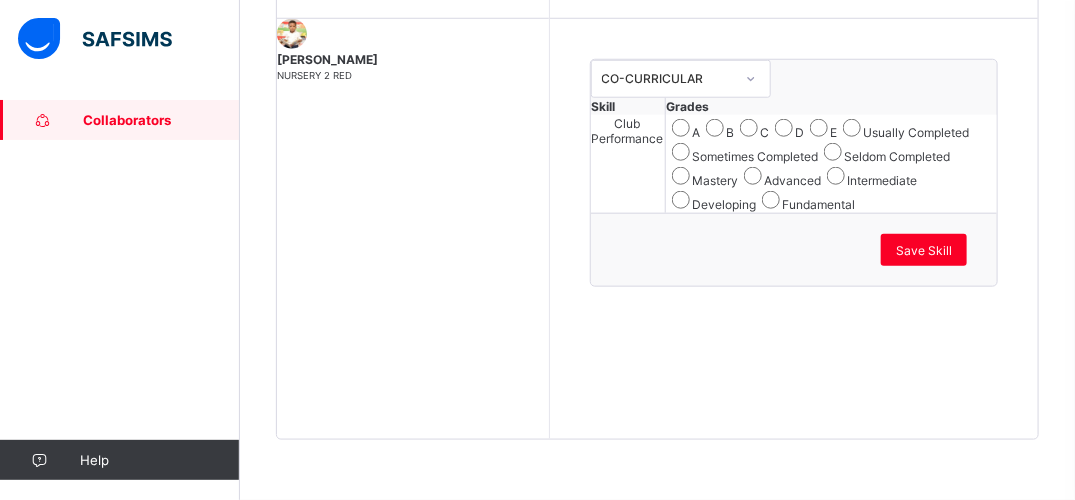 click on "Club Performance" at bounding box center [628, 164] 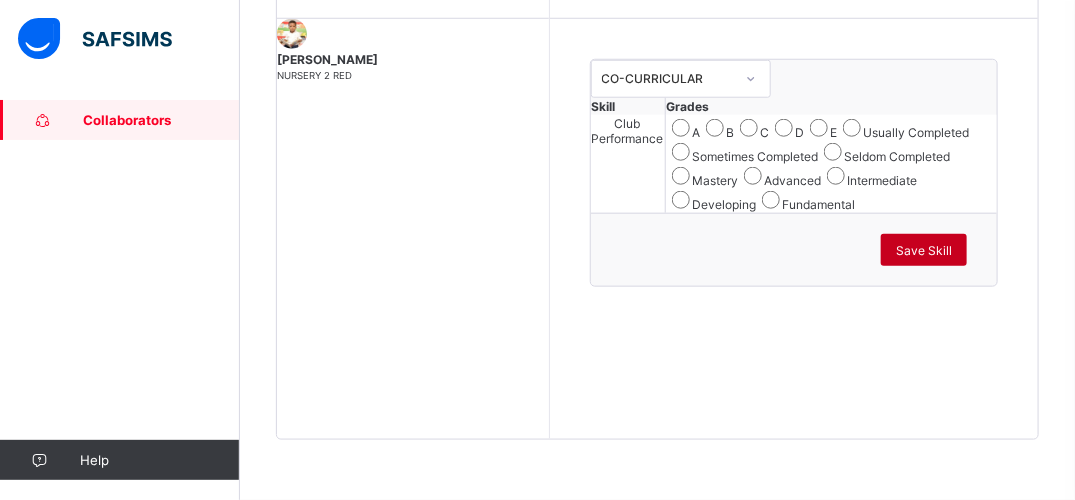 click on "Save Skill" at bounding box center [924, 250] 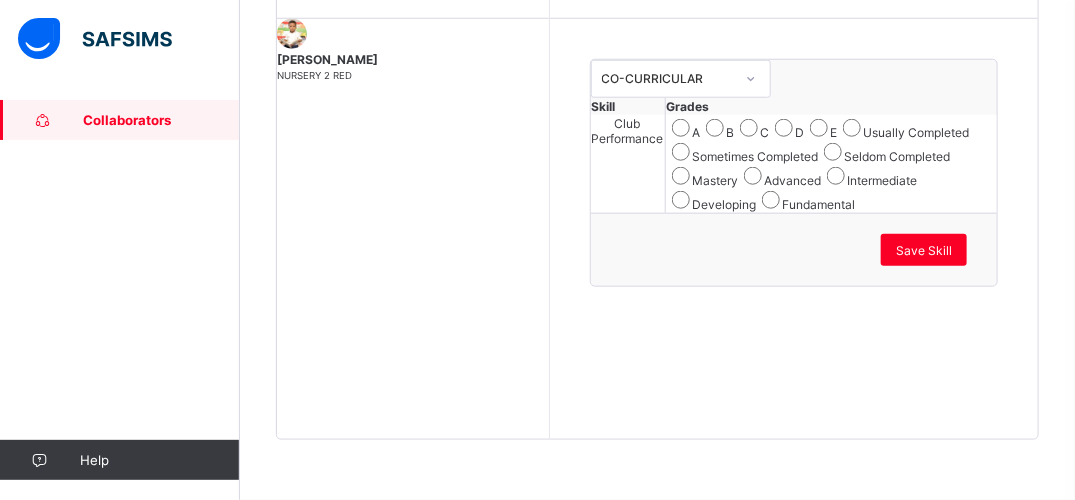click on "Students [PERSON_NAME] NURSERY 2 RED" at bounding box center (413, 189) 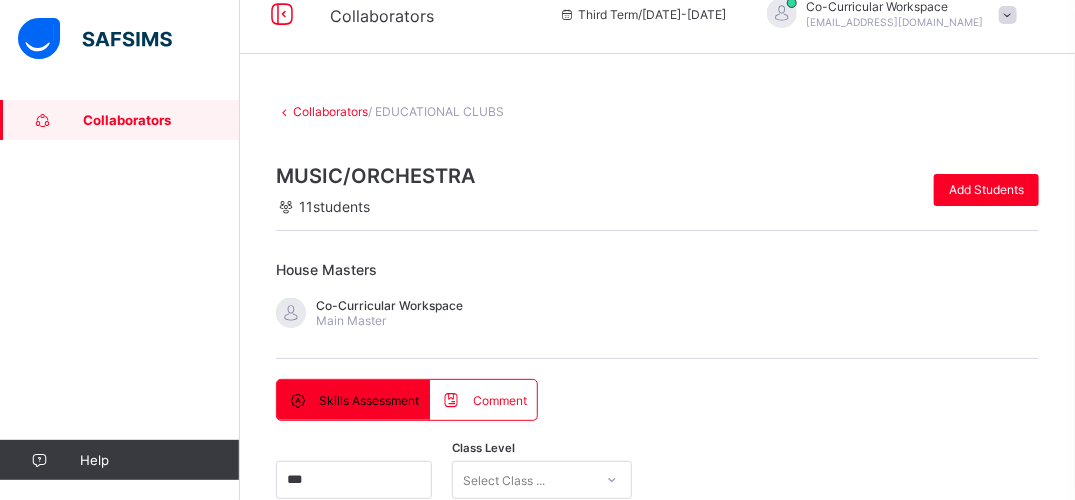 scroll, scrollTop: 0, scrollLeft: 0, axis: both 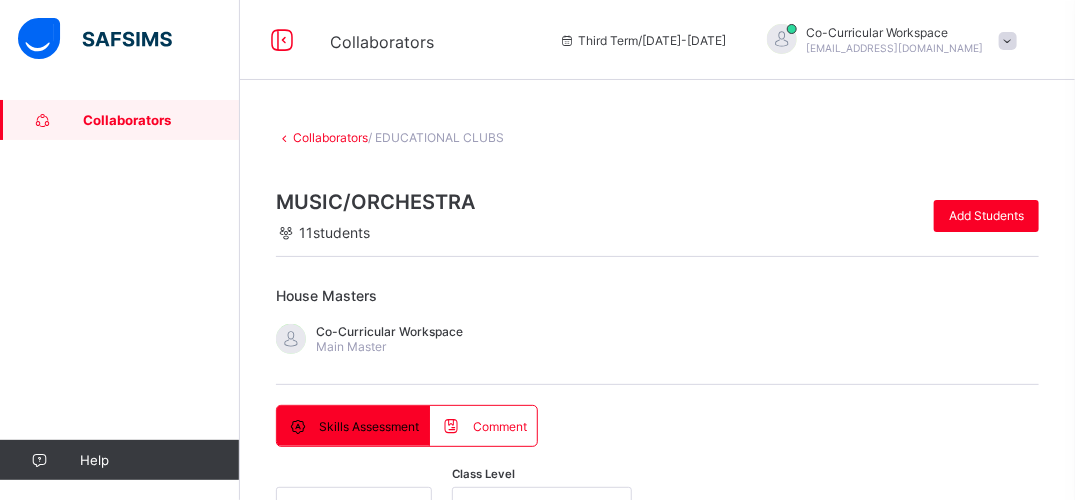 click on "Collaborators  / EDUCATIONAL CLUBS MUSIC/ORCHESTRA     11  students Add Students House Masters Co-Curricular  Workspace  Main Master  Skills Assessment  Comment Skills Assessment  Comment *** Class Level Select Class ... Students [PERSON_NAME] NURSERY 2 RED [PERSON_NAME] Performance Records   Next Student Skill Group CO-CURRICULAR Skill Grades Club Performance A B C D E Usually Completed Sometimes Completed Seldom Completed Mastery Advanced Intermediate Developing Fundamental Save Skill Class Level Select Class ... Save Entries Students Comment [PERSON_NAME] NURSERY 2 RED [PERSON_NAME] NURSERY 2 RED [PERSON_NAME]  Omamuli NURSERY 2 BLUE [PERSON_NAME]  Omamuli NURSERY 2 BLUE Ikhuemose  Otaigbe CLASS 5 RED Ikhuemose  Otaigbe CLASS 5 RED [PERSON_NAME] NURSERY 2 BLUE [PERSON_NAME] NURSERY 2 BLUE [PERSON_NAME] CLASS 5 RED [PERSON_NAME] CLASS 5 RED Modesola  Awe NURSERY 2 RED Modesola  Awe NURSERY 2 RED [PERSON_NAME] NURSERY 2 RED [PERSON_NAME] NURSERY 2 RED Oluwafifehanmi  Bakare CLASS 5 RED" at bounding box center [657, 598] 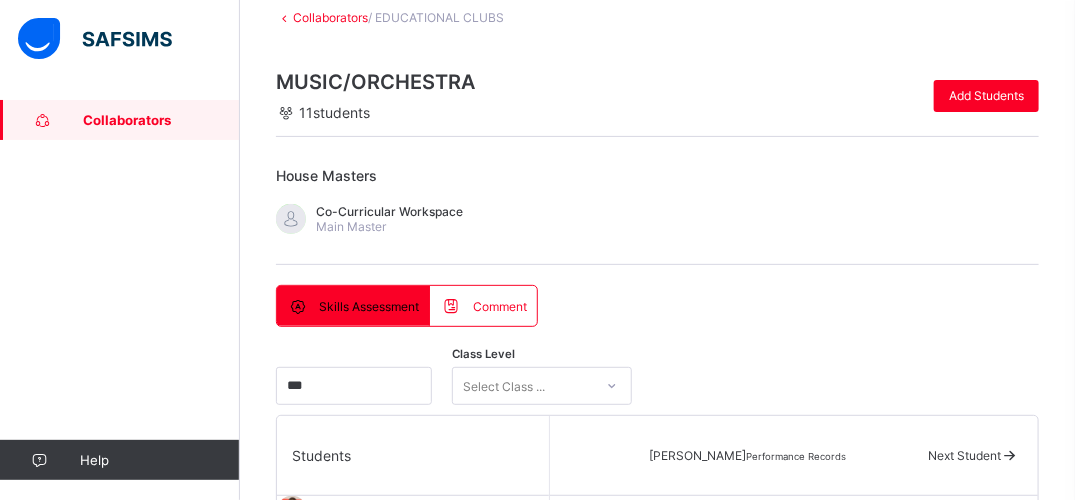 scroll, scrollTop: 160, scrollLeft: 0, axis: vertical 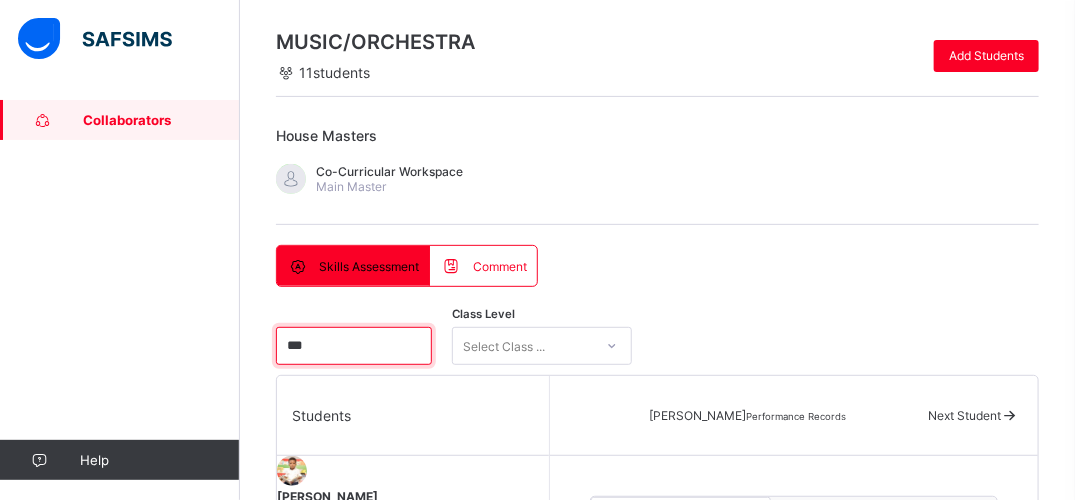 click on "***" at bounding box center [354, 346] 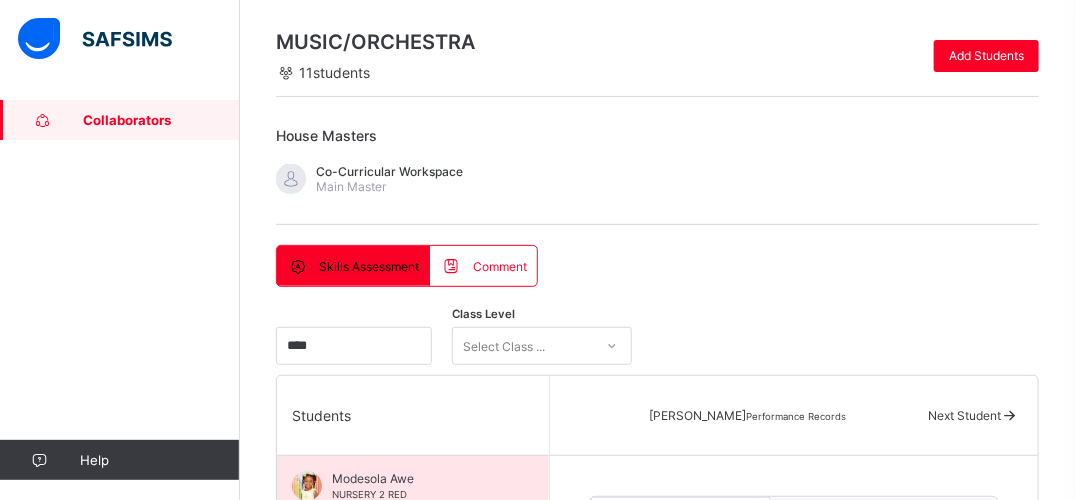 click on "NURSERY 2 RED" at bounding box center [369, 494] 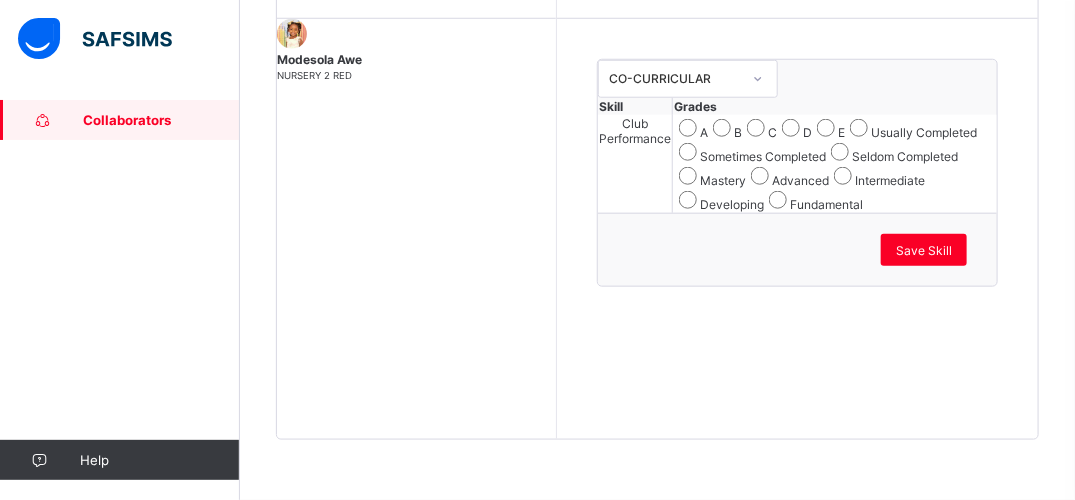 scroll, scrollTop: 724, scrollLeft: 0, axis: vertical 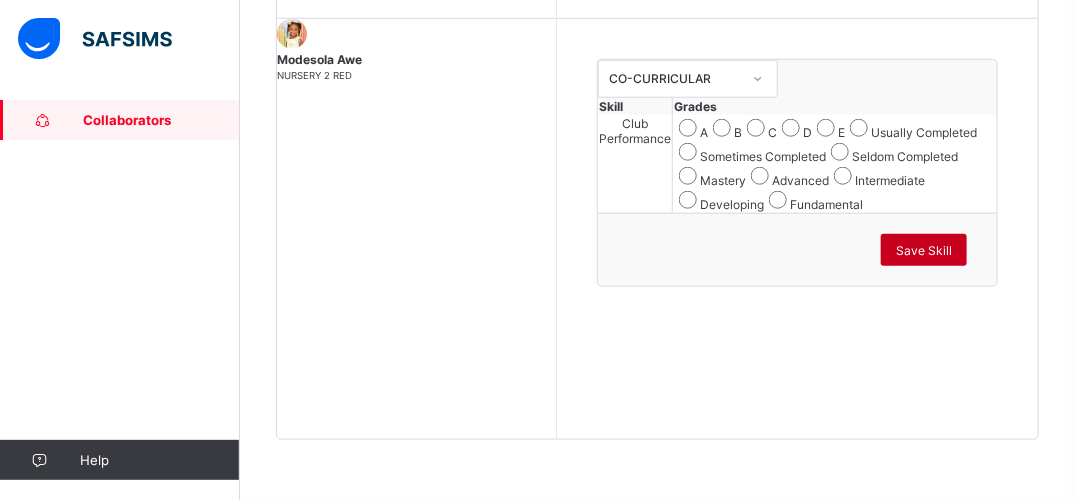 click on "Save Skill" at bounding box center [924, 250] 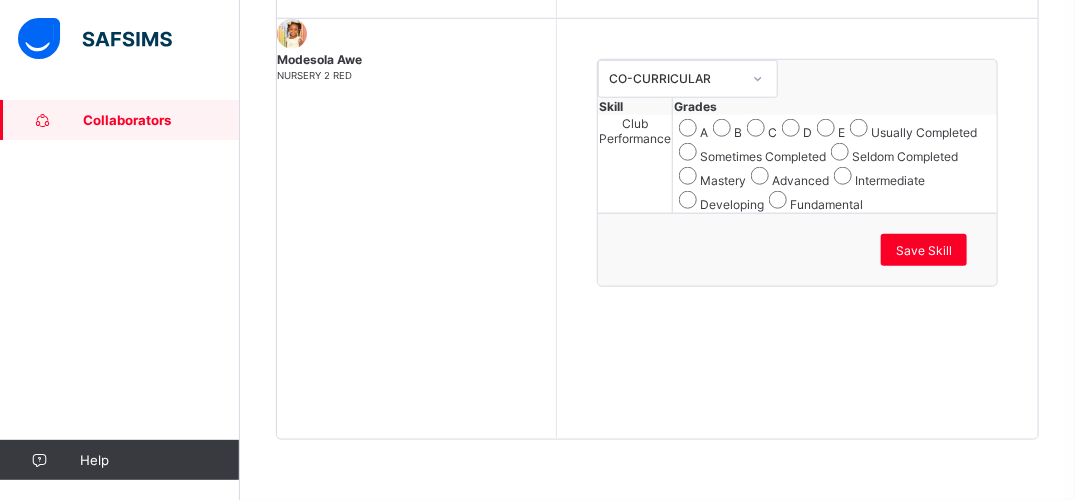 click on "Collaborators  / EDUCATIONAL CLUBS MUSIC/ORCHESTRA     11  students Add Students House Masters Co-Curricular  Workspace  Main Master  Skills Assessment  Comment Skills Assessment  Comment **** Class Level Select Class ... Students Modesola  Awe NURSERY 2 RED Modesola  Awe Performance Records   Next Student Skill Group CO-CURRICULAR Skill Grades Club Performance A B C D E Usually Completed Sometimes Completed Seldom Completed Mastery Advanced Intermediate Developing Fundamental Save Skill Class Level Select Class ... Save Entries Students Comment [PERSON_NAME] NURSERY 2 RED [PERSON_NAME] NURSERY 2 RED [PERSON_NAME]  Omamuli NURSERY 2 BLUE [PERSON_NAME]  Omamuli NURSERY 2 BLUE Ikhuemose  Otaigbe CLASS 5 RED Ikhuemose  Otaigbe CLASS 5 RED [PERSON_NAME] NURSERY 2 BLUE [PERSON_NAME] NURSERY 2 BLUE [PERSON_NAME] CLASS 5 RED [PERSON_NAME] CLASS 5 RED Modesola  Awe NURSERY 2 RED Modesola  Awe NURSERY 2 RED [PERSON_NAME] NURSERY 2 RED [PERSON_NAME] NURSERY 2 RED Oluwafifehanmi  Bakare CLASS 5 RED CLASS 5 RED" at bounding box center (657, 1) 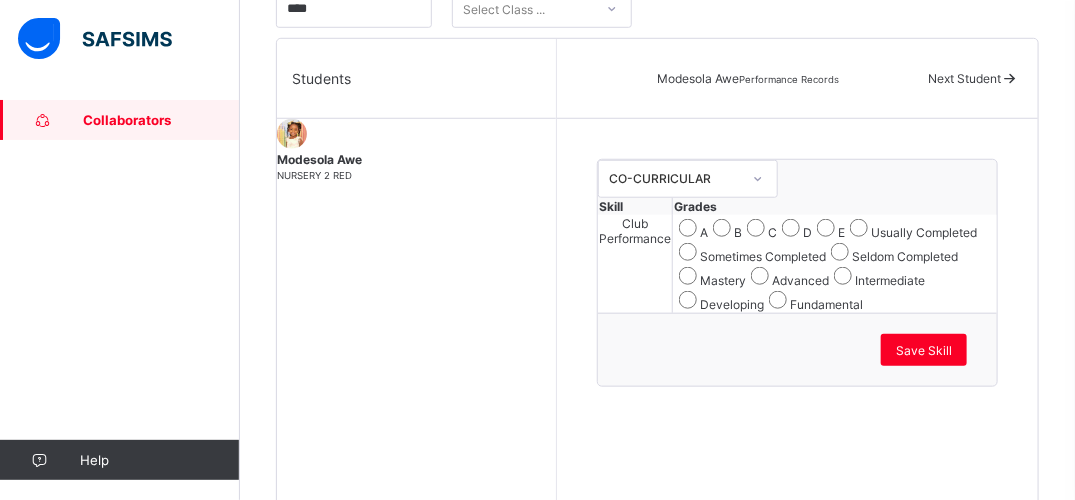 scroll, scrollTop: 417, scrollLeft: 0, axis: vertical 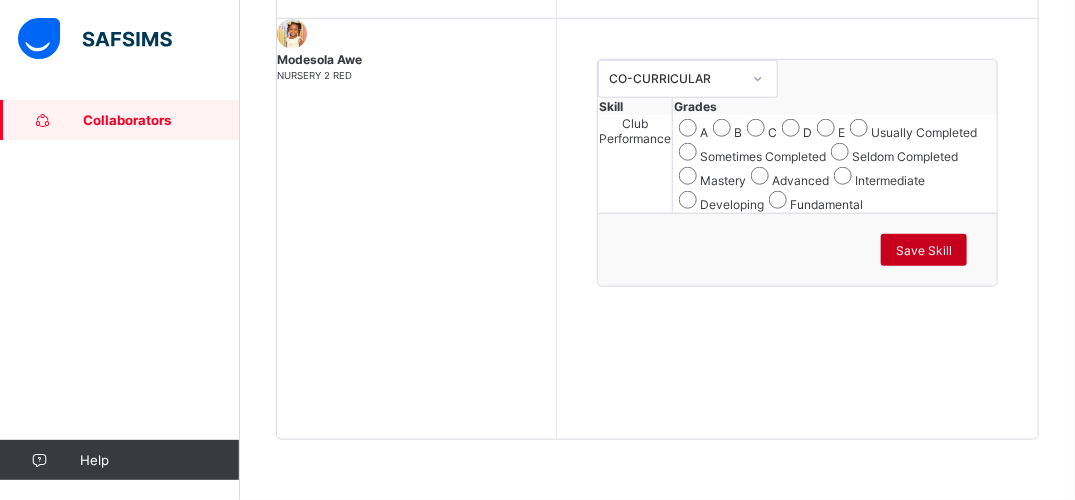 click on "Save Skill" at bounding box center [924, 250] 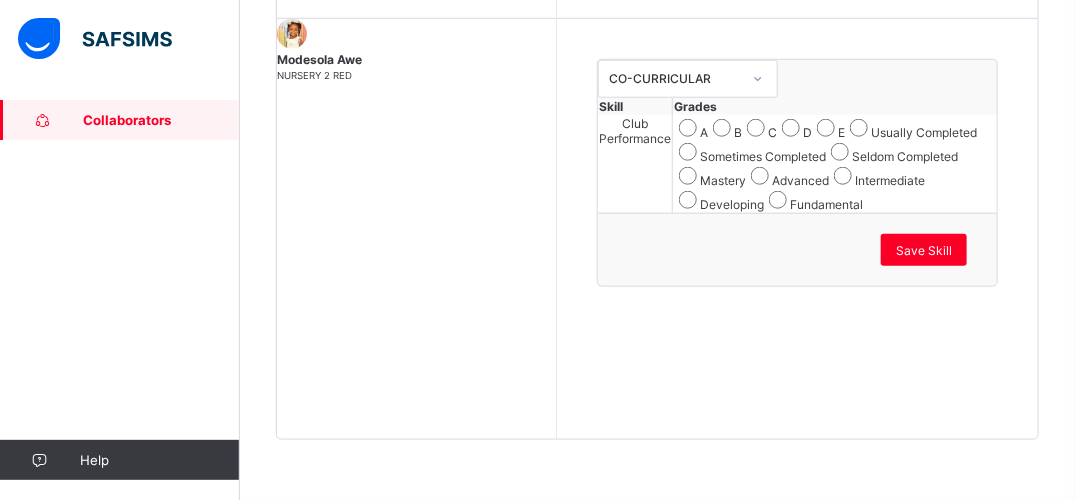 click on "Club Performance" at bounding box center [635, 164] 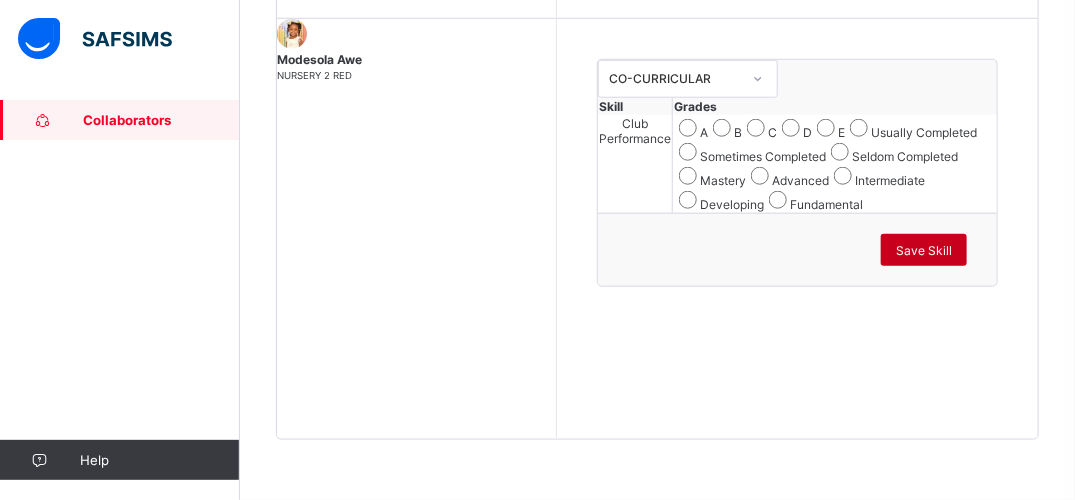 click on "Save Skill" at bounding box center [924, 250] 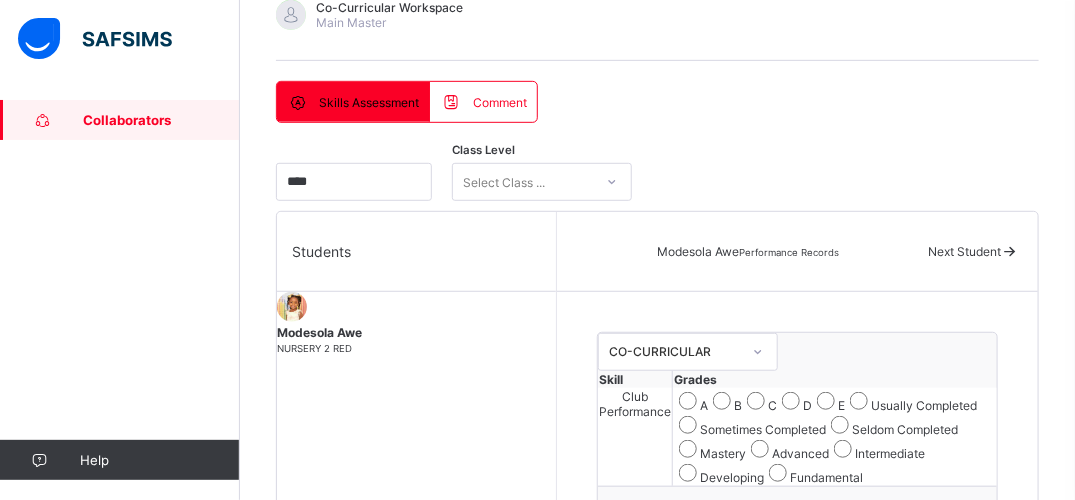 scroll, scrollTop: 258, scrollLeft: 0, axis: vertical 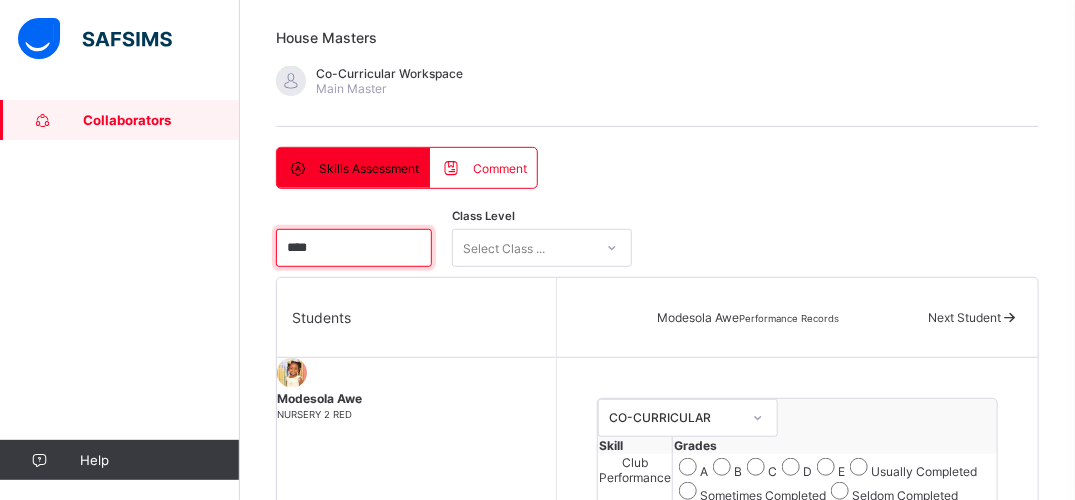 click on "****" at bounding box center [354, 248] 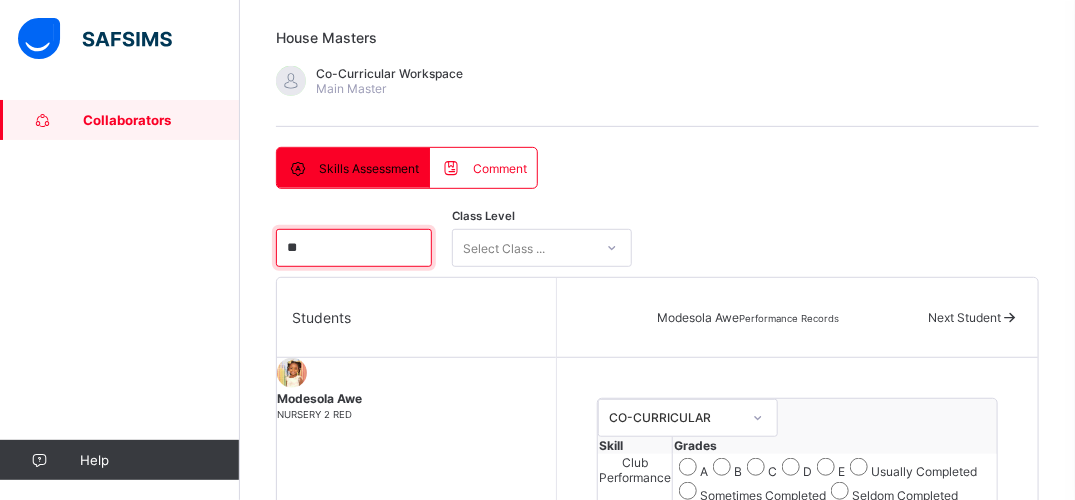 type on "*" 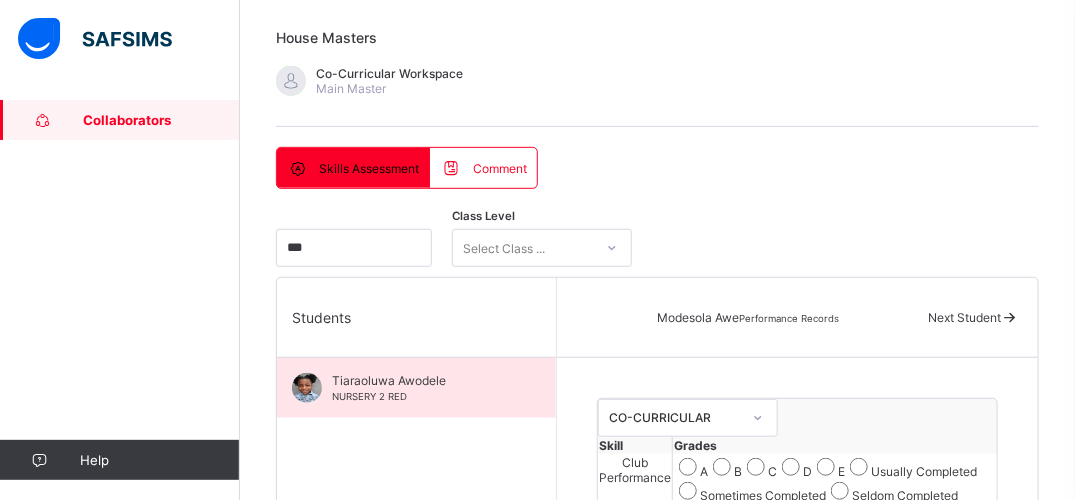 click on "NURSERY 2 RED" at bounding box center [369, 396] 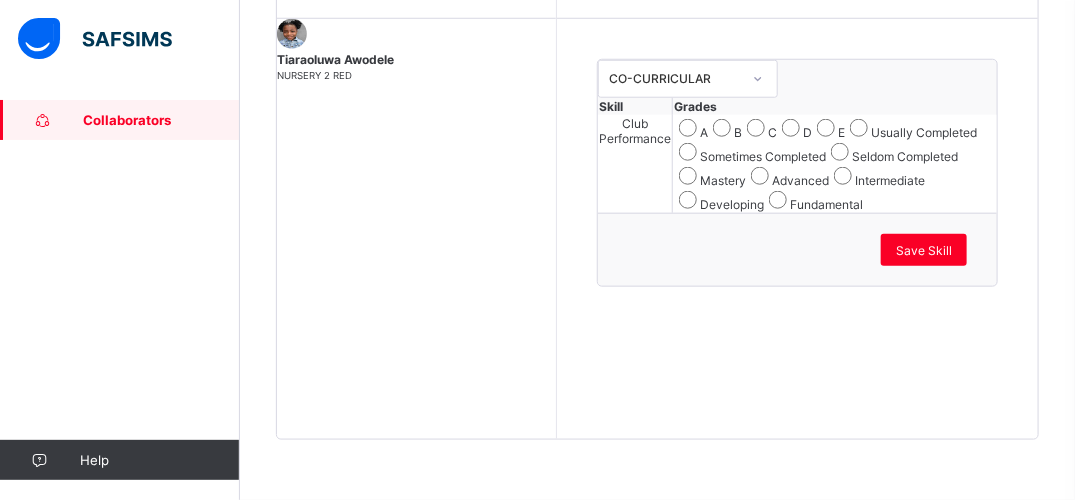 scroll, scrollTop: 724, scrollLeft: 0, axis: vertical 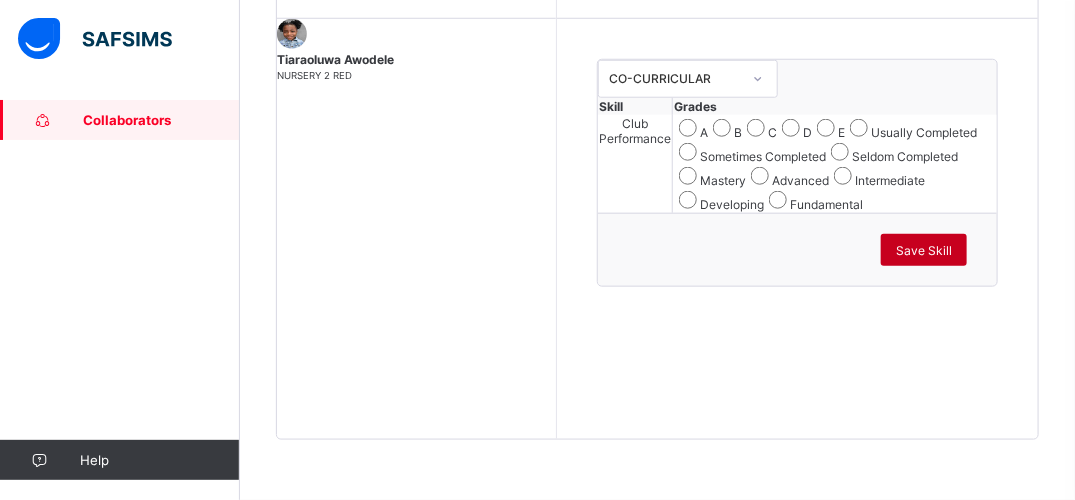 click on "Save Skill" at bounding box center (924, 250) 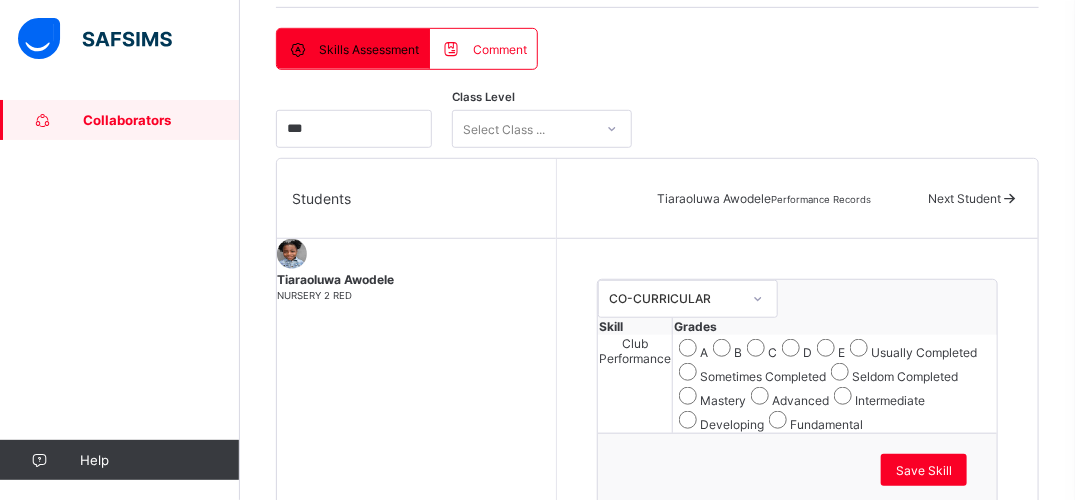 scroll, scrollTop: 271, scrollLeft: 0, axis: vertical 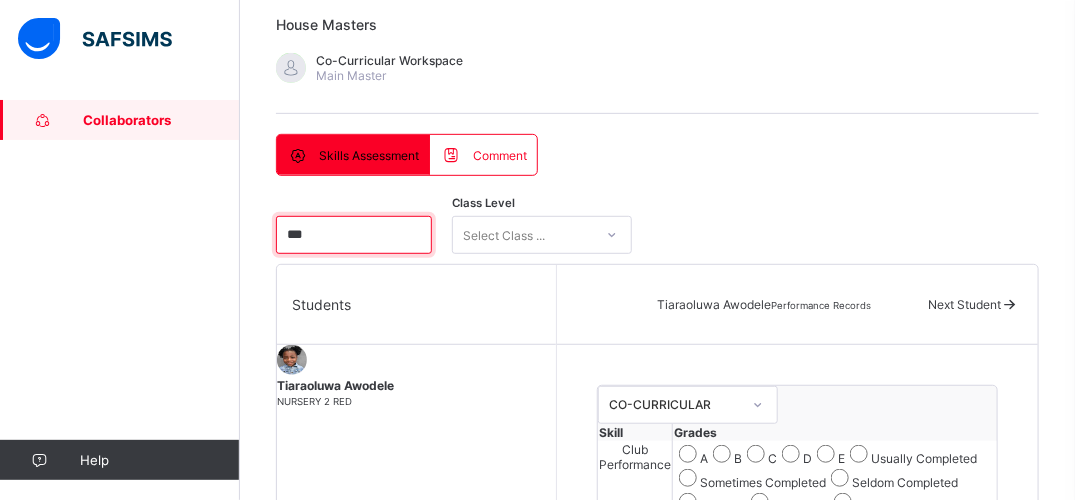 click on "***" at bounding box center (354, 235) 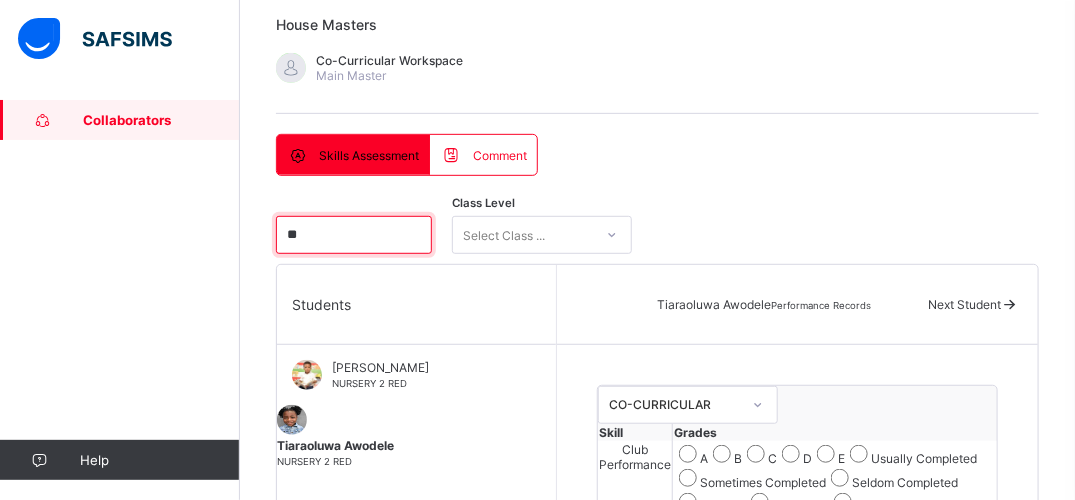 type on "*" 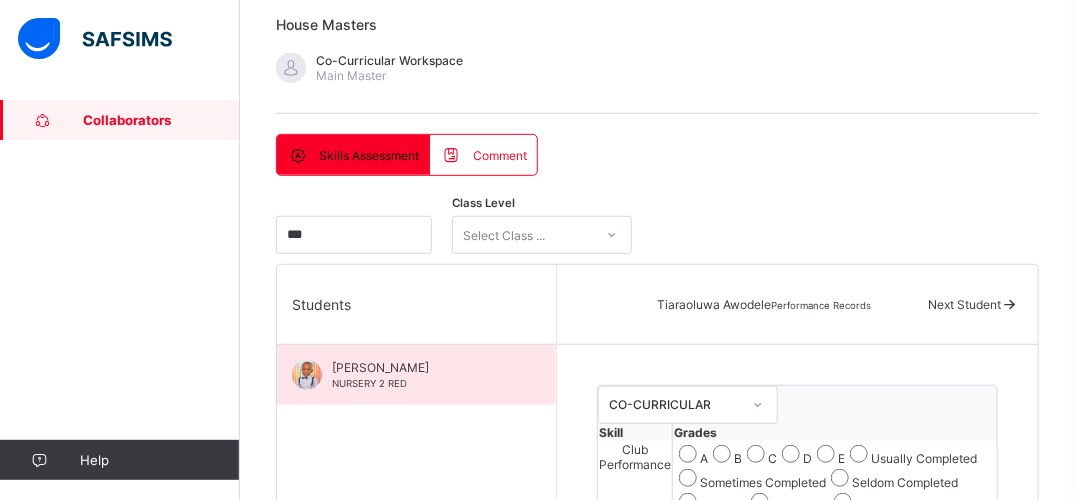 click on "[PERSON_NAME] NURSERY 2 RED" at bounding box center (421, 375) 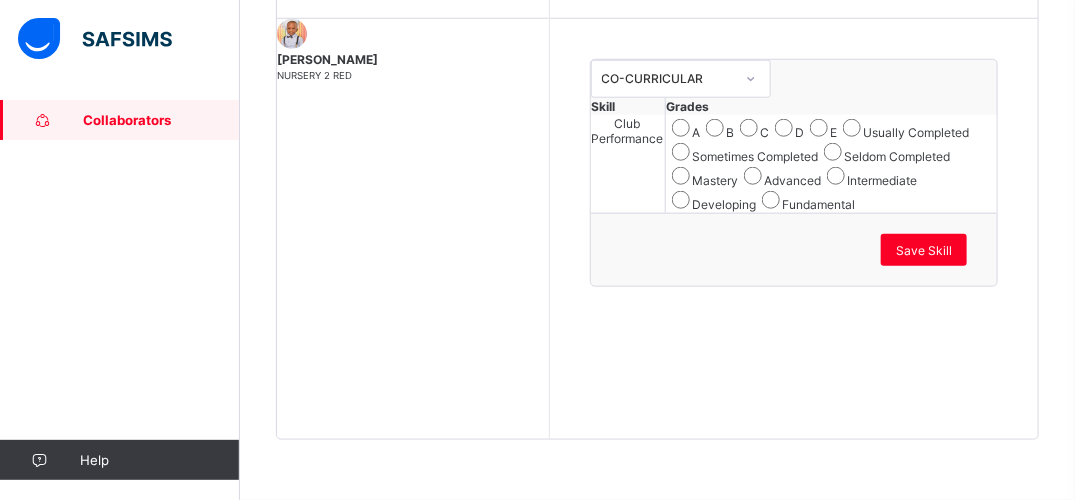 scroll, scrollTop: 724, scrollLeft: 0, axis: vertical 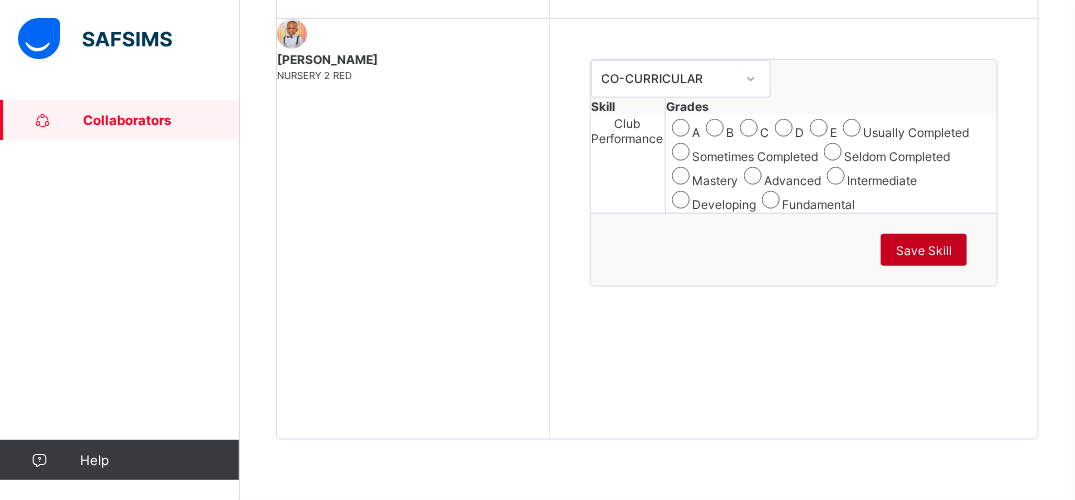 click on "Save Skill" at bounding box center (924, 250) 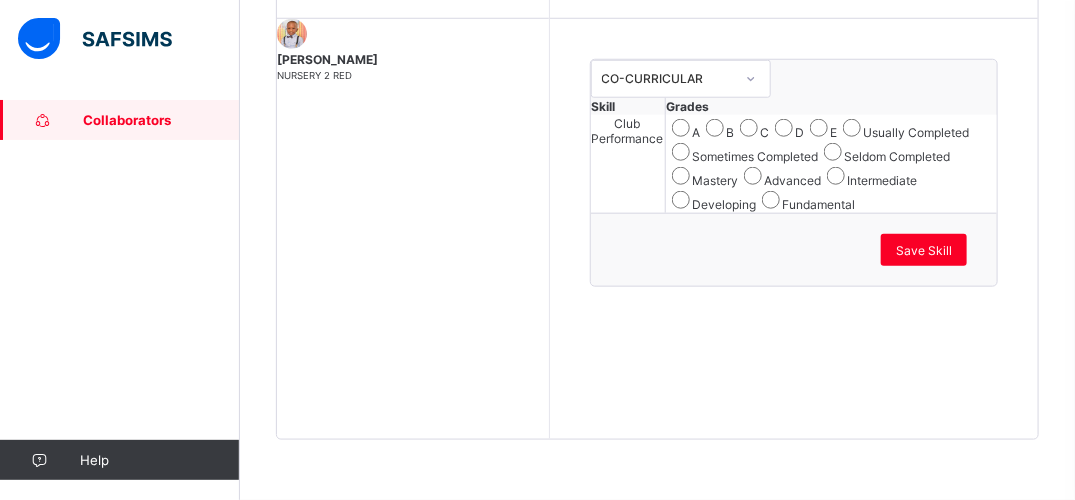 click on "Collaborators    Third Term  /  [DATE]-[DATE]   Co-Curricular   Workspace [EMAIL_ADDRESS][DOMAIN_NAME] Collaborators   Help Onboarding Great job! You have finished setting up all essential configurations. Our wizard which has lots of in-built templates will continue to guide you through with the academic configurations. Academic Configuration Steps Continue × Idle Mode Due to inactivity you would be logged out to the system in the next   15mins , click the "Resume" button to keep working or the "Log me out" button to log out of the system. Log me out Resume Collaborators  / EDUCATIONAL CLUBS MUSIC/ORCHESTRA     11  students Add Students House Masters Co-Curricular  Workspace  Main Master  Skills Assessment  Comment Skills Assessment  Comment *** Class Level Select Class ... Students [PERSON_NAME] NURSERY 2 RED [PERSON_NAME] Performance Records   Next Student Skill Group CO-CURRICULAR Skill Grades Club Performance A B C D E Usually Completed Sometimes Completed Seldom Completed Mastery Advanced Intermediate Comment" at bounding box center [537, -49] 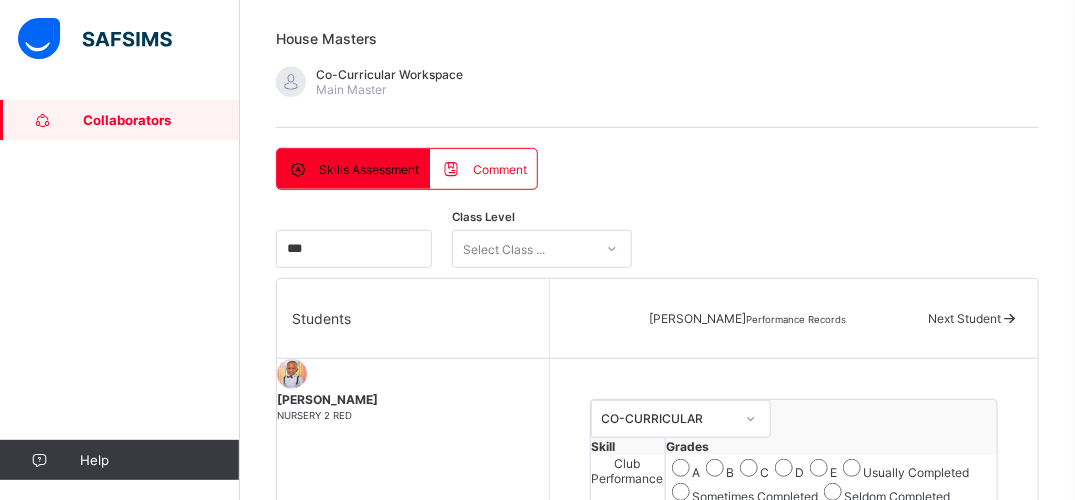 scroll, scrollTop: 191, scrollLeft: 0, axis: vertical 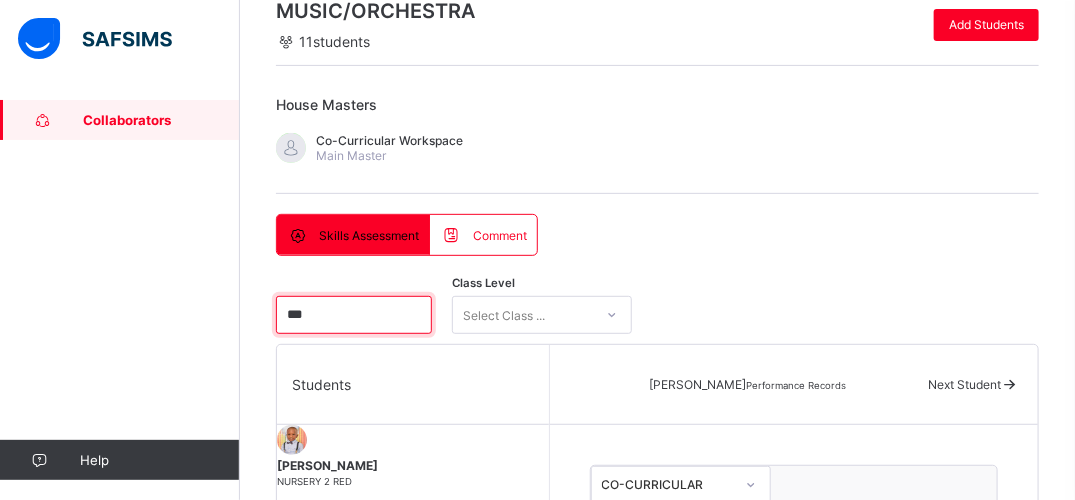 click on "***" at bounding box center (354, 315) 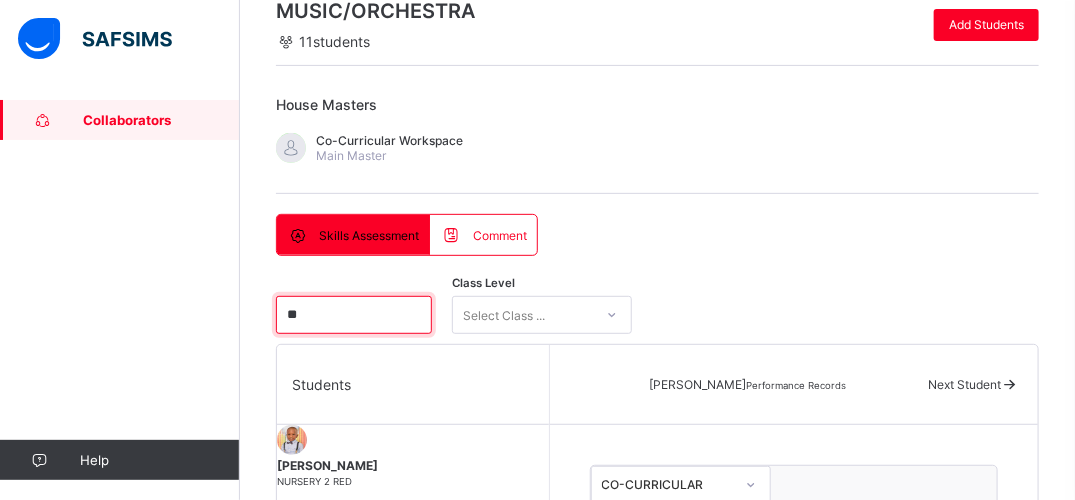 type on "*" 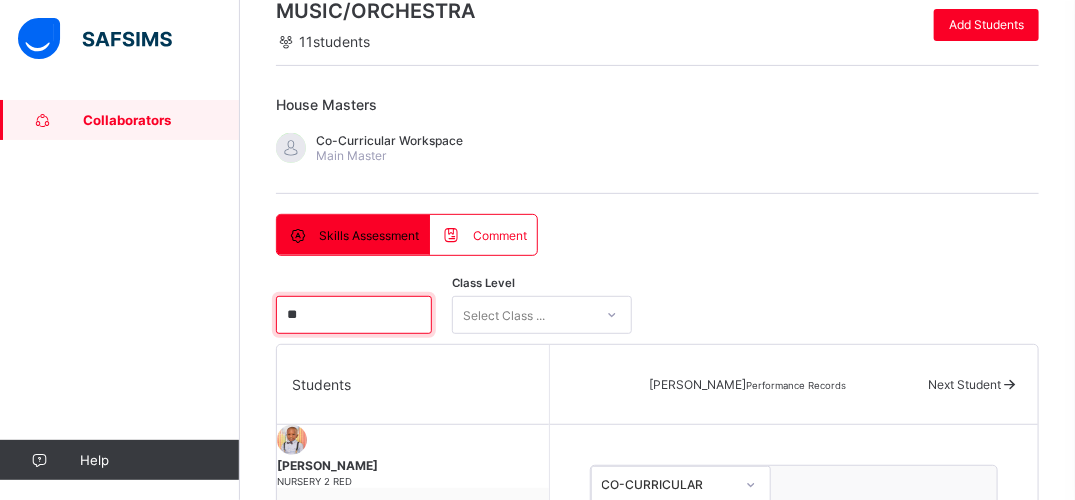 type on "*" 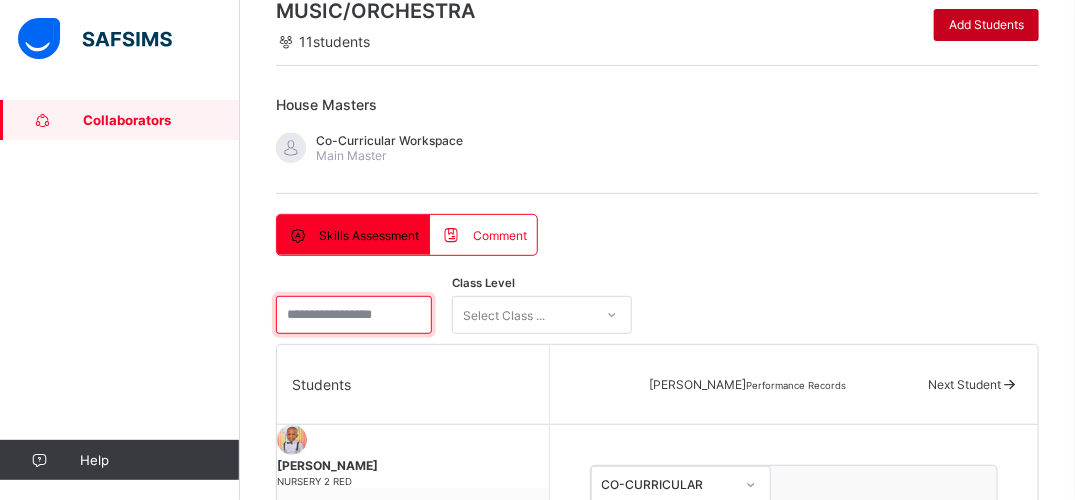 type 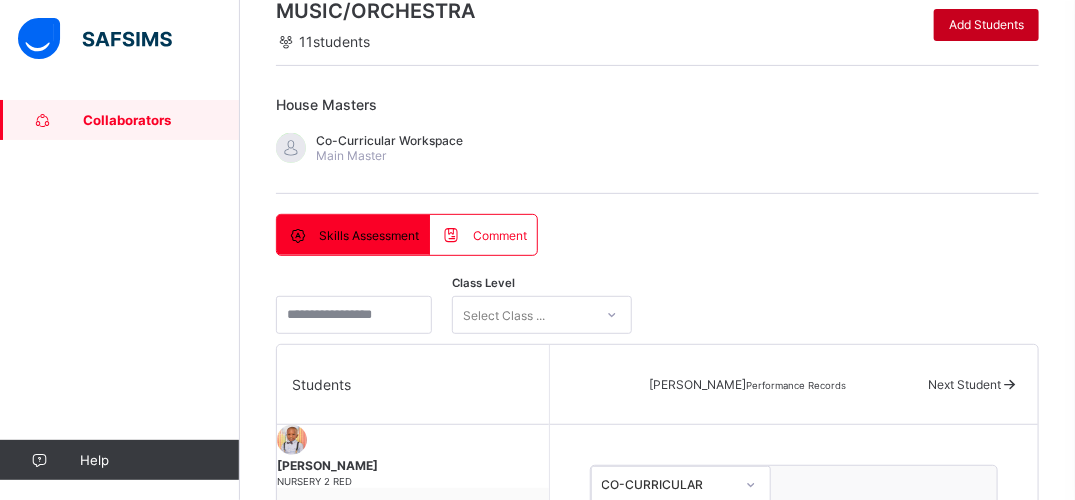 click on "Add Students" at bounding box center [986, 25] 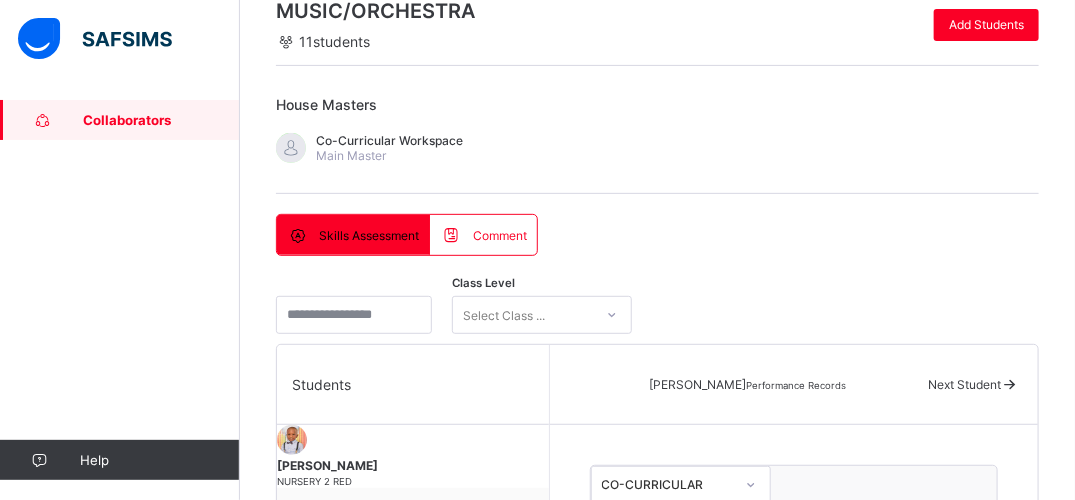 click on "*******" at bounding box center (456, 1041) 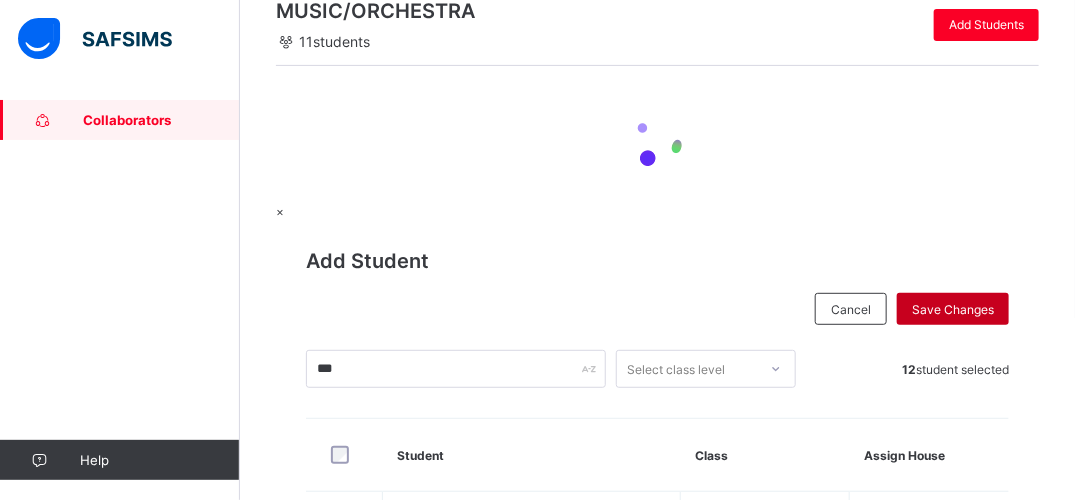 scroll, scrollTop: 0, scrollLeft: 0, axis: both 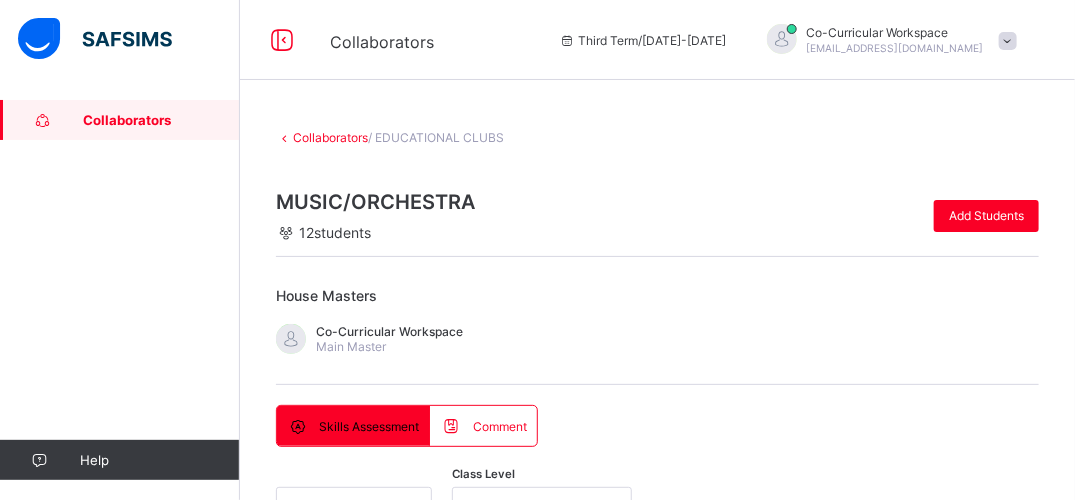 click at bounding box center [657, 1067] 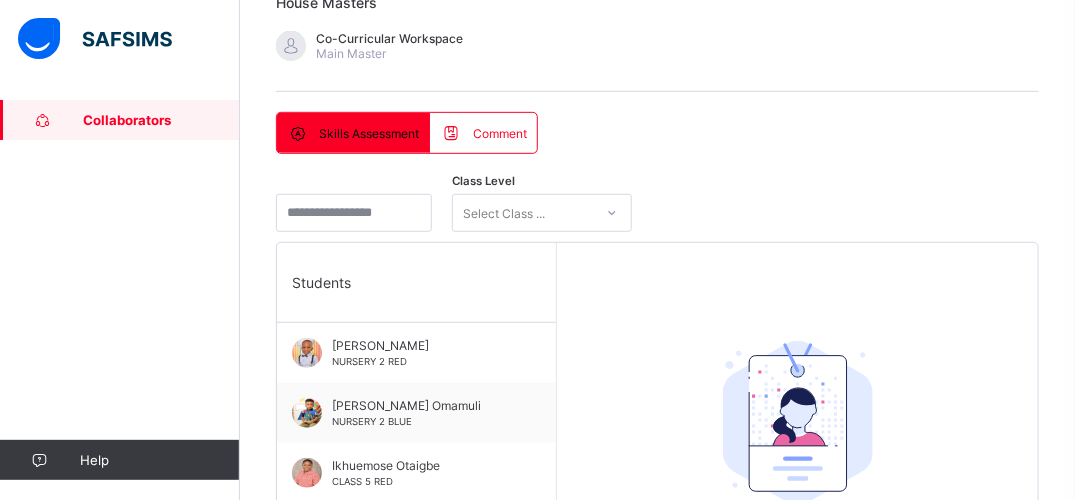 scroll, scrollTop: 413, scrollLeft: 0, axis: vertical 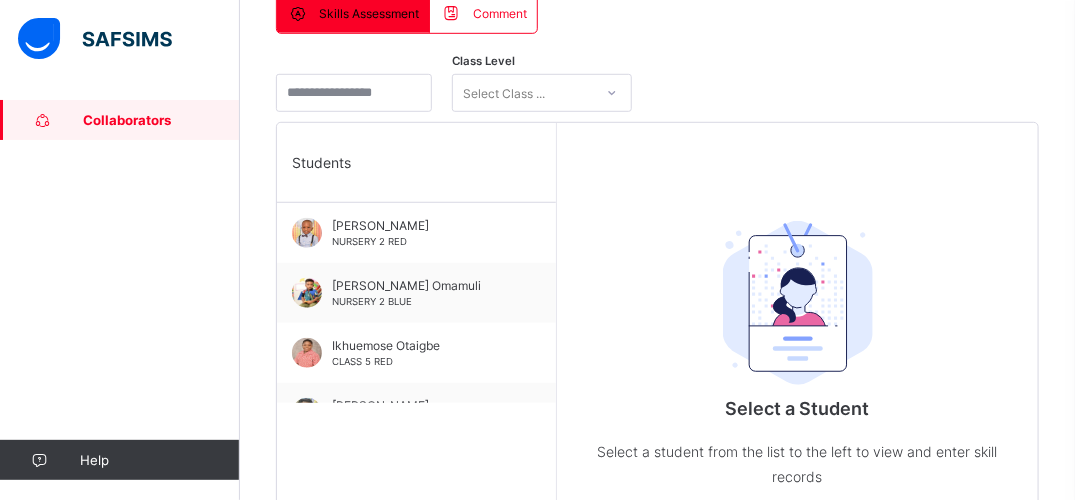click on "Students" at bounding box center (416, 163) 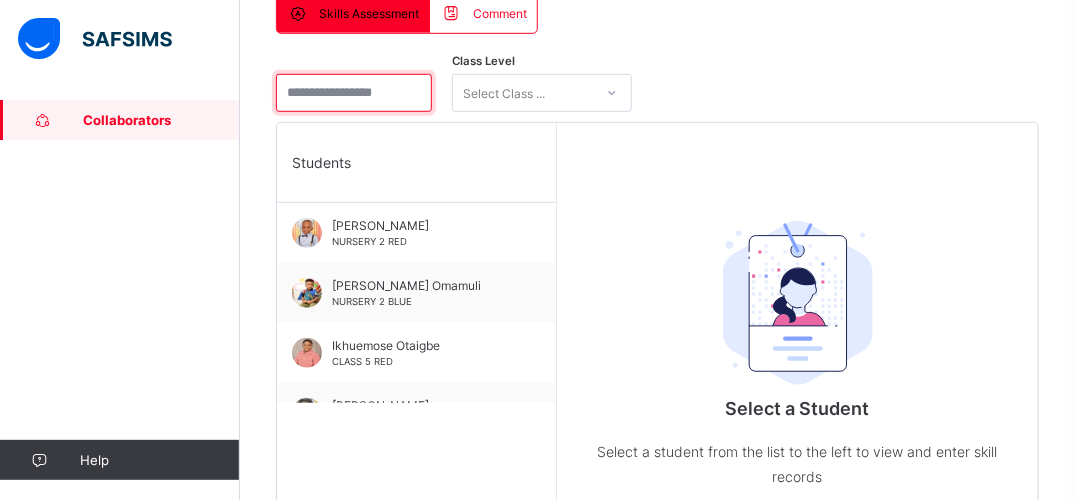 click at bounding box center (354, 93) 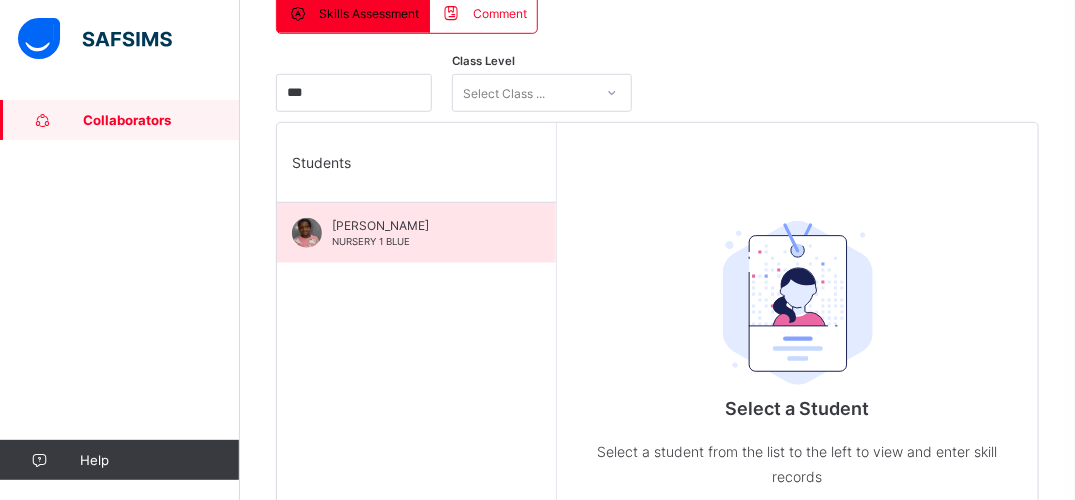 click on "NURSERY 1 BLUE" at bounding box center [371, 241] 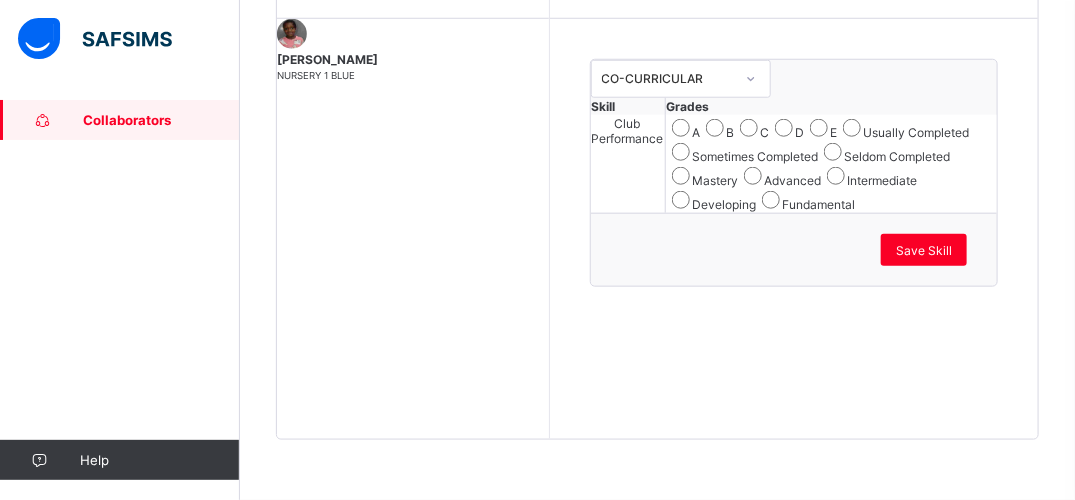 scroll, scrollTop: 706, scrollLeft: 0, axis: vertical 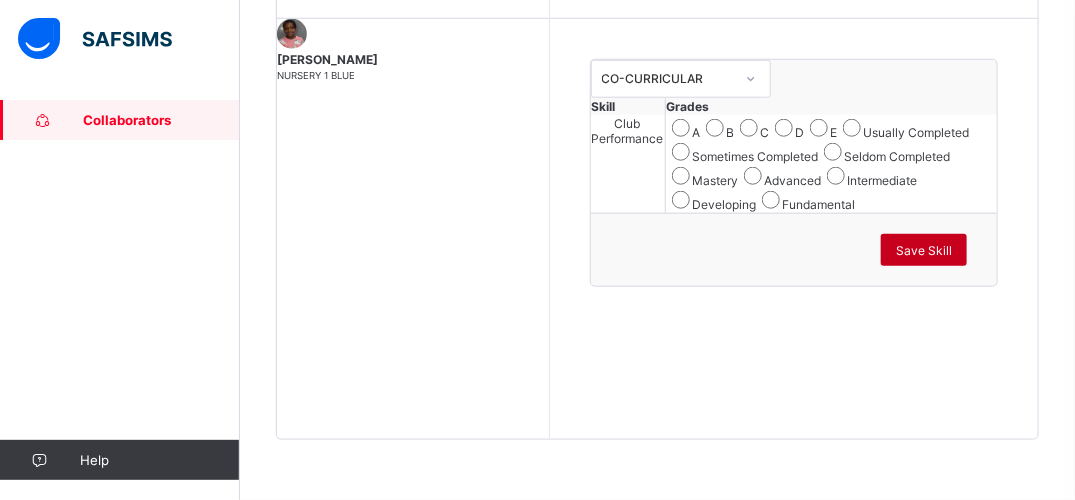 click on "Save Skill" at bounding box center (924, 250) 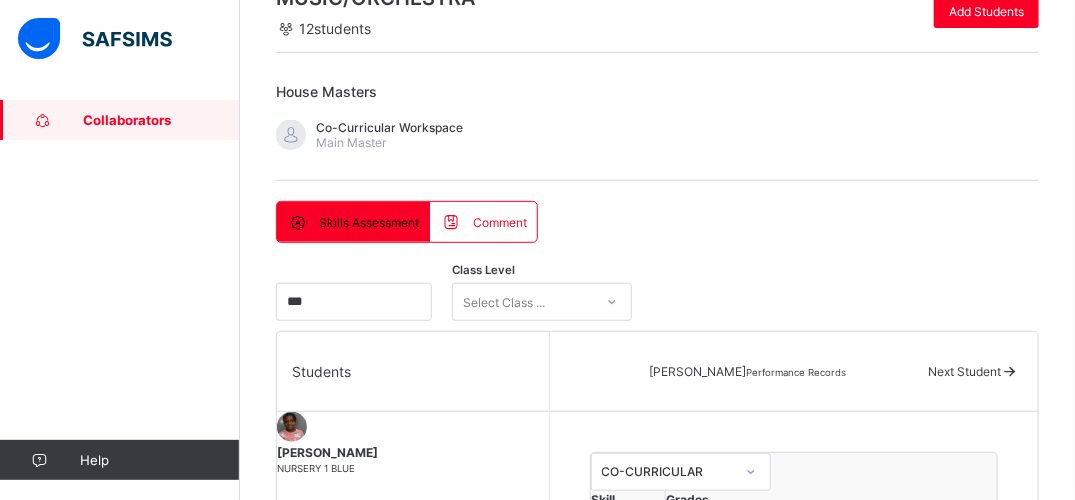 scroll, scrollTop: 186, scrollLeft: 0, axis: vertical 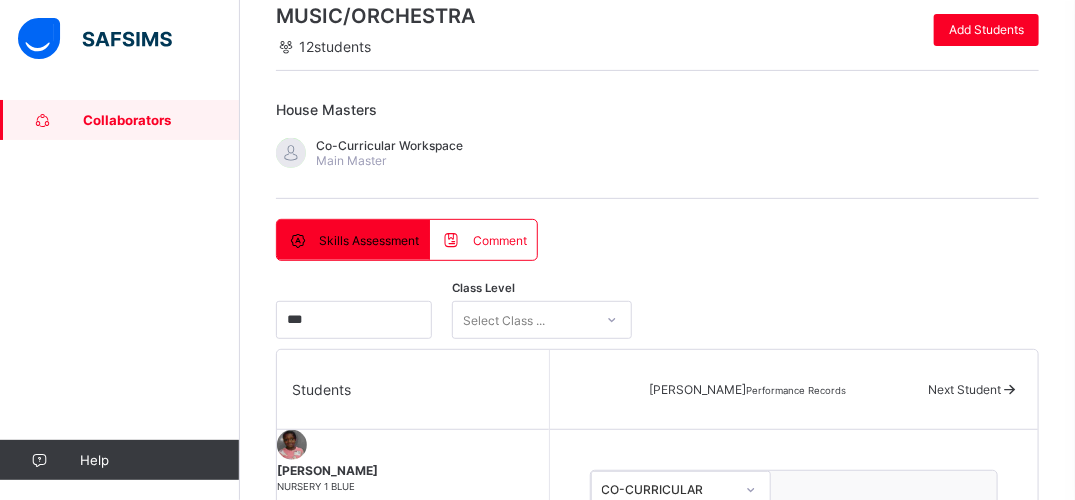 click on "*** Class Level Select Class ... Students [PERSON_NAME]  NURSERY 1 BLUE [PERSON_NAME] Performance Records   Next Student Skill Group CO-CURRICULAR Skill Grades Club Performance A B C D E Usually Completed Sometimes Completed Seldom Completed Mastery Advanced Intermediate Developing Fundamental Save Skill" at bounding box center [657, 571] 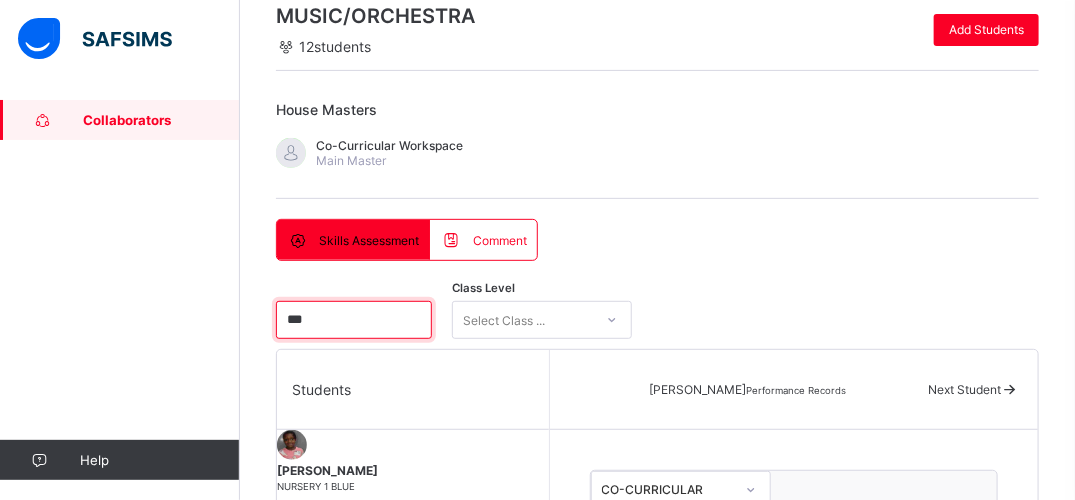click on "***" at bounding box center (354, 320) 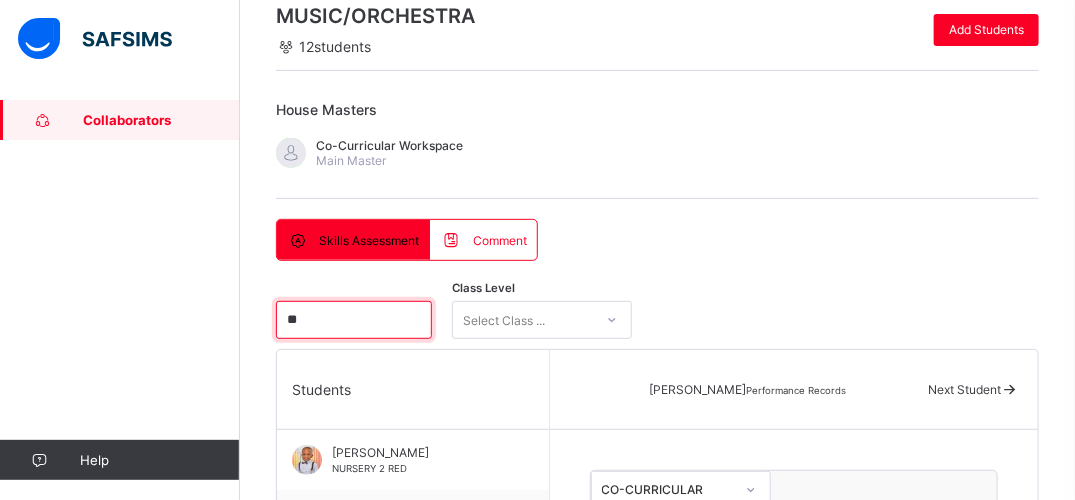 type on "*" 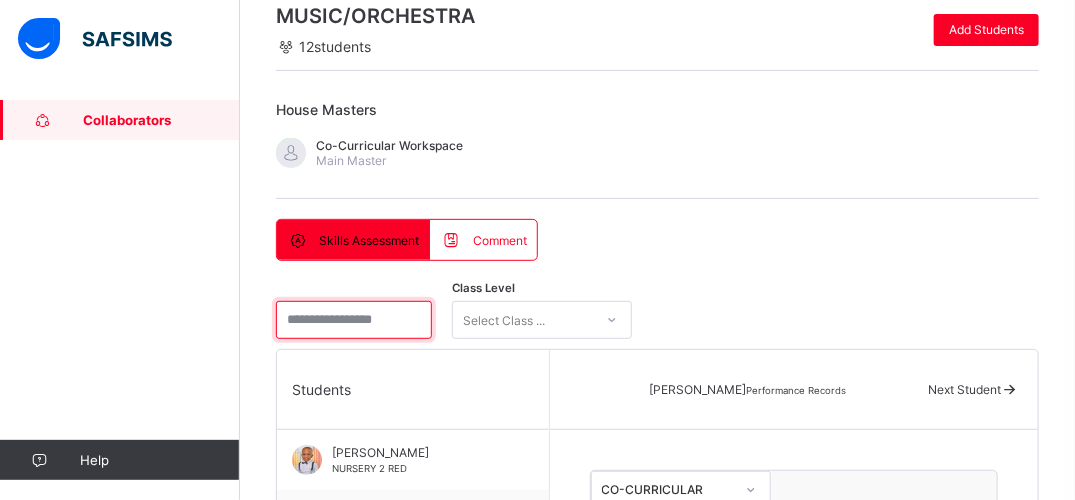 type 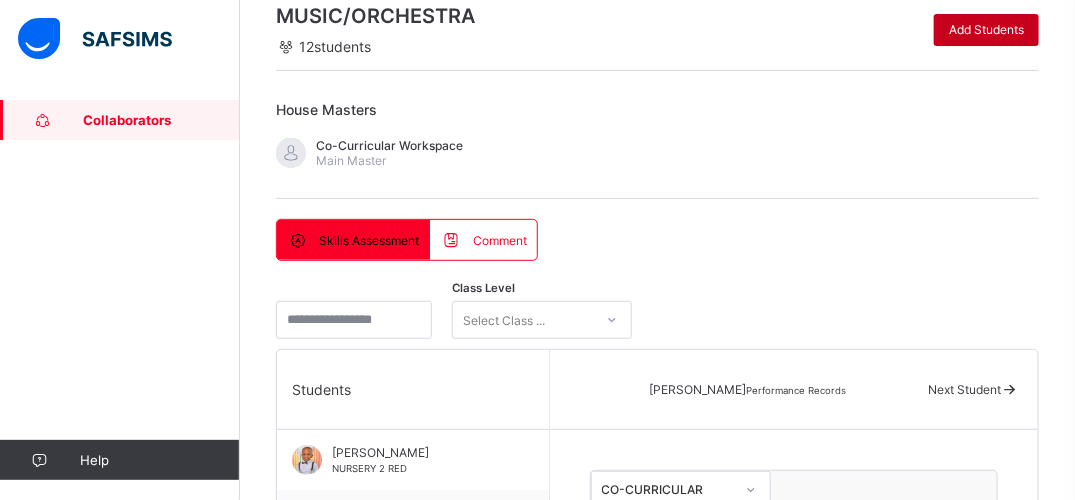 click on "Add Students" at bounding box center [986, 29] 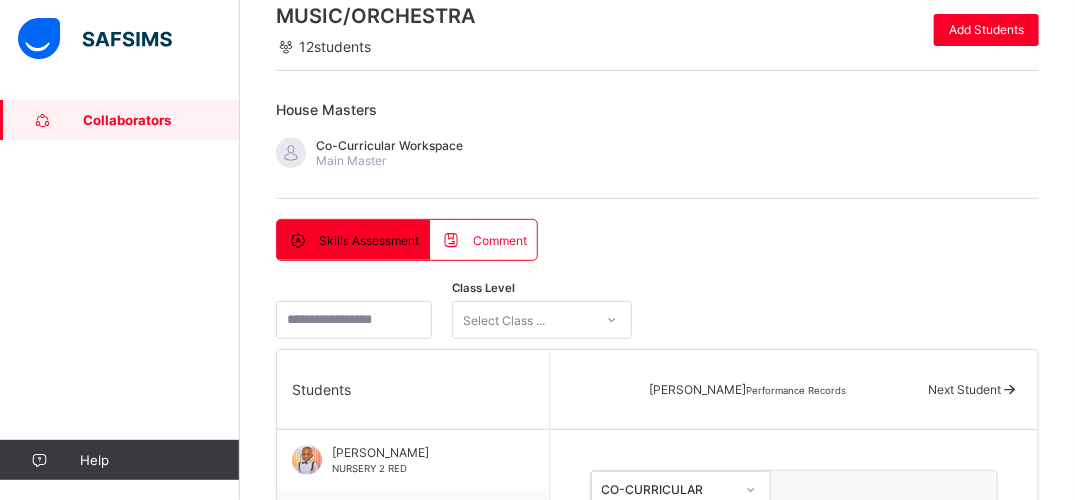 click on "***" at bounding box center (456, 1046) 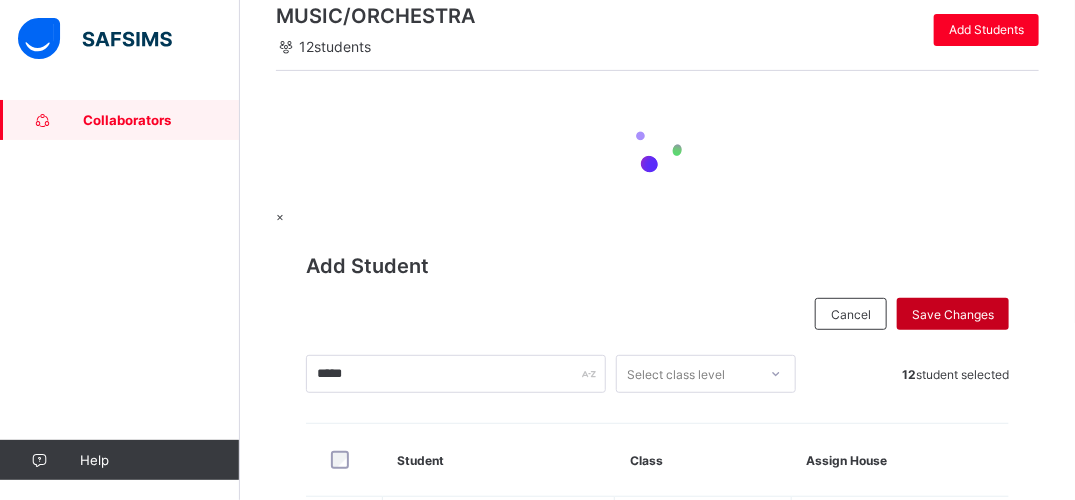 scroll, scrollTop: 0, scrollLeft: 0, axis: both 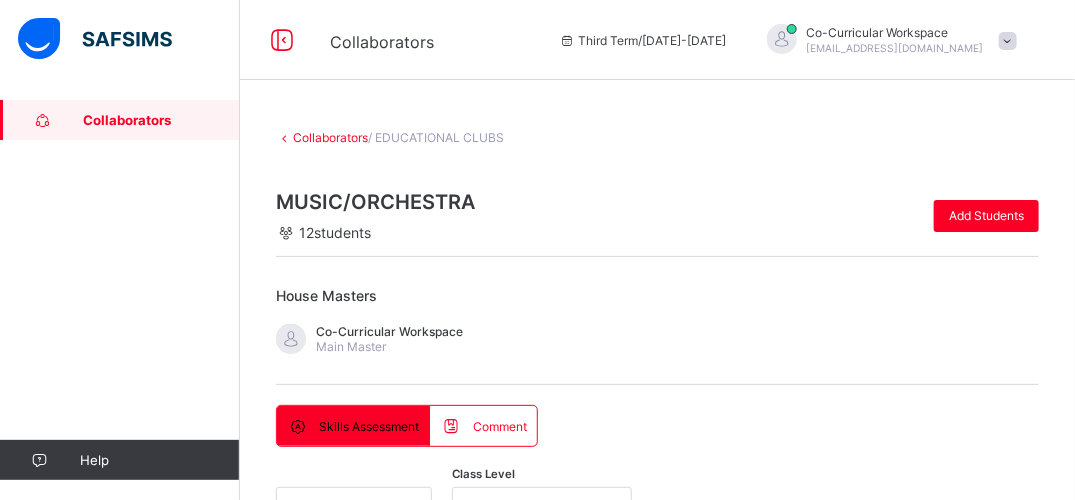 click at bounding box center (703, 1487) 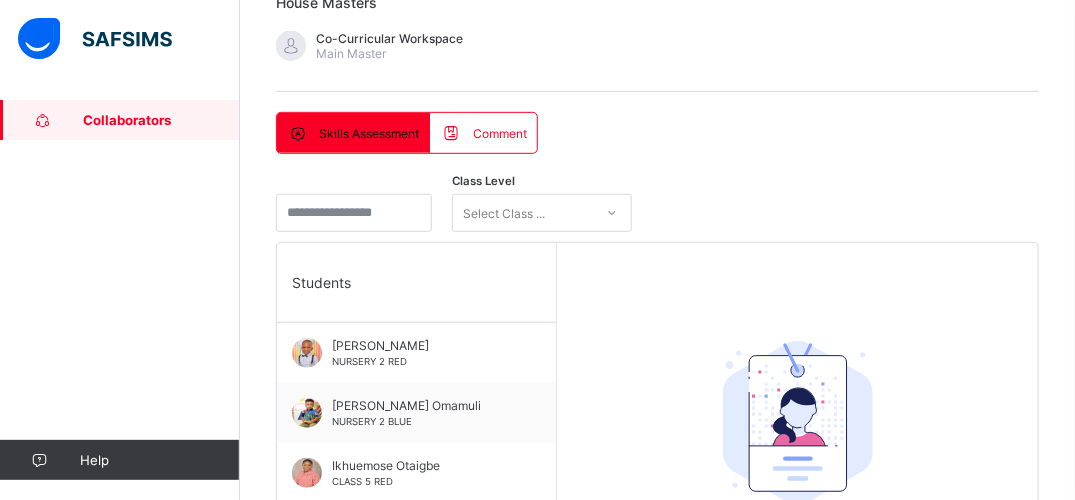 scroll, scrollTop: 333, scrollLeft: 0, axis: vertical 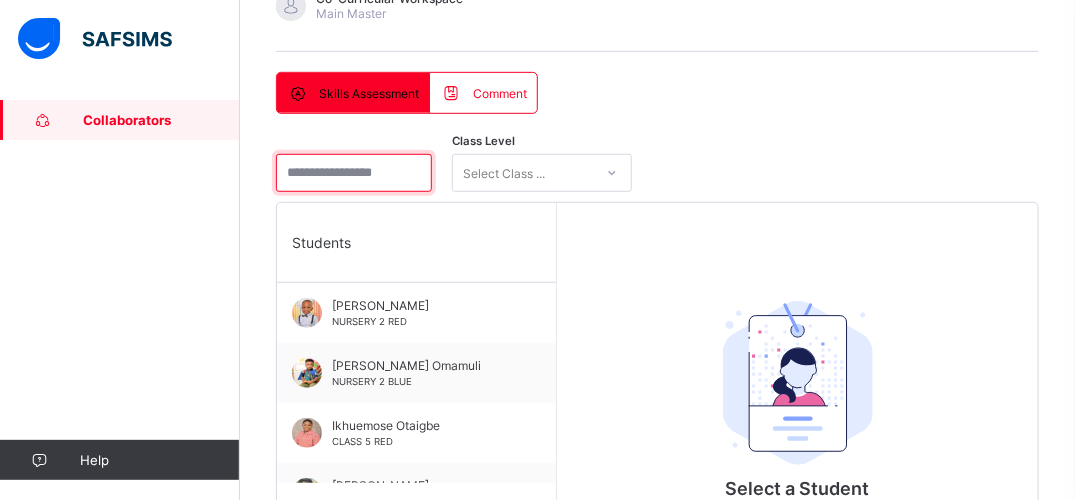 click at bounding box center [354, 173] 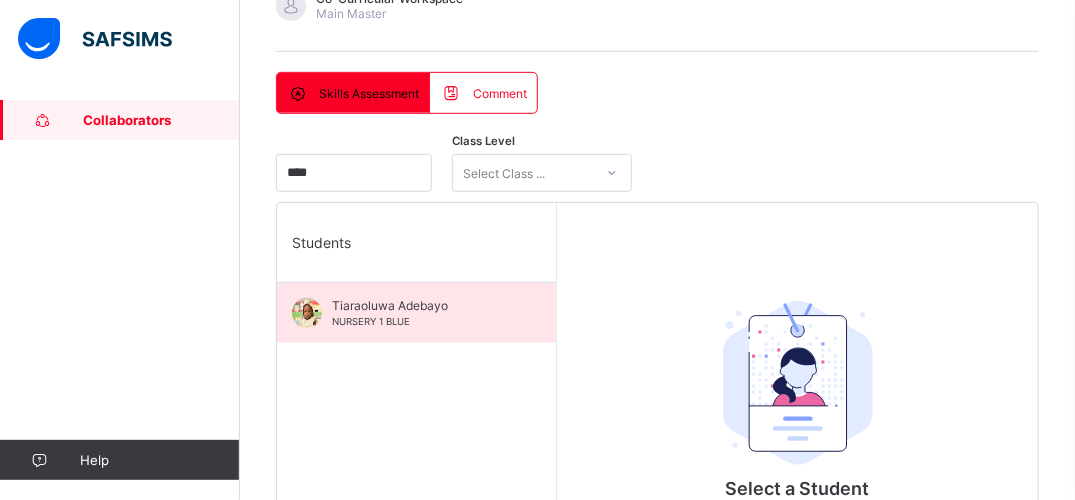 click on "Tiaraoluwa  Adebayo" at bounding box center (421, 305) 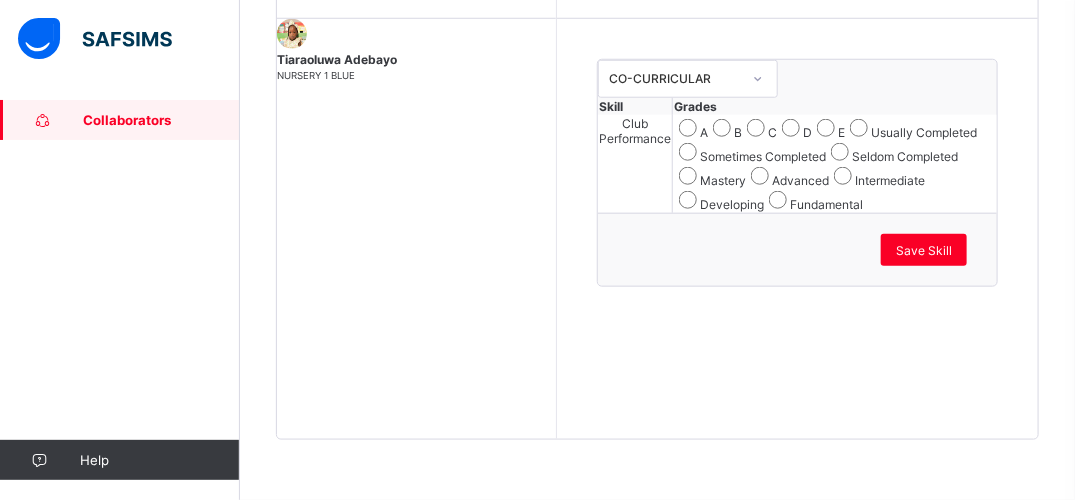 scroll, scrollTop: 724, scrollLeft: 0, axis: vertical 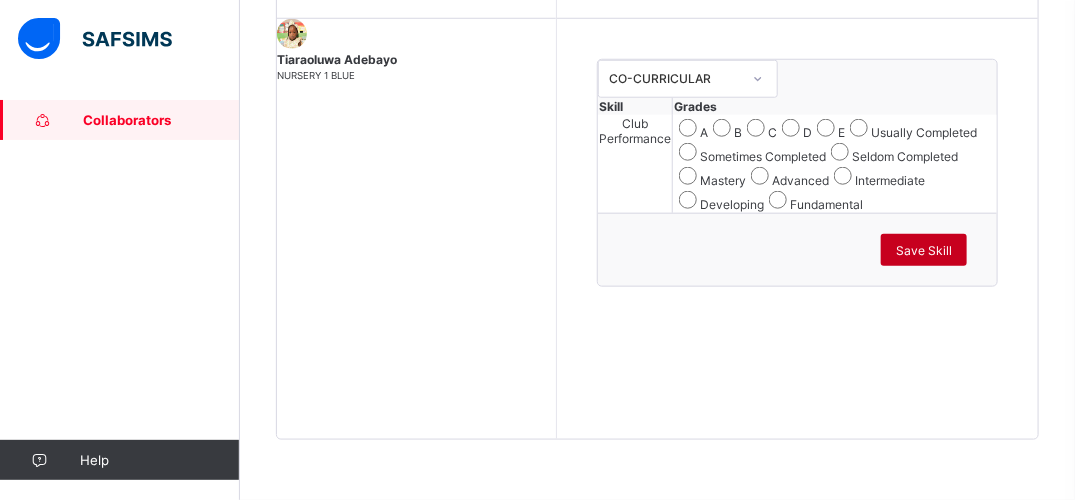 click on "Save Skill" at bounding box center [924, 250] 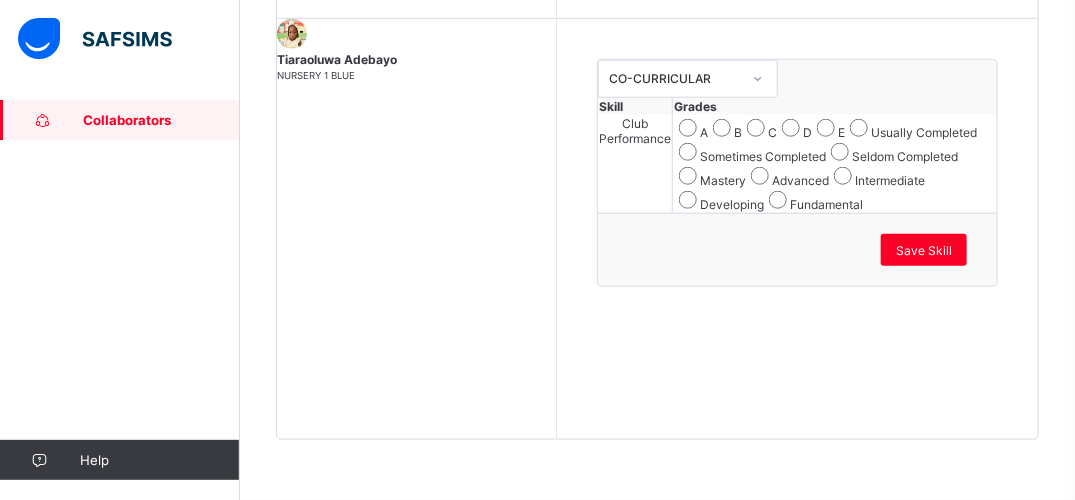 click on "Club Performance" at bounding box center (635, 164) 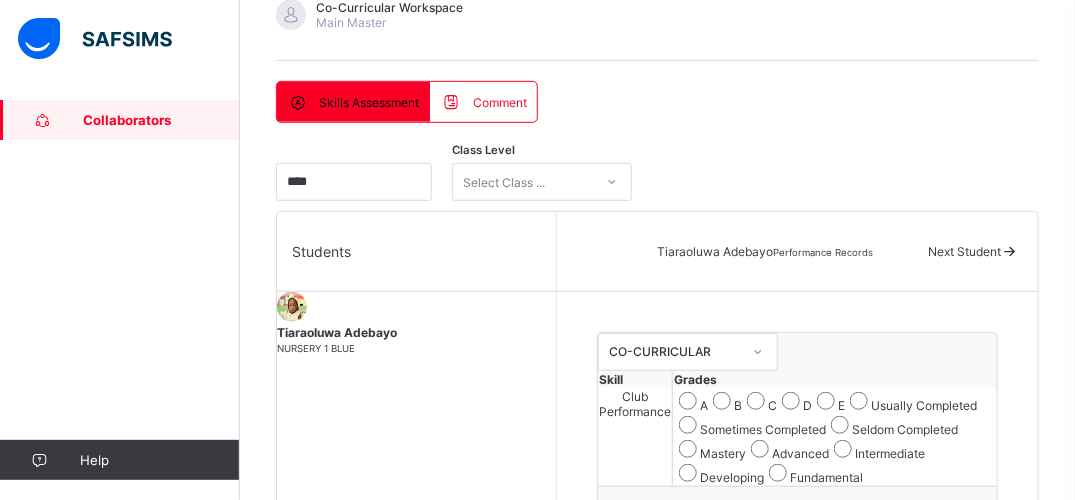 scroll, scrollTop: 310, scrollLeft: 0, axis: vertical 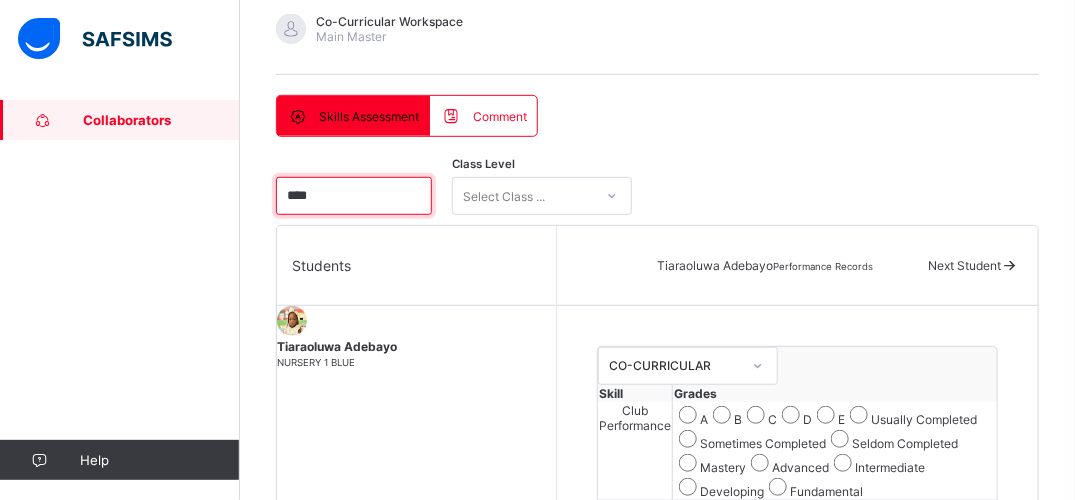click on "****" at bounding box center [354, 196] 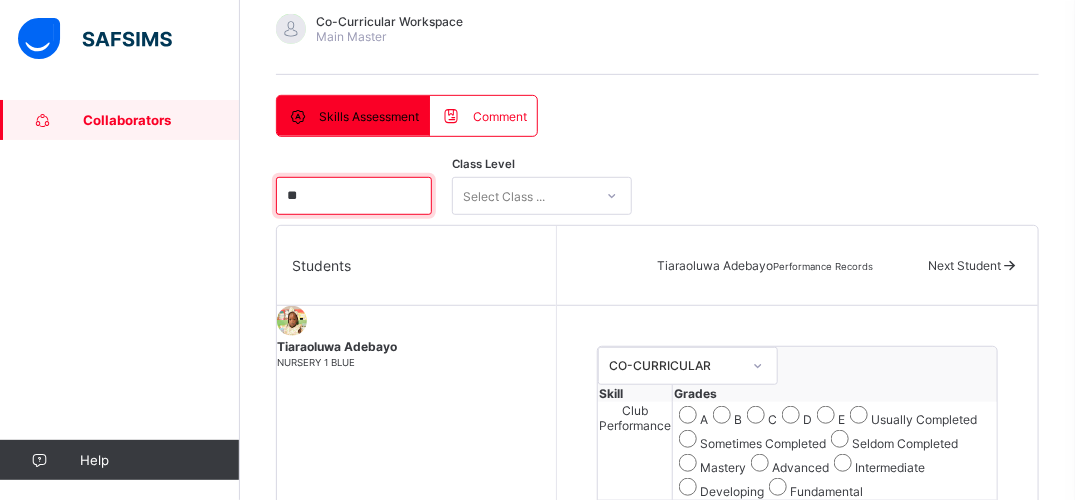 type on "*" 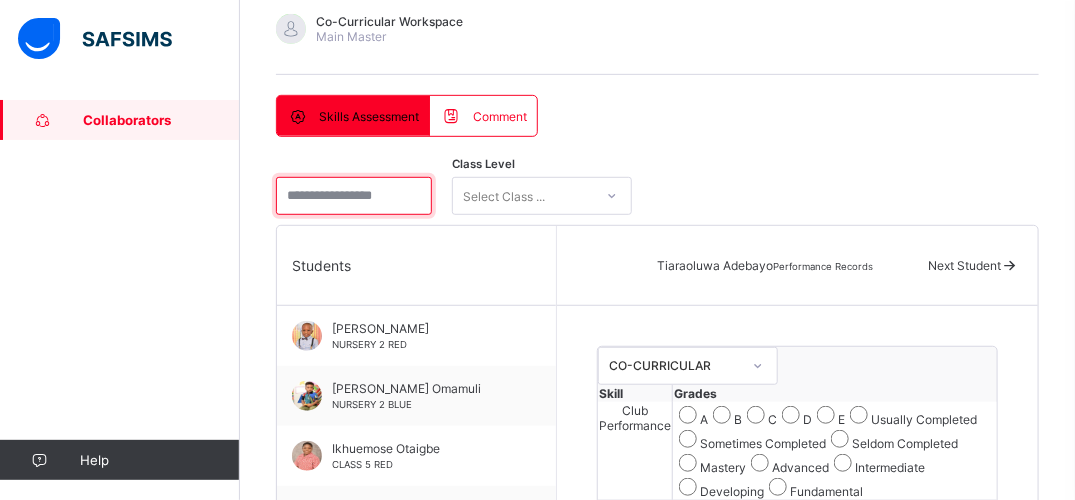 click at bounding box center (354, 196) 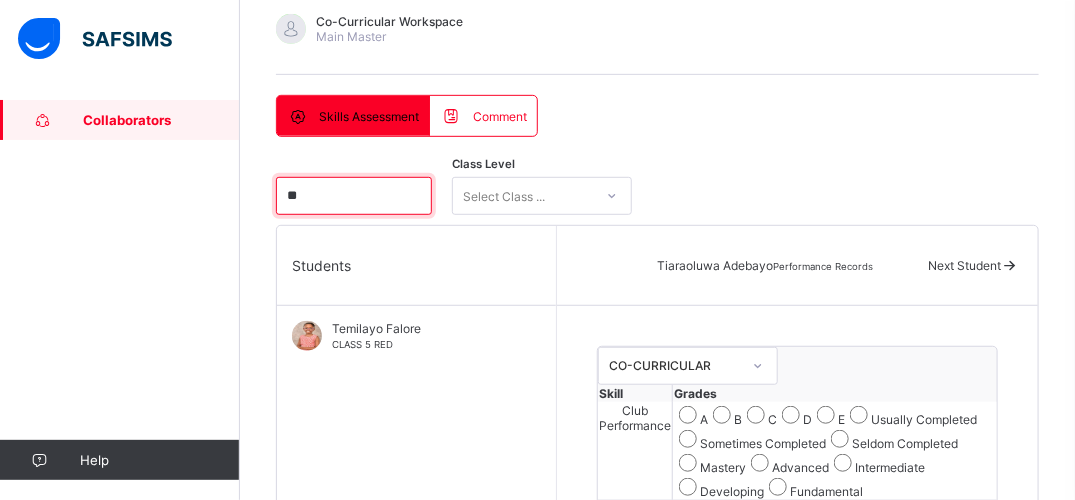 type on "*" 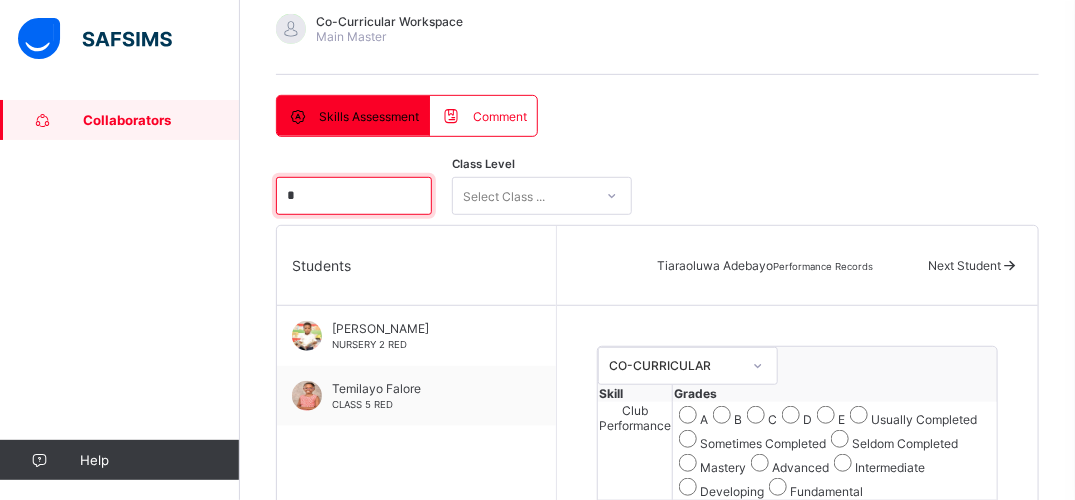 type 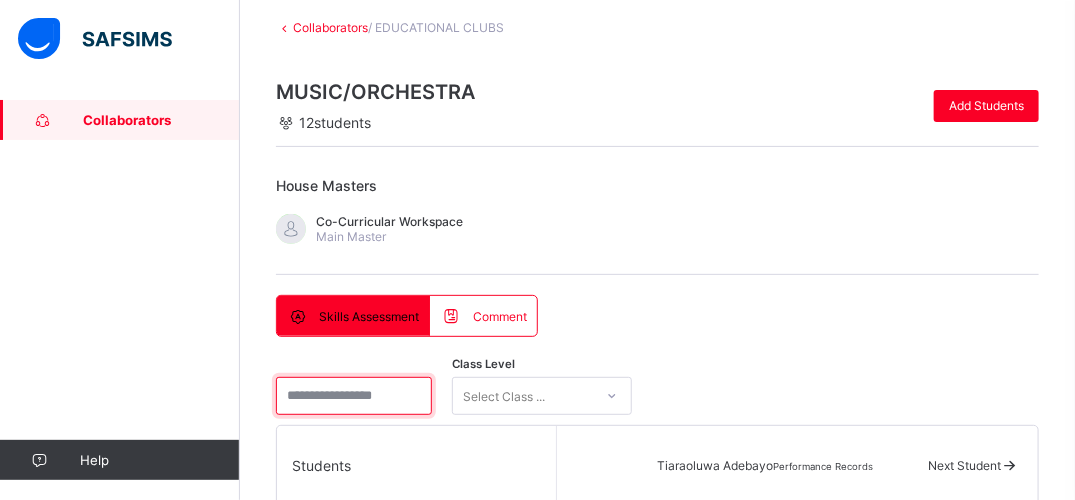 scroll, scrollTop: 0, scrollLeft: 0, axis: both 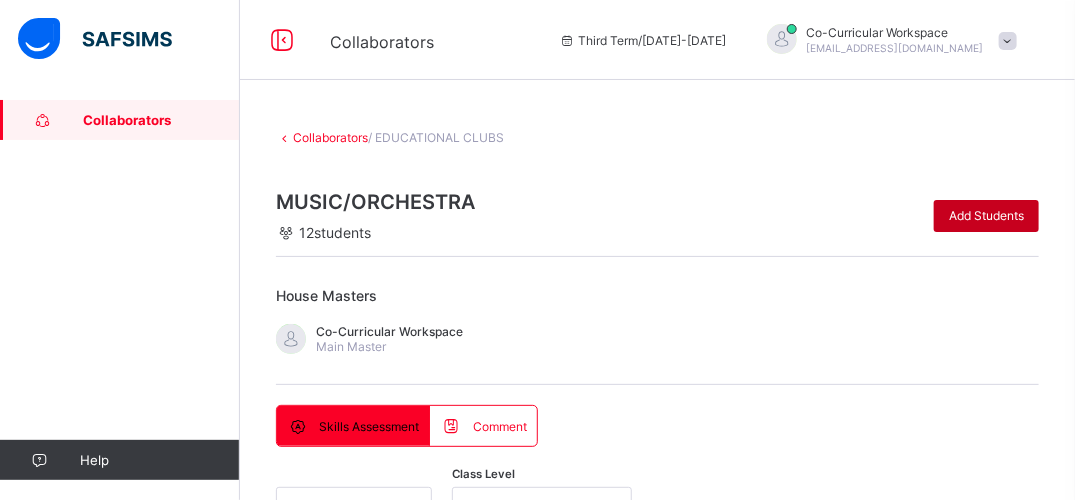 click on "Add Students" at bounding box center [986, 215] 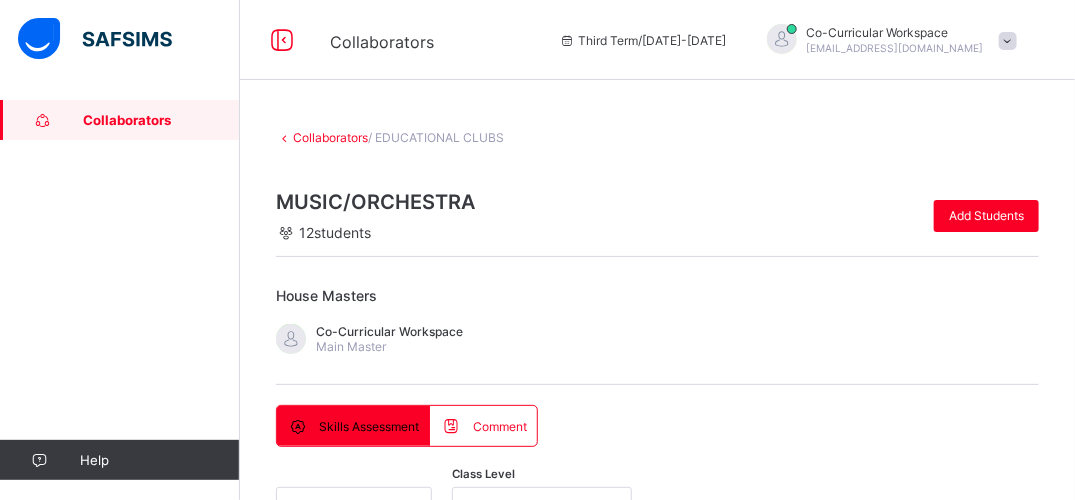 click on "*****" at bounding box center (456, 1232) 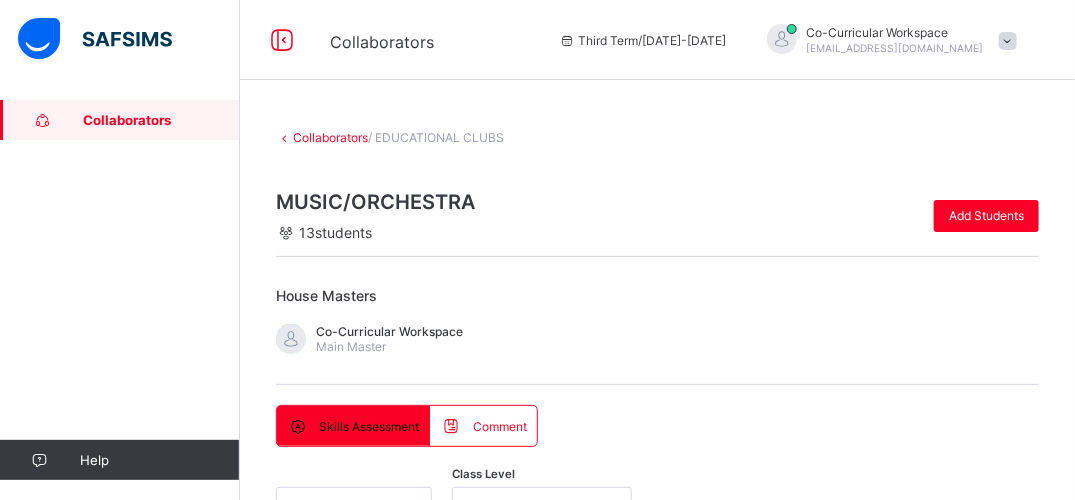 click at bounding box center [657, 1067] 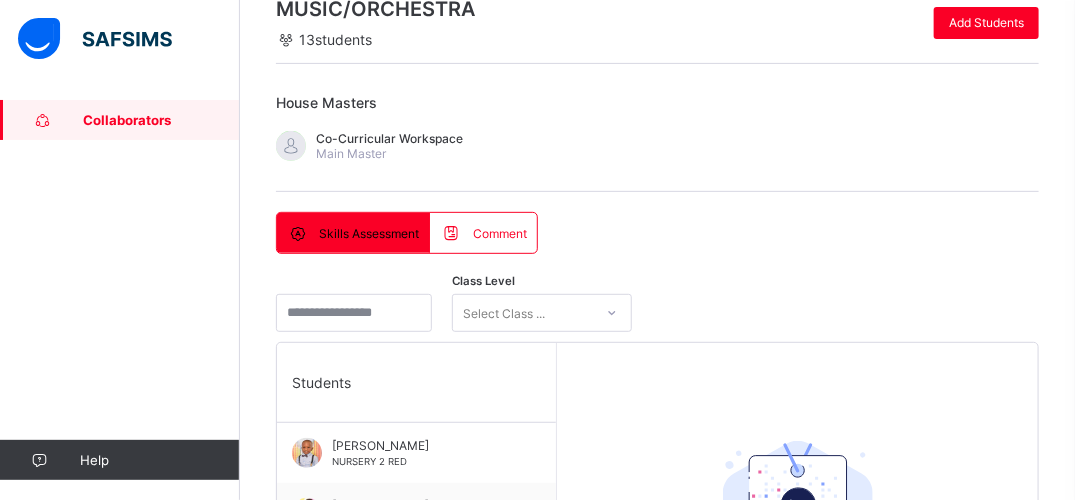 scroll, scrollTop: 213, scrollLeft: 0, axis: vertical 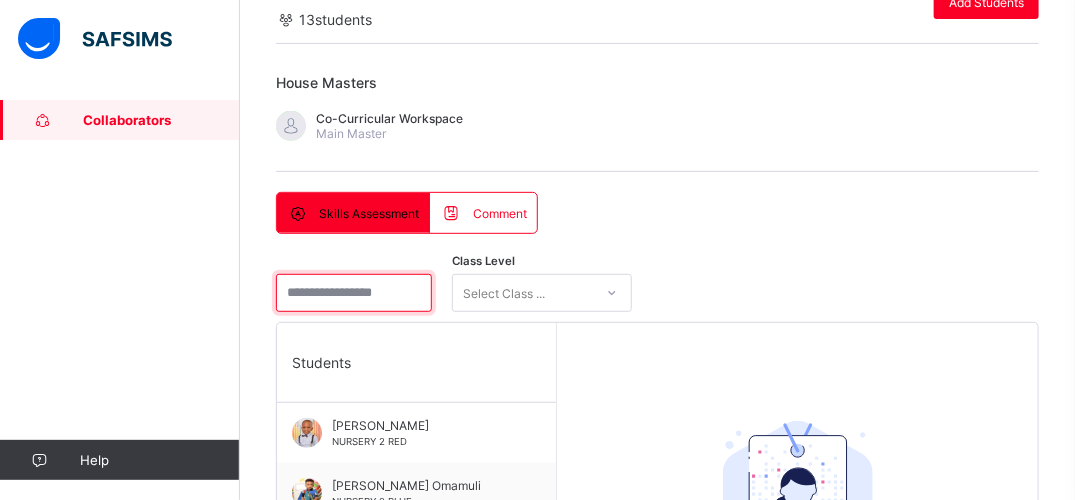 click at bounding box center (354, 293) 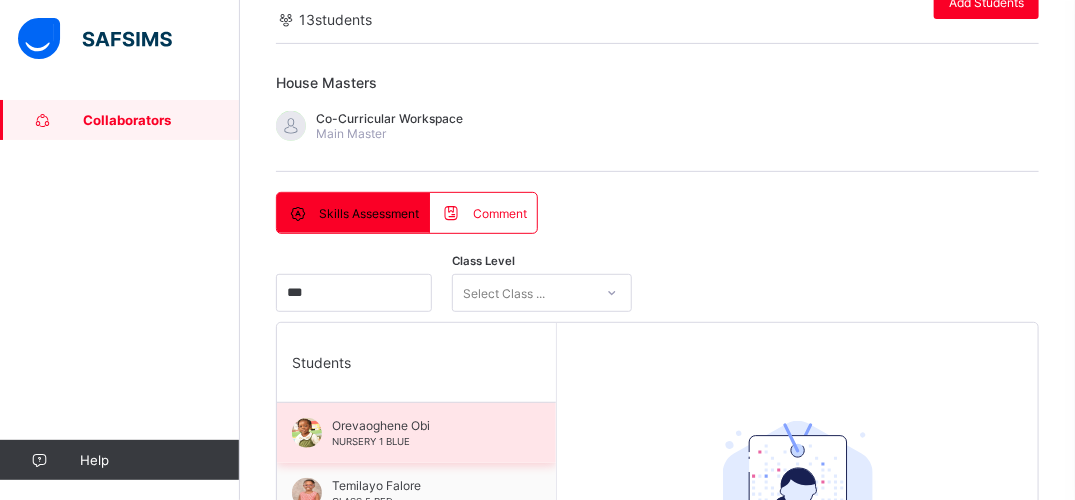 click on "Orevaoghene  Obi" at bounding box center [421, 425] 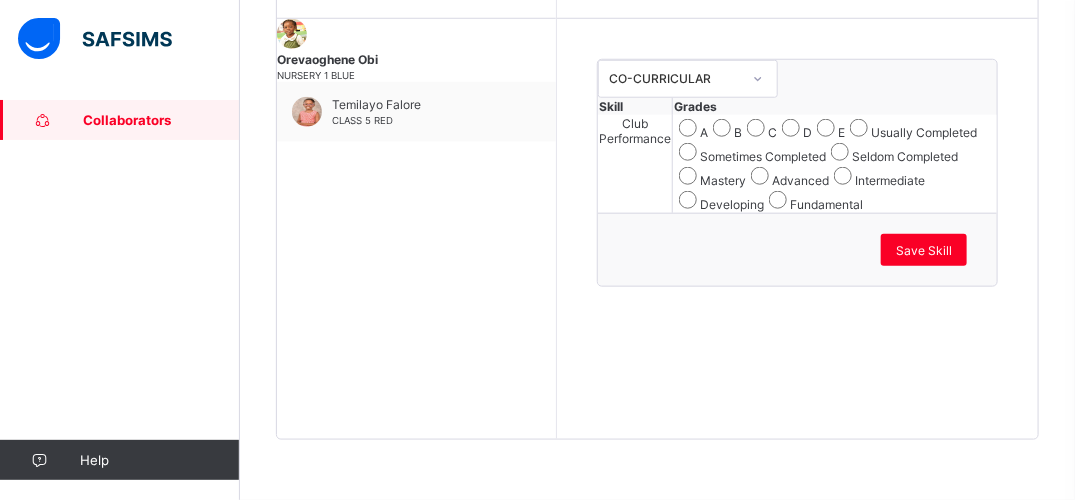 scroll, scrollTop: 724, scrollLeft: 0, axis: vertical 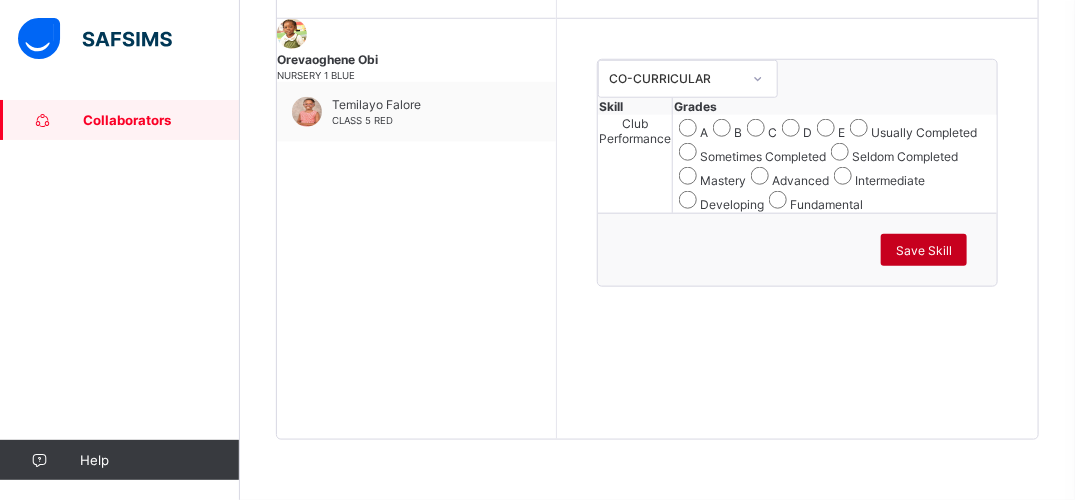 click on "Save Skill" at bounding box center [924, 250] 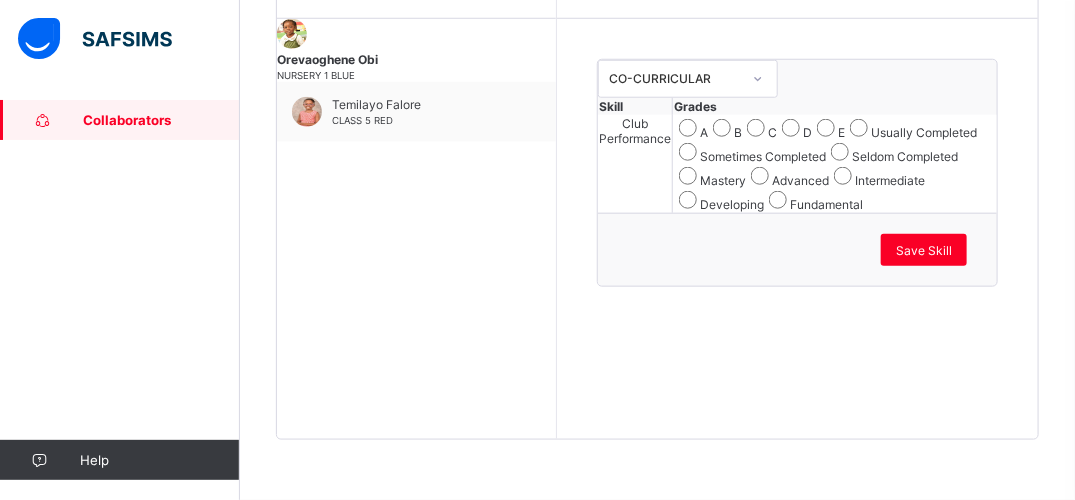 click on "Save Skill" at bounding box center (797, 249) 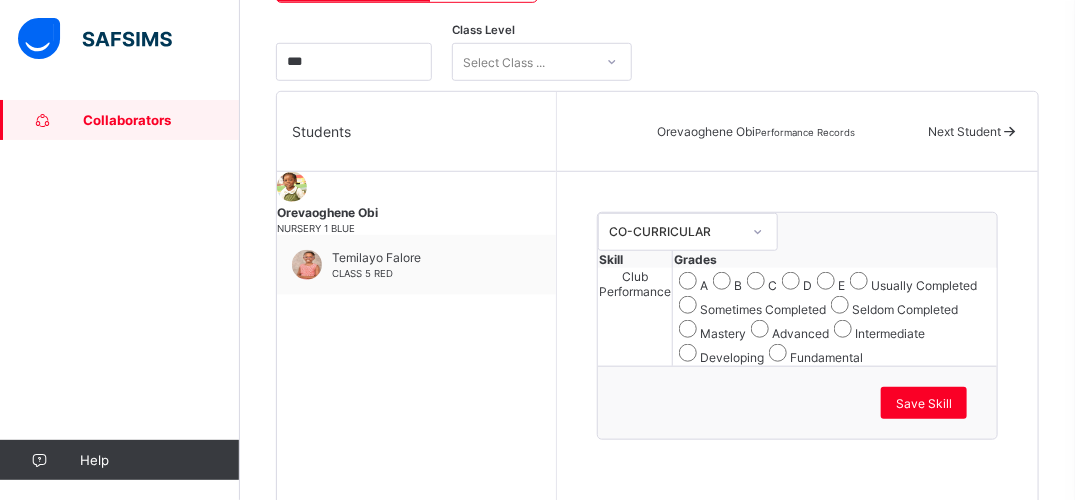 scroll, scrollTop: 390, scrollLeft: 0, axis: vertical 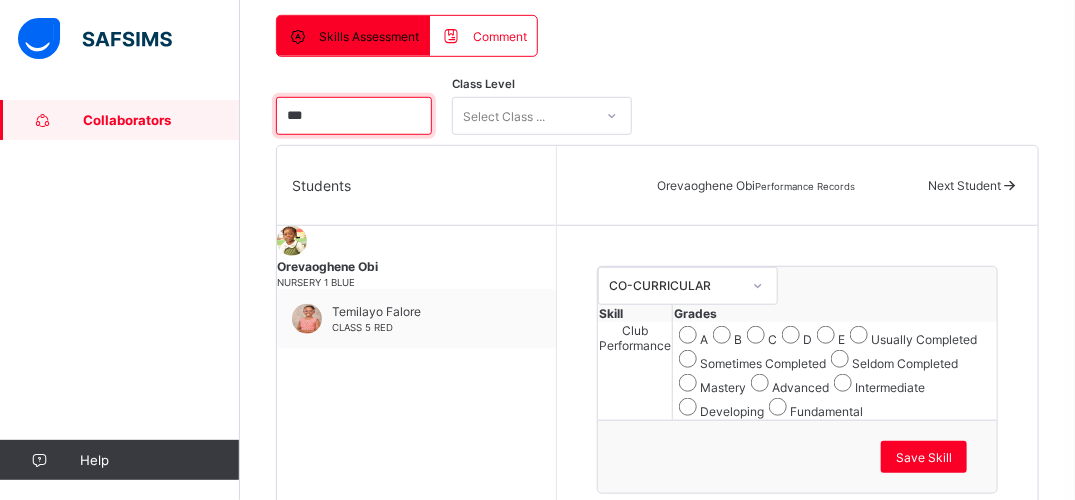 click on "***" at bounding box center [354, 116] 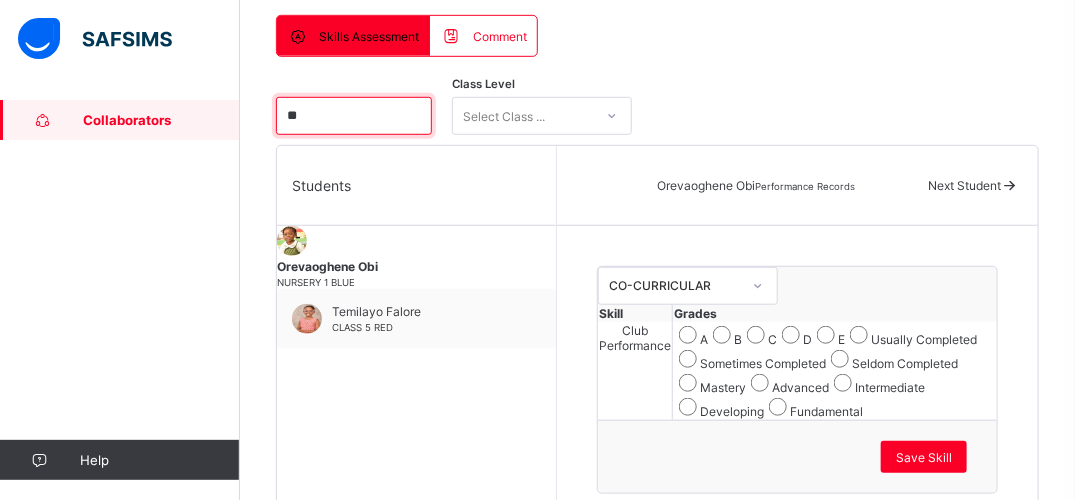type on "*" 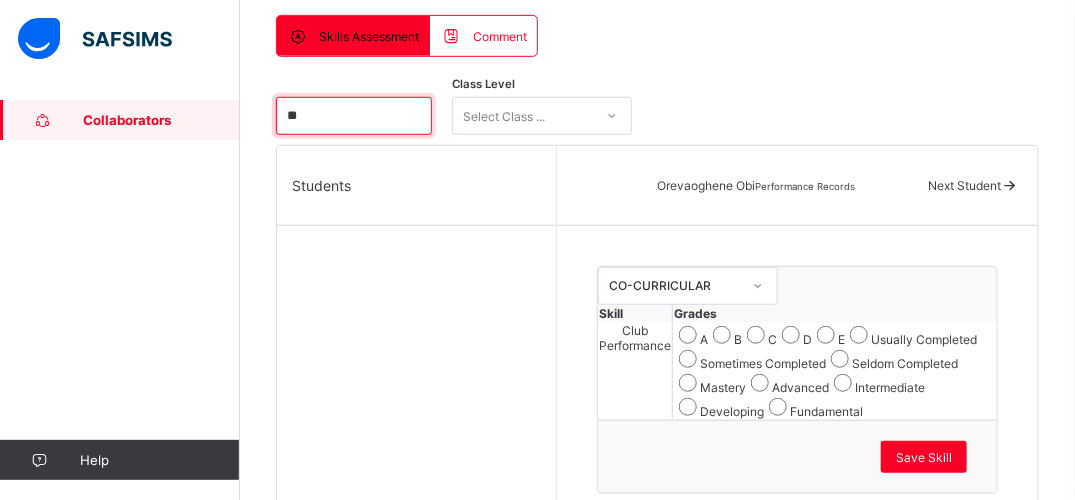 type on "*" 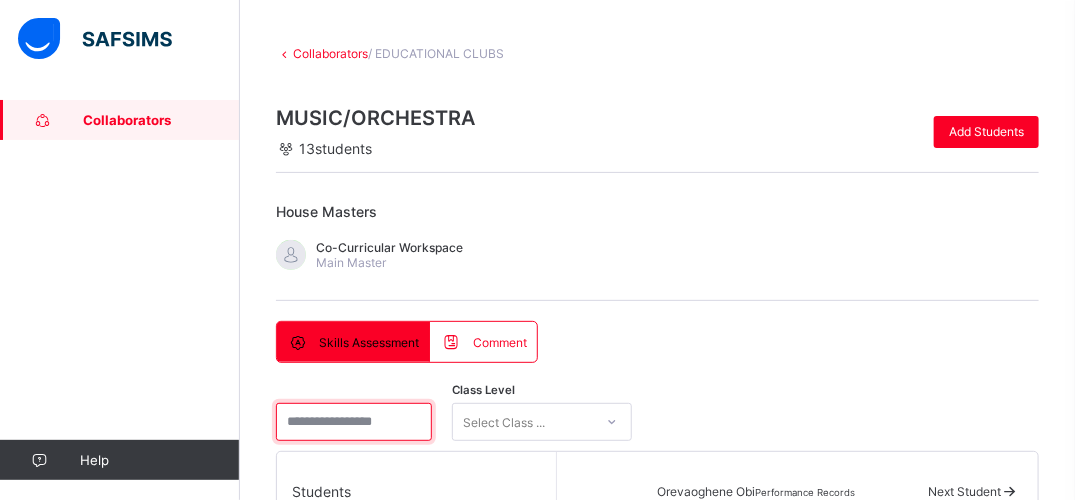 scroll, scrollTop: 0, scrollLeft: 0, axis: both 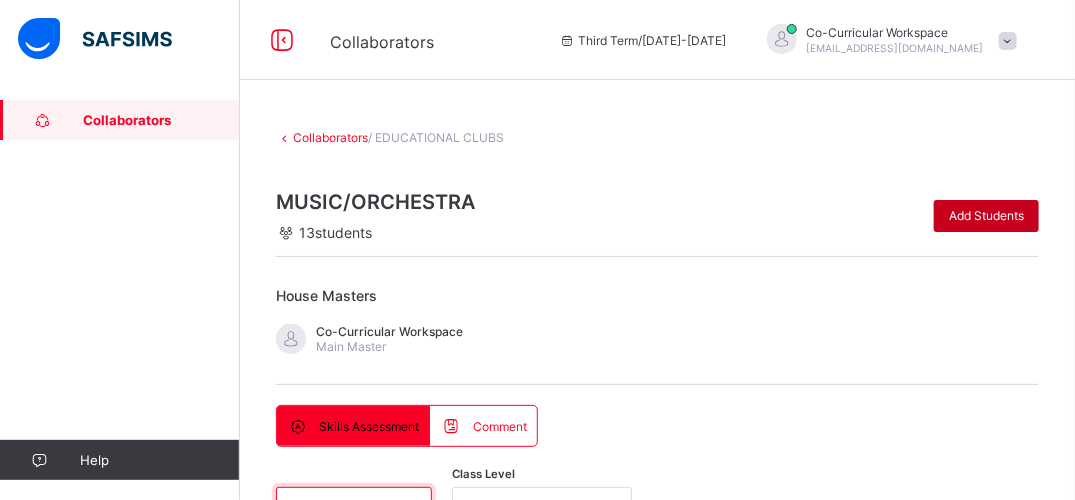 type 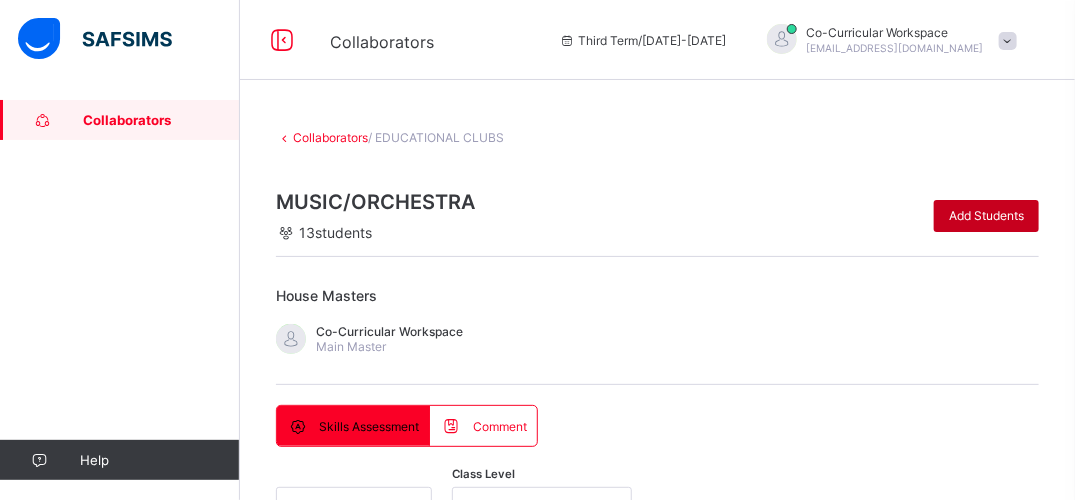 click on "Add Students" at bounding box center [986, 216] 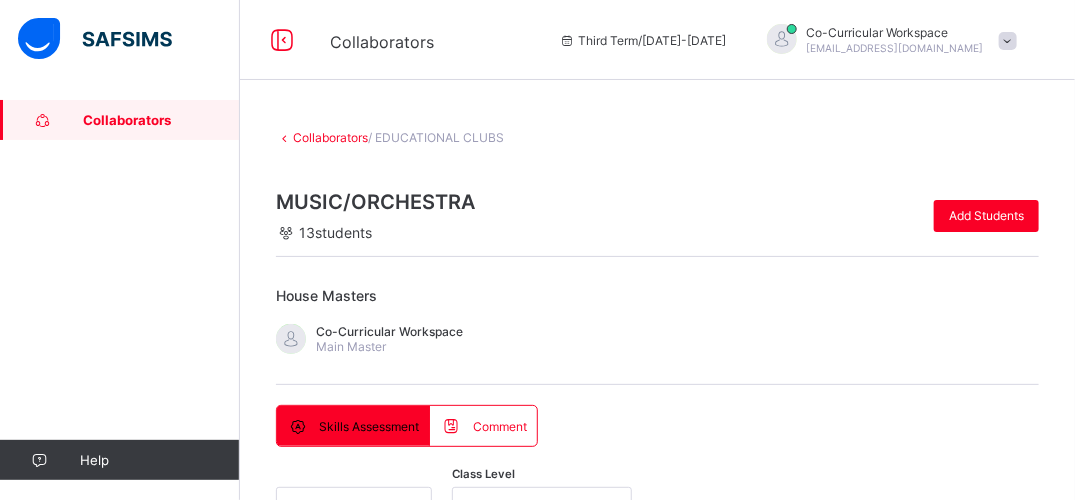 click on "*****" at bounding box center [456, 1232] 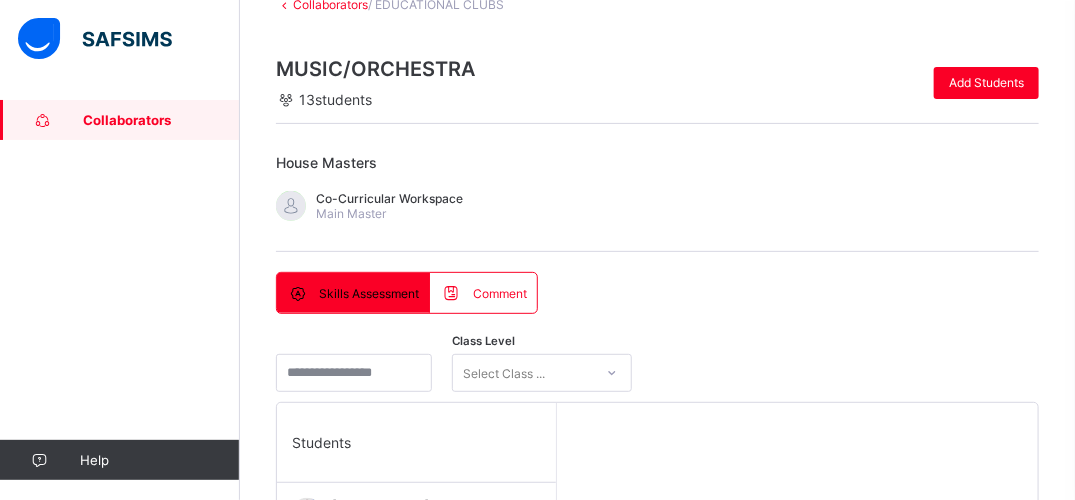 scroll, scrollTop: 186, scrollLeft: 0, axis: vertical 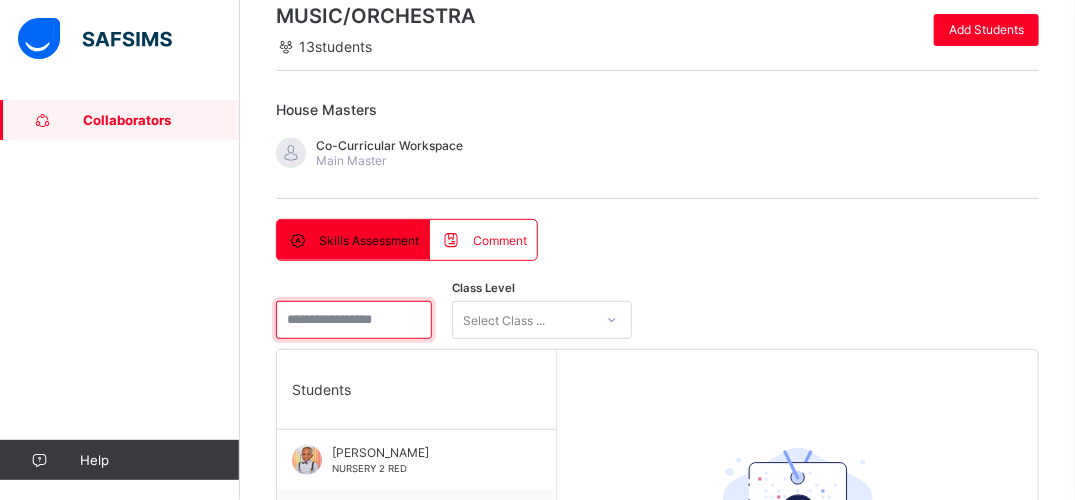 click at bounding box center (354, 320) 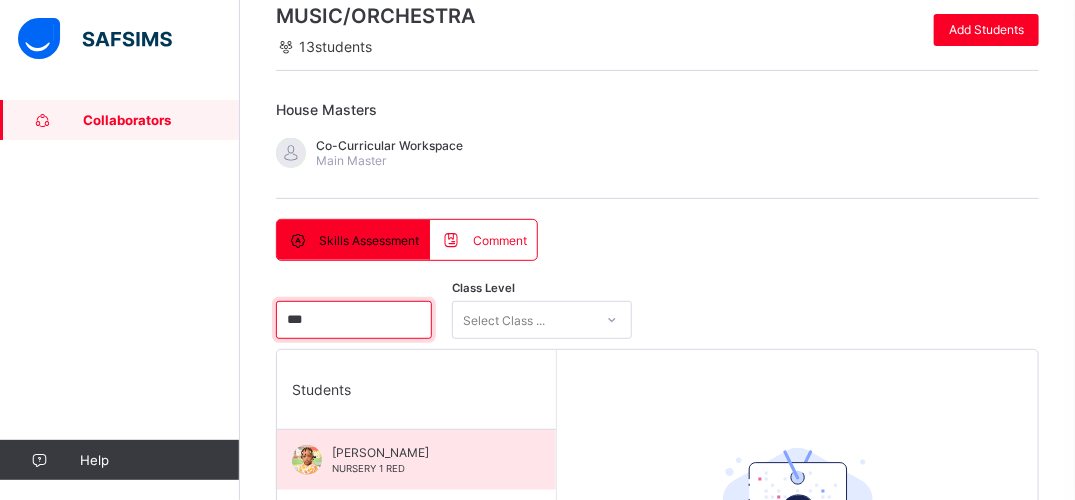 type on "***" 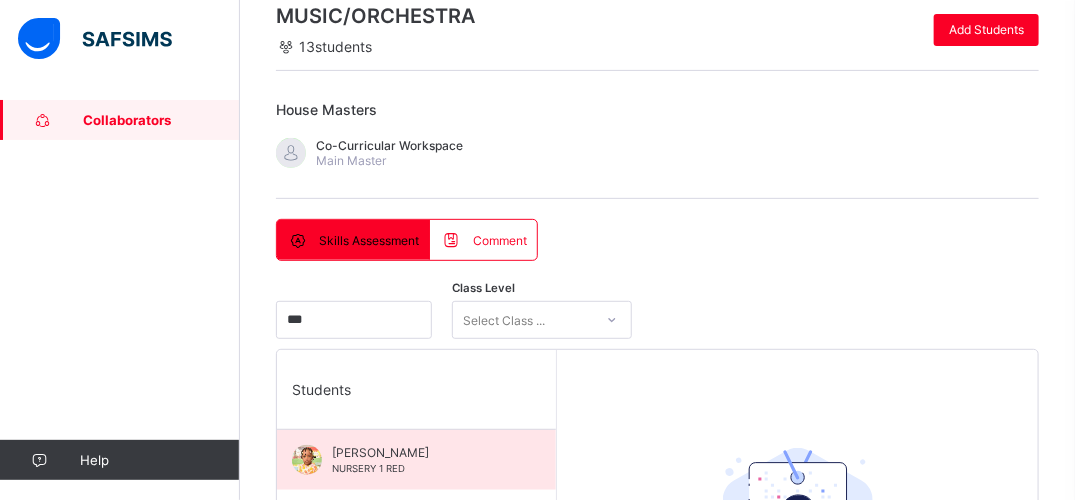 click on "[PERSON_NAME]  NURSERY 1 RED" at bounding box center (416, 460) 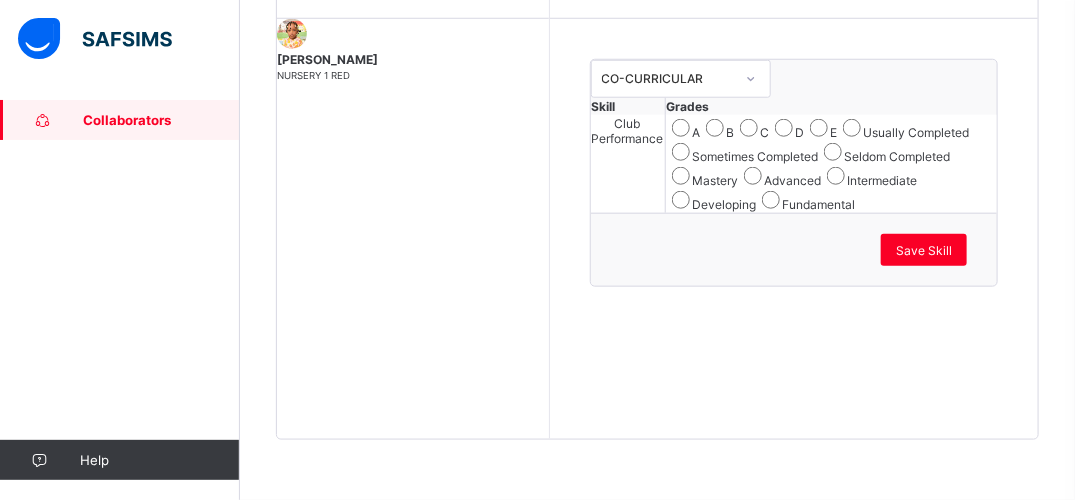 scroll, scrollTop: 720, scrollLeft: 0, axis: vertical 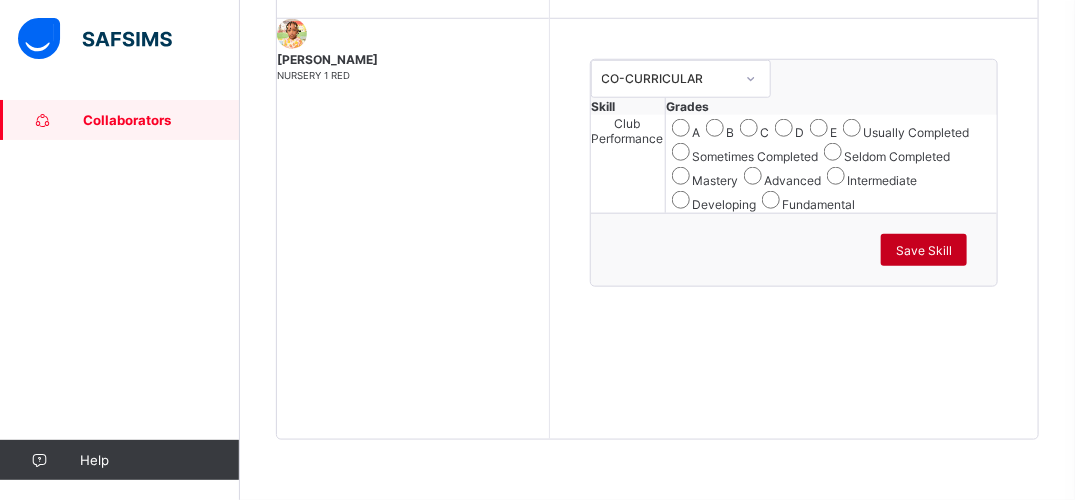 click on "Save Skill" at bounding box center (924, 250) 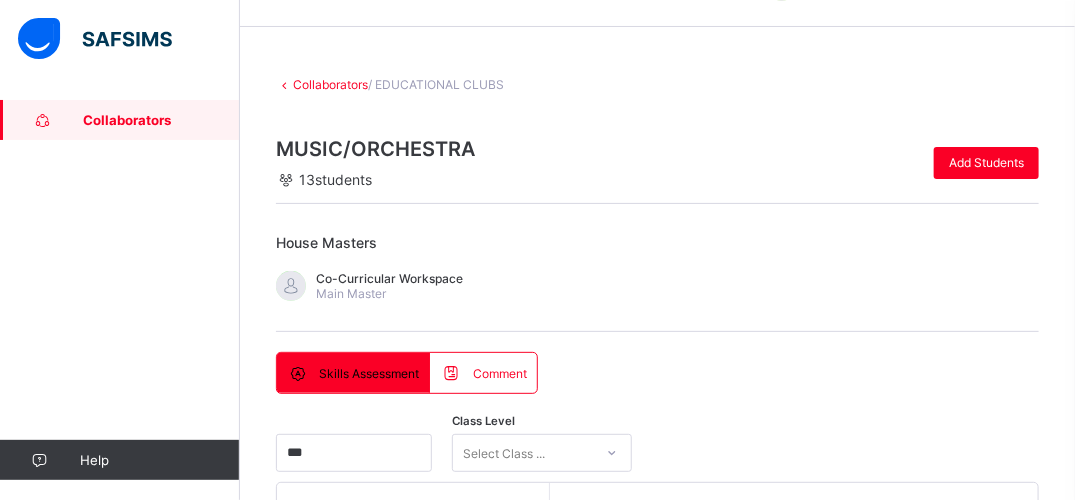 scroll, scrollTop: 0, scrollLeft: 0, axis: both 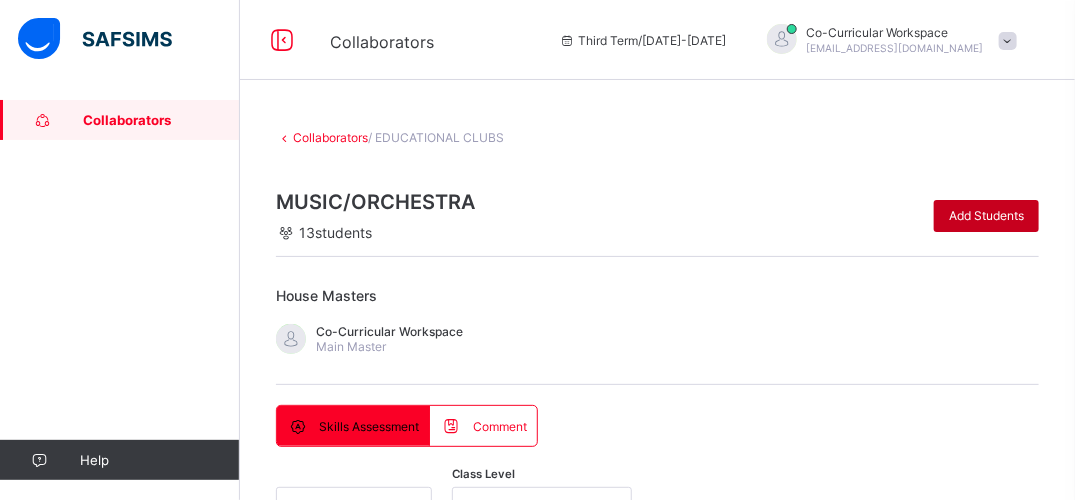 click on "Add Students" at bounding box center (986, 215) 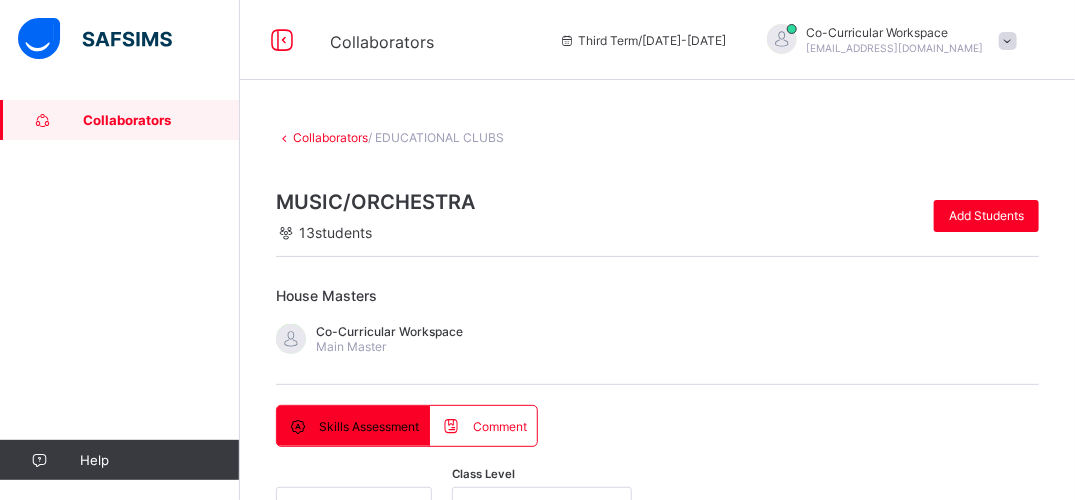 click on "****" at bounding box center [456, 1232] 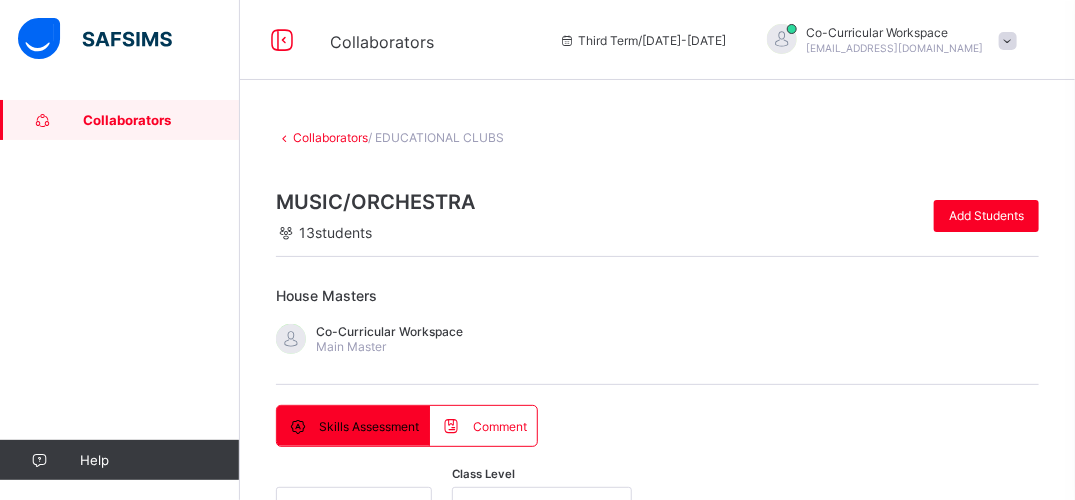 click on "Collaborators  / EDUCATIONAL CLUBS MUSIC/ORCHESTRA     13  students Add Students House Masters Co-Curricular  Workspace  Main Master  Skills Assessment  Comment Skills Assessment  Comment *** Class Level Select Class ... Students [PERSON_NAME]  NURSERY 1 RED [PERSON_NAME] Performance Records   Next Student Skill Group CO-CURRICULAR Skill Grades Club Performance A B C D E Usually Completed Sometimes Completed Seldom Completed Mastery Advanced Intermediate Developing Fundamental Save Skill Class Level Select Class ... Save Entries Students Comment [PERSON_NAME] NURSERY 2 RED [PERSON_NAME] NURSERY 2 [PERSON_NAME]  Omamuli NURSERY 2 BLUE [PERSON_NAME]  Omamuli NURSERY 2 BLUE Ikhuemose  Otaigbe CLASS 5 RED Ikhuemose  Otaigbe CLASS 5 RED [PERSON_NAME] NURSERY 2 BLUE [PERSON_NAME] NURSERY 2 BLUE [PERSON_NAME] CLASS 5 RED [PERSON_NAME] CLASS 5 RED [PERSON_NAME]  NURSERY 1 BLUE [PERSON_NAME]  NURSERY 1 BLUE Modesola  Awe NURSERY 2 RED Modesola  Awe NURSERY 2 RED [PERSON_NAME] NURSERY 2 RED NURSERY 2 RED" at bounding box center [657, 598] 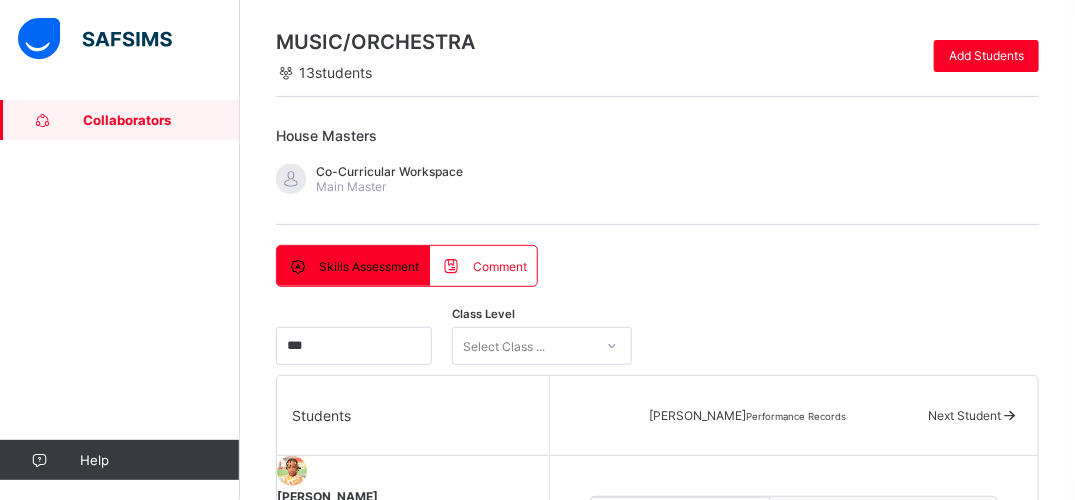 scroll, scrollTop: 280, scrollLeft: 0, axis: vertical 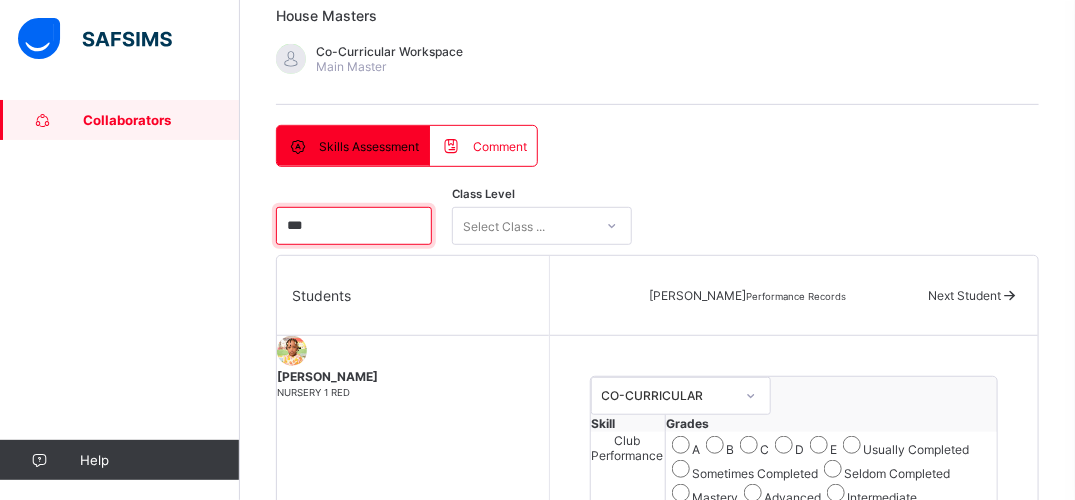 click on "***" at bounding box center (354, 226) 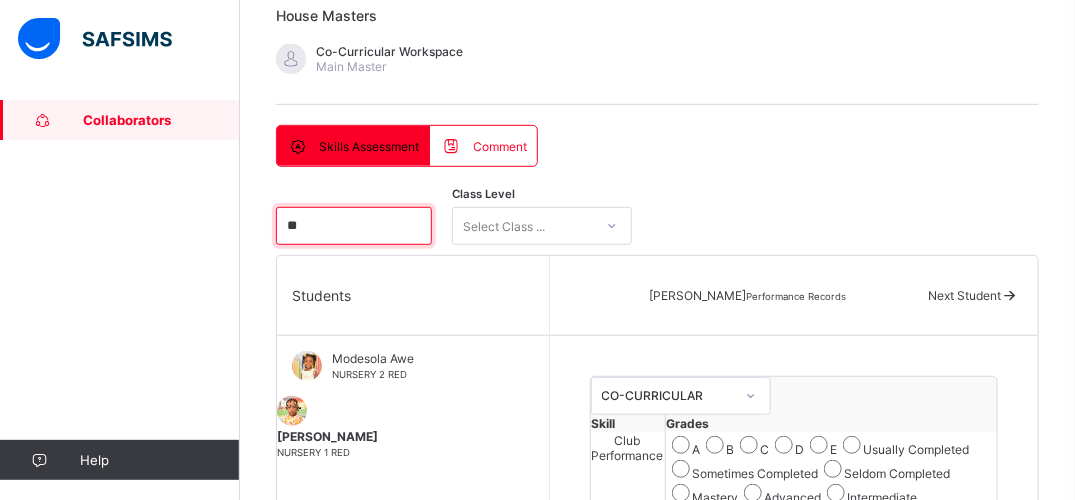 type on "*" 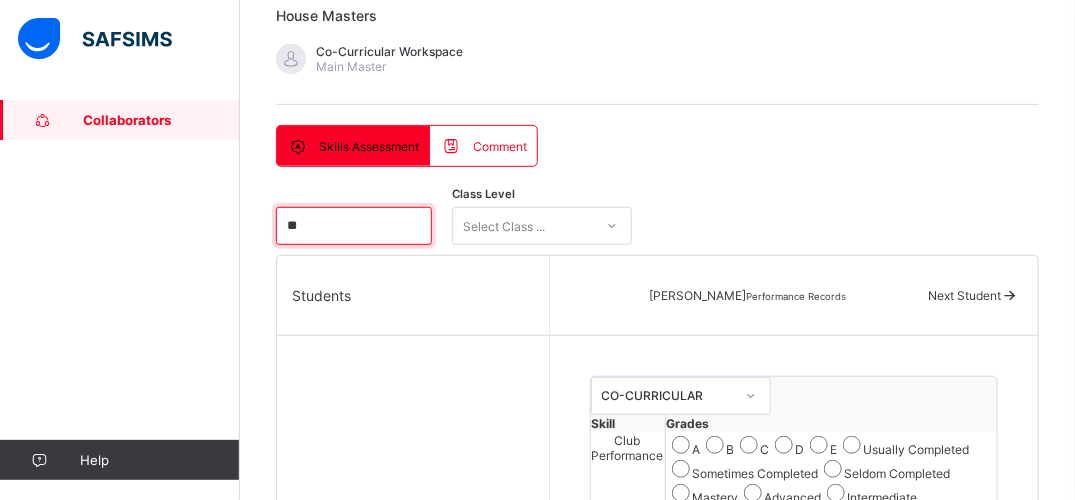 type on "*" 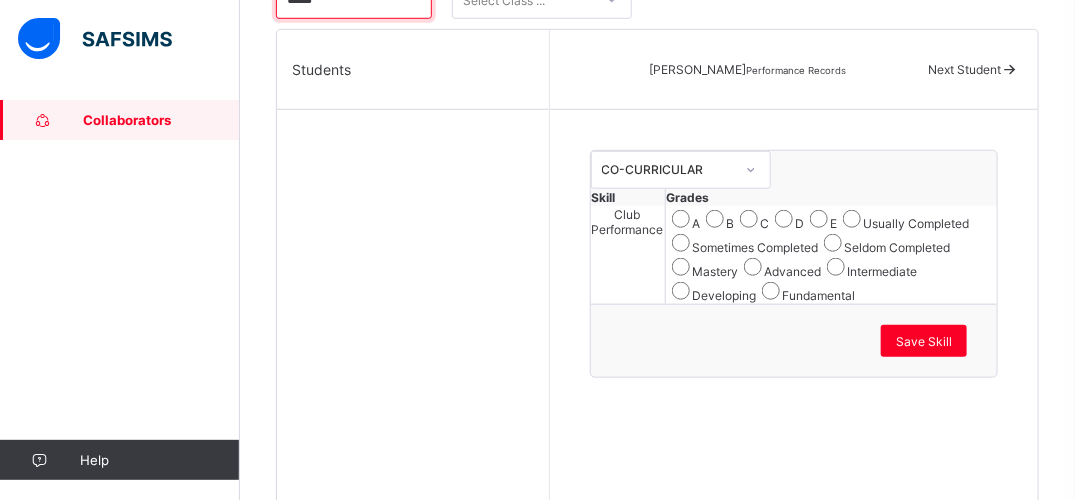 scroll, scrollTop: 520, scrollLeft: 0, axis: vertical 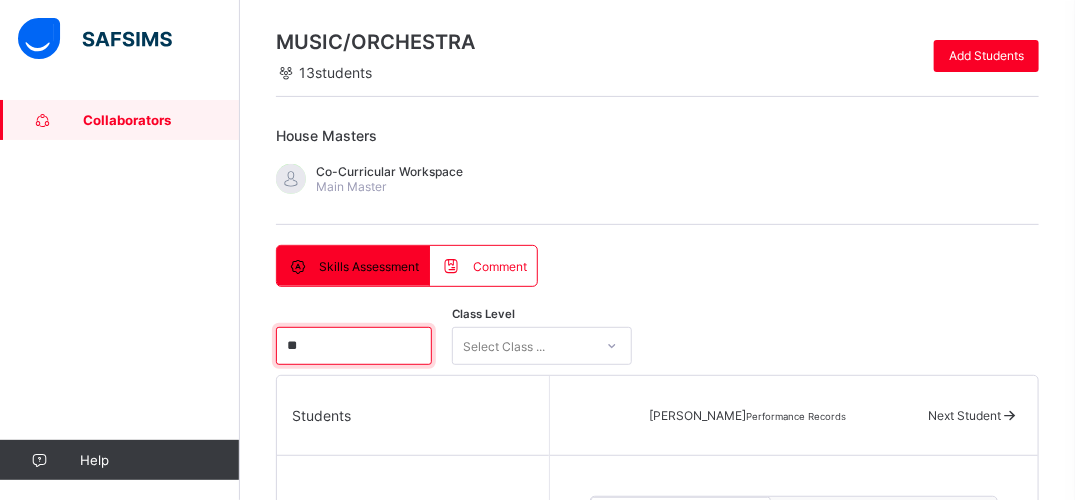 type on "*" 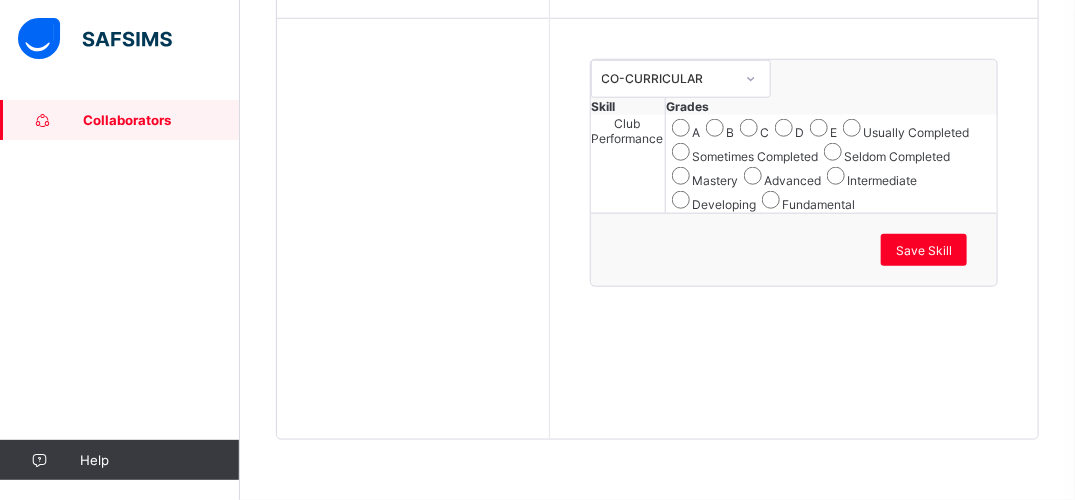 scroll, scrollTop: 724, scrollLeft: 0, axis: vertical 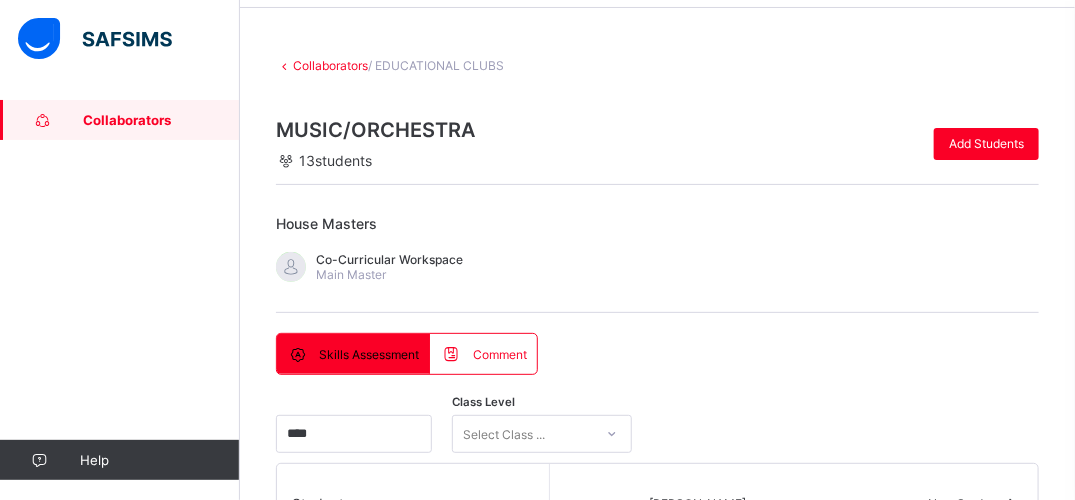 drag, startPoint x: 985, startPoint y: 132, endPoint x: 572, endPoint y: 207, distance: 419.7547 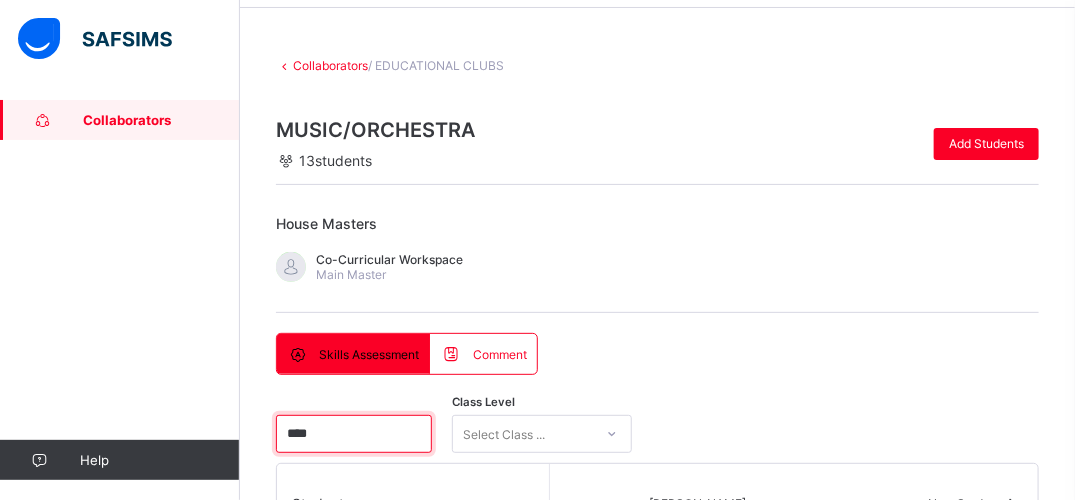 click on "****" at bounding box center [354, 434] 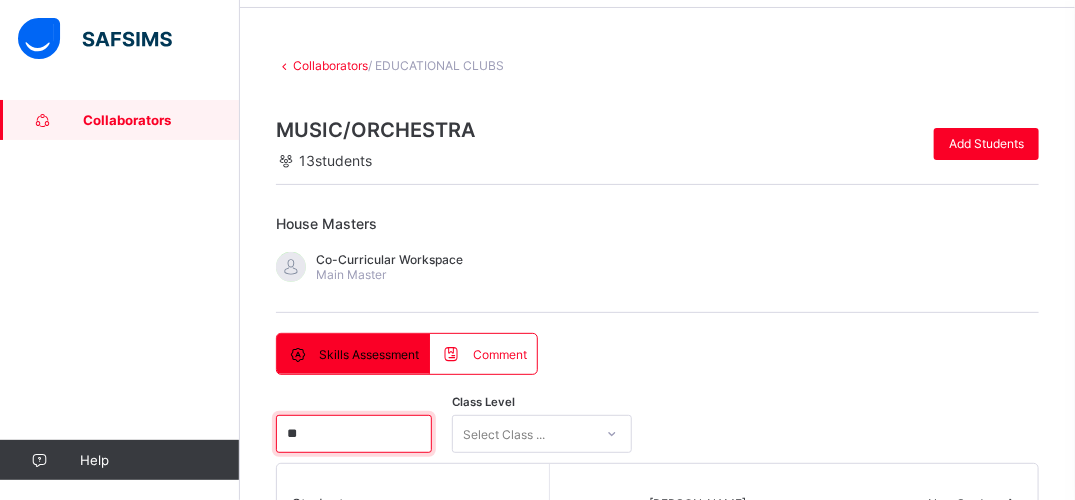 type on "*" 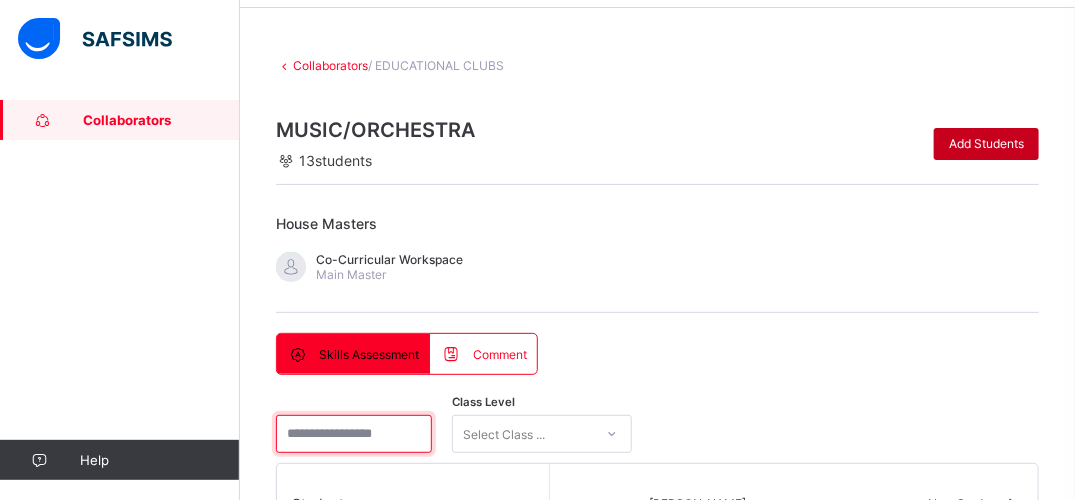 type 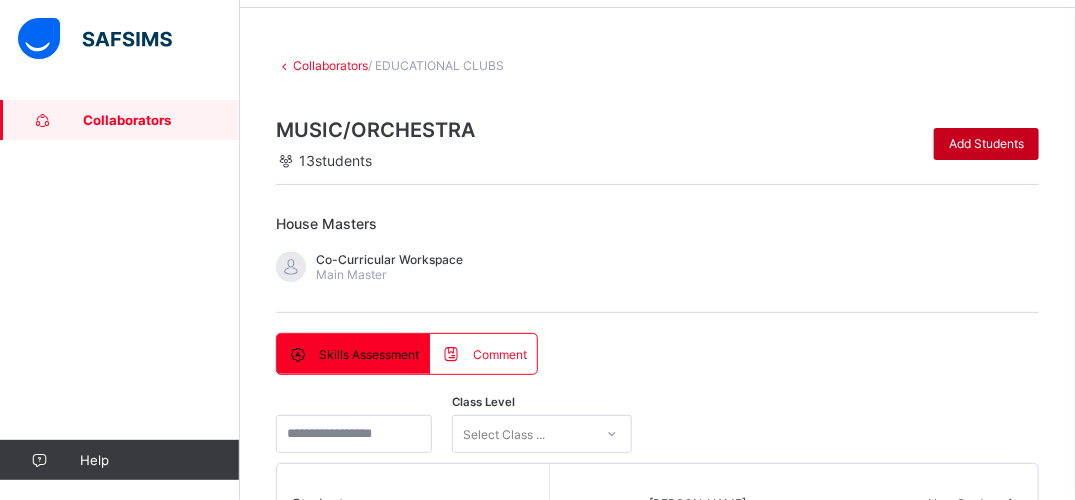 click on "Add Students" at bounding box center (986, 143) 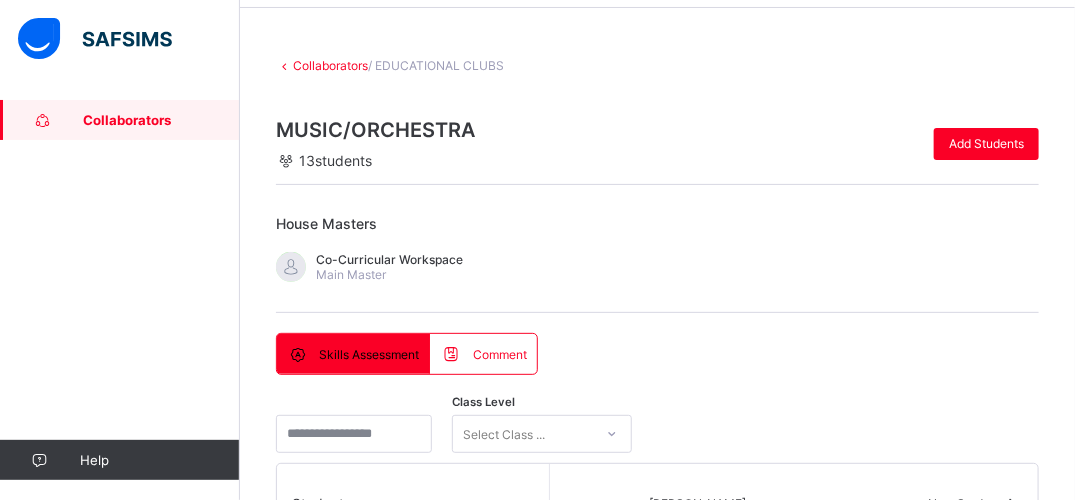 click on "Save Changes" at bounding box center (953, 1100) 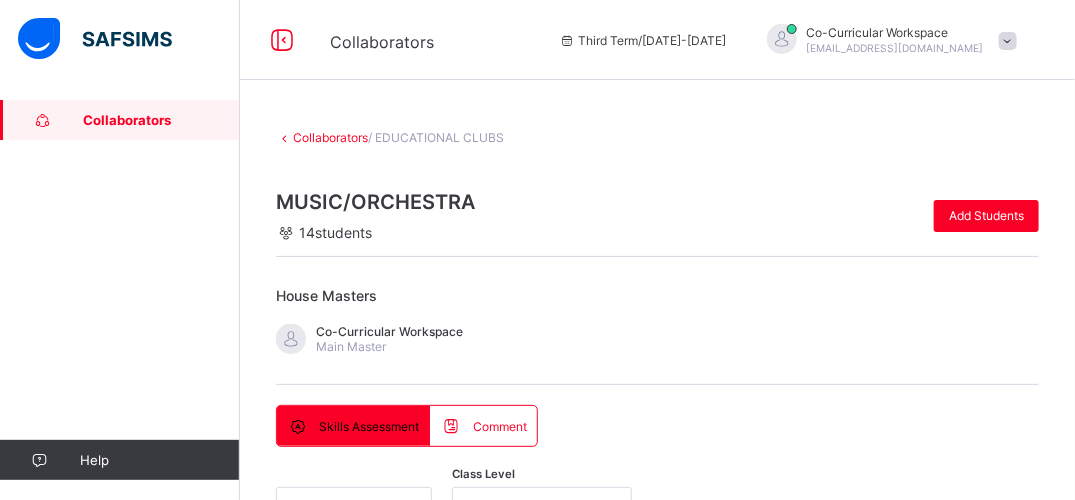 click at bounding box center (657, 1067) 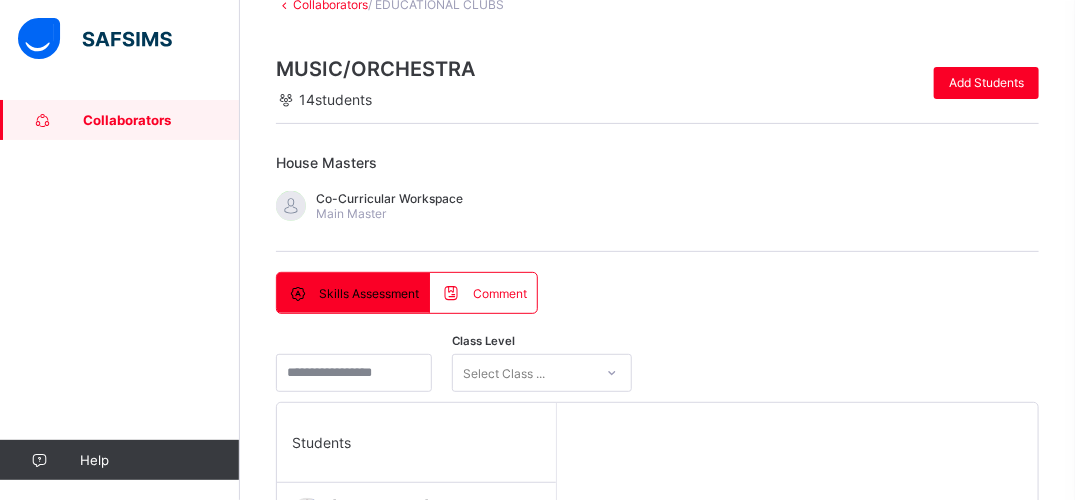 scroll, scrollTop: 213, scrollLeft: 0, axis: vertical 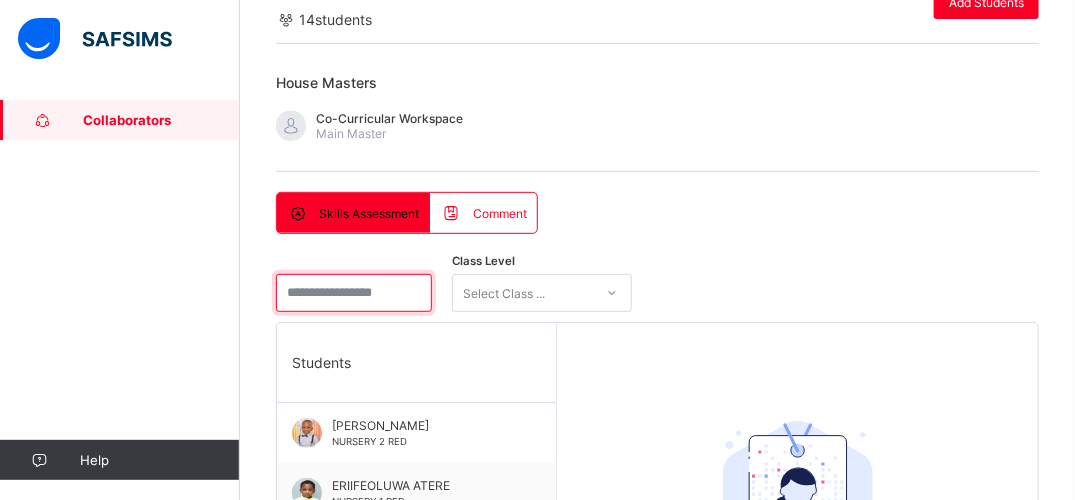 click at bounding box center (354, 293) 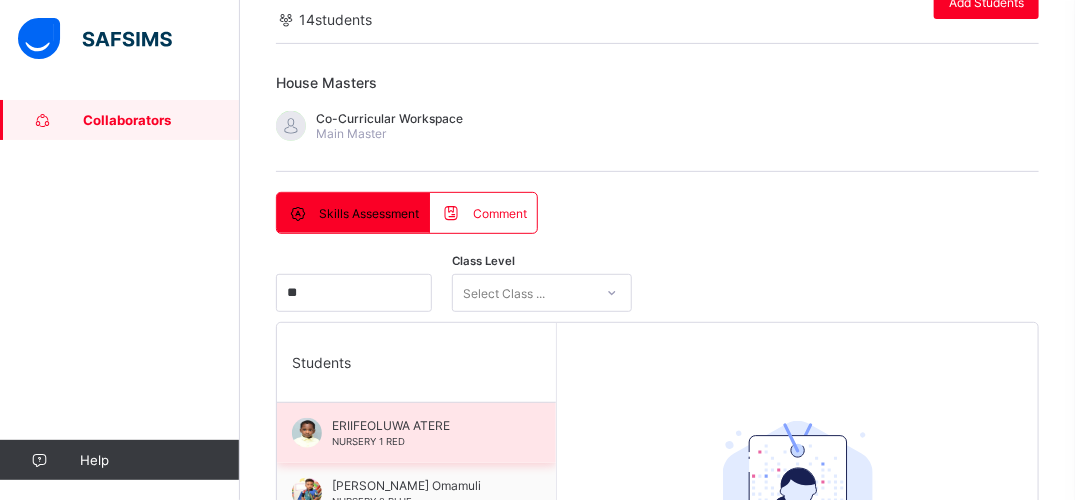 click at bounding box center [307, 433] 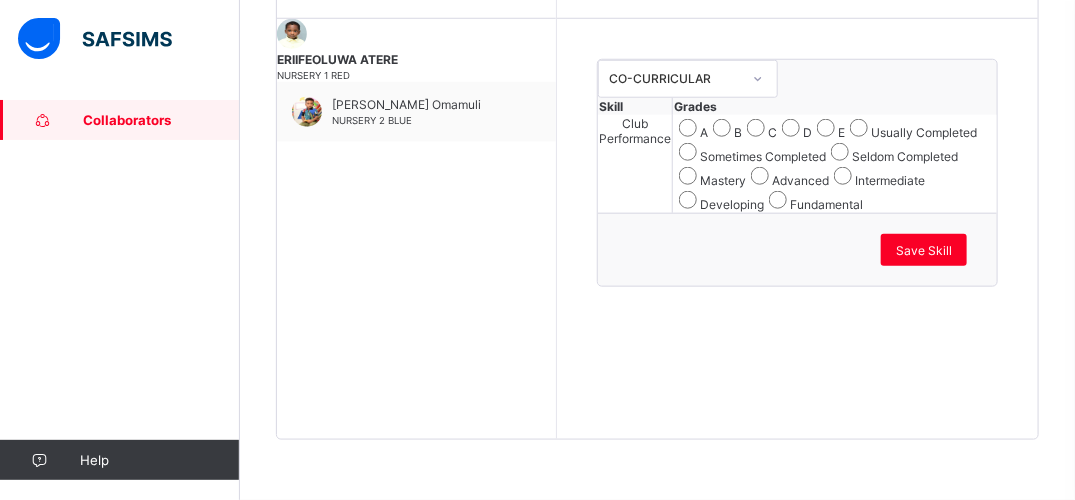 scroll, scrollTop: 724, scrollLeft: 0, axis: vertical 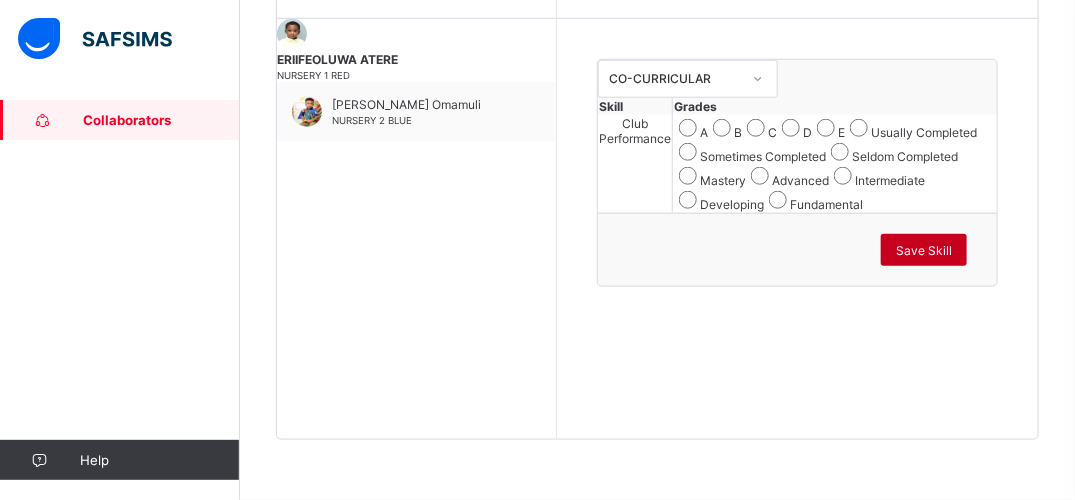 click on "Save Skill" at bounding box center (924, 250) 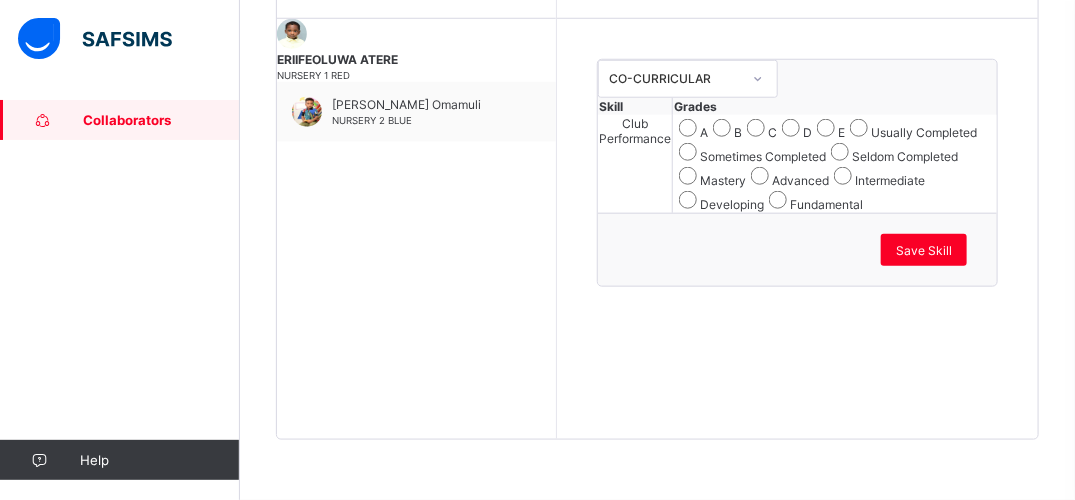 click on "Collaborators    Third Term  /  [DATE]-[DATE]   Co-Curricular   Workspace [EMAIL_ADDRESS][DOMAIN_NAME] Collaborators   Help Onboarding Great job! You have finished setting up all essential configurations. Our wizard which has lots of in-built templates will continue to guide you through with the academic configurations. Academic Configuration Steps Continue × Idle Mode Due to inactivity you would be logged out to the system in the next   15mins , click the "Resume" button to keep working or the "Log me out" button to log out of the system. Log me out Resume Collaborators  / EDUCATIONAL CLUBS MUSIC/ORCHESTRA     14  students Add Students House Masters Co-Curricular  Workspace  Main Master  Skills Assessment  Comment Skills Assessment  Comment ** Class Level Select Class ... Students ERIIFEOLUWA  ATERE  NURSERY 1 RED [PERSON_NAME]  Omamuli NURSERY 2 BLUE ERIIFEOLUWA  ATERE Performance Records   Next Student Skill Group CO-CURRICULAR Skill Grades Club Performance A B C D E Usually Completed Sometimes Completed Mastery" at bounding box center [537, -49] 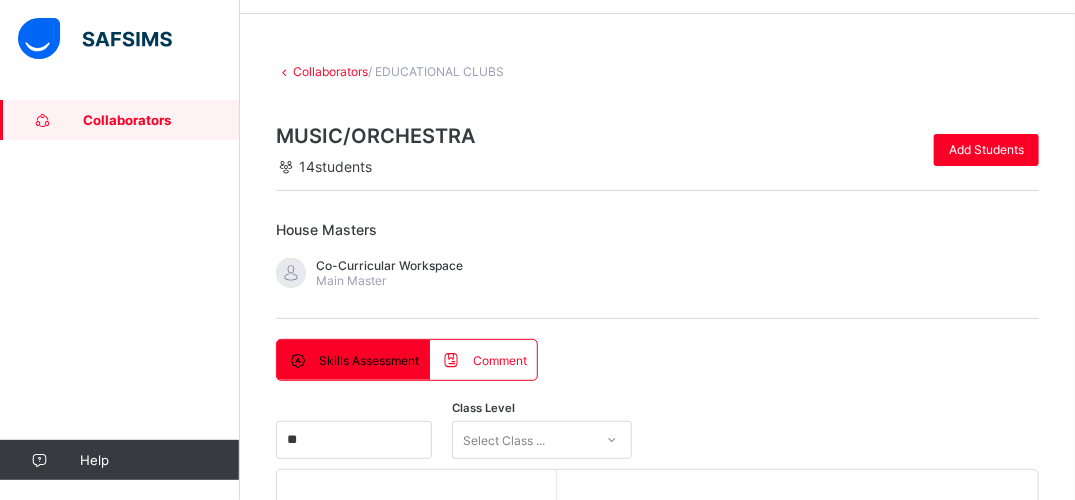 scroll, scrollTop: 85, scrollLeft: 0, axis: vertical 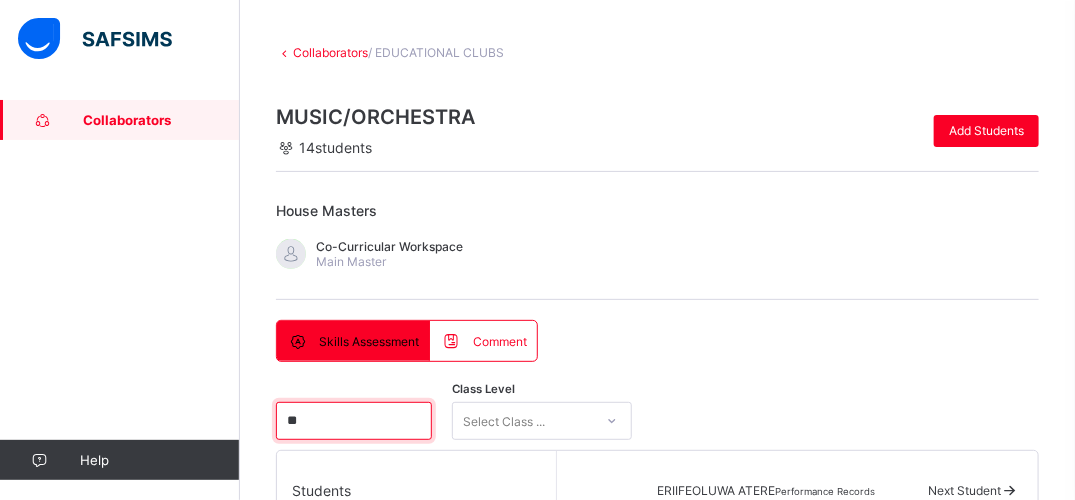 click on "**" at bounding box center (354, 421) 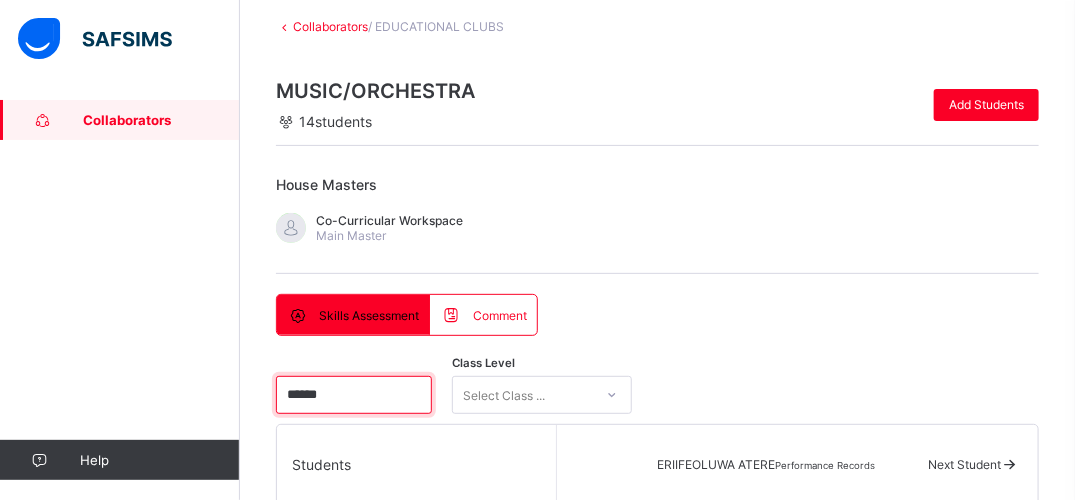 scroll, scrollTop: 57, scrollLeft: 0, axis: vertical 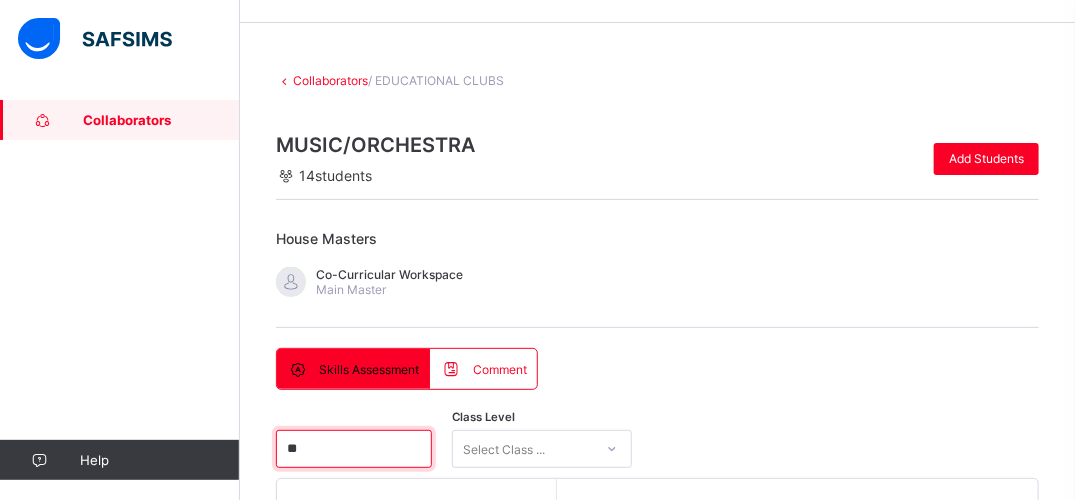 type on "*" 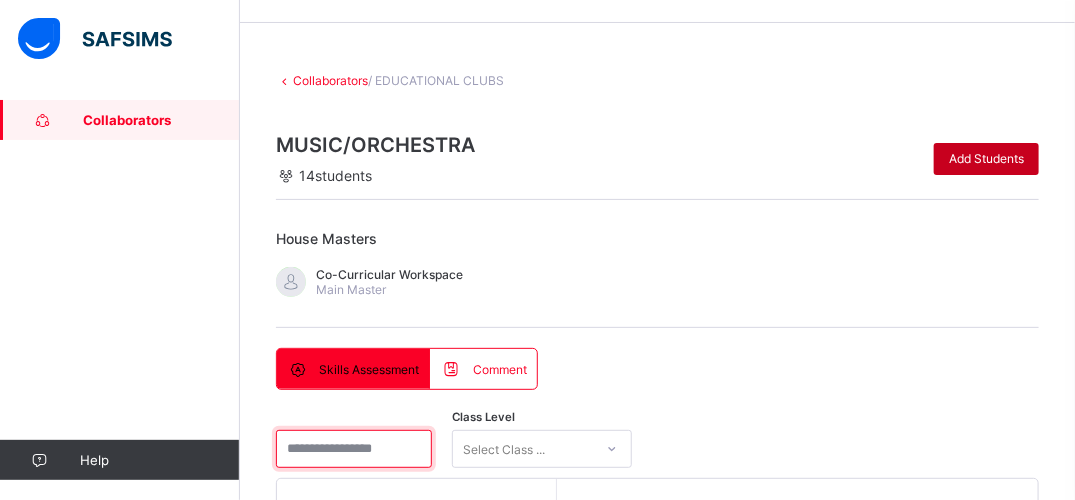 type 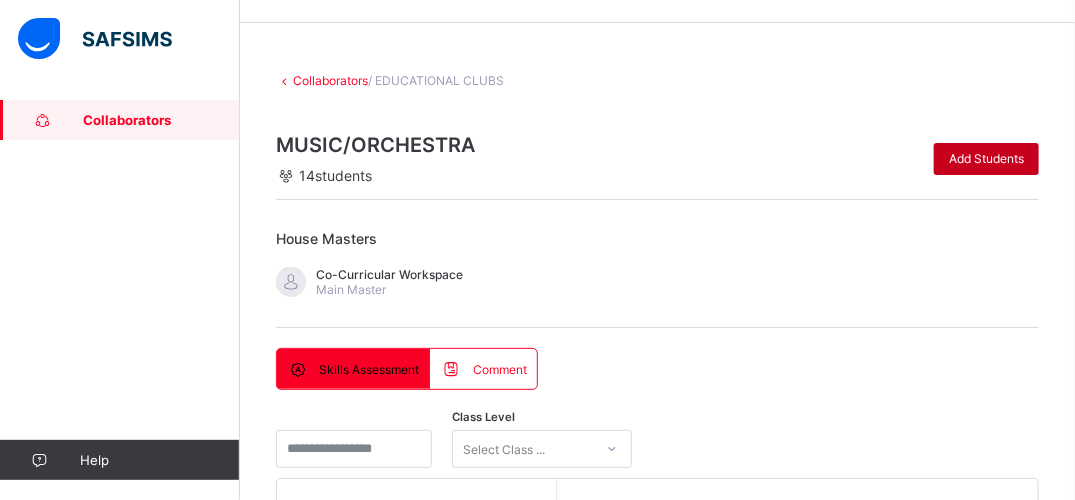 click on "Add Students" at bounding box center (986, 159) 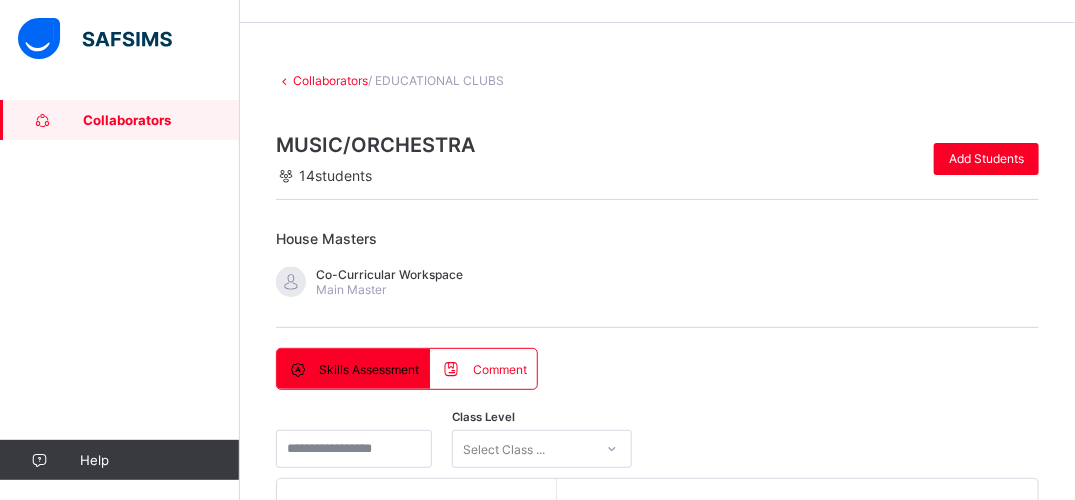 click on "*****" at bounding box center [456, 1175] 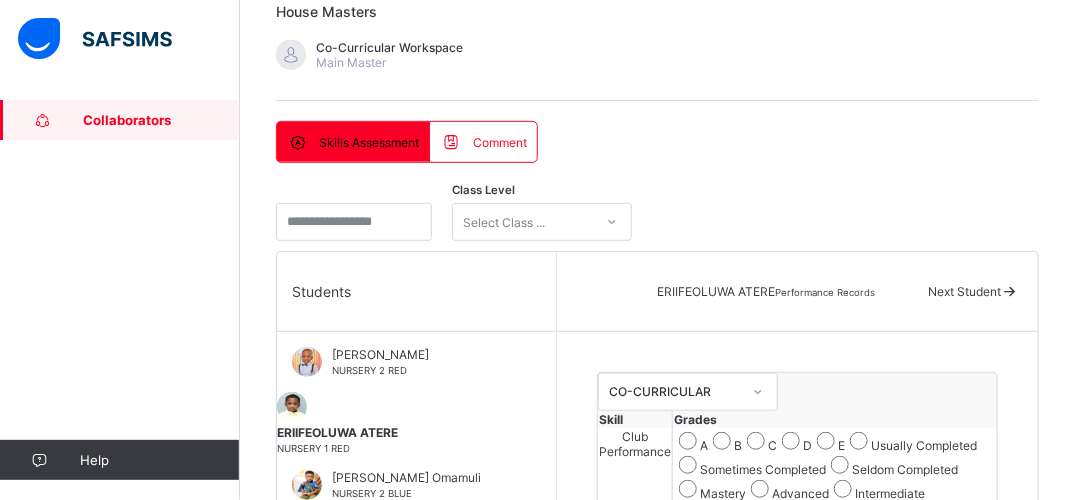 scroll, scrollTop: 338, scrollLeft: 0, axis: vertical 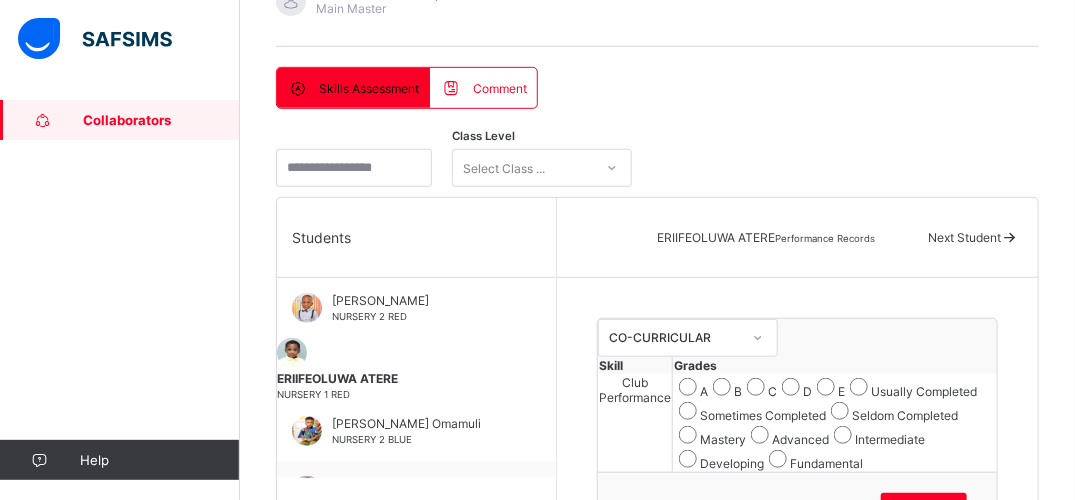 click at bounding box center (913, 1202) 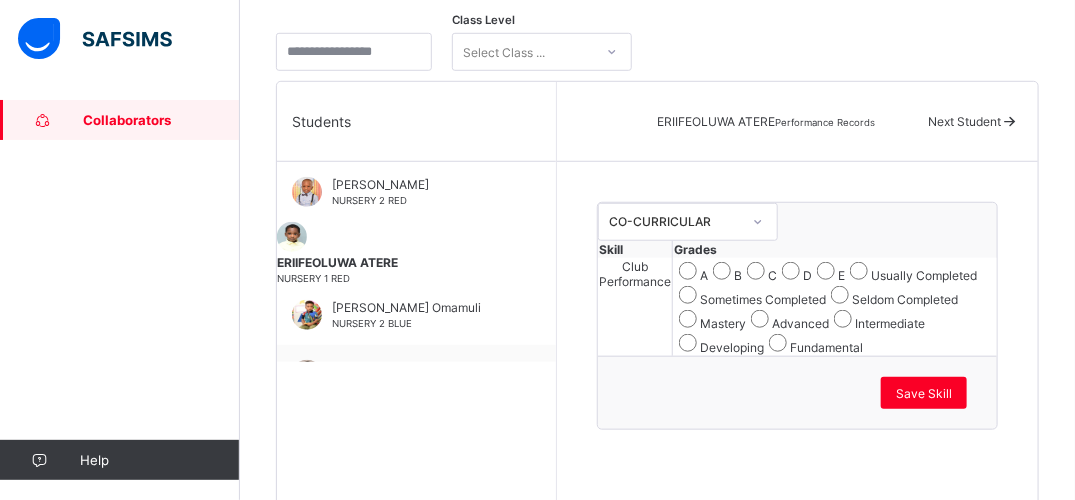 scroll, scrollTop: 458, scrollLeft: 0, axis: vertical 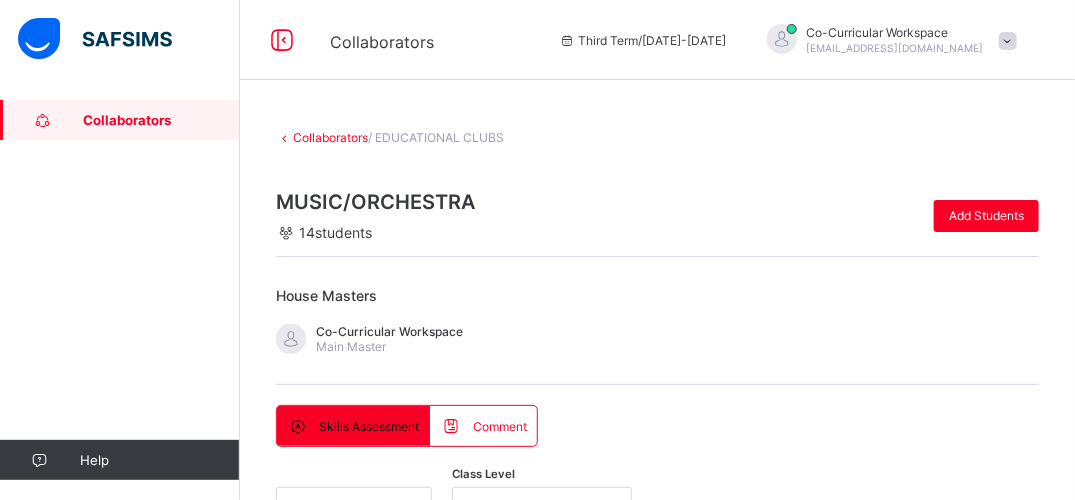 click on "*****" at bounding box center (456, 1232) 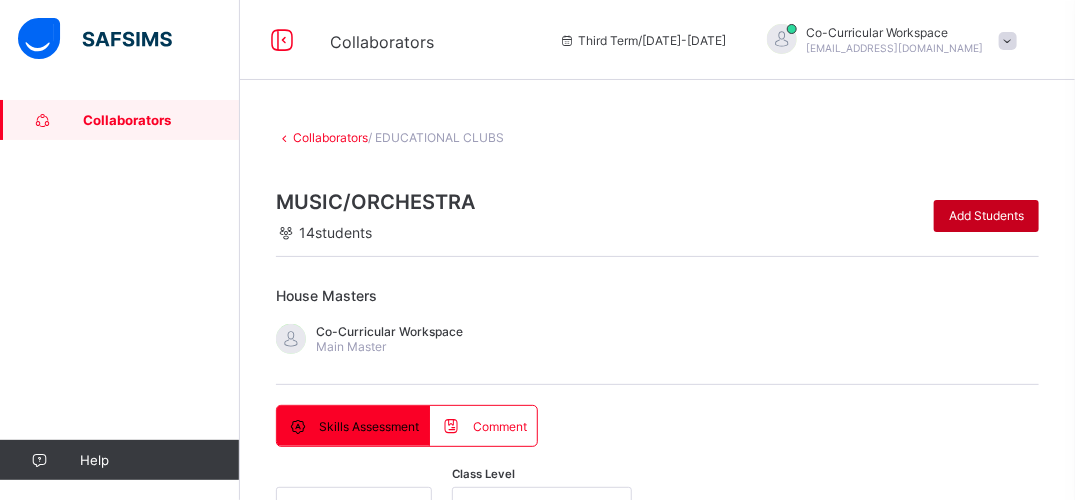 click on "Add Students" at bounding box center (986, 216) 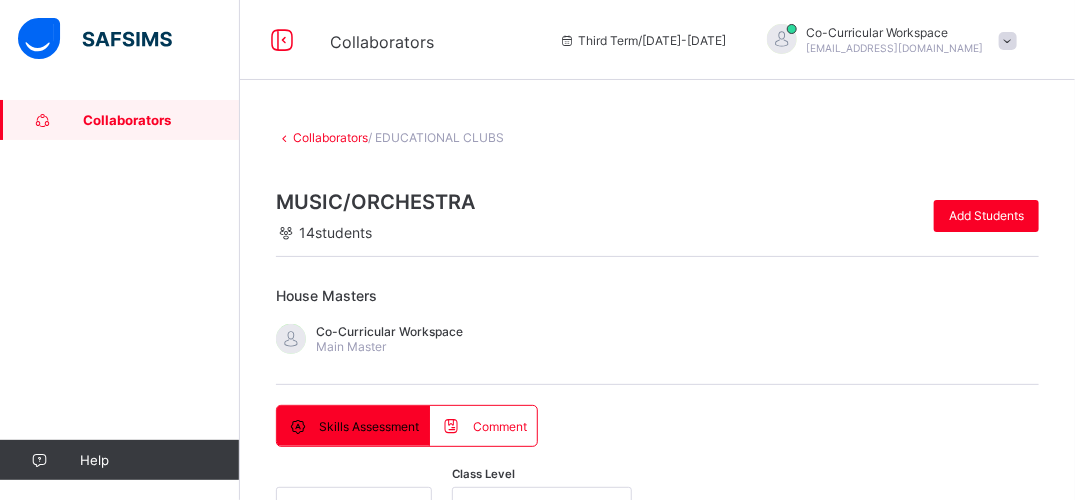 click on "*****" at bounding box center (456, 1232) 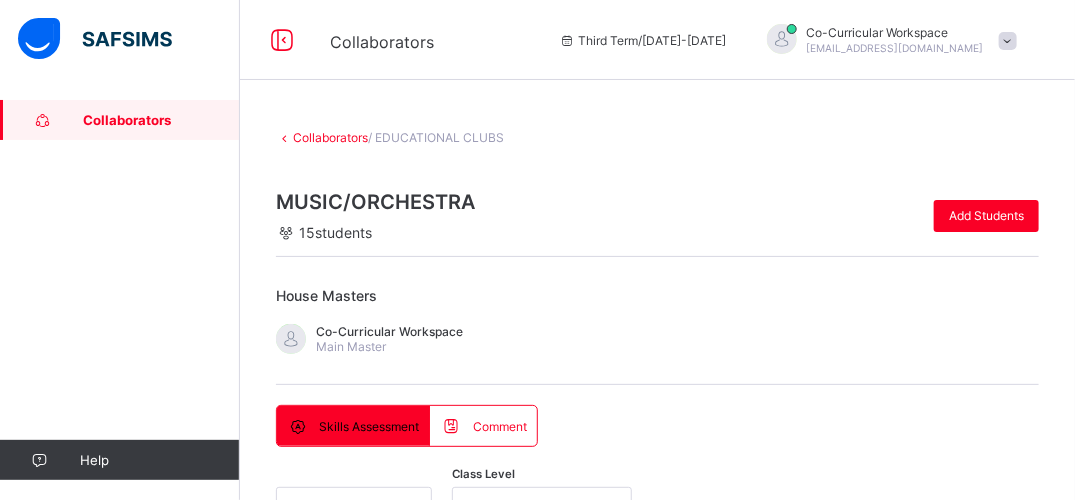 click at bounding box center [657, 1067] 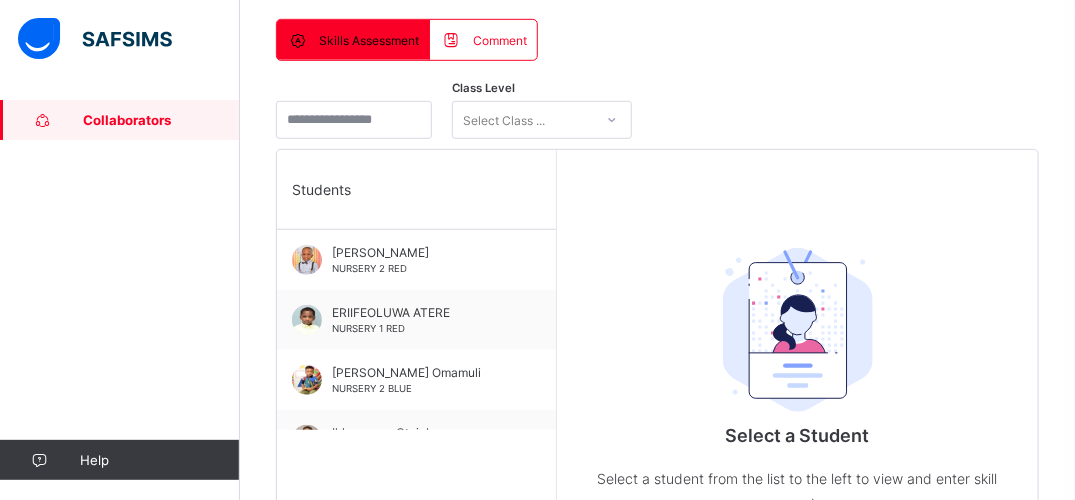scroll, scrollTop: 440, scrollLeft: 0, axis: vertical 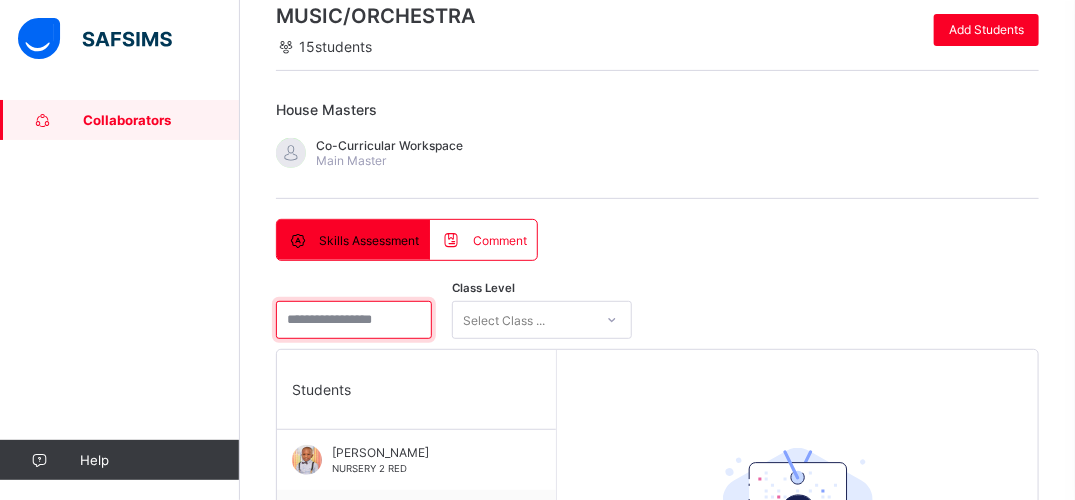 click at bounding box center [354, 320] 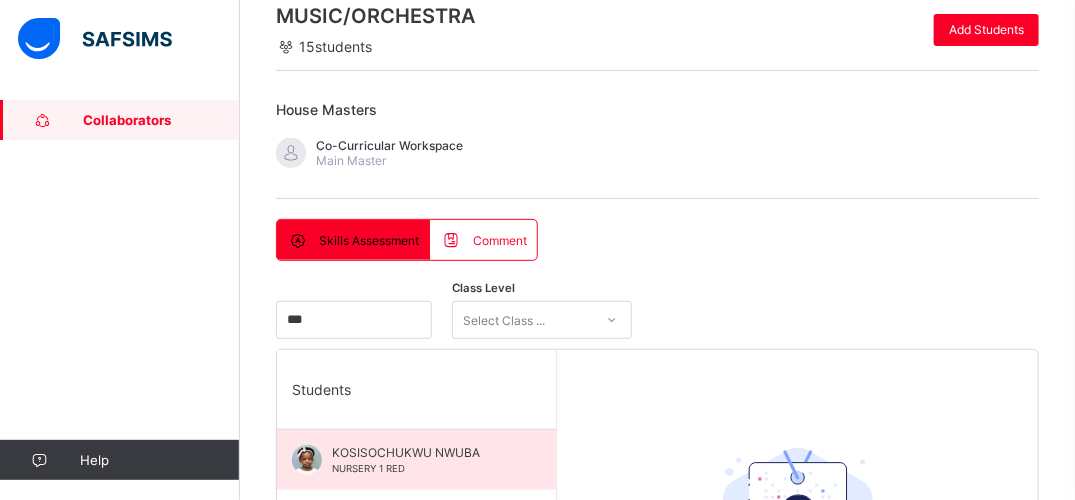 click on "NURSERY 1 RED" at bounding box center [368, 468] 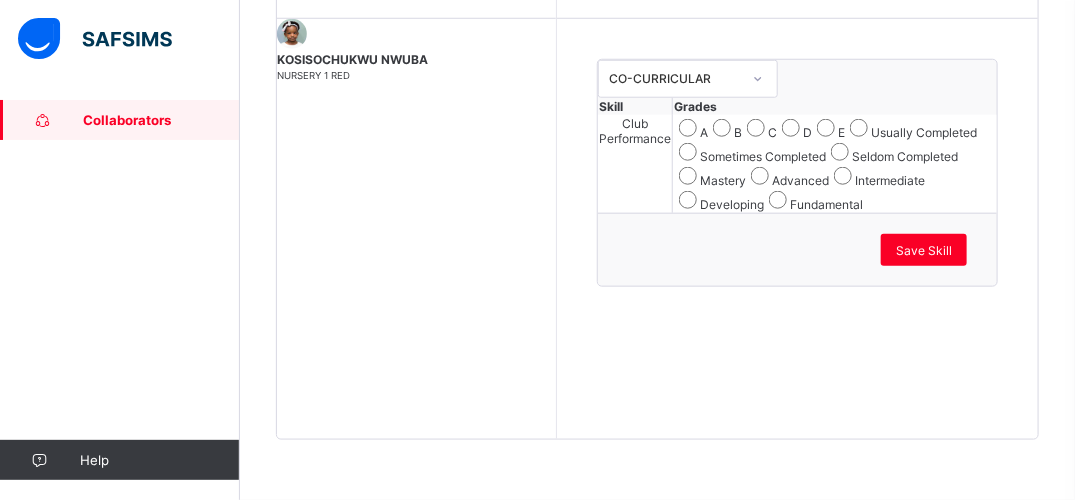 scroll, scrollTop: 724, scrollLeft: 0, axis: vertical 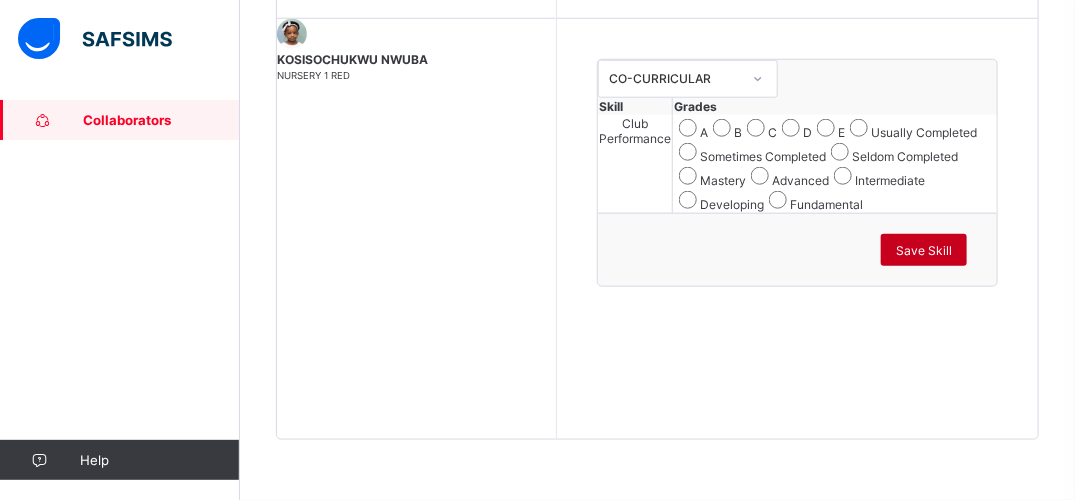 click on "Save Skill" at bounding box center (924, 250) 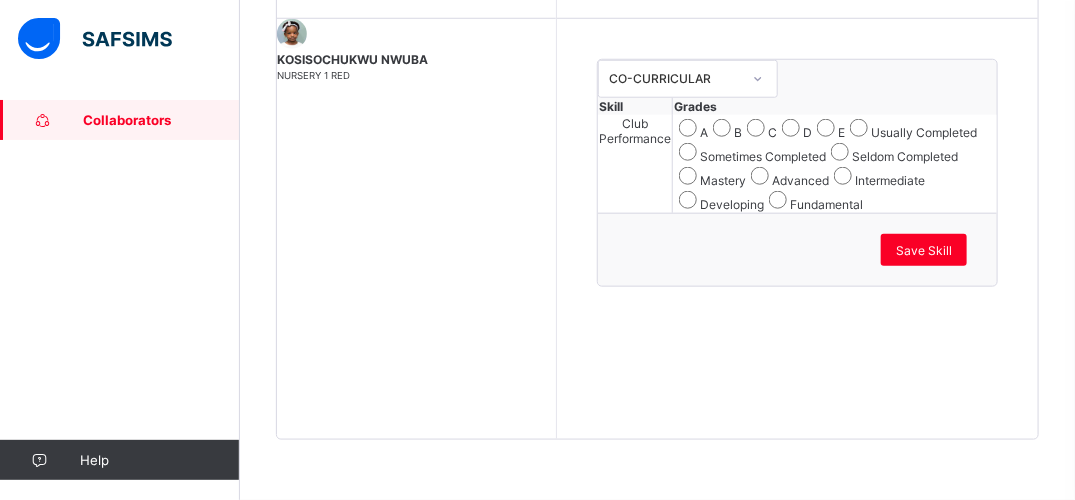 click on "Collaborators   Help" at bounding box center (120, 290) 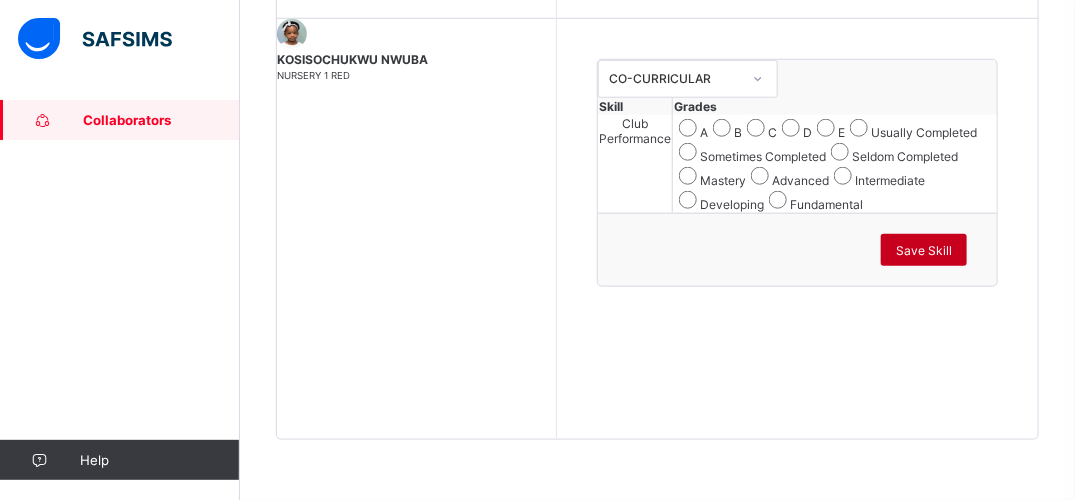 click on "Save Skill" at bounding box center (924, 250) 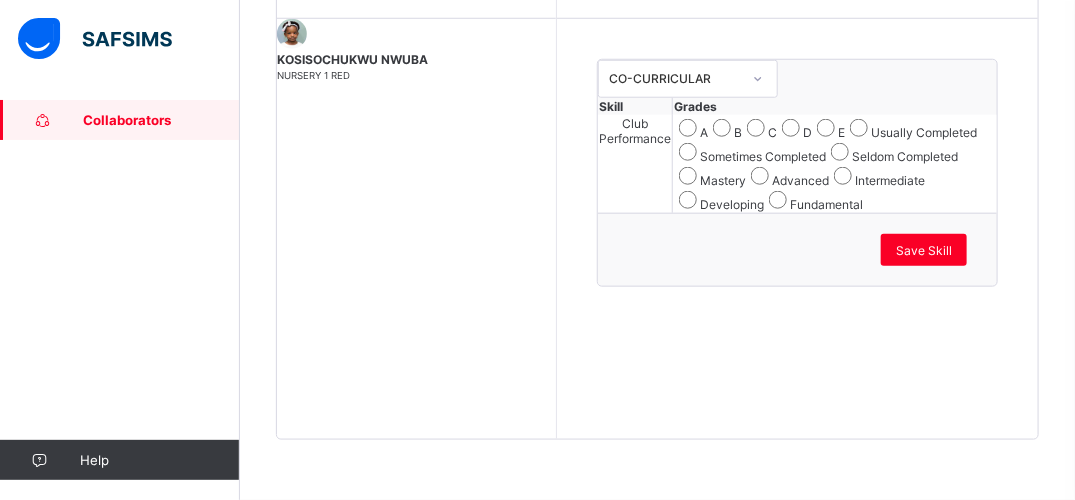 click on "Collaborators   Help" at bounding box center (120, 290) 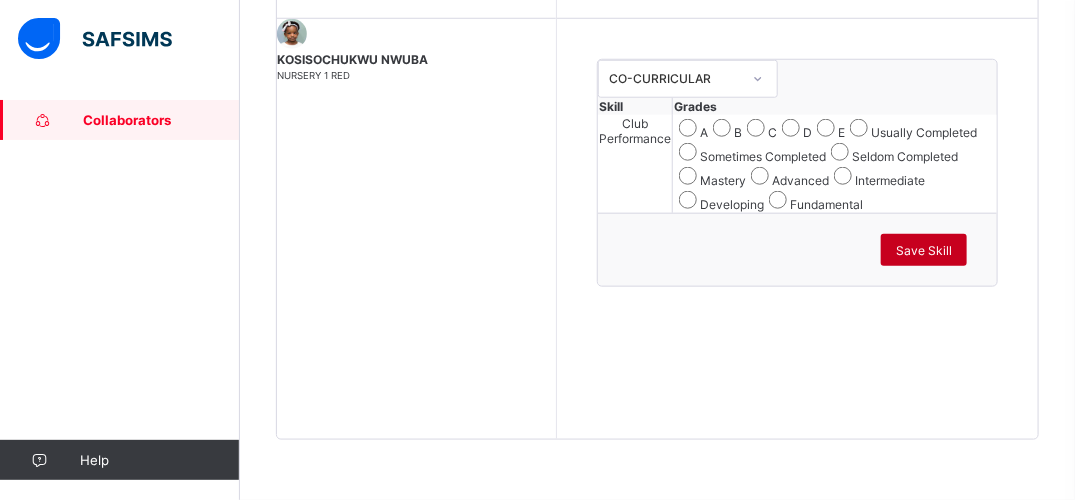 click on "Save Skill" at bounding box center (924, 250) 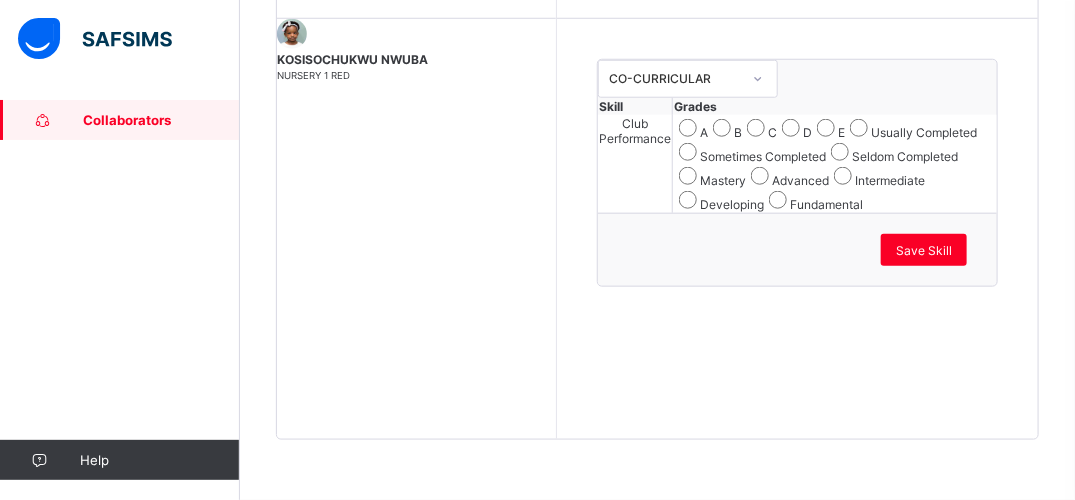 click on "Save Skill" at bounding box center [797, 250] 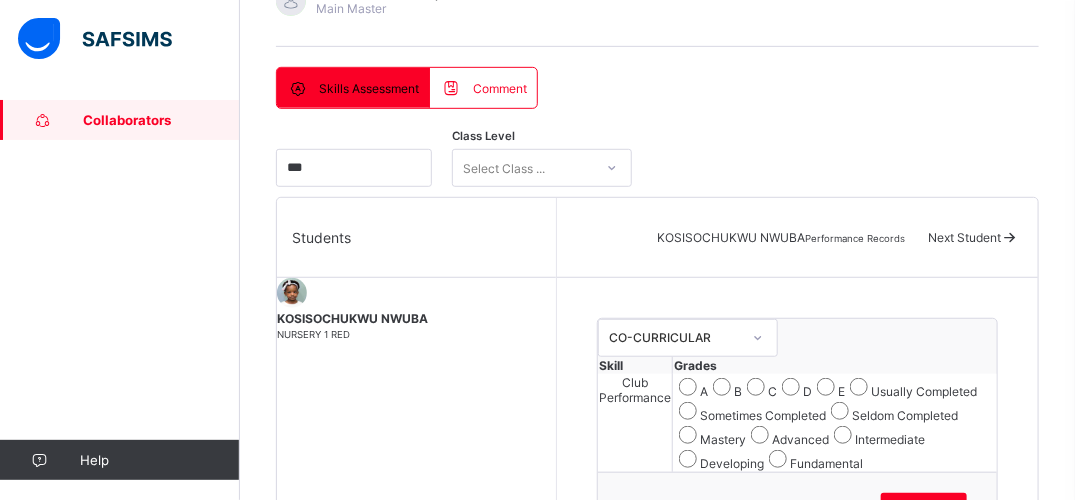 scroll, scrollTop: 311, scrollLeft: 0, axis: vertical 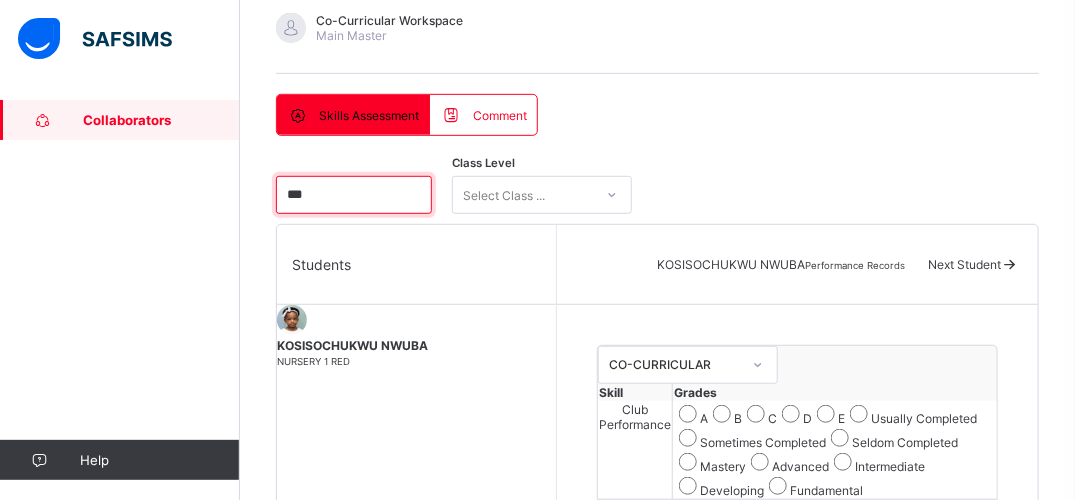click on "***" at bounding box center [354, 195] 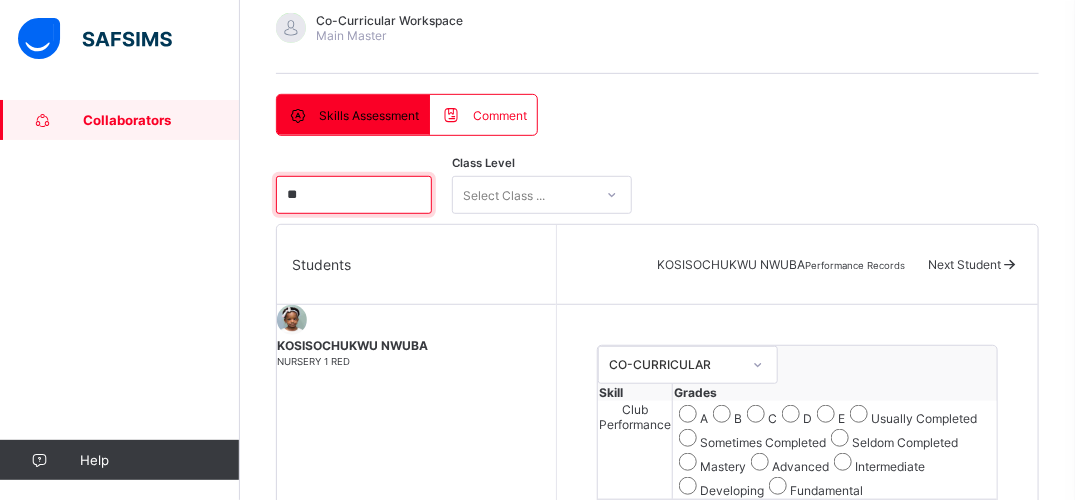 type on "*" 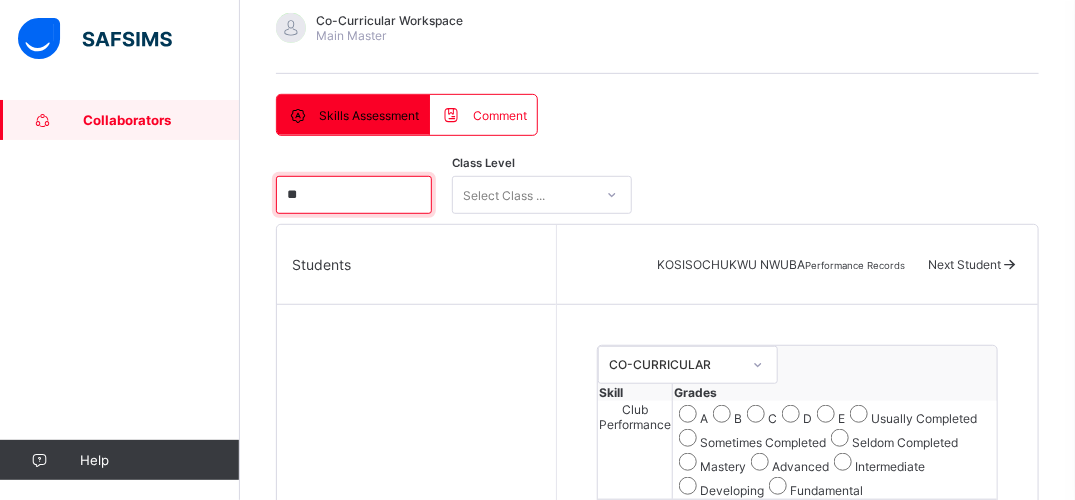 type on "*" 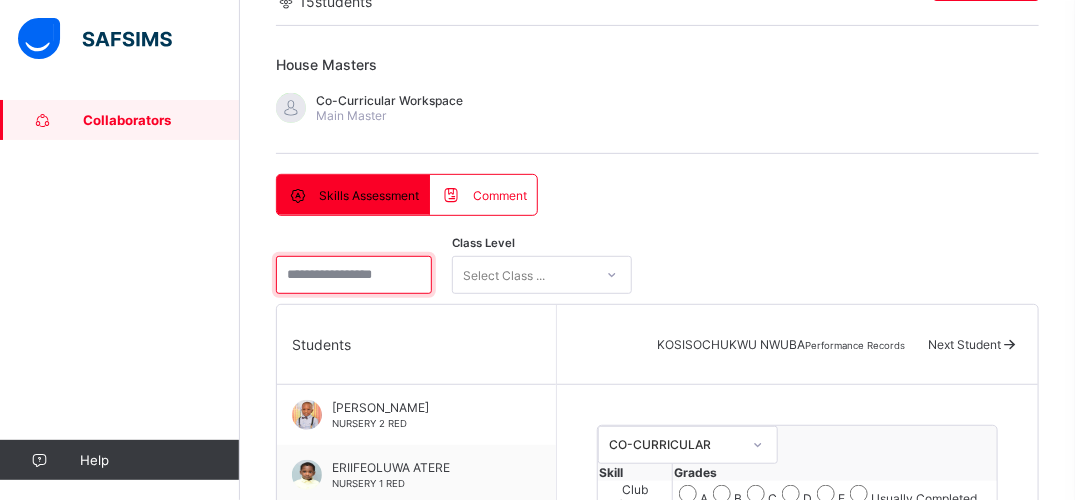 scroll, scrollTop: 218, scrollLeft: 0, axis: vertical 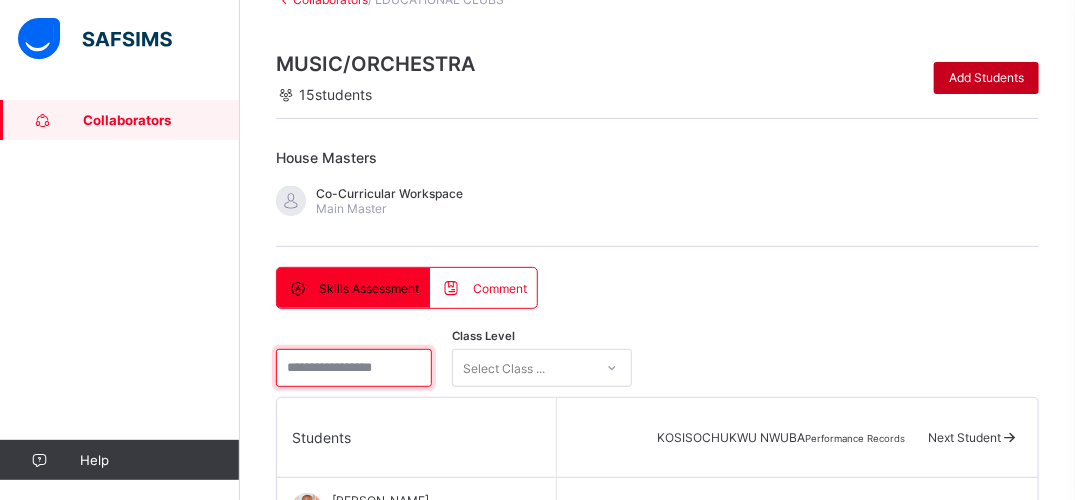 type 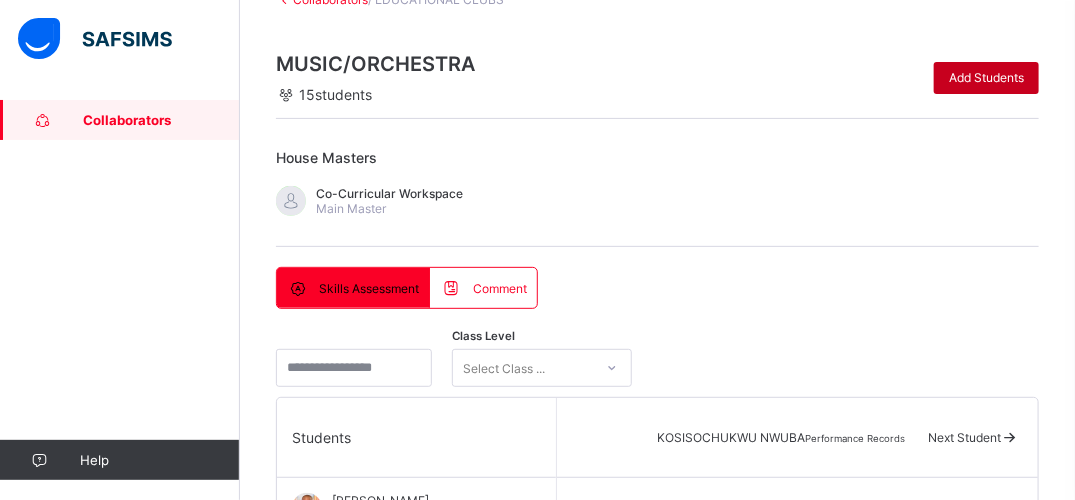 click on "Add Students" at bounding box center (986, 77) 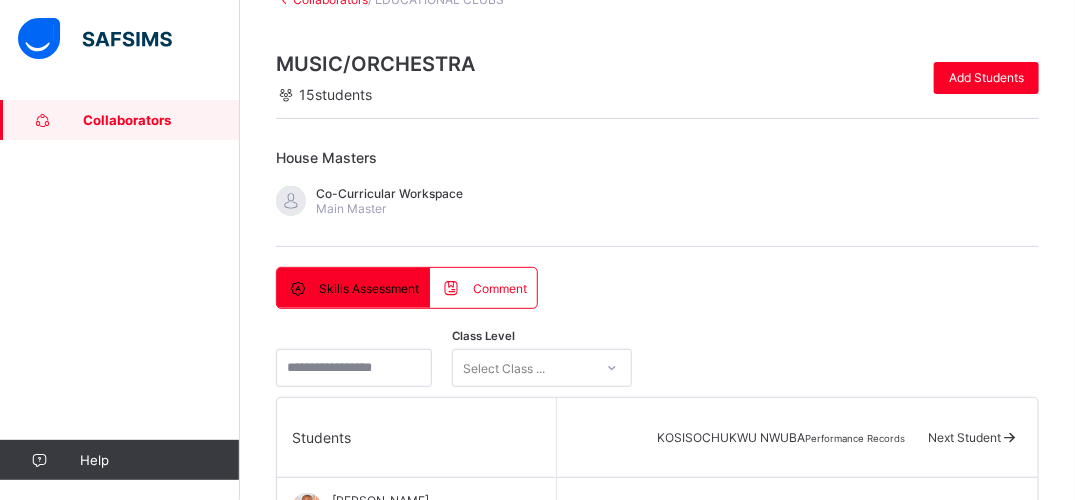 click on "*****" at bounding box center [456, 1094] 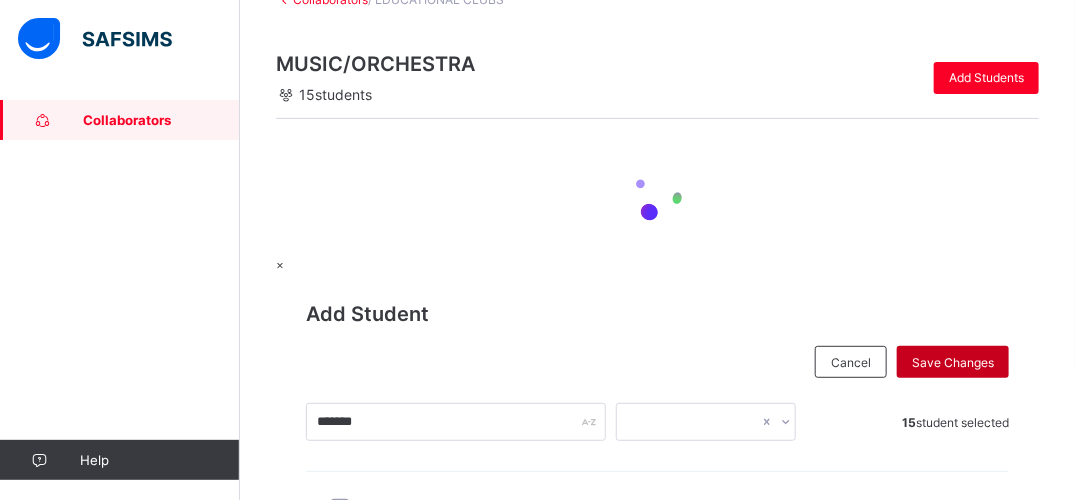 scroll, scrollTop: 0, scrollLeft: 0, axis: both 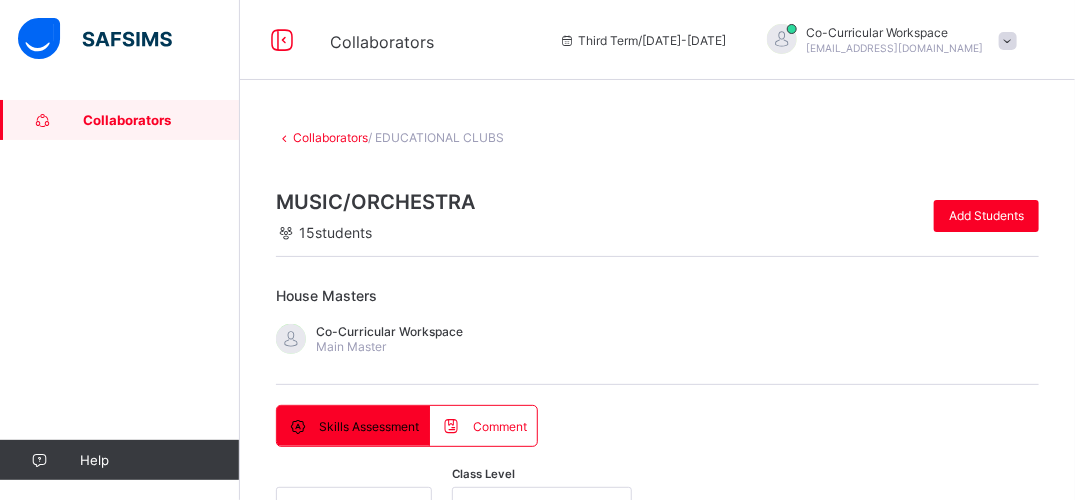 click at bounding box center (657, 1067) 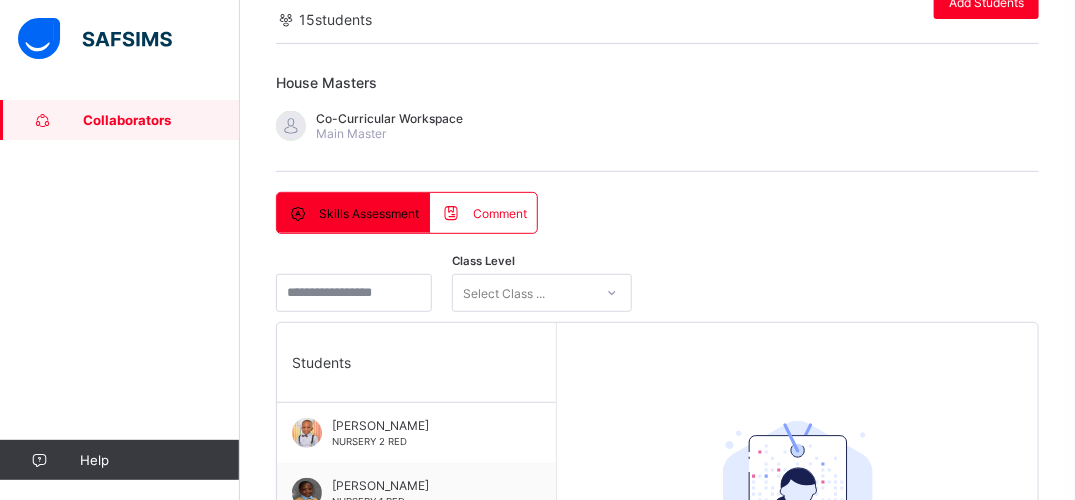 scroll, scrollTop: 253, scrollLeft: 0, axis: vertical 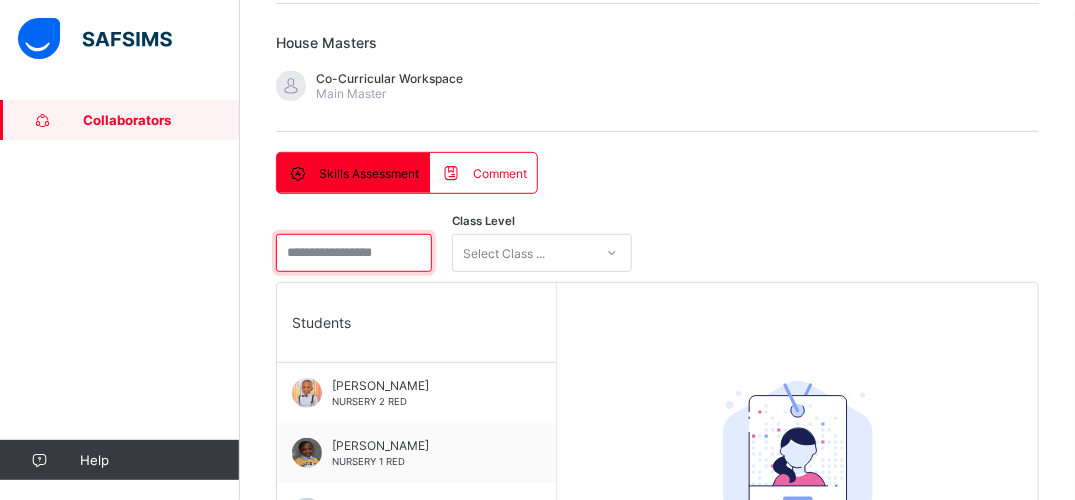 click at bounding box center (354, 253) 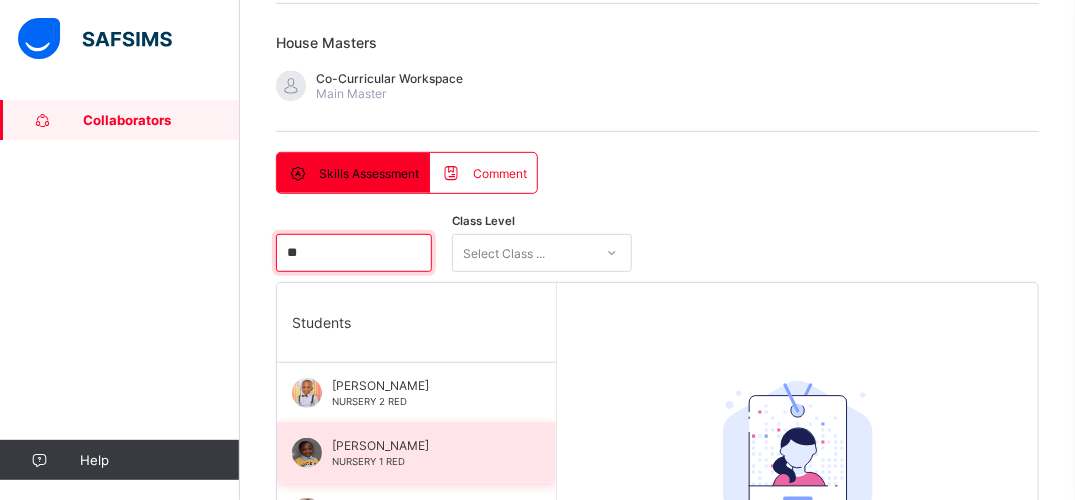 type on "**" 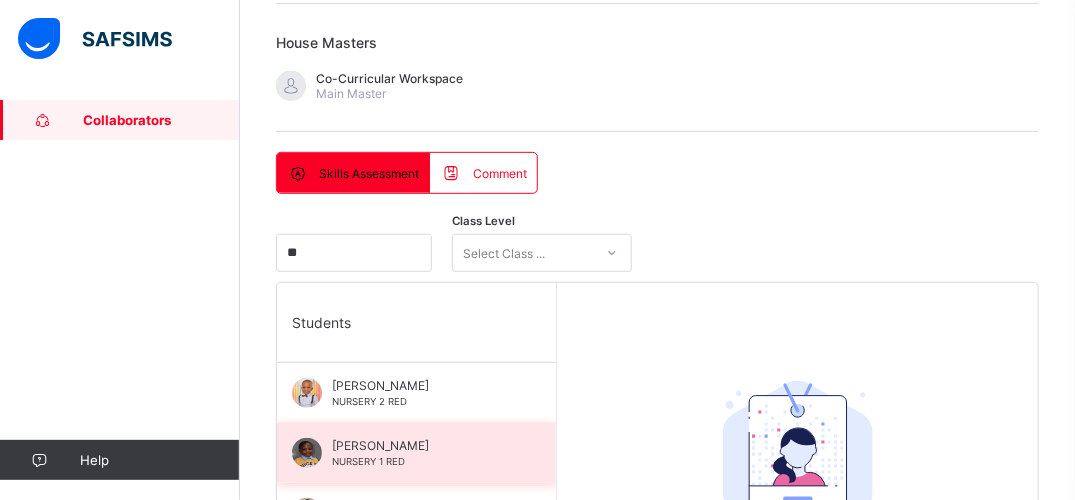 click on "[PERSON_NAME]" at bounding box center (421, 445) 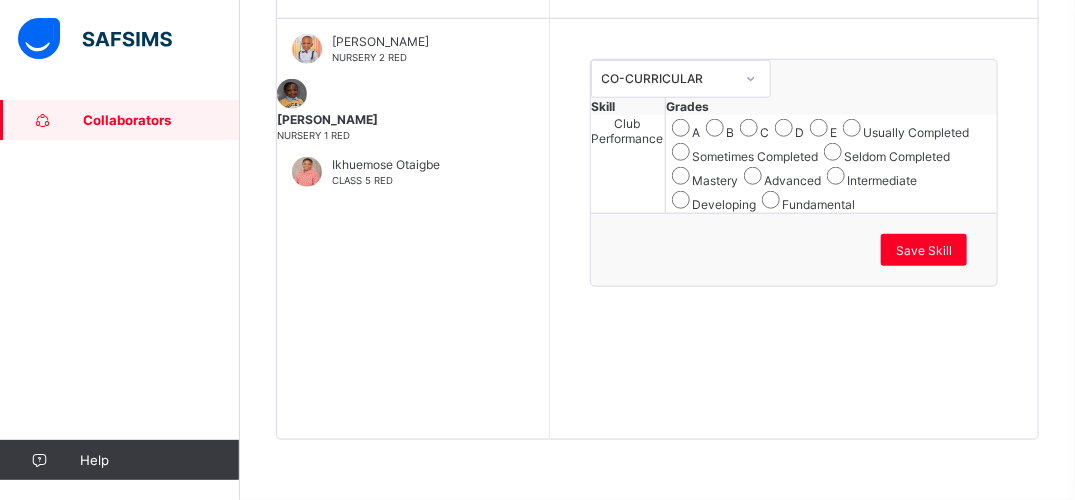 scroll, scrollTop: 724, scrollLeft: 0, axis: vertical 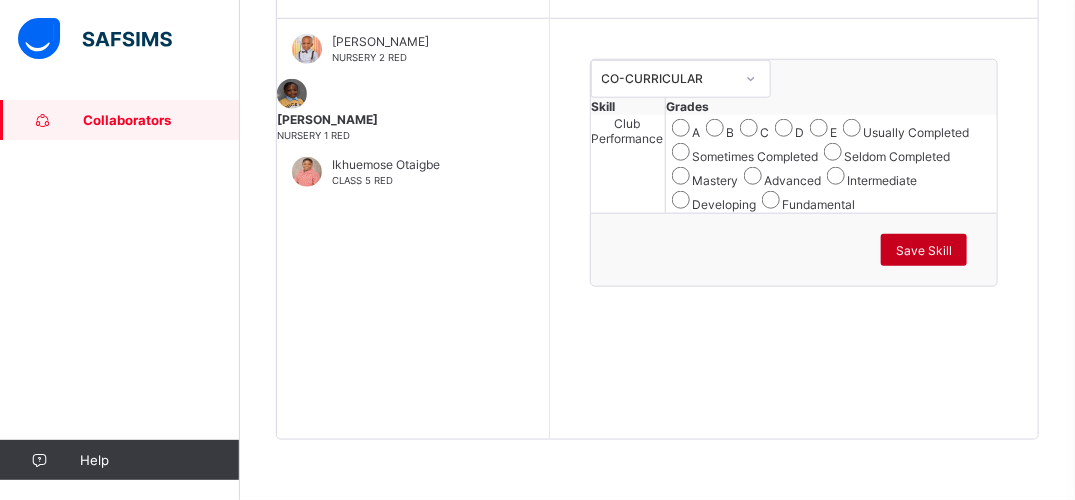 click on "Save Skill" at bounding box center (924, 250) 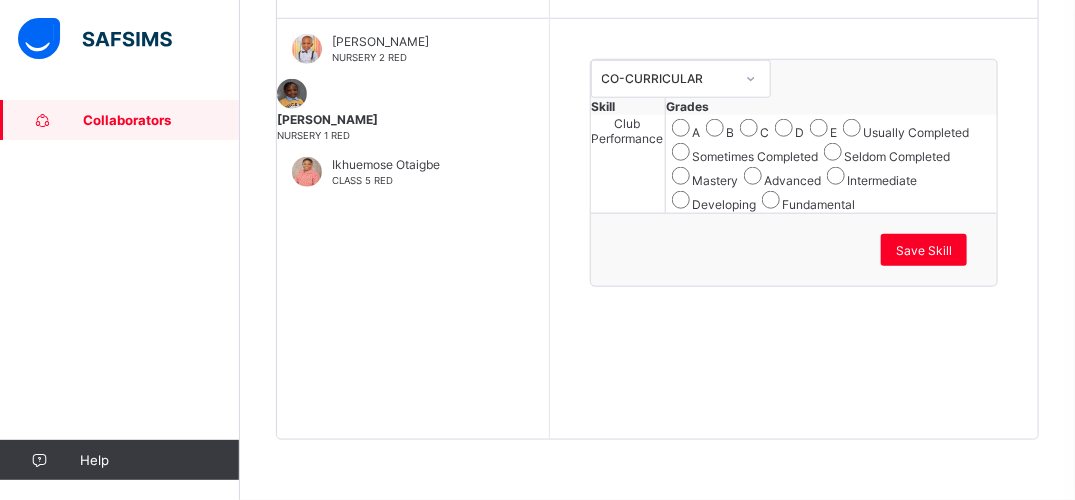click on "Collaborators   Help" at bounding box center [120, 290] 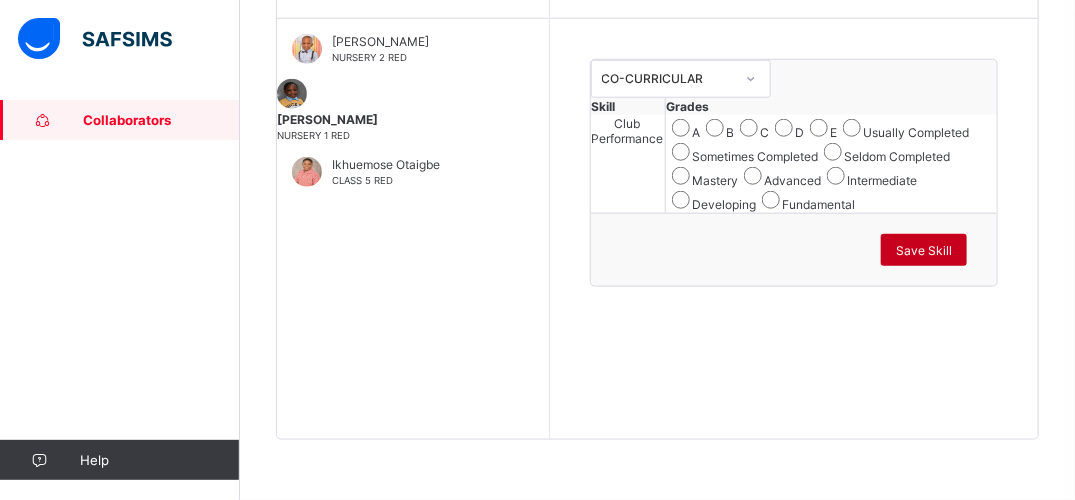 click on "Save Skill" at bounding box center (924, 250) 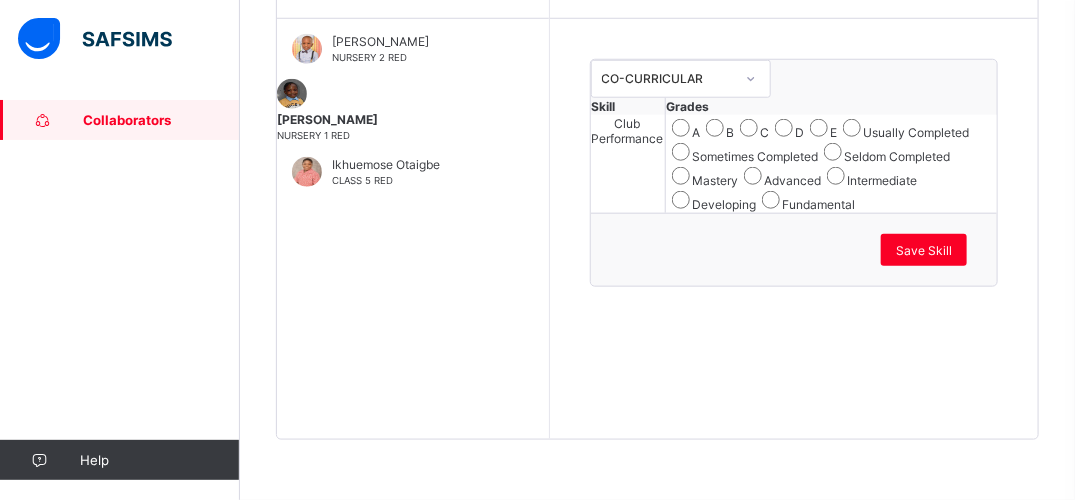 click on "Collaborators" at bounding box center [161, 120] 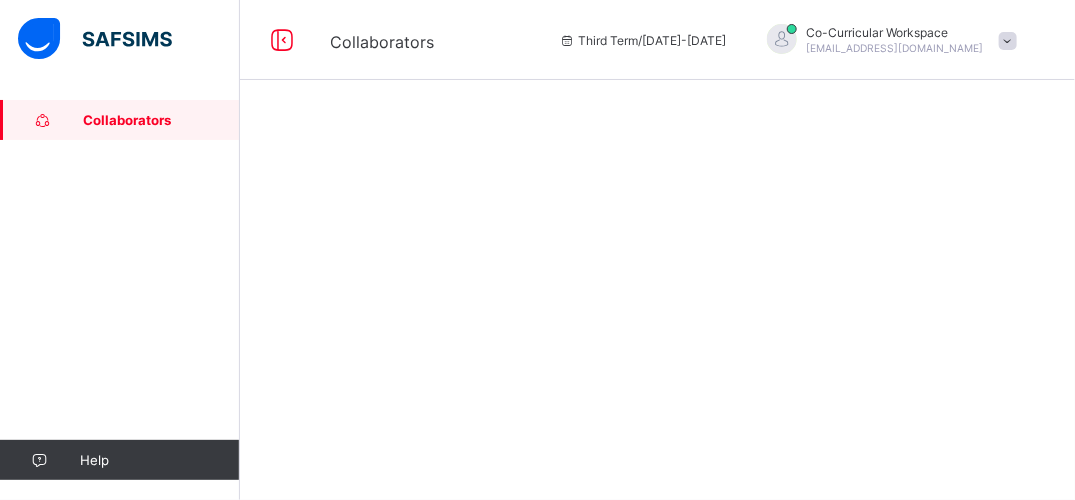 scroll, scrollTop: 0, scrollLeft: 0, axis: both 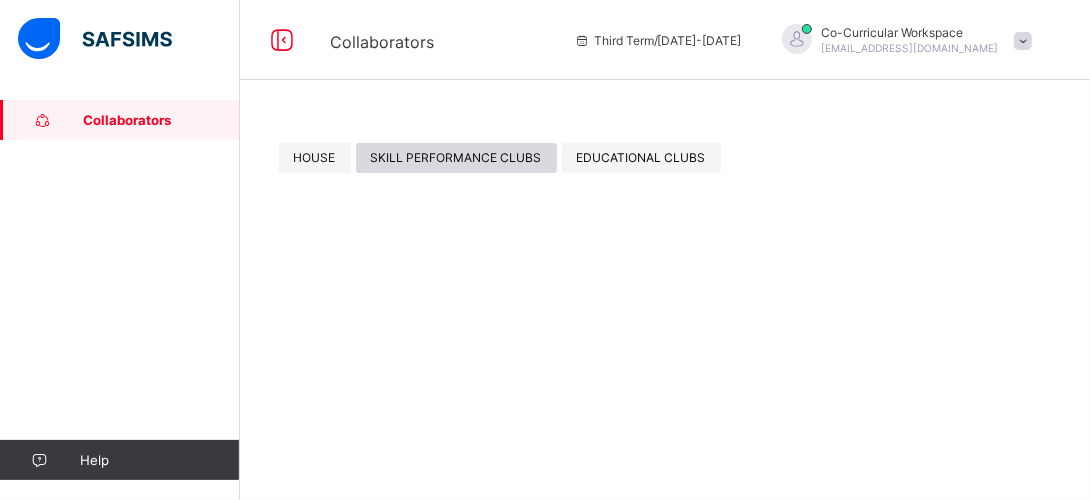 click on "SKILL PERFORMANCE CLUBS" at bounding box center (456, 157) 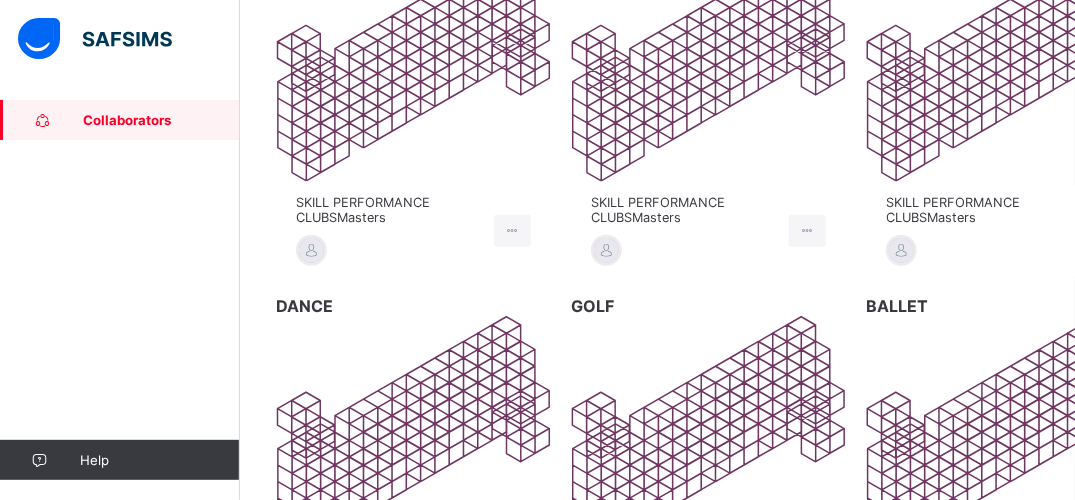 scroll, scrollTop: 356, scrollLeft: 0, axis: vertical 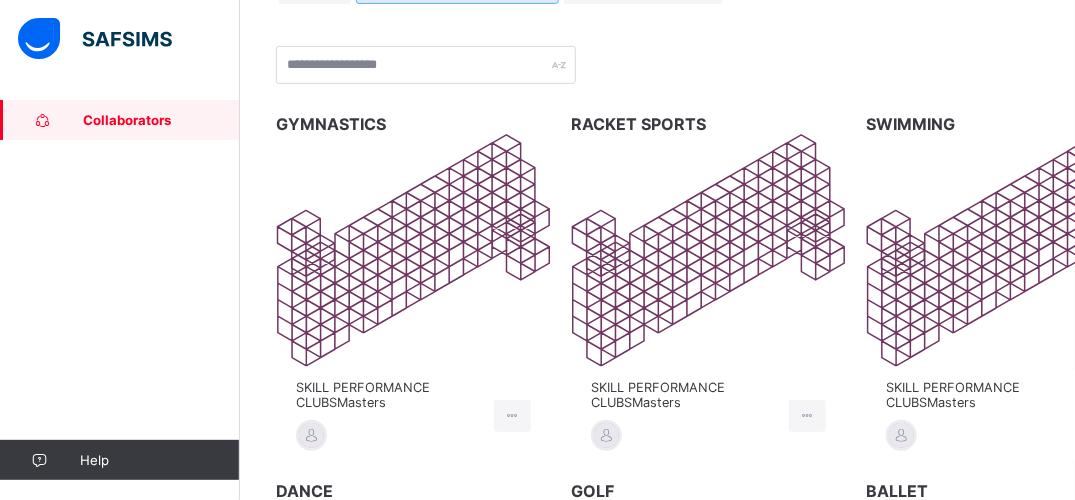 click 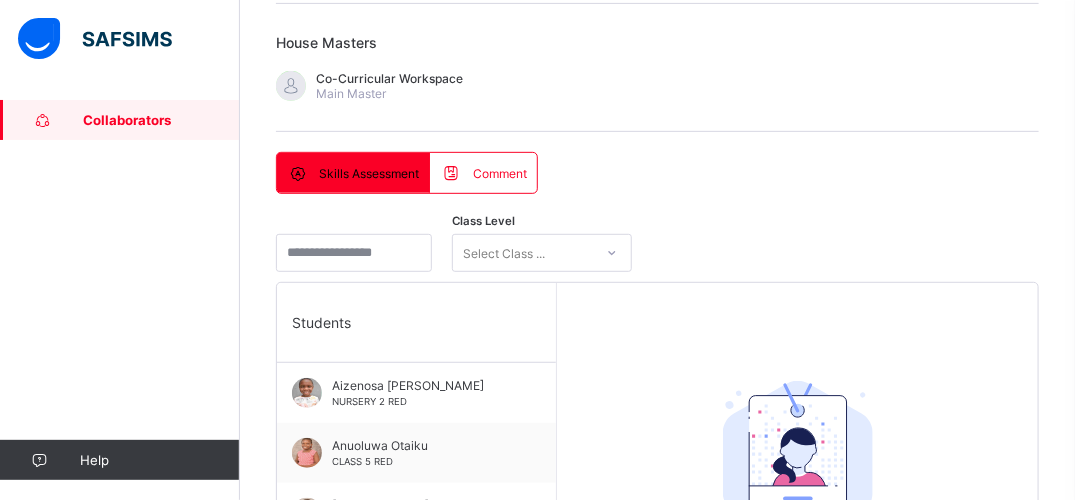 scroll, scrollTop: 226, scrollLeft: 0, axis: vertical 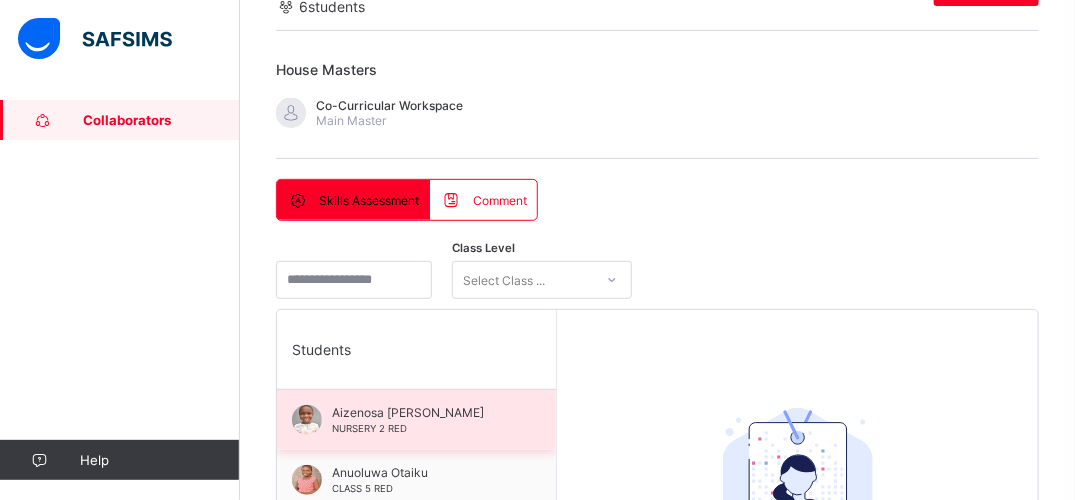 click on "Aizenosa  [PERSON_NAME] NURSERY 2 RED" at bounding box center [416, 420] 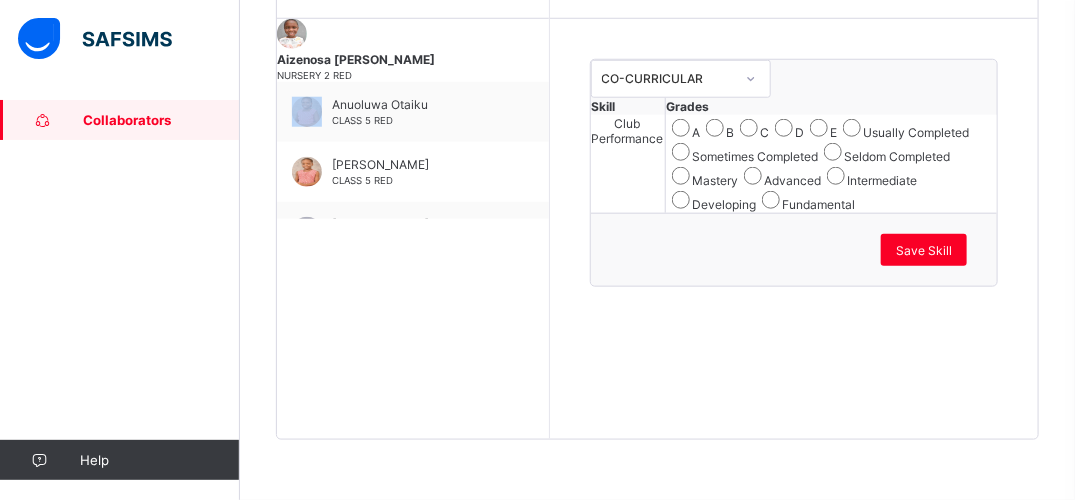 scroll, scrollTop: 724, scrollLeft: 0, axis: vertical 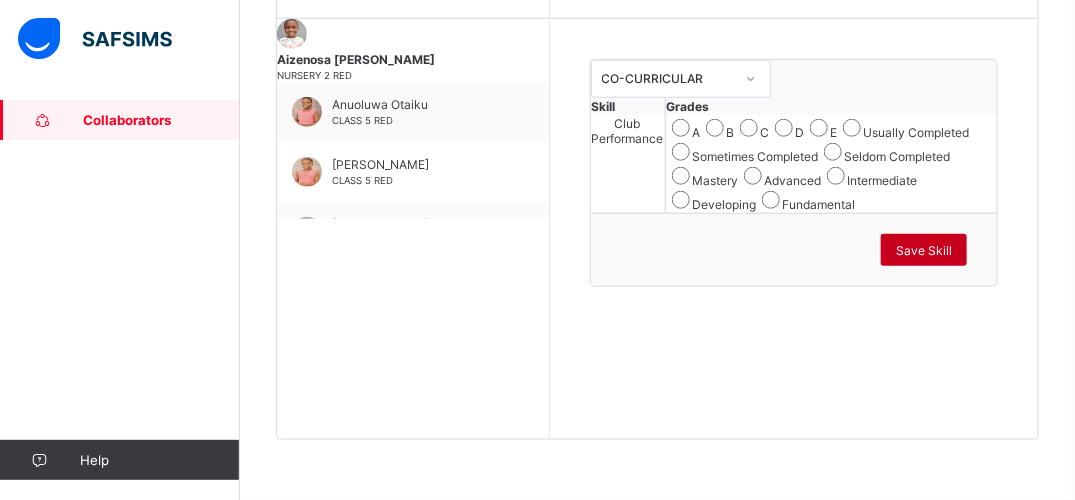 click on "Save Skill" at bounding box center [924, 250] 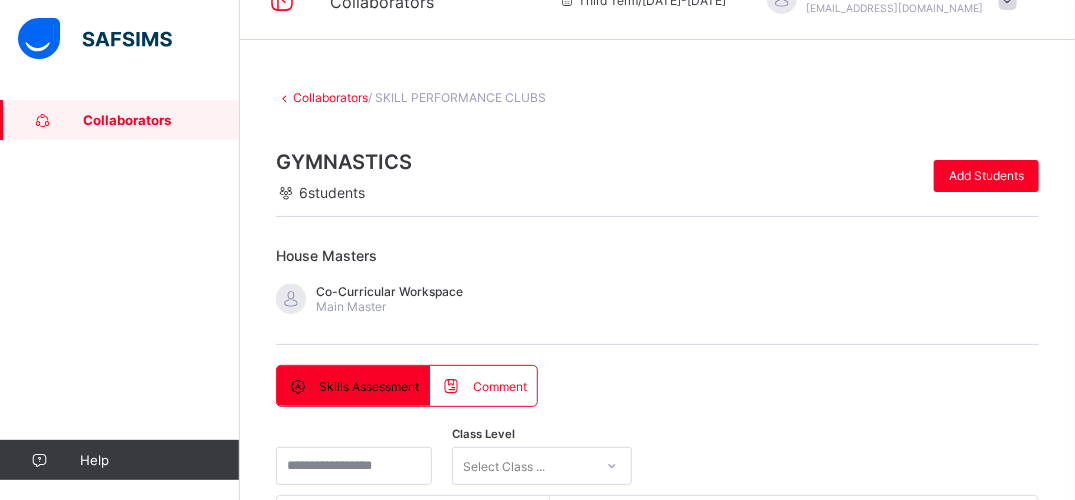 scroll, scrollTop: 266, scrollLeft: 0, axis: vertical 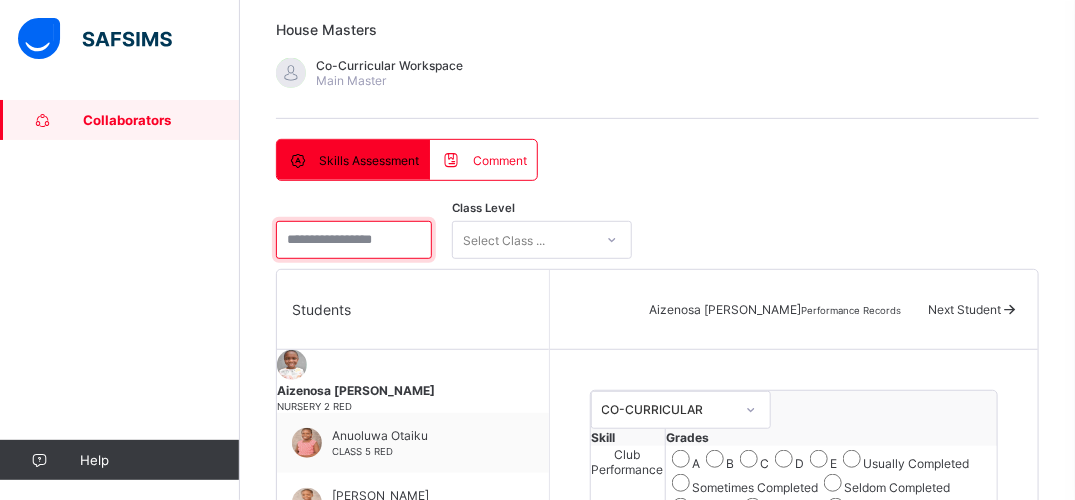 click at bounding box center (354, 240) 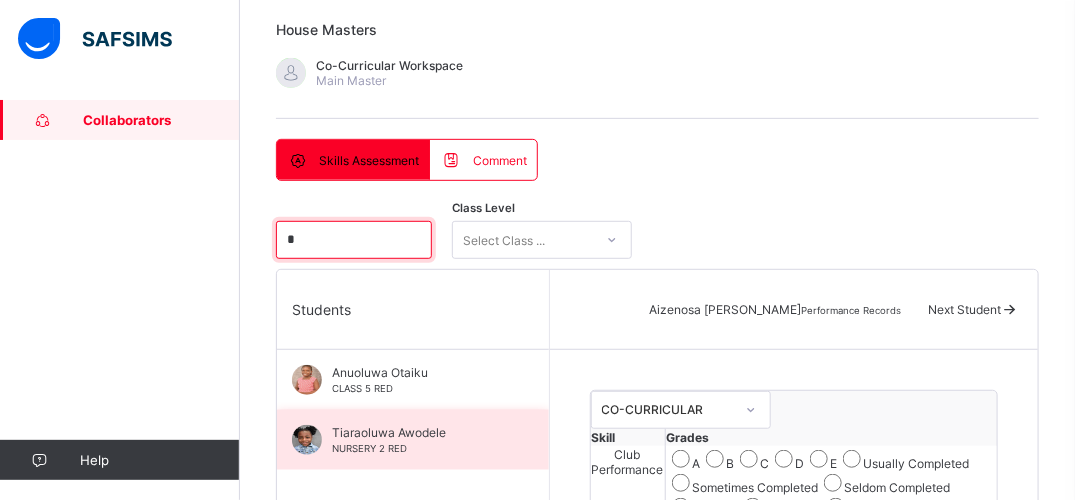 type on "*" 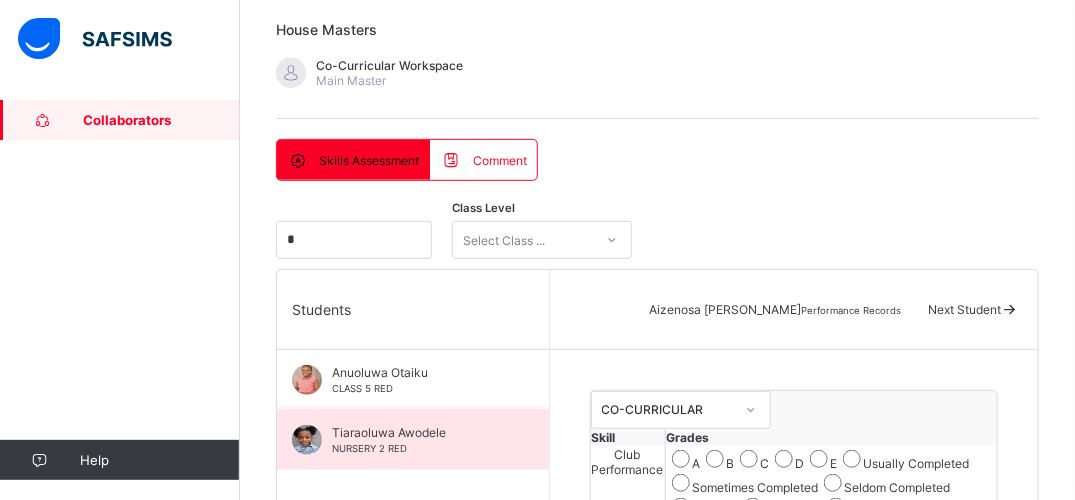click on "Tiaraoluwa  Awodele NURSERY 2 RED" at bounding box center [418, 440] 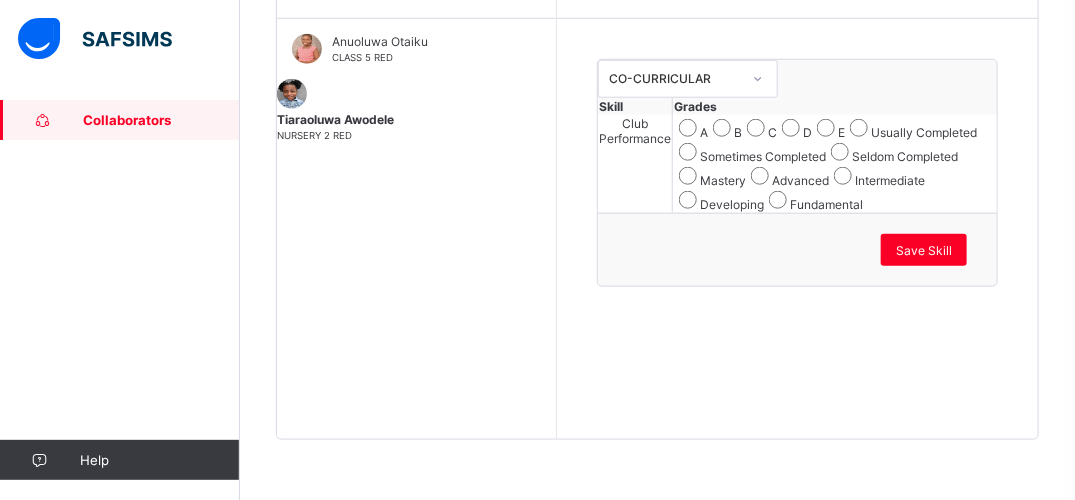 scroll, scrollTop: 724, scrollLeft: 0, axis: vertical 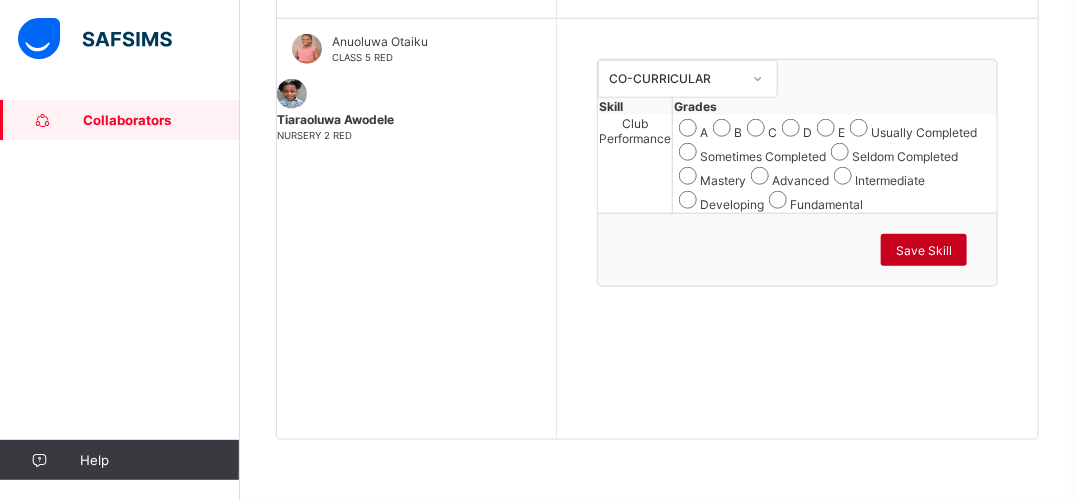 click on "Save Skill" at bounding box center [924, 250] 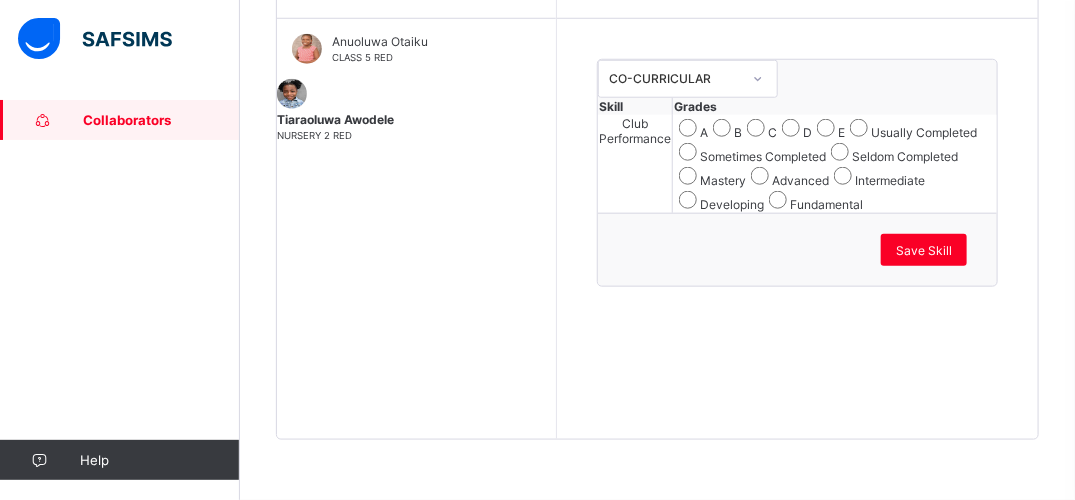click on "Collaborators    Third Term  /  [DATE]-[DATE]   Co-Curricular   Workspace [EMAIL_ADDRESS][DOMAIN_NAME] Collaborators   Help Onboarding Great job! You have finished setting up all essential configurations. Our wizard which has lots of in-built templates will continue to guide you through with the academic configurations. Academic Configuration Steps Continue × Idle Mode Due to inactivity you would be logged out to the system in the next   15mins , click the "Resume" button to keep working or the "Log me out" button to log out of the system. Log me out Resume Collaborators  / SKILL PERFORMANCE CLUBS GYMNASTICS     6  students Add Students House Masters Co-Curricular  Workspace  Main Master  Skills Assessment  Comment Skills Assessment  Comment * Class Level Select Class ... Students Anuoluwa  Otaiku CLASS 5 RED Tiaraoluwa  Awodele NURSERY 2 RED Tiaraoluwa  Awodele Performance Records   Next Student Skill Group CO-CURRICULAR Skill Grades Club Performance A B C D E Usually Completed Sometimes Completed Mastery" at bounding box center (537, -49) 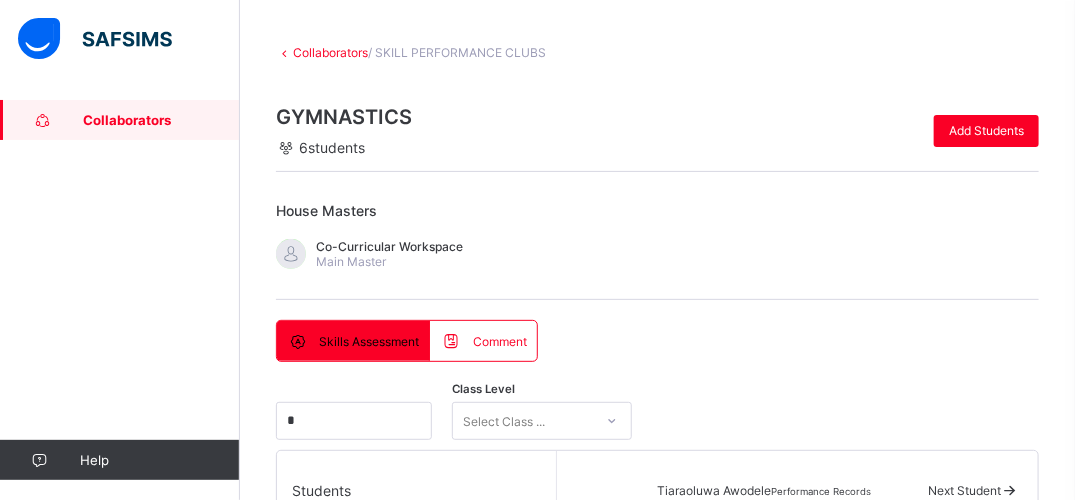 scroll, scrollTop: 5, scrollLeft: 0, axis: vertical 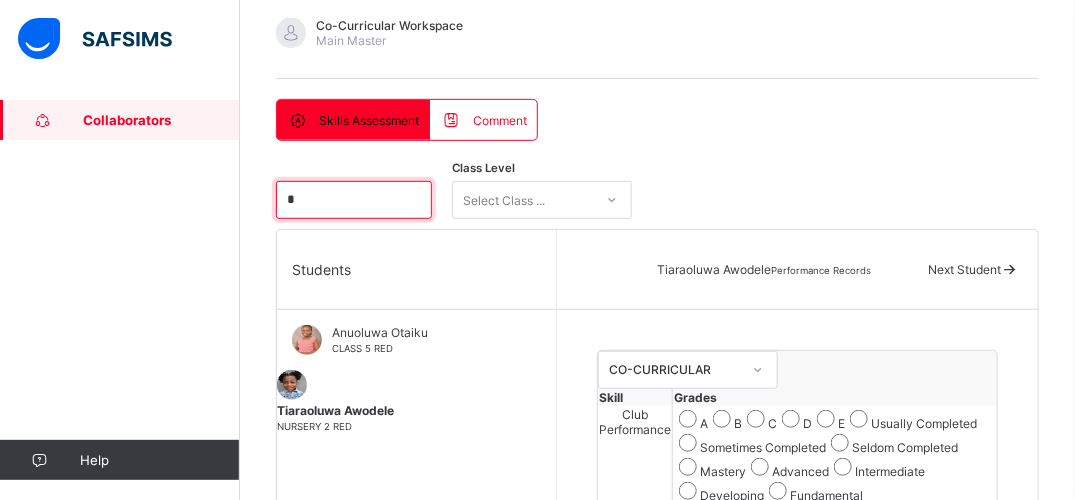 click on "*" at bounding box center [354, 200] 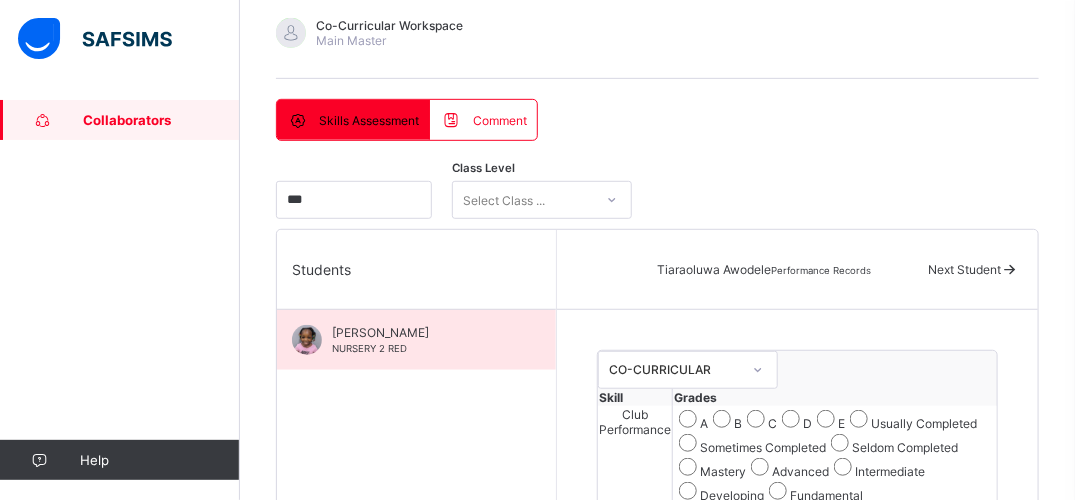 click on "[PERSON_NAME]" at bounding box center [421, 332] 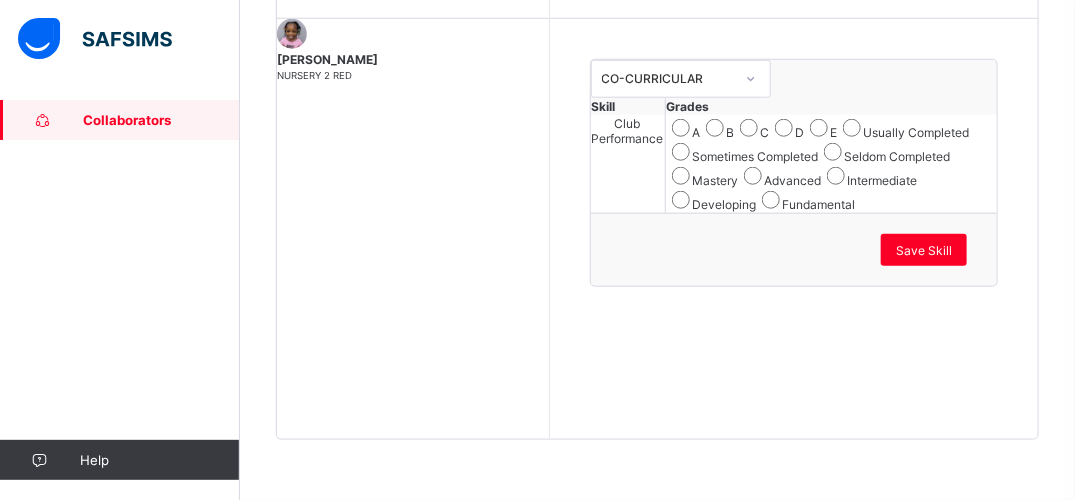 scroll, scrollTop: 724, scrollLeft: 0, axis: vertical 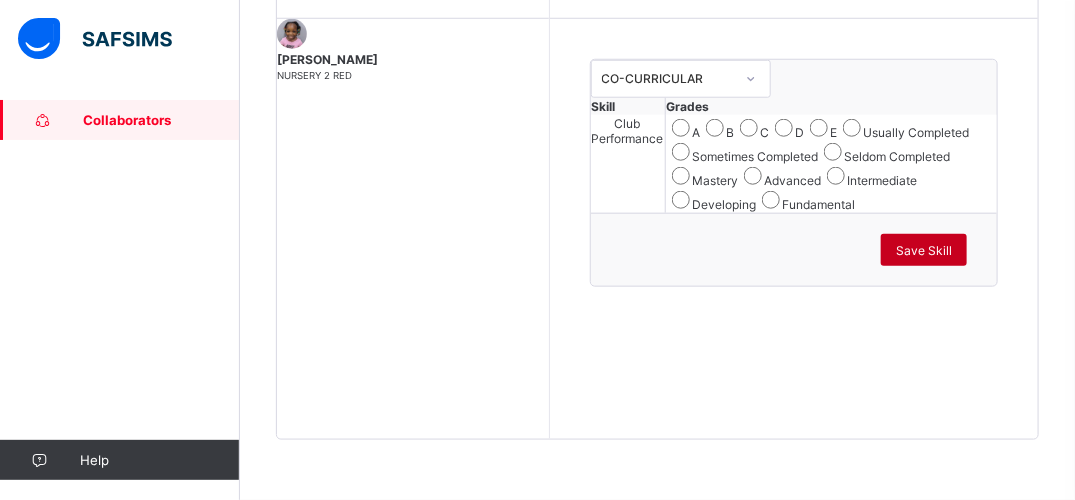 click on "Save Skill" at bounding box center [924, 250] 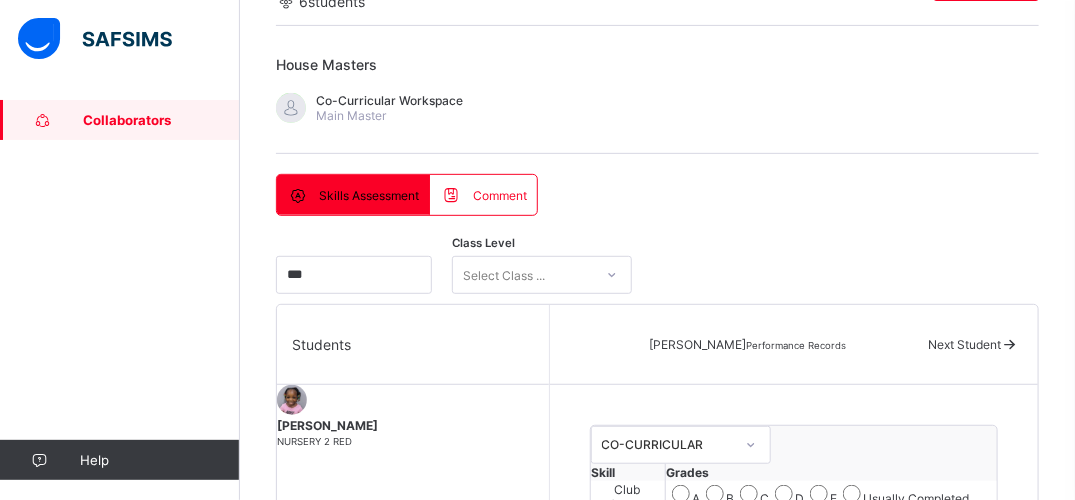 scroll, scrollTop: 124, scrollLeft: 0, axis: vertical 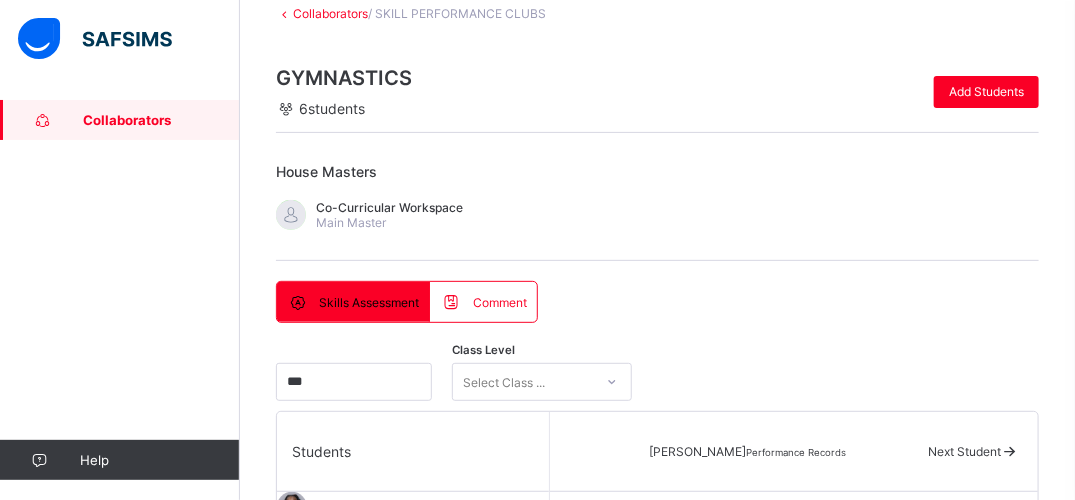 click on "*** Class Level Select Class ..." at bounding box center [657, 382] 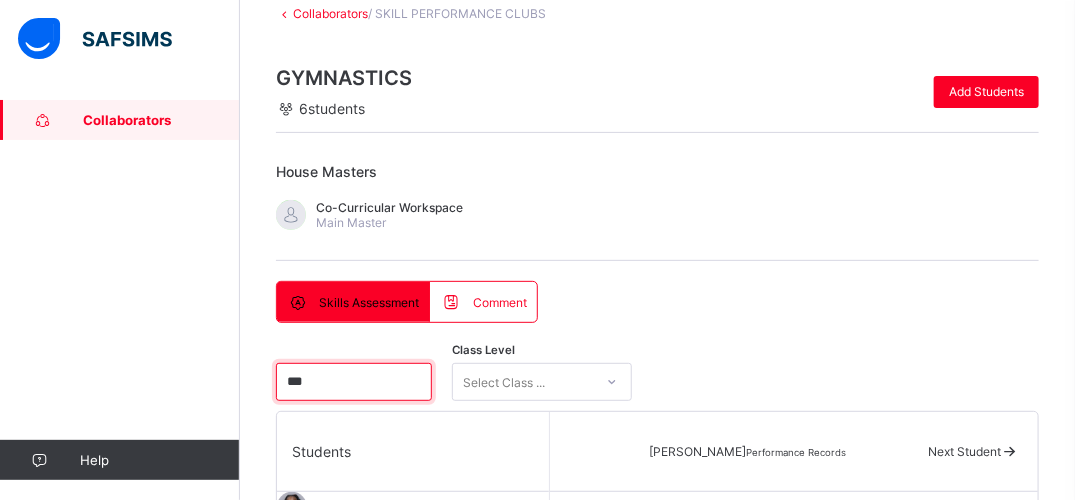 click on "***" at bounding box center (354, 382) 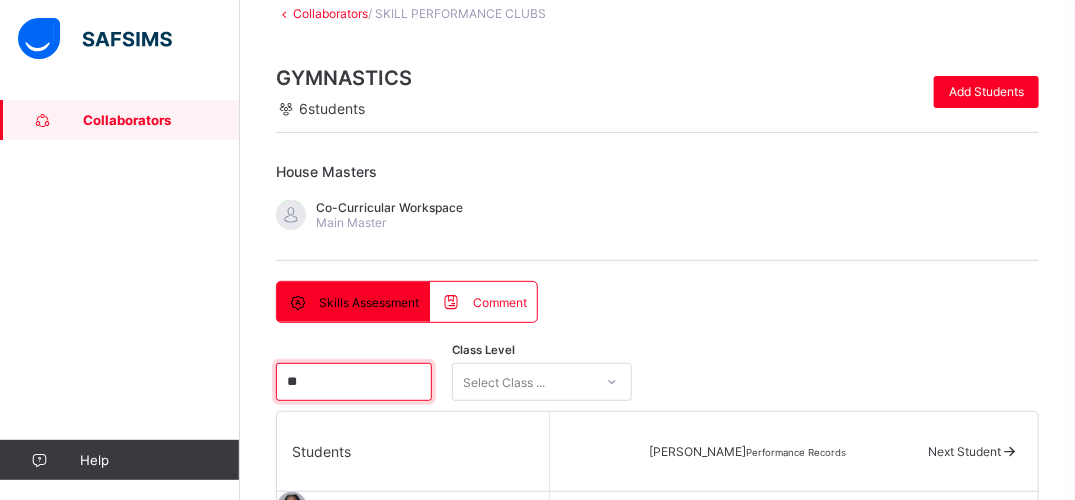 type on "*" 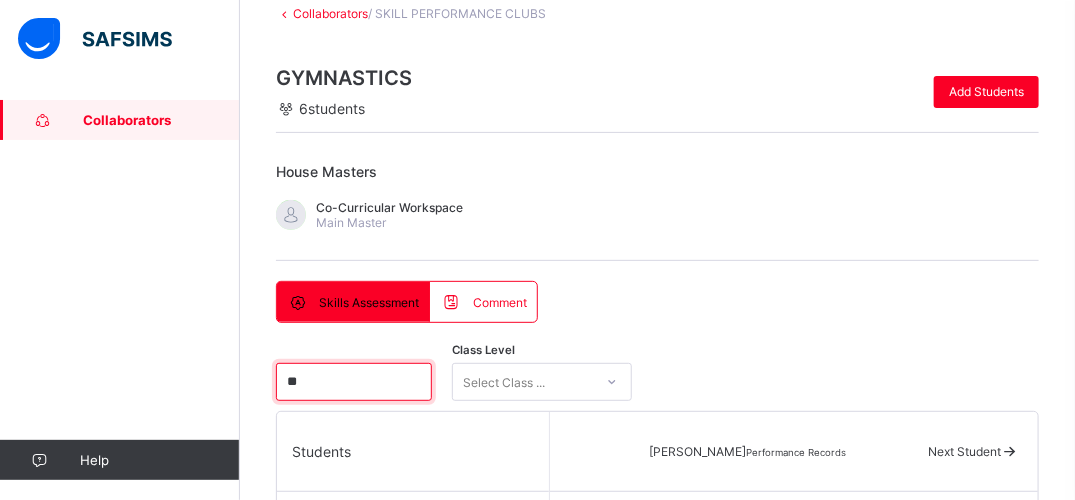type on "*" 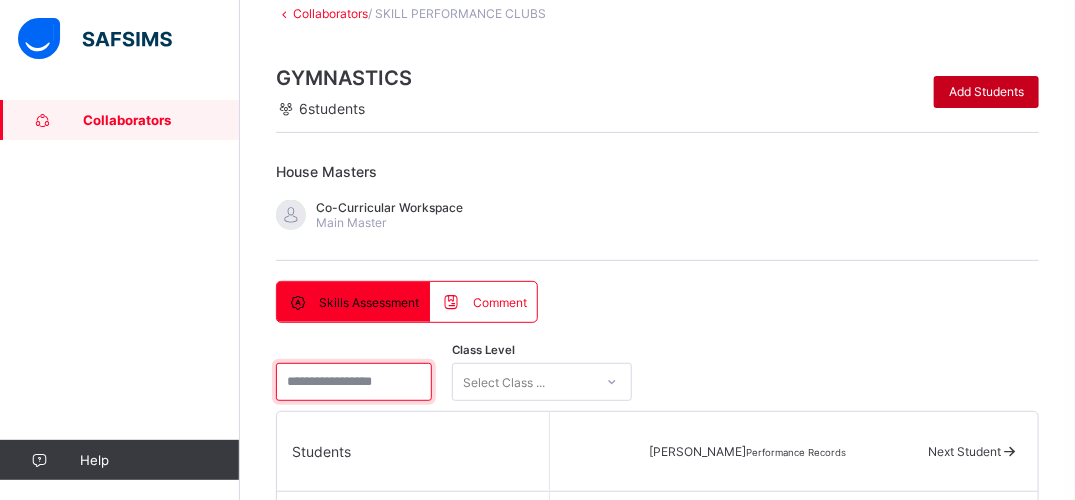 type 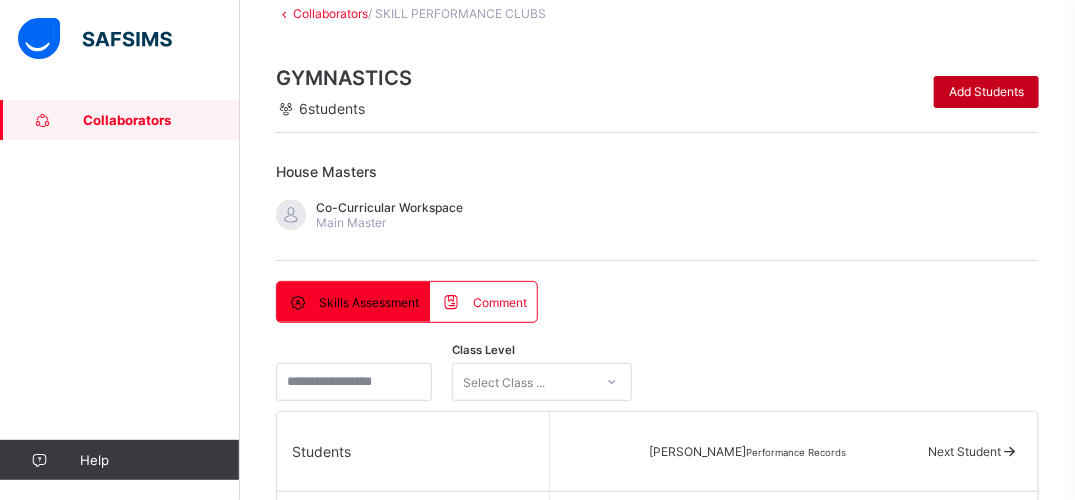 click on "Add Students" at bounding box center [986, 91] 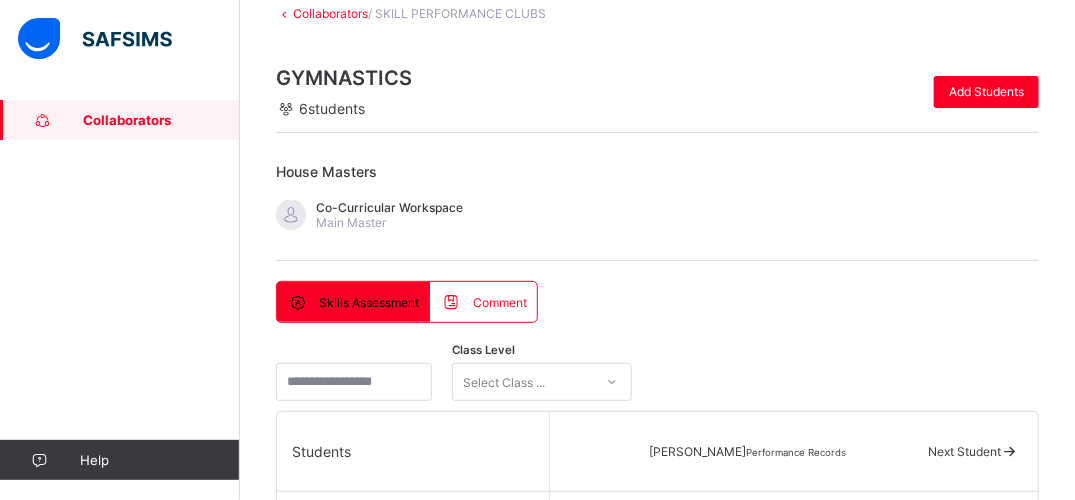 click at bounding box center [456, 1108] 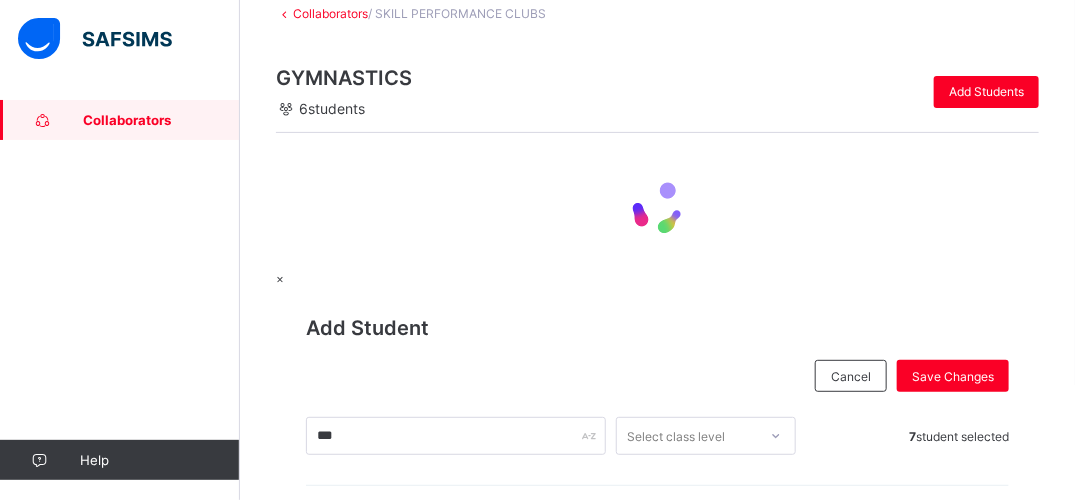 scroll, scrollTop: 0, scrollLeft: 0, axis: both 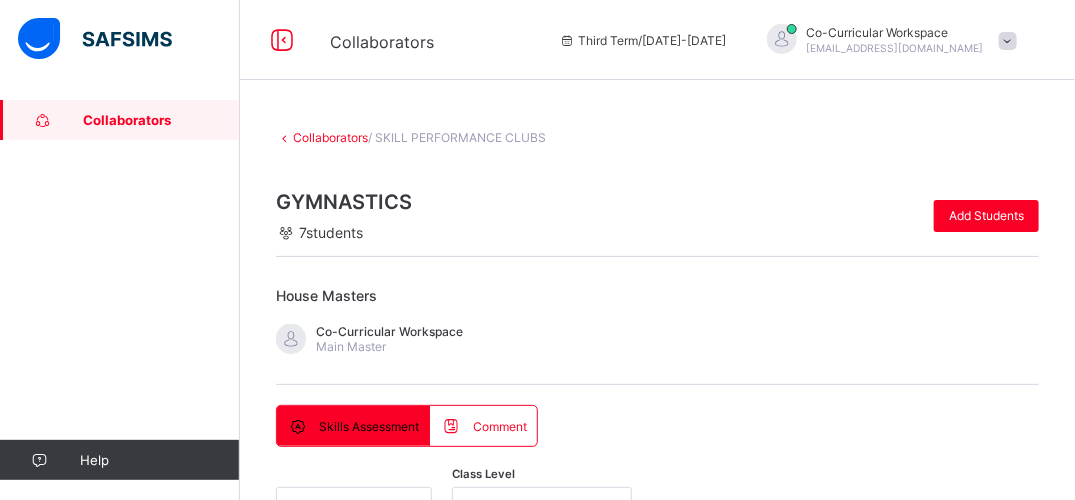 click at bounding box center (657, 1067) 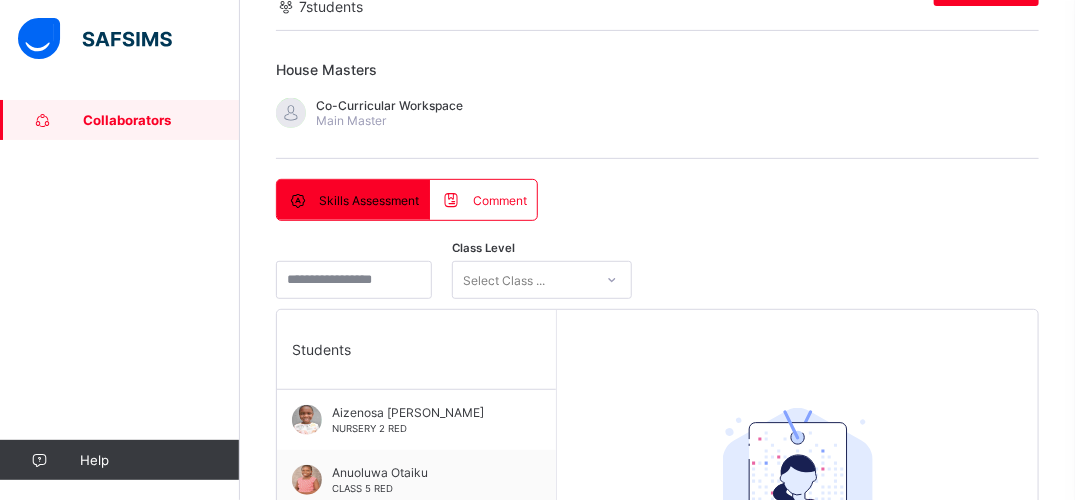 scroll, scrollTop: 240, scrollLeft: 0, axis: vertical 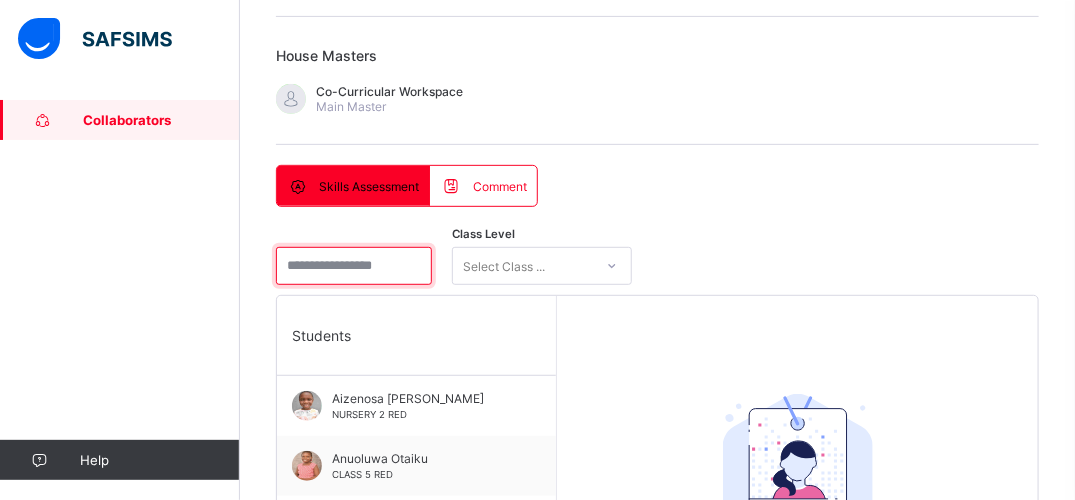 click at bounding box center [354, 266] 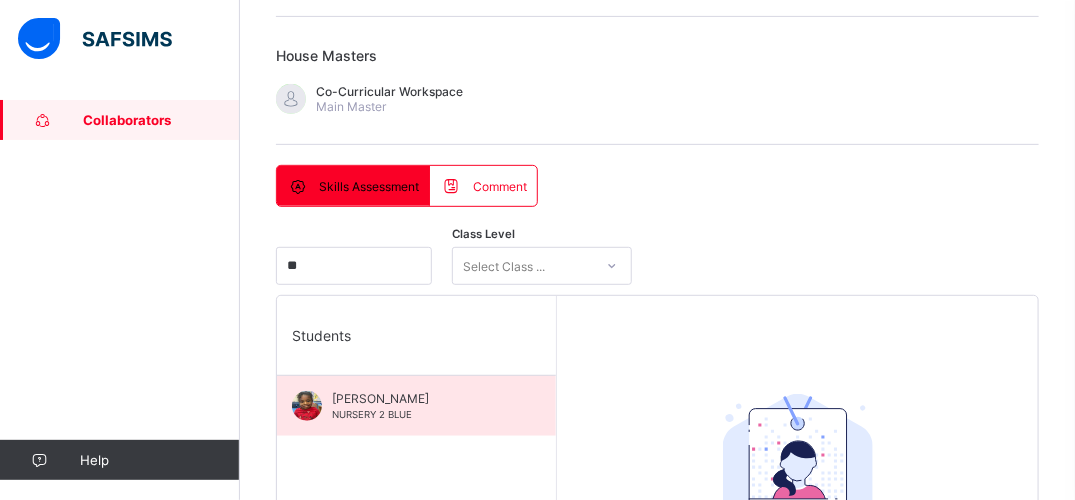 click on "NURSERY 2 BLUE" at bounding box center (372, 414) 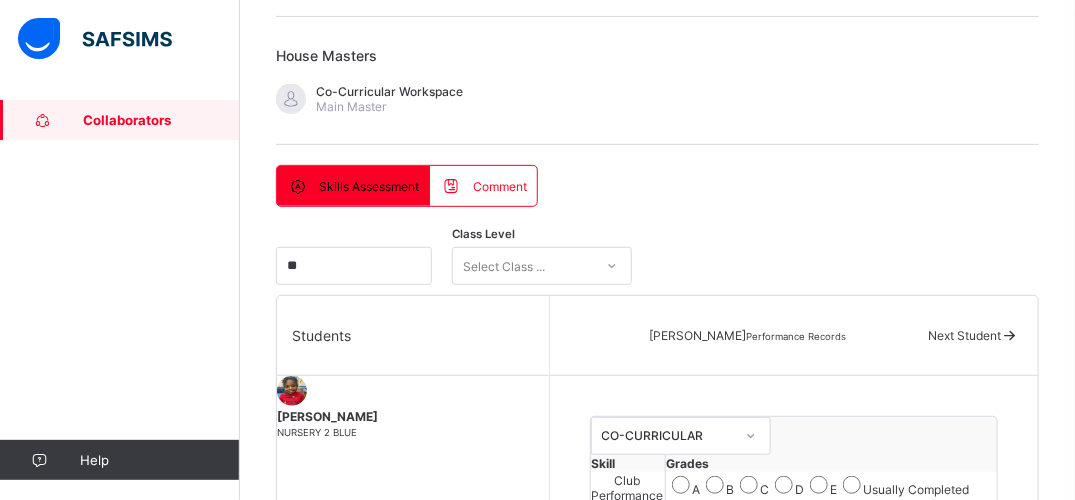 click on "Collaborators  / SKILL PERFORMANCE CLUBS GYMNASTICS     7  students Add Students House Masters Co-Curricular  Workspace  Main Master  Skills Assessment  Comment Skills Assessment  Comment ** Class Level Select Class ... Students [PERSON_NAME] NURSERY 2 BLUE [PERSON_NAME] Performance Records   Next Student Skill Group CO-CURRICULAR Skill Grades Club Performance A B C D E Usually Completed Sometimes Completed Seldom Completed Mastery Advanced Intermediate Developing Fundamental Save Skill Class Level Select Class ... Save Entries Students Comment Aizenosa  [PERSON_NAME] NURSERY 2 RED Aizenosa  [PERSON_NAME] NURSERY 2 RED [PERSON_NAME] CLASS 5 RED Anuoluwa  Otaiku CLASS 5 RED [PERSON_NAME] NURSERY 2 BLUE [PERSON_NAME] NURSERY 2 BLUE [PERSON_NAME]  CLASS 5 RED Nkeoma   Okonjo  CLASS 5 RED Oluwafeyisikemi  Adeleke NURSERY 2 RED Oluwafeyisikemi  Adeleke NURSERY 2 RED Somkenechi   [PERSON_NAME]  CLASS 5 RED Somkenechi   [PERSON_NAME]  CLASS 5 RED Tiaraoluwa  Awodele NURSERY 2 RED Tiaraoluwa  Awodele NURSERY 2 RED   Add Student" at bounding box center [657, 358] 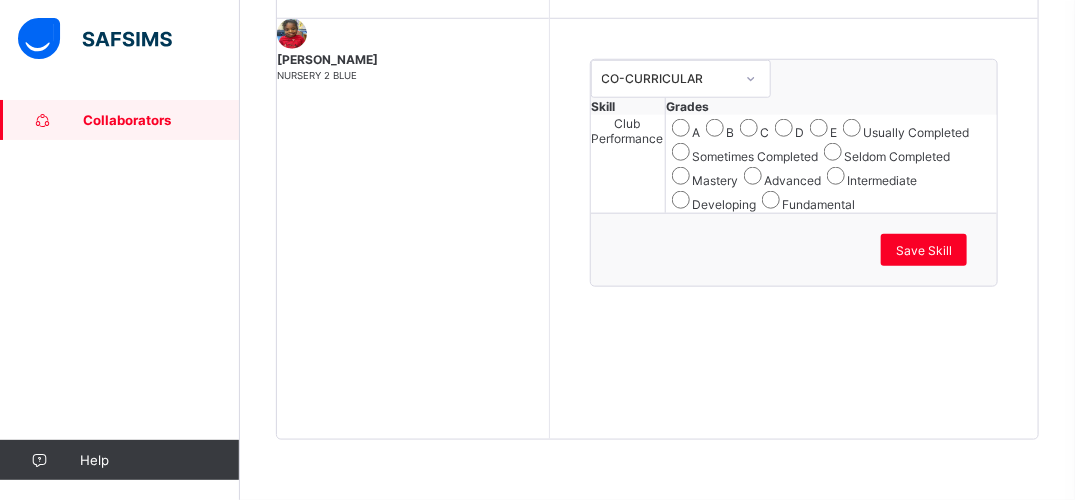 scroll, scrollTop: 724, scrollLeft: 0, axis: vertical 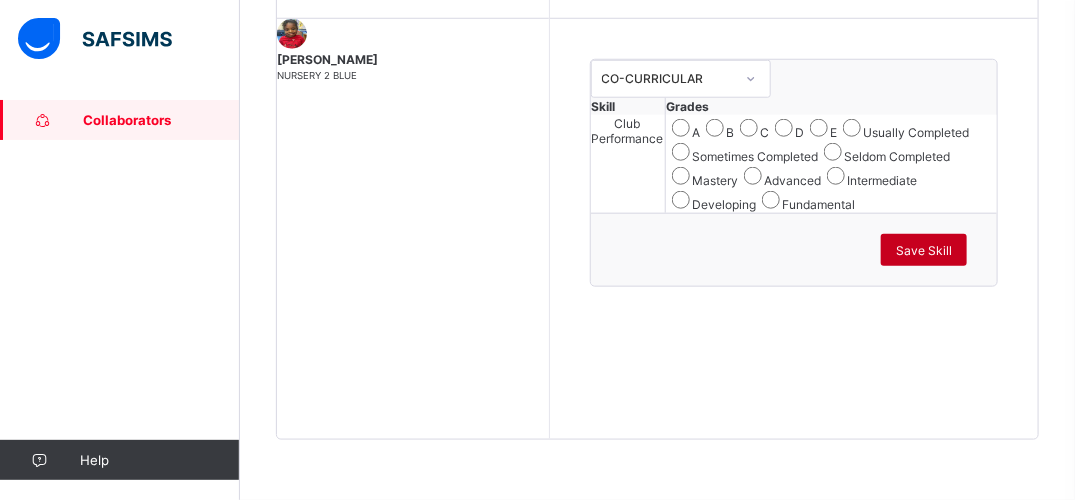 click on "Save Skill" at bounding box center [924, 250] 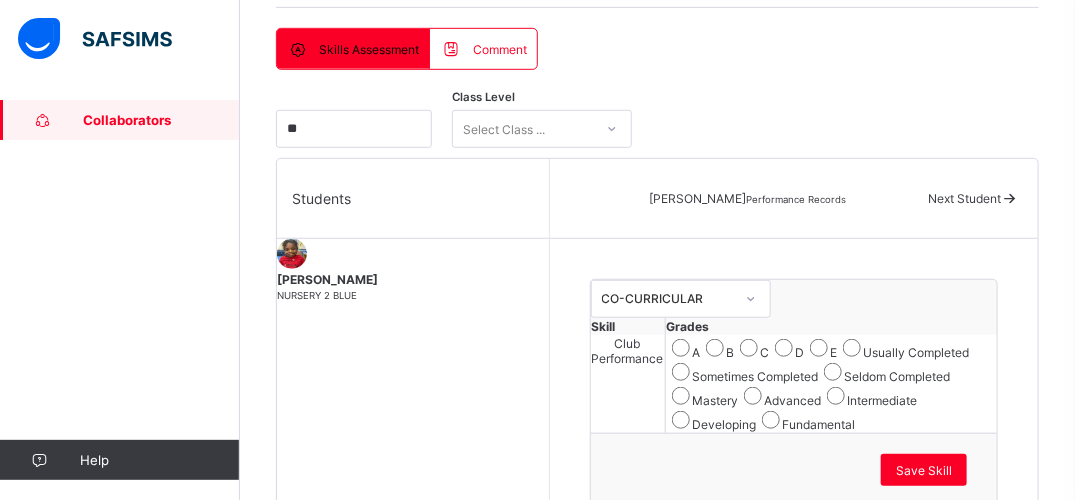scroll, scrollTop: 337, scrollLeft: 0, axis: vertical 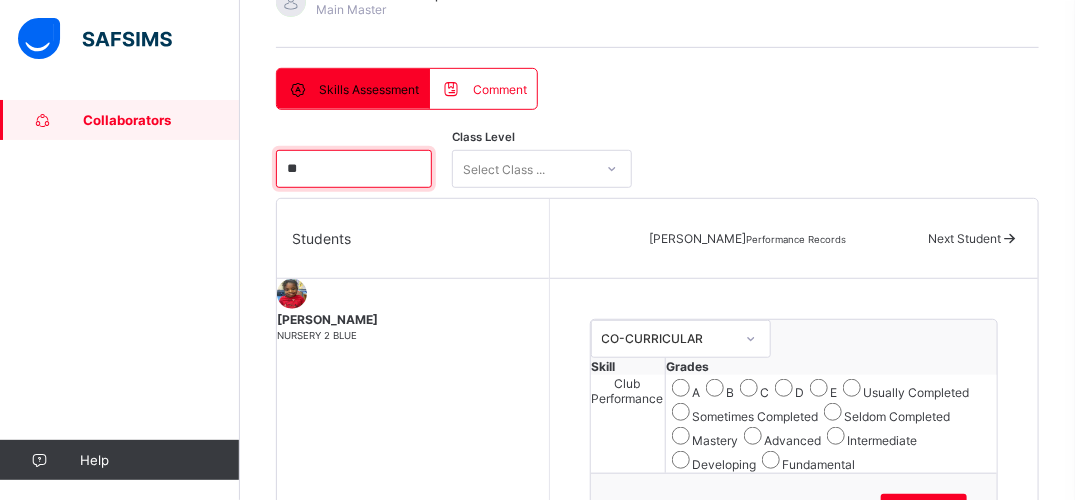 click on "**" at bounding box center (354, 169) 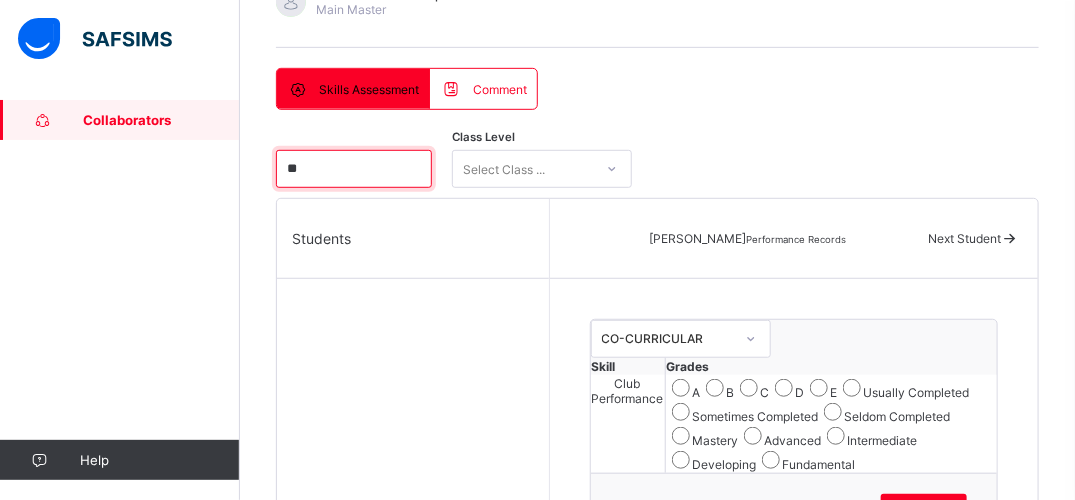 type on "*" 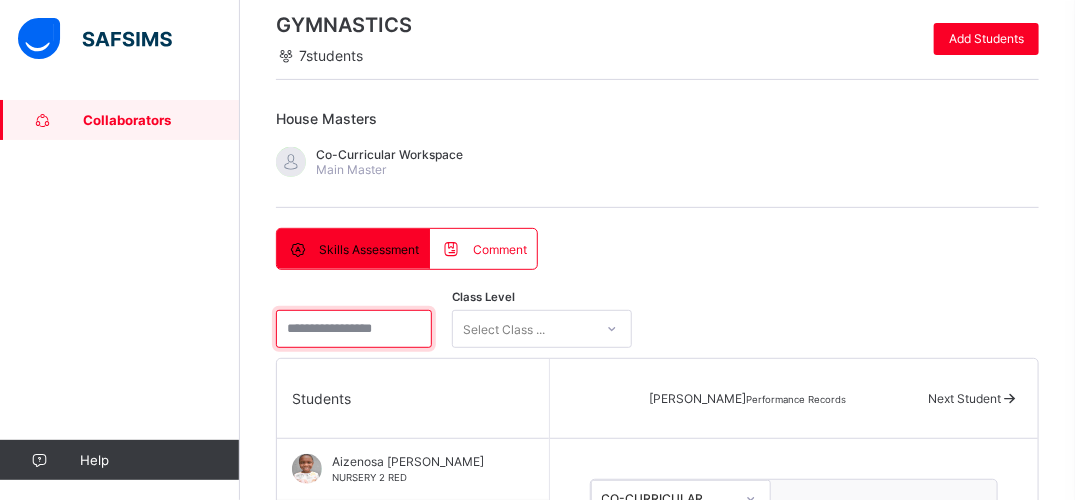 scroll, scrollTop: 58, scrollLeft: 0, axis: vertical 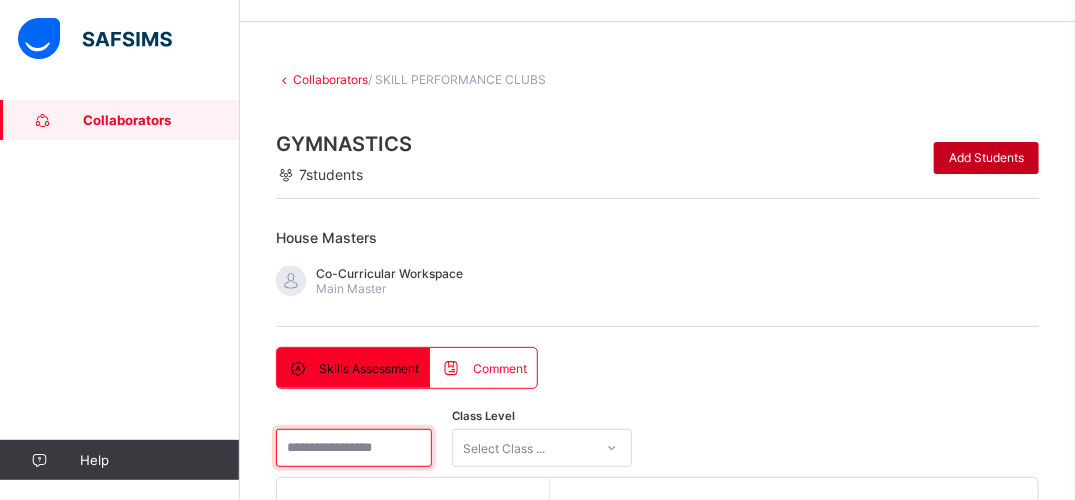 type 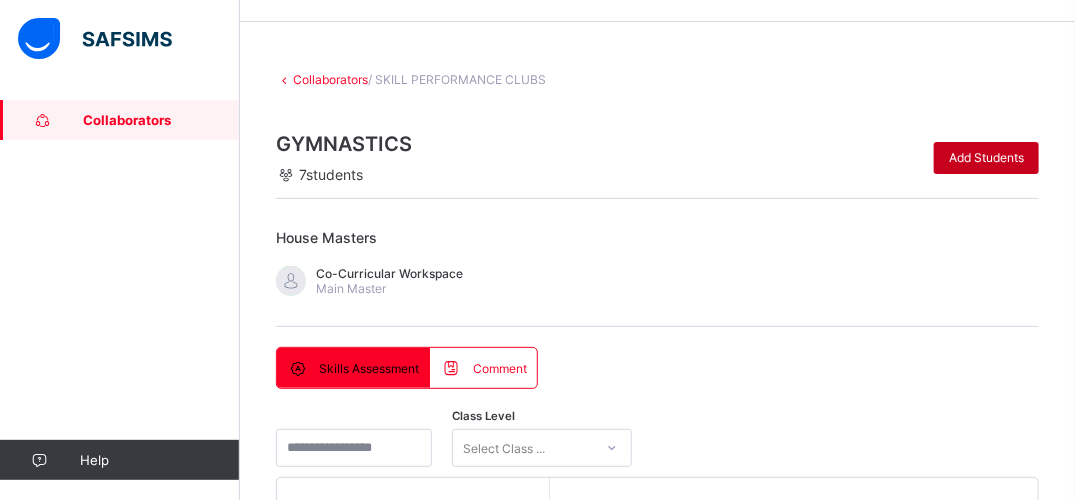 click on "Add Students" at bounding box center [986, 157] 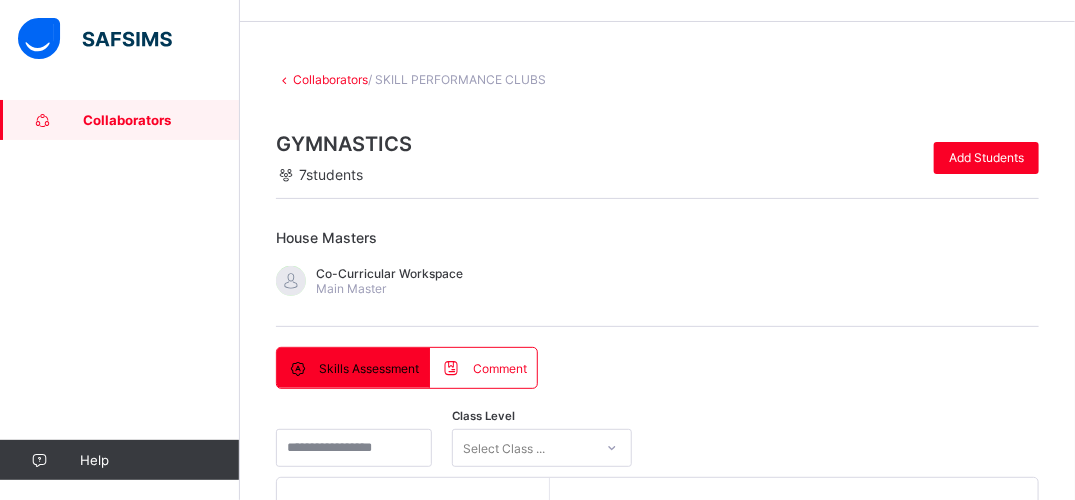 click on "***" at bounding box center [456, 1174] 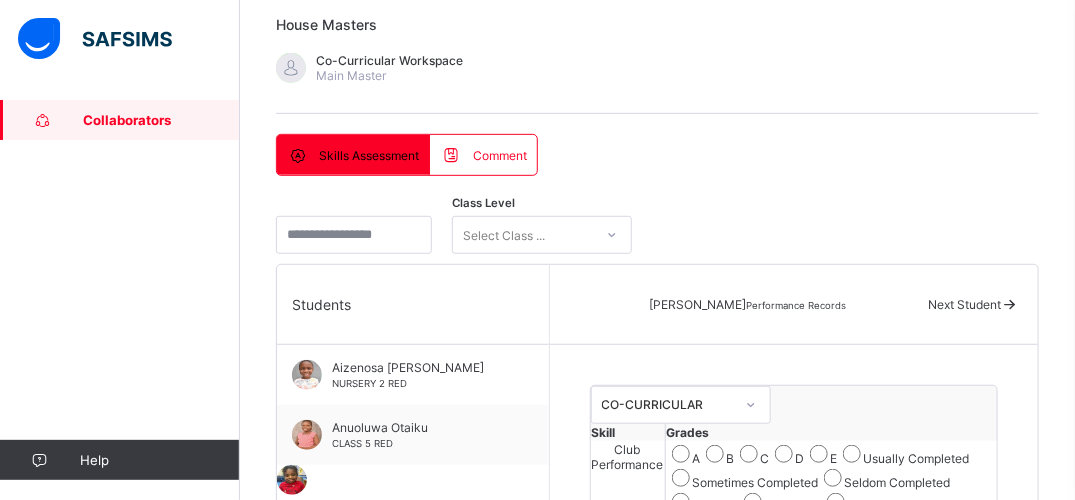 scroll, scrollTop: 378, scrollLeft: 0, axis: vertical 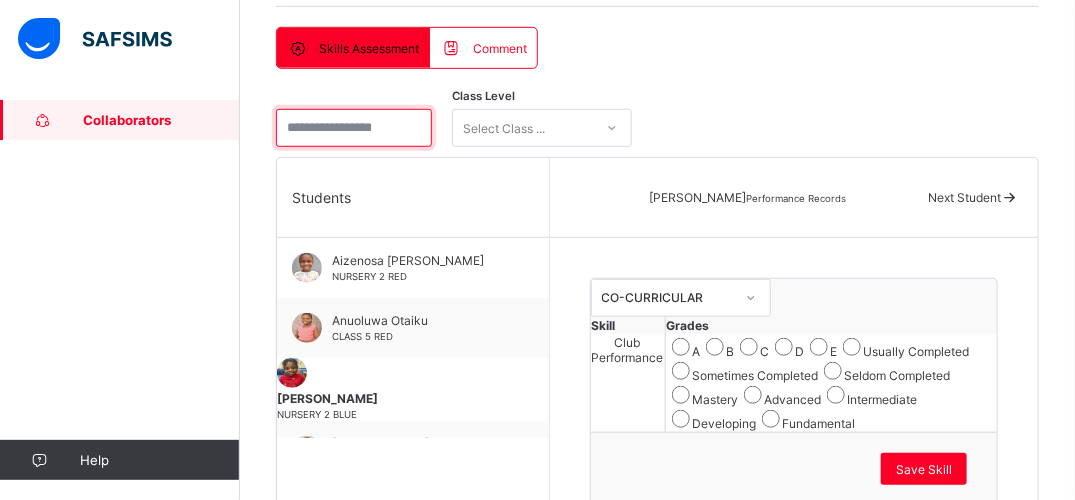 click at bounding box center [354, 128] 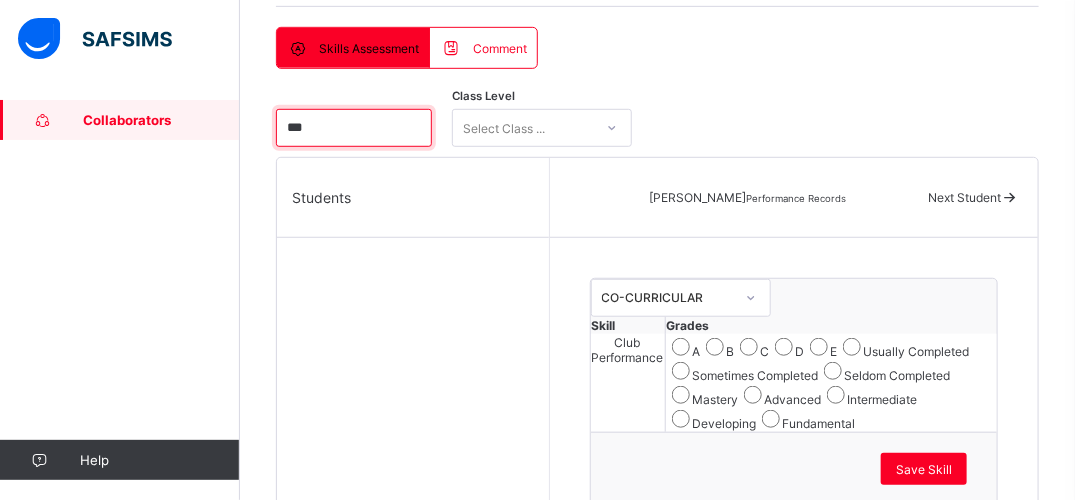 type on "***" 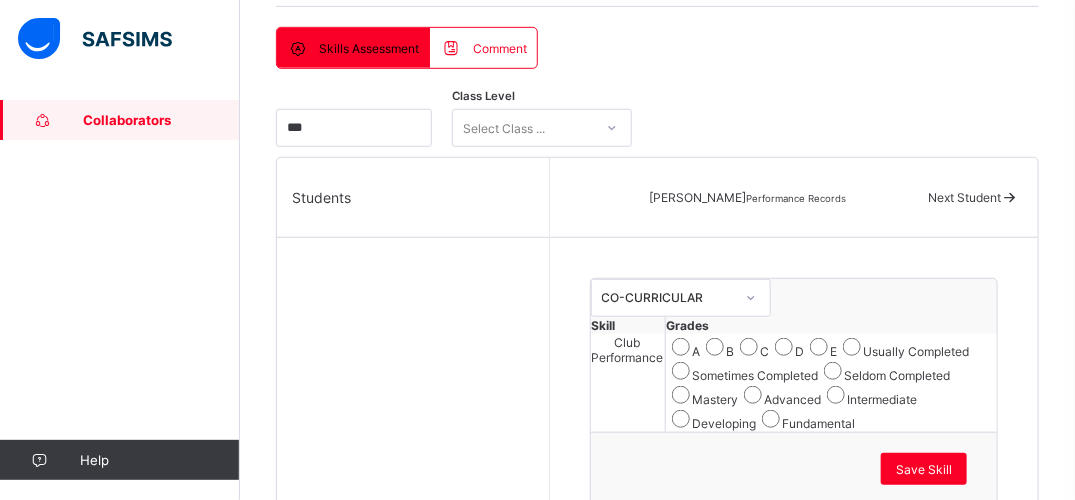 click on "Students" at bounding box center [413, 408] 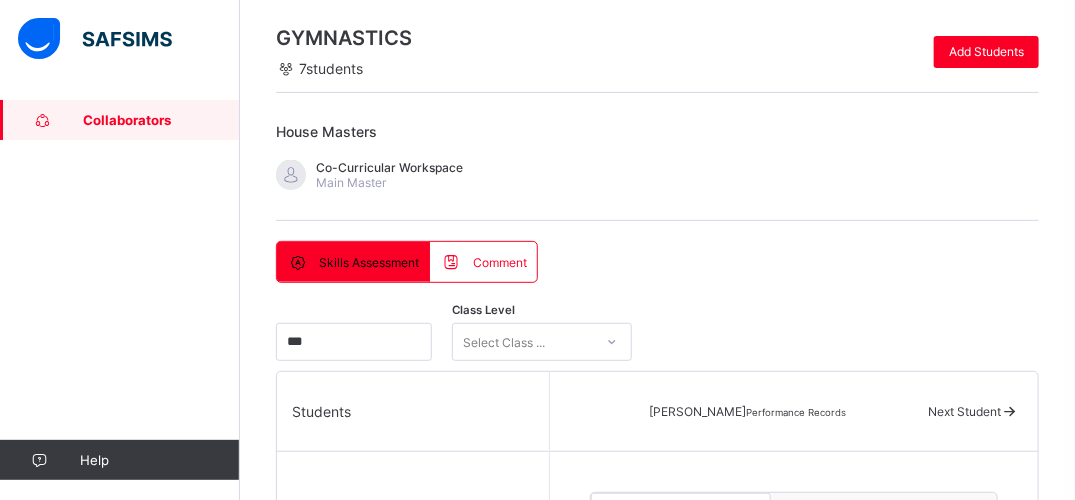 scroll, scrollTop: 44, scrollLeft: 0, axis: vertical 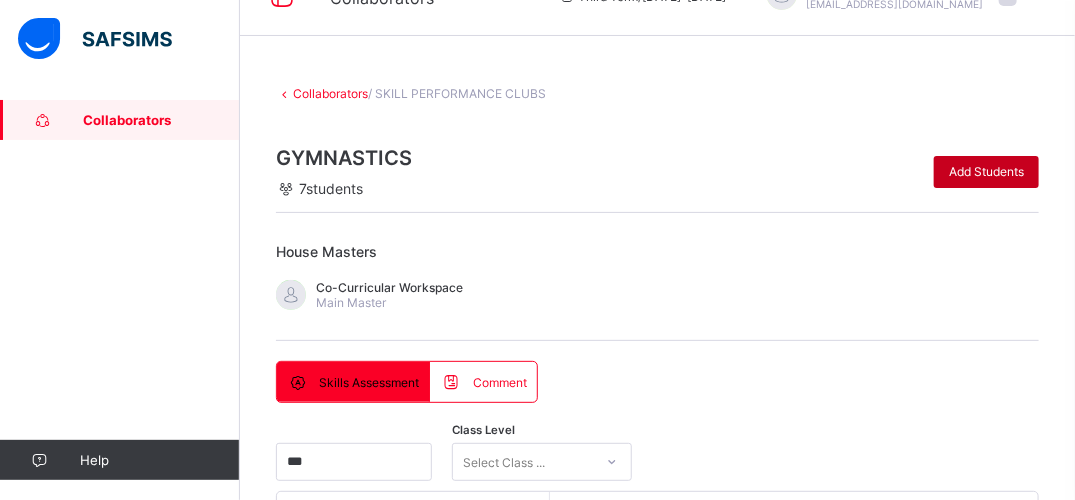 click on "Add Students" at bounding box center [986, 171] 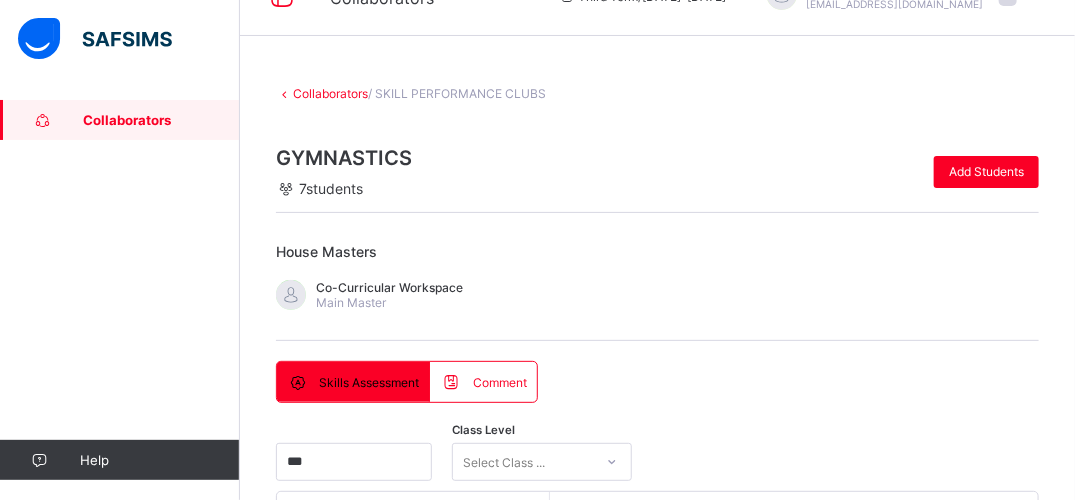 click at bounding box center (456, 1188) 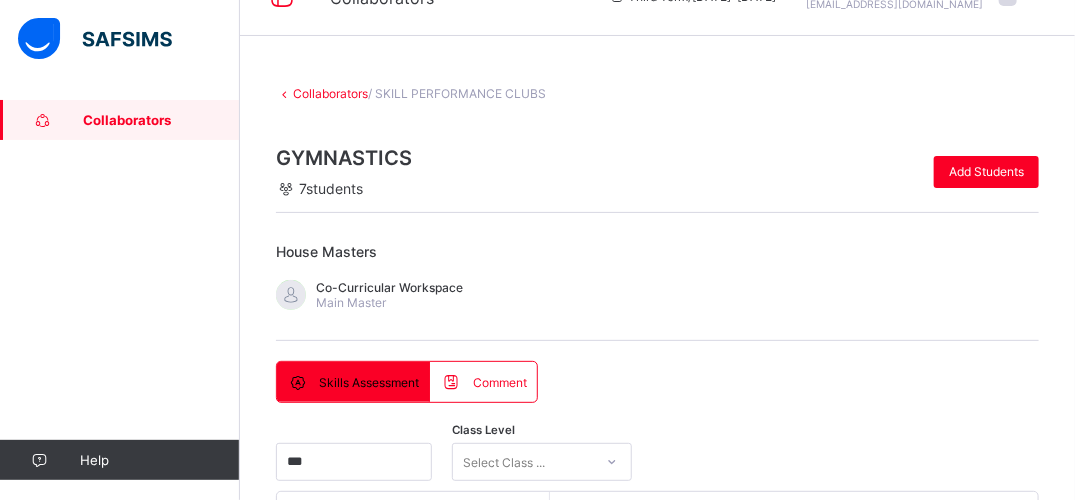 scroll, scrollTop: 0, scrollLeft: 0, axis: both 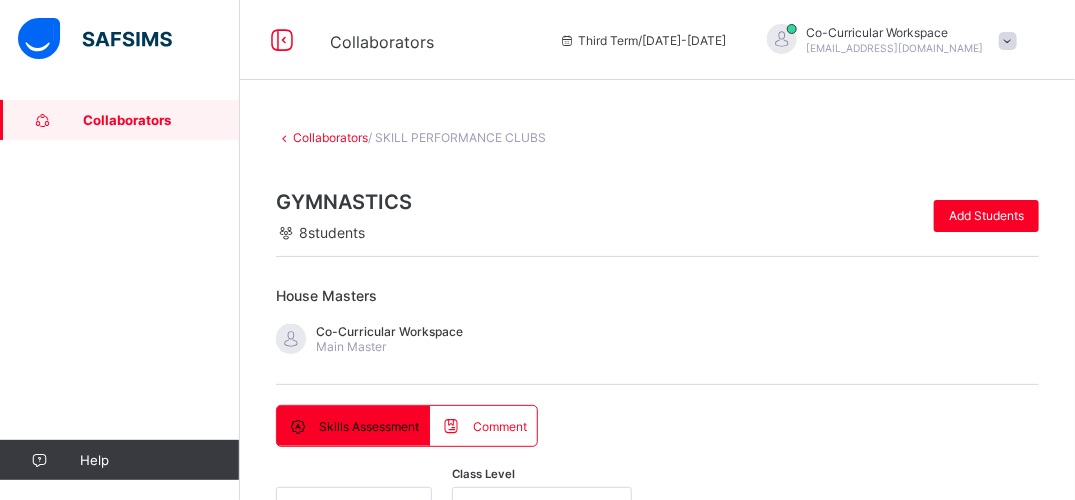 click on "Class" at bounding box center (791, 1318) 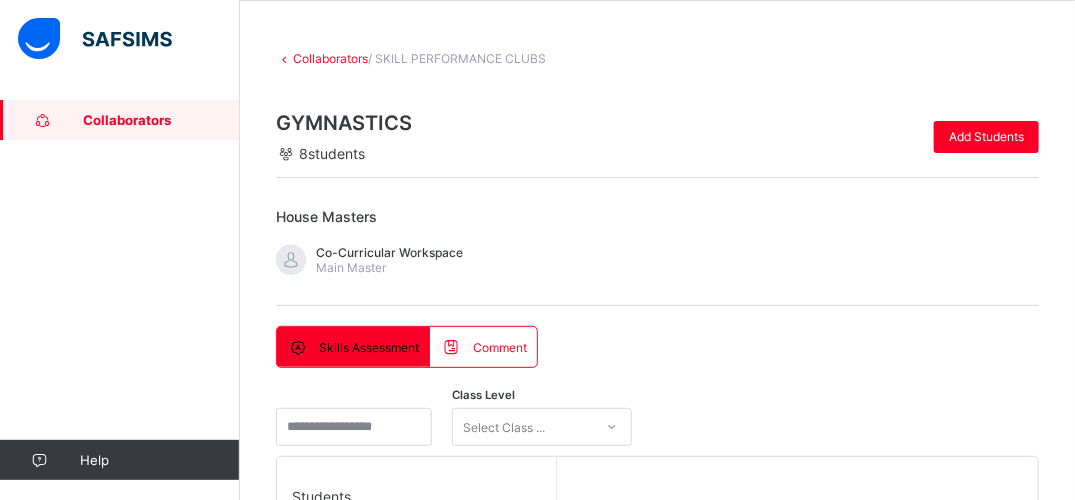 scroll, scrollTop: 199, scrollLeft: 0, axis: vertical 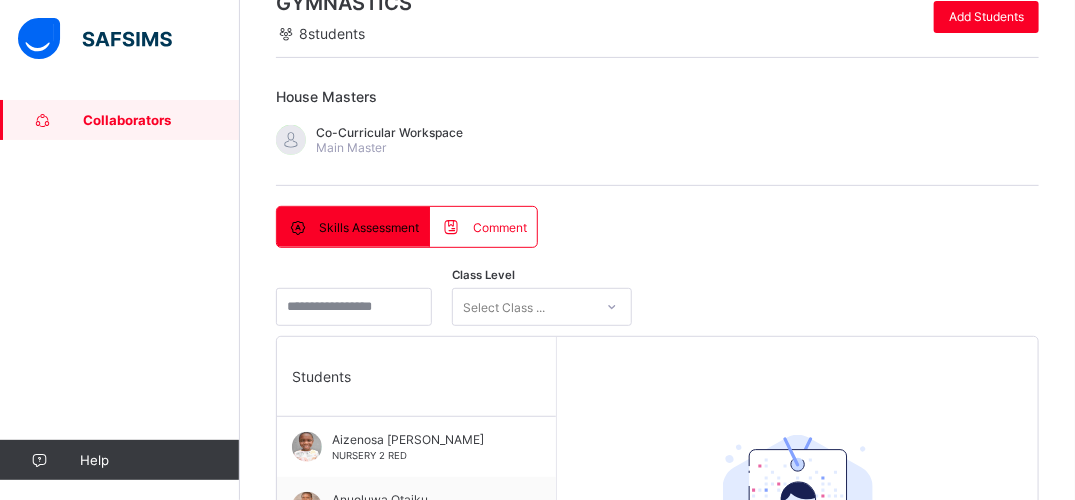 click at bounding box center [657, 868] 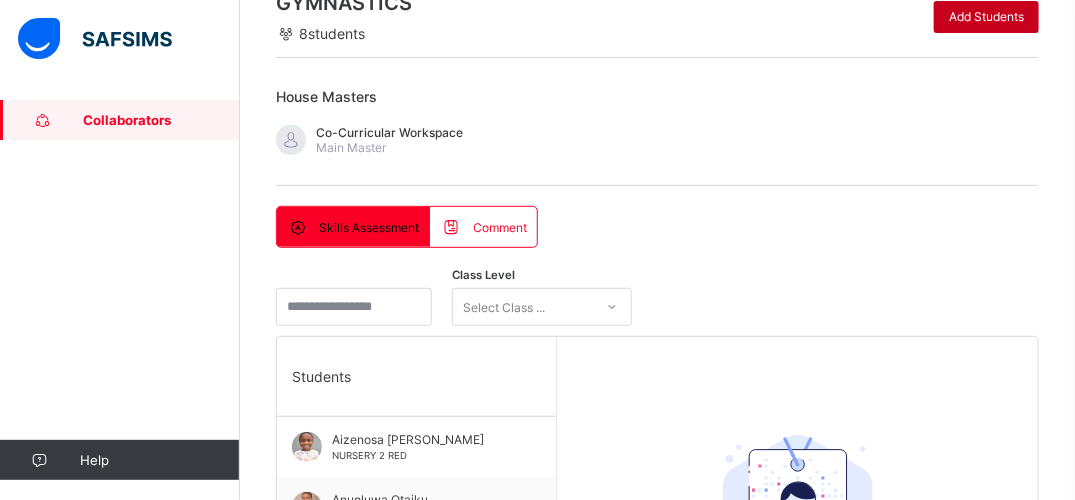 click on "Add Students" at bounding box center (986, 16) 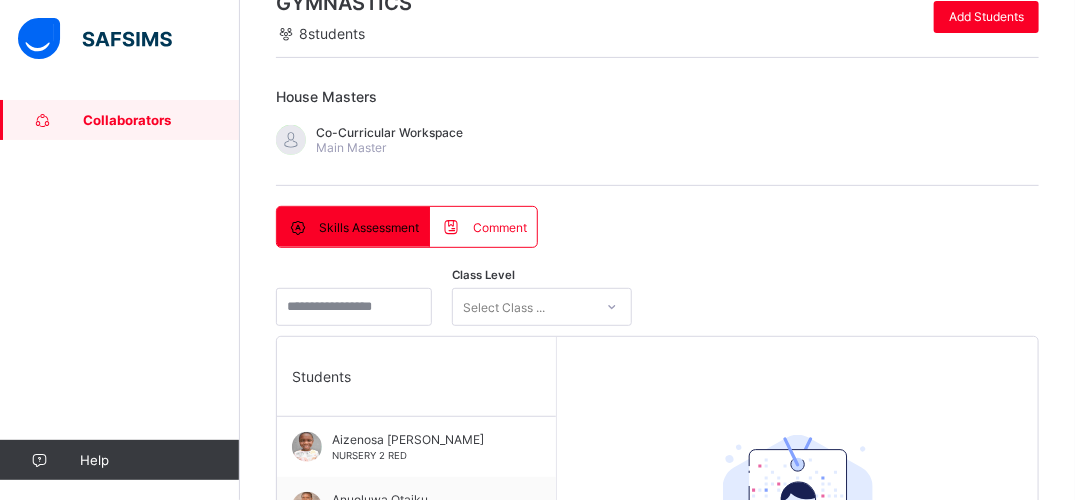 click on "Save Changes" at bounding box center (953, 973) 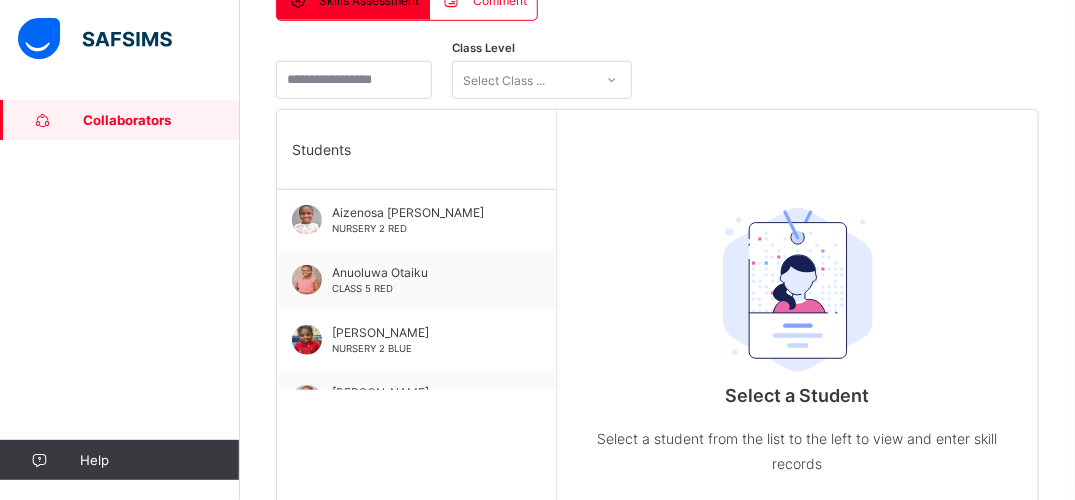 scroll, scrollTop: 466, scrollLeft: 0, axis: vertical 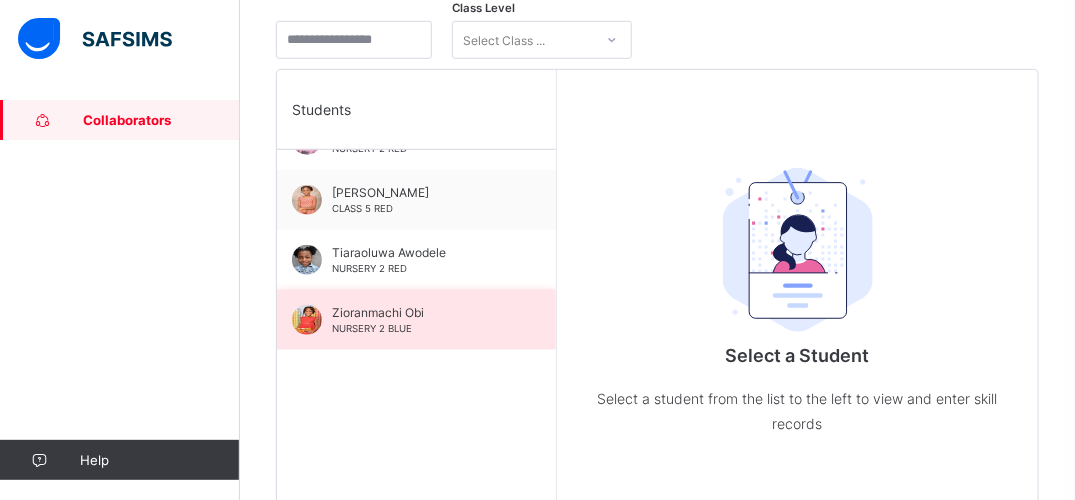 click on "Zioranmachi  Obi" at bounding box center [421, 312] 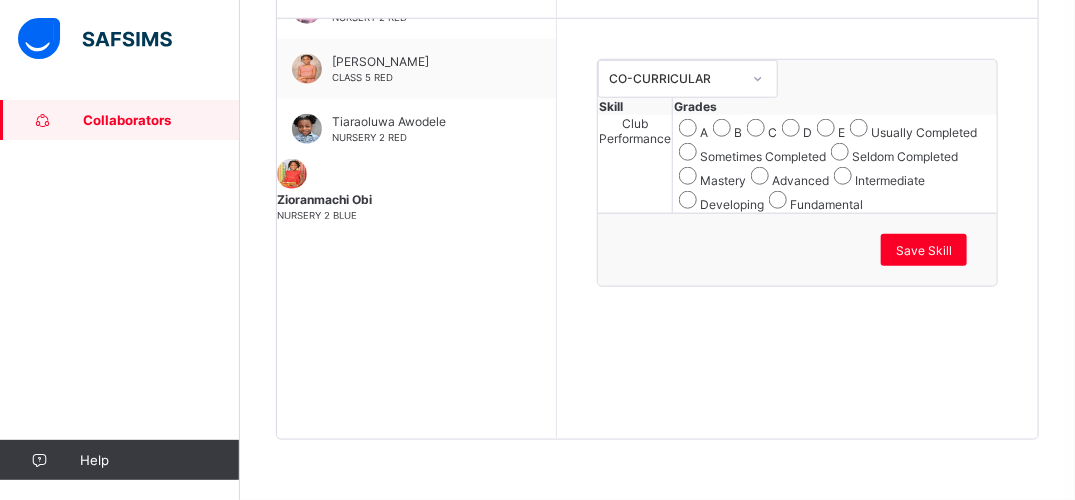 scroll, scrollTop: 724, scrollLeft: 0, axis: vertical 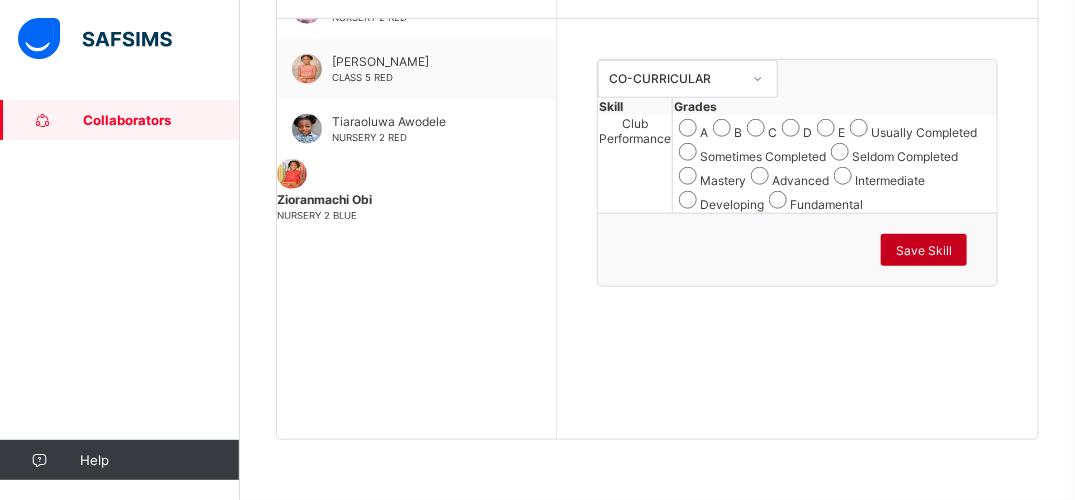 click on "Save Skill" at bounding box center [924, 250] 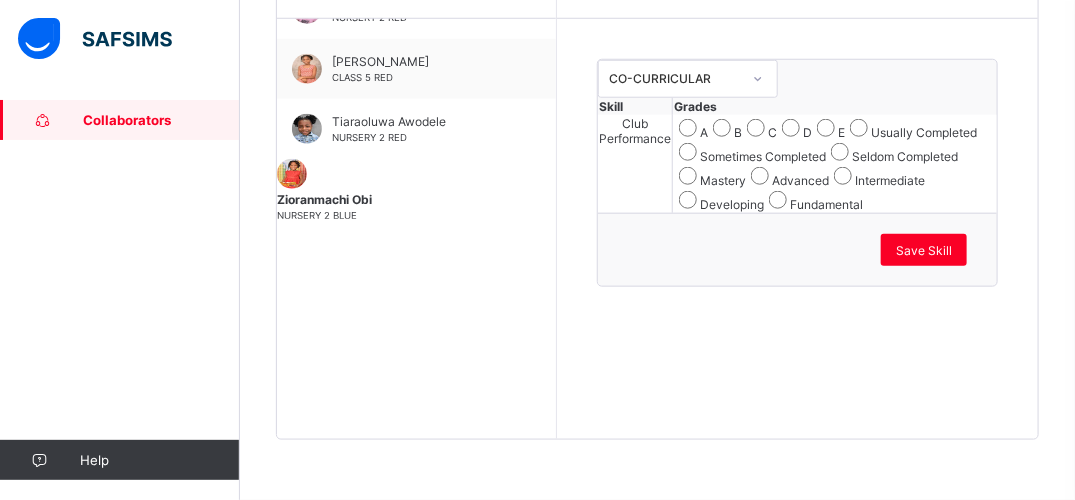 click on "Collaborators    Third Term  /  [DATE]-[DATE]   Co-Curricular   Workspace [EMAIL_ADDRESS][DOMAIN_NAME] Collaborators   Help Onboarding Great job! You have finished setting up all essential configurations. Our wizard which has lots of in-built templates will continue to guide you through with the academic configurations. Academic Configuration Steps Continue × Idle Mode Due to inactivity you would be logged out to the system in the next   15mins , click the "Resume" button to keep working or the "Log me out" button to log out of the system. Log me out Resume Collaborators  / SKILL PERFORMANCE CLUBS GYMNASTICS     8  students Add Students House Masters Co-Curricular  Workspace  Main Master  Skills Assessment  Comment Skills Assessment  Comment Class Level Select Class ... Students [PERSON_NAME] NURSERY 2 RED Anuoluwa  Otaiku CLASS 5 RED [PERSON_NAME] NURSERY 2 BLUE Nkeoma   Okonjo  CLASS 5 RED Oluwafeyisikemi  Adeleke NURSERY 2 RED Somkenechi   [PERSON_NAME]  CLASS 5 RED Tiaraoluwa  Awodele NURSERY 2 RED   Skill A B" at bounding box center (537, -49) 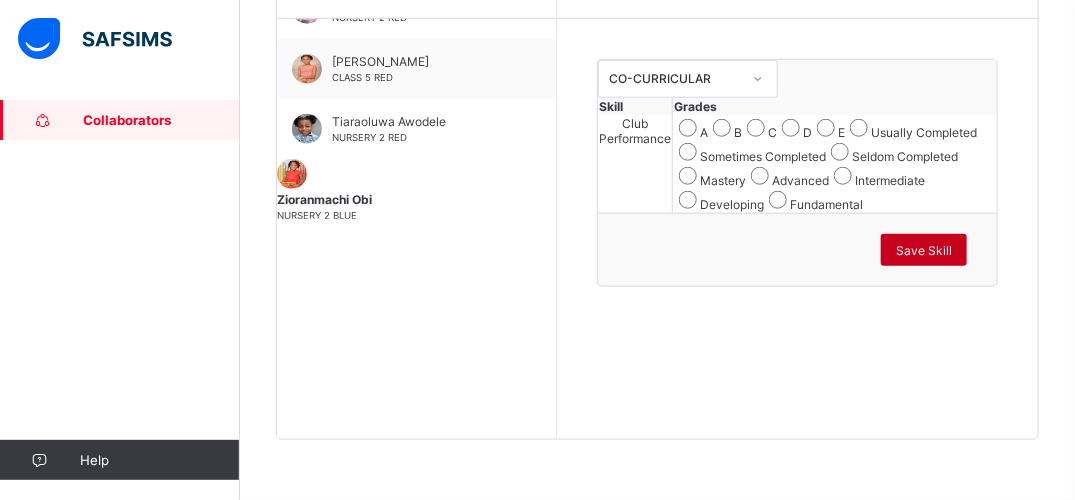 click on "Save Skill" at bounding box center [924, 250] 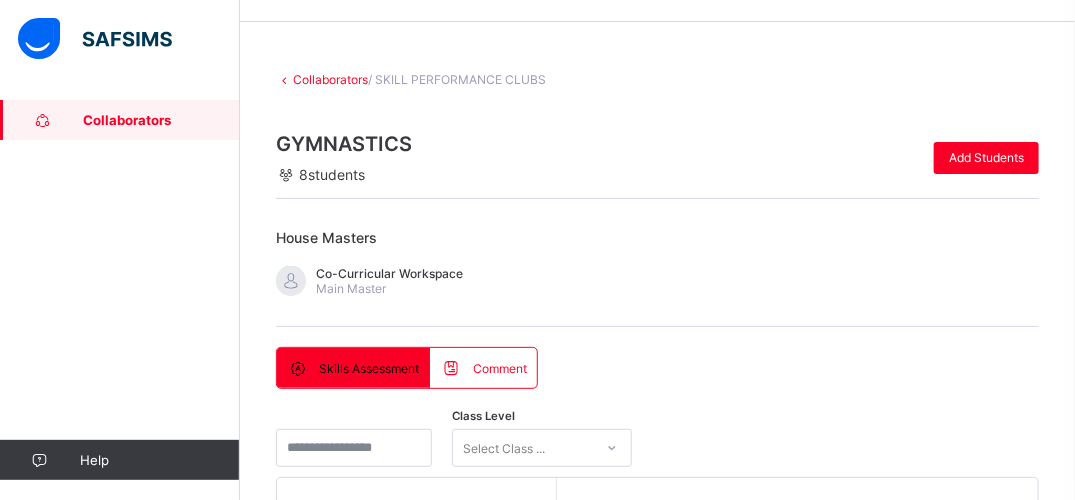 scroll, scrollTop: 31, scrollLeft: 0, axis: vertical 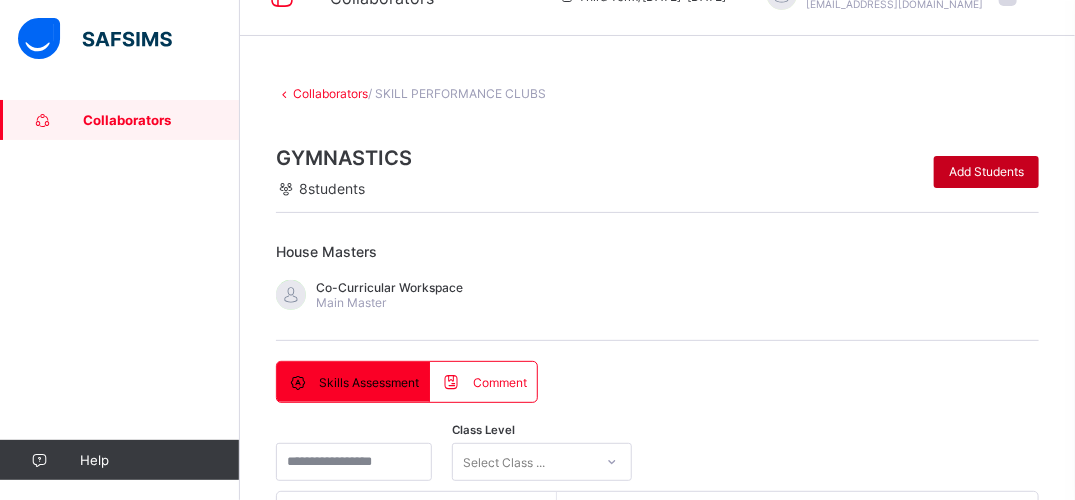 click on "Add Students" at bounding box center (986, 171) 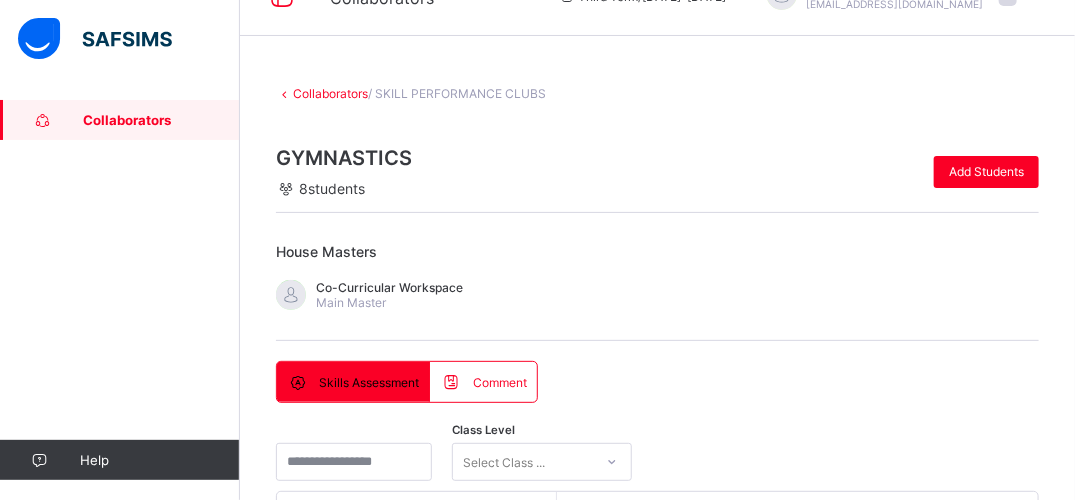 click on "***" at bounding box center (456, 1188) 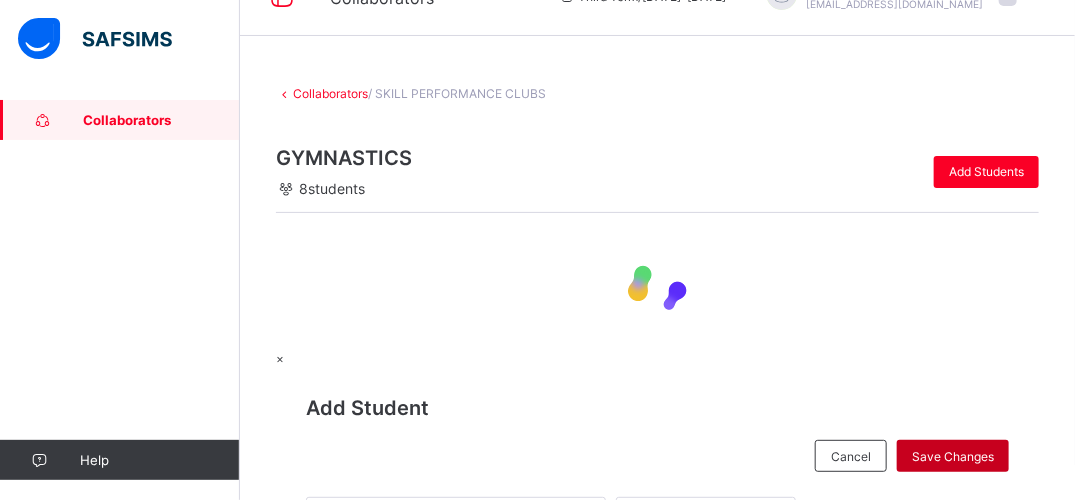 scroll, scrollTop: 0, scrollLeft: 0, axis: both 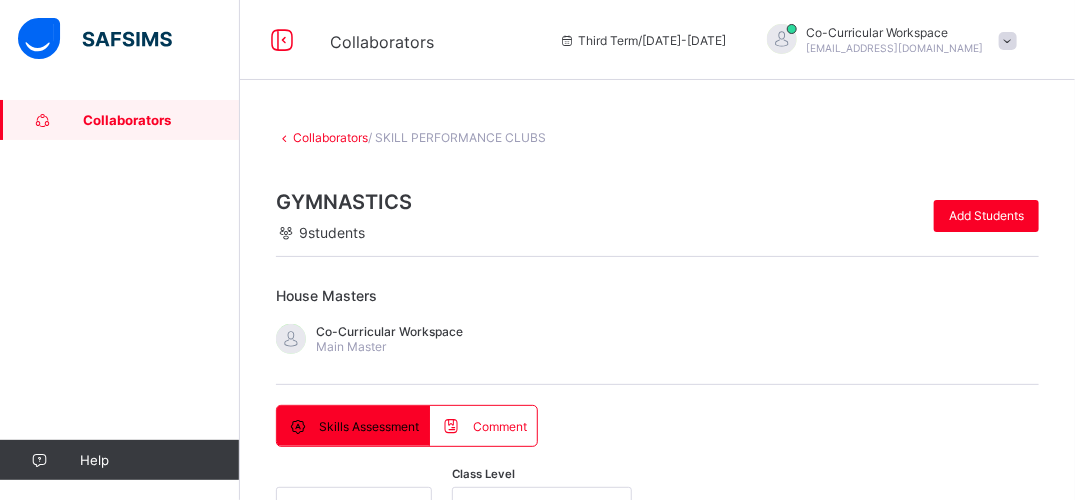 click at bounding box center (657, 1067) 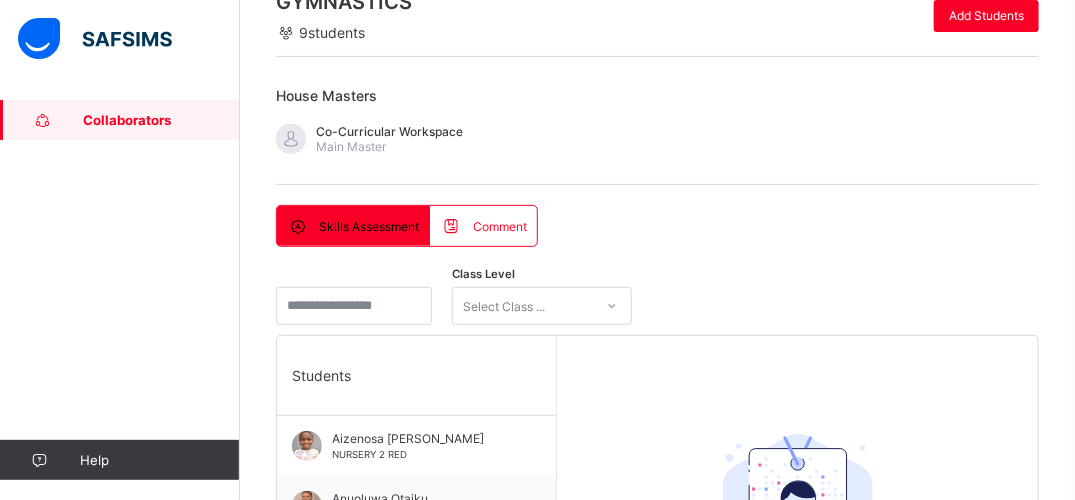 scroll, scrollTop: 226, scrollLeft: 0, axis: vertical 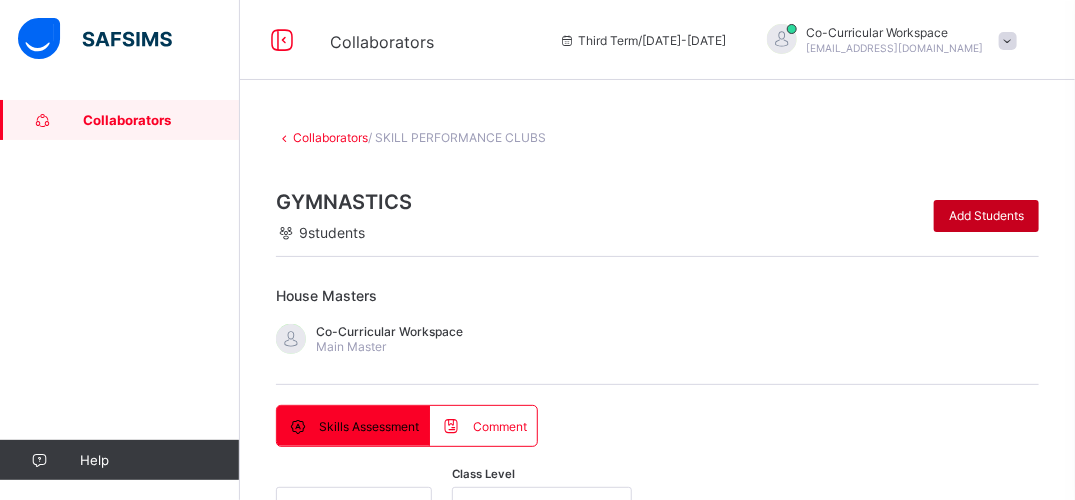 click on "Add Students" at bounding box center [986, 215] 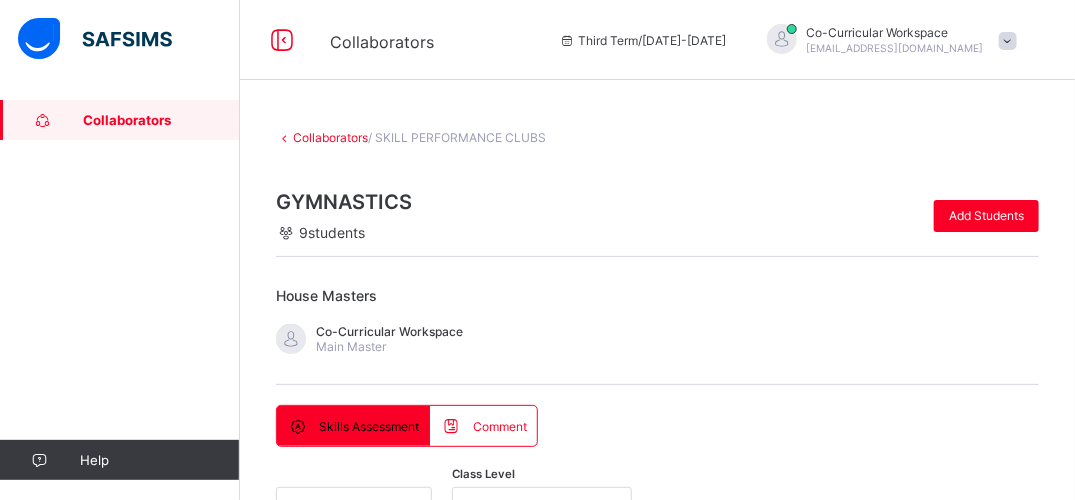 click at bounding box center [657, 1067] 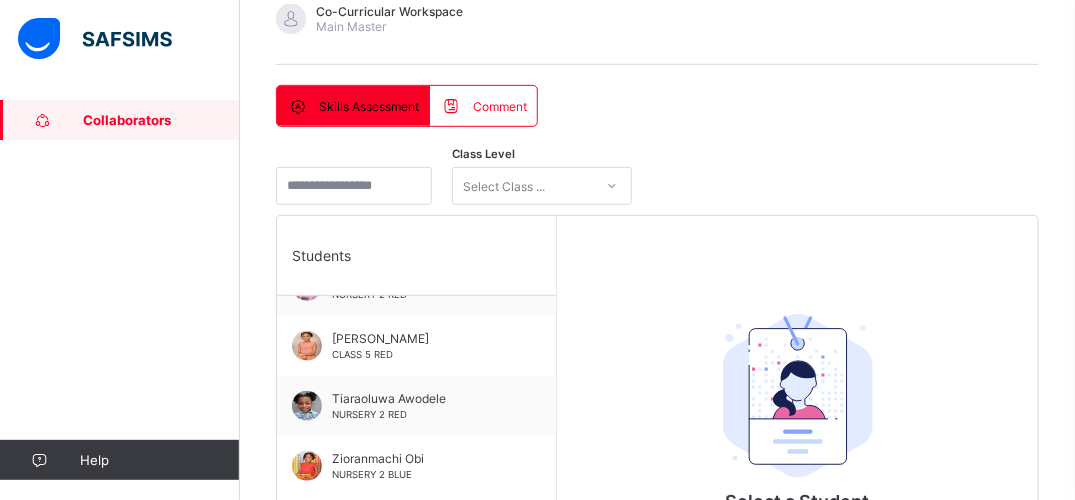 scroll, scrollTop: 373, scrollLeft: 0, axis: vertical 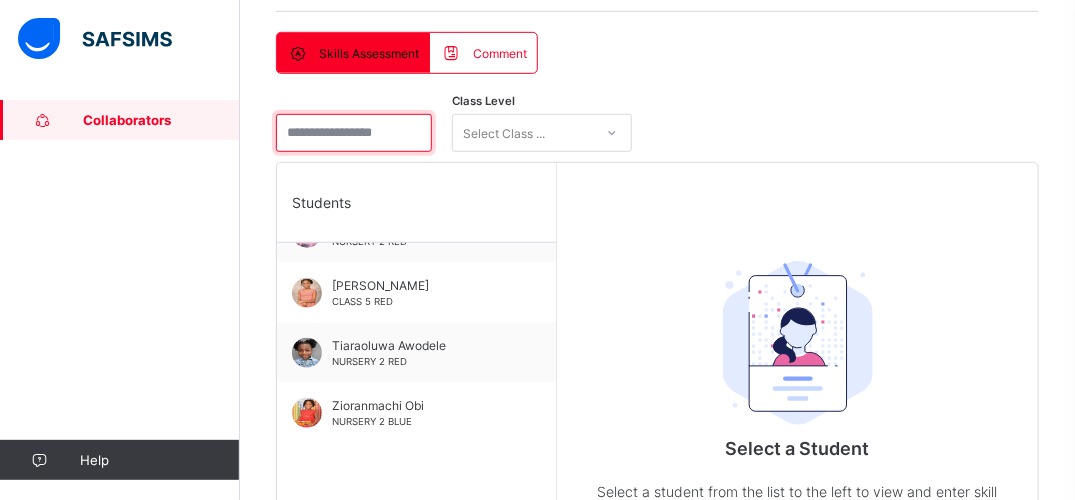 click at bounding box center [354, 133] 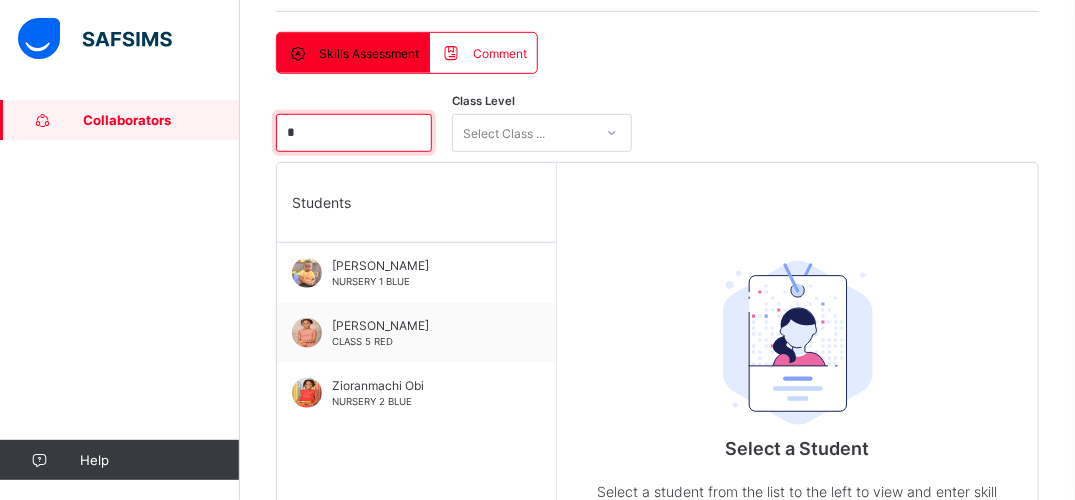 scroll, scrollTop: 0, scrollLeft: 0, axis: both 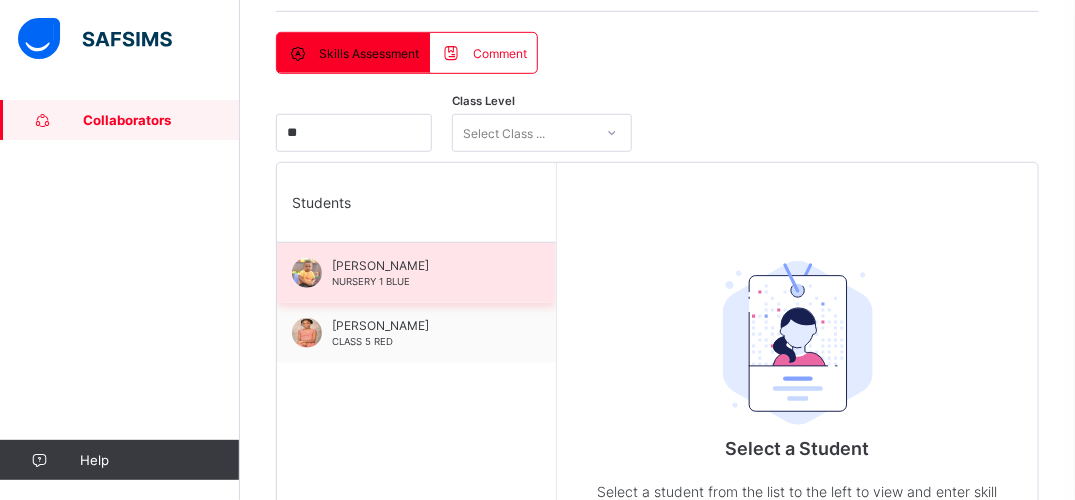 click on "[PERSON_NAME]" at bounding box center (421, 265) 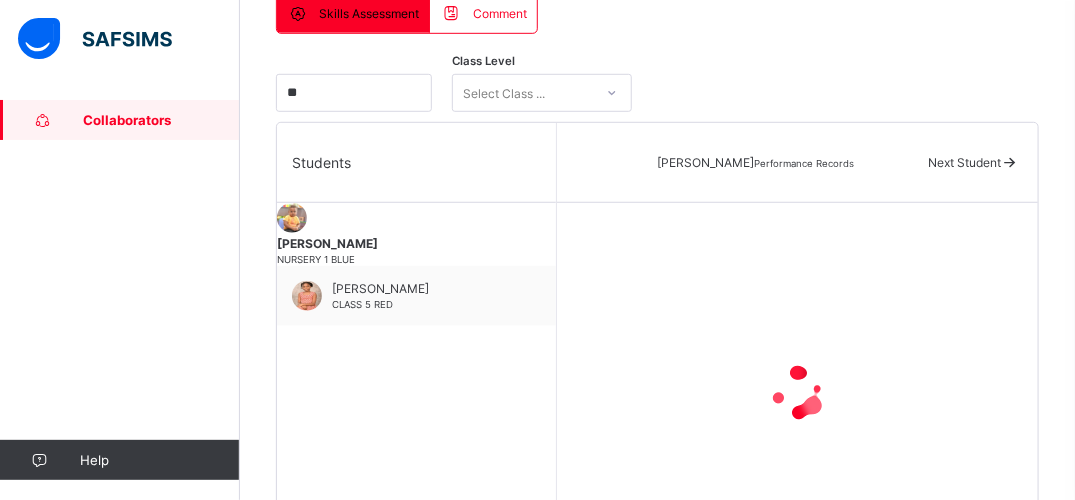 scroll, scrollTop: 594, scrollLeft: 0, axis: vertical 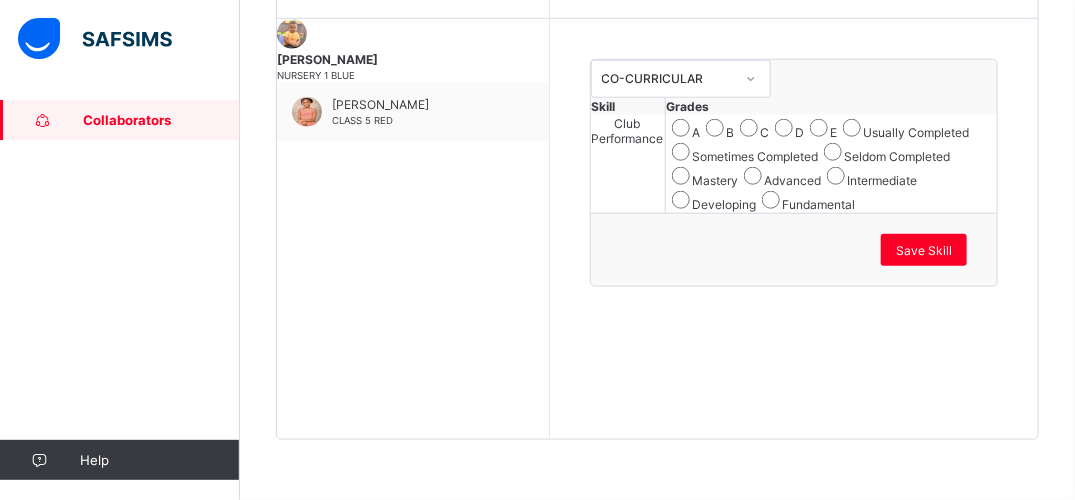 click on "Fundamental" at bounding box center [806, 200] 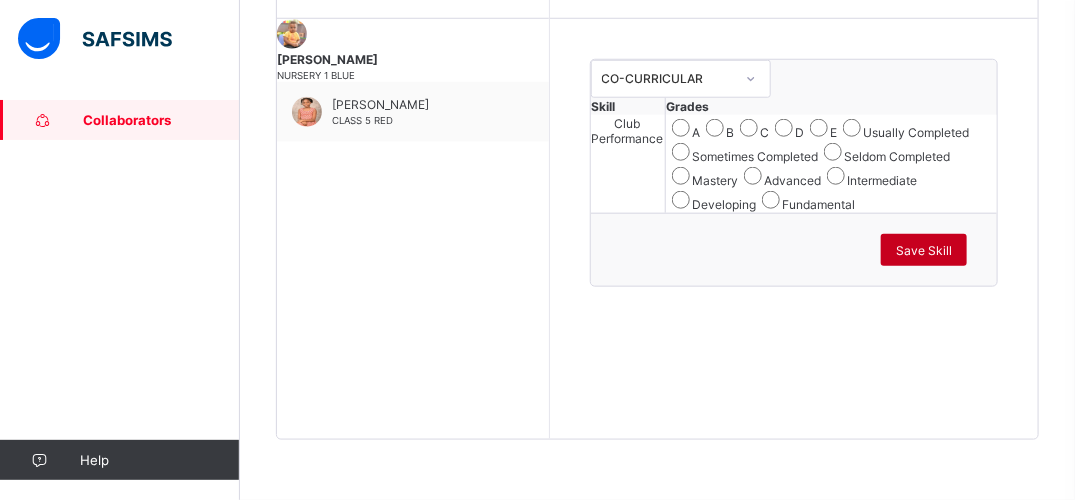 click on "Save Skill" at bounding box center [924, 250] 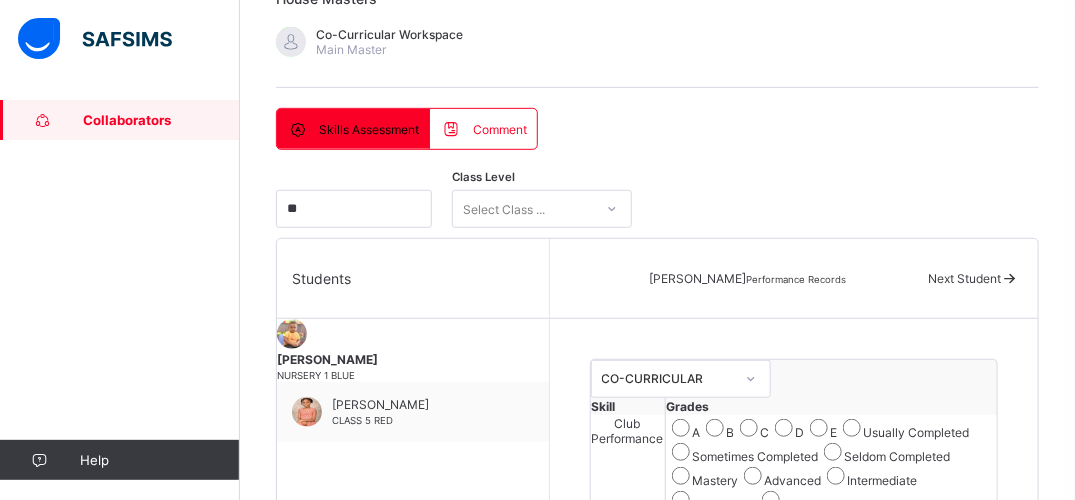 scroll, scrollTop: 204, scrollLeft: 0, axis: vertical 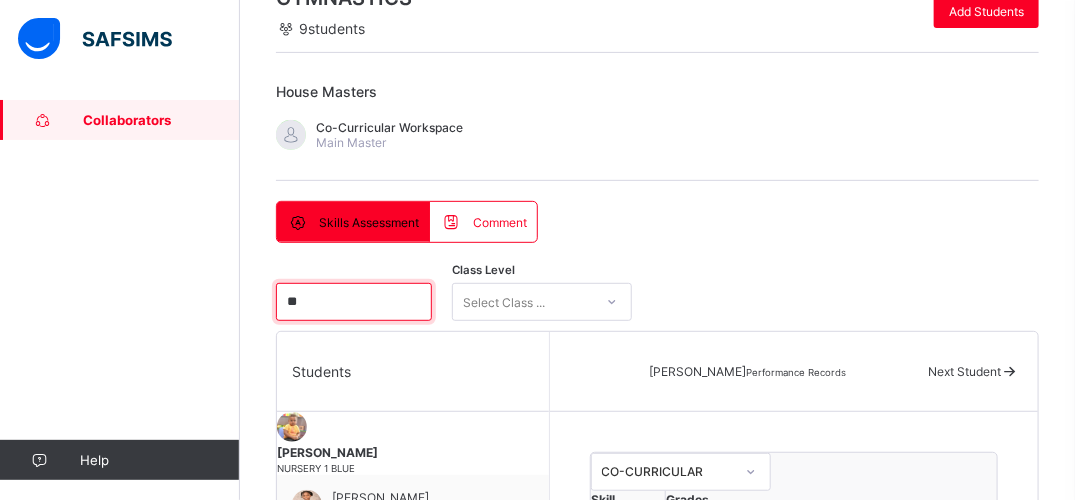 click on "**" at bounding box center (354, 302) 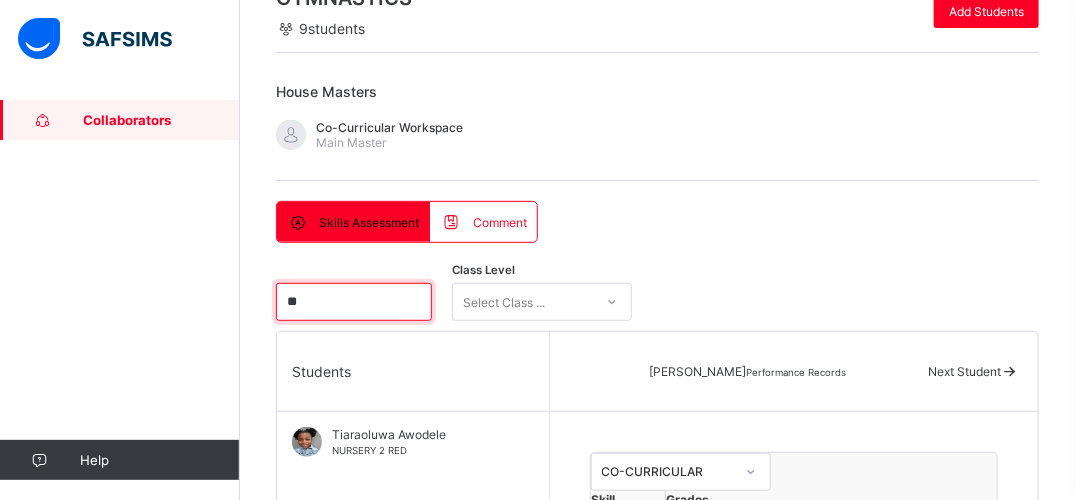 type on "*" 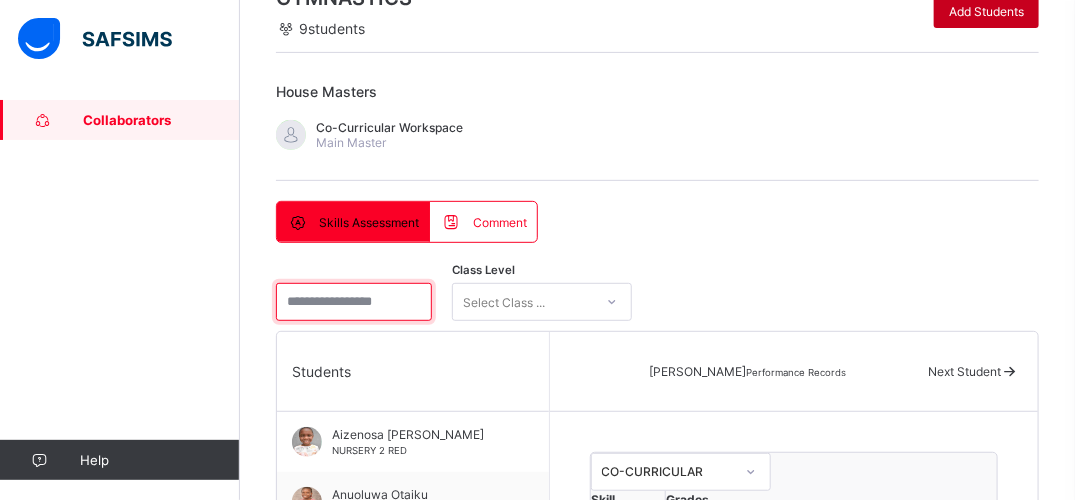 type 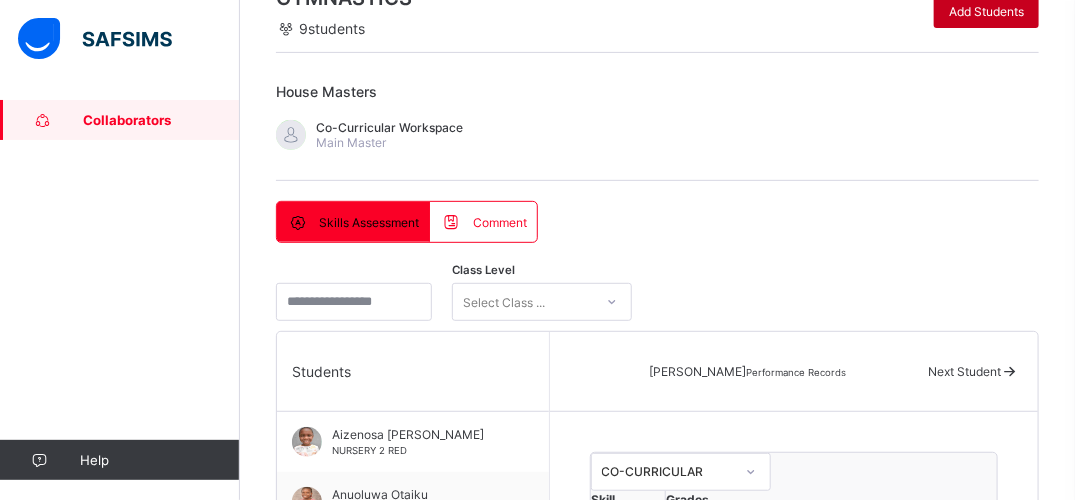 click on "Add Students" at bounding box center [986, 12] 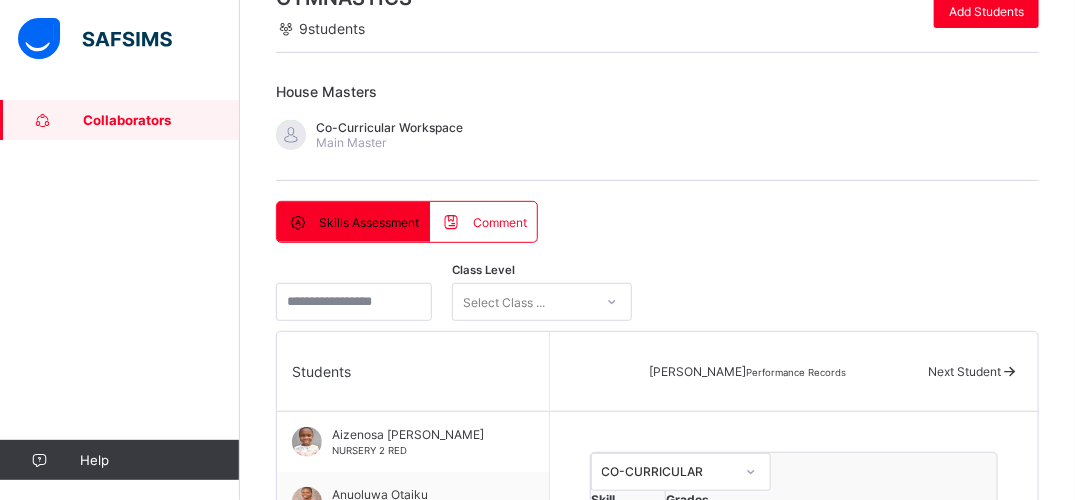click on "****" at bounding box center [456, 1028] 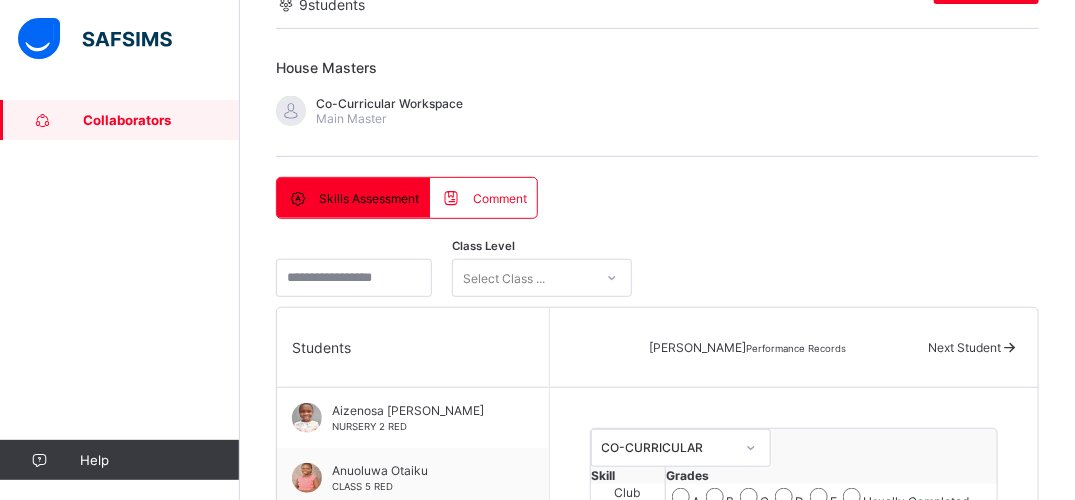 scroll, scrollTop: 285, scrollLeft: 0, axis: vertical 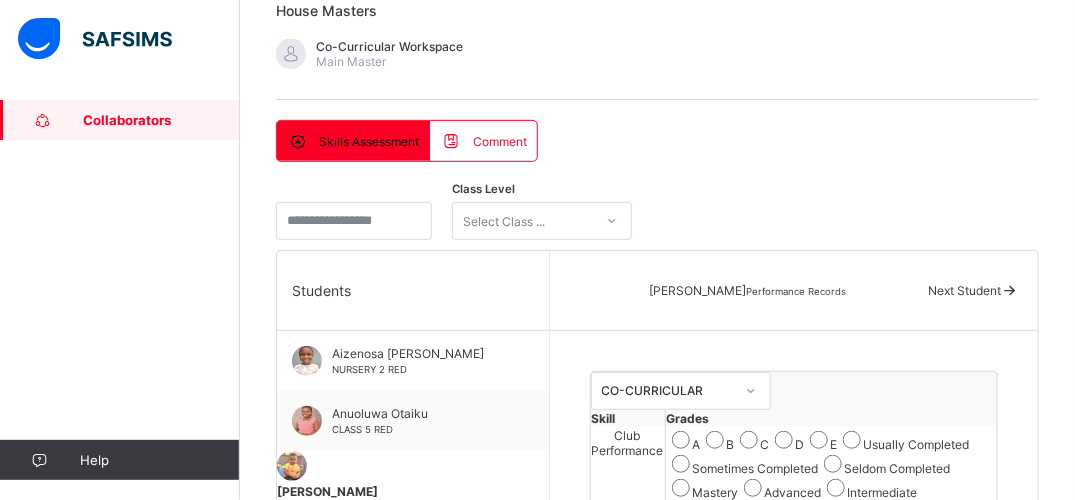 click on "****" at bounding box center (456, 947) 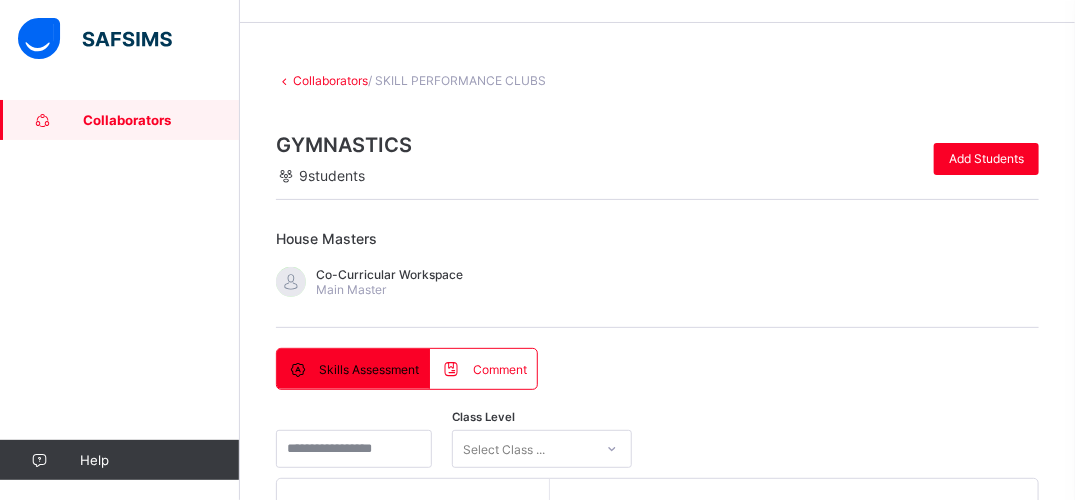 scroll, scrollTop: 31, scrollLeft: 0, axis: vertical 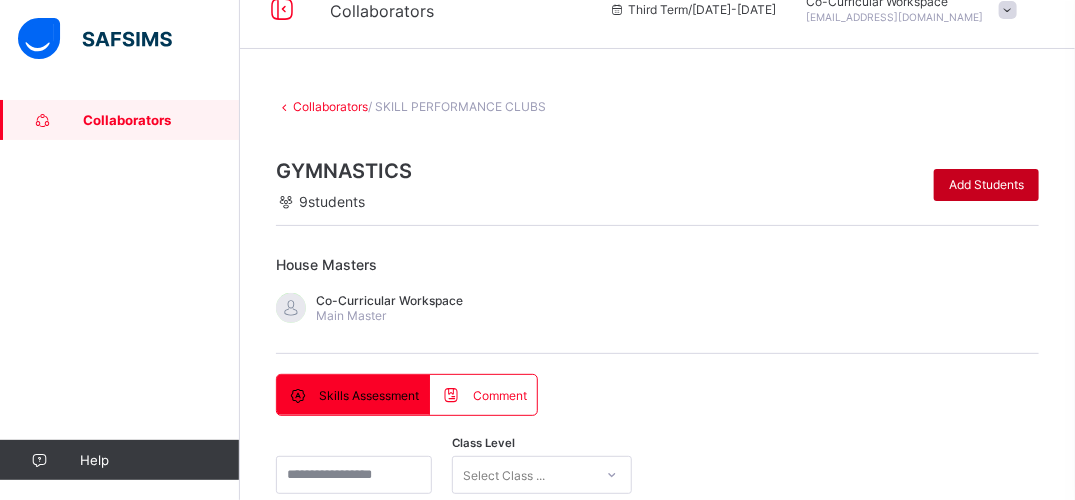 click on "Add Students" at bounding box center [986, 184] 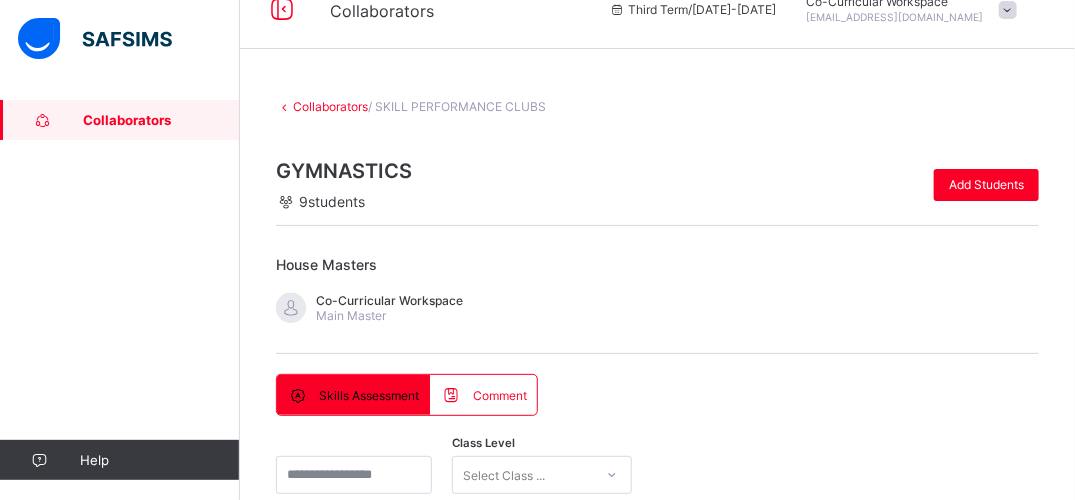 click on "***" at bounding box center (456, 1201) 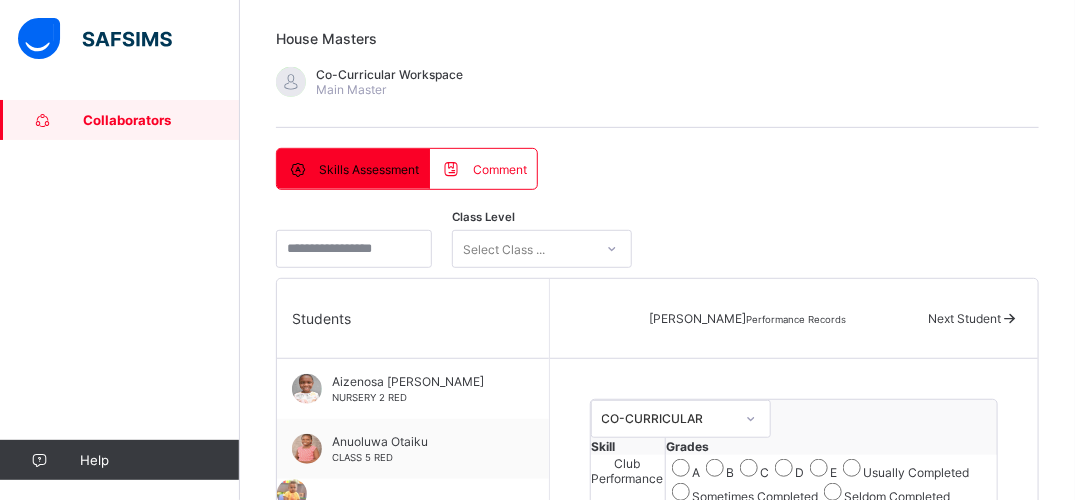 scroll, scrollTop: 284, scrollLeft: 0, axis: vertical 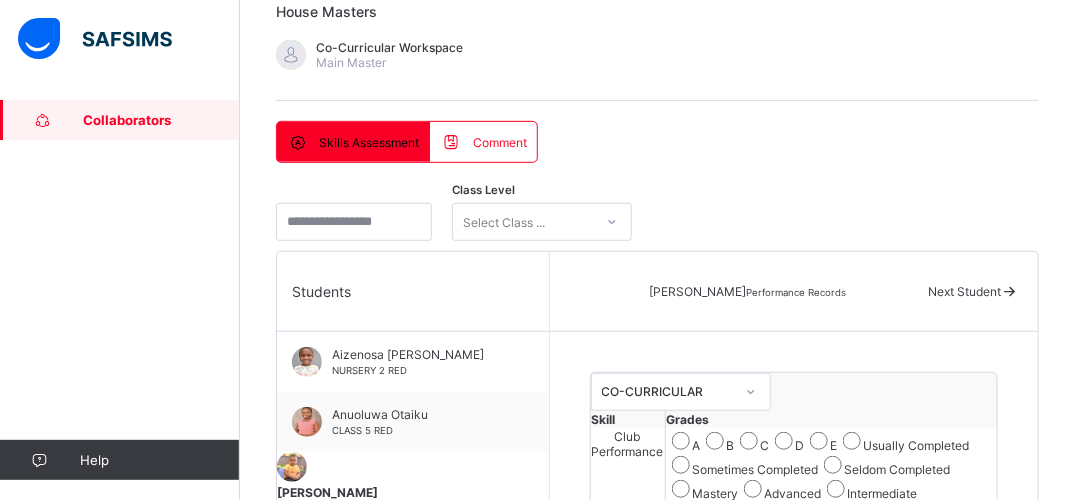 type on "*" 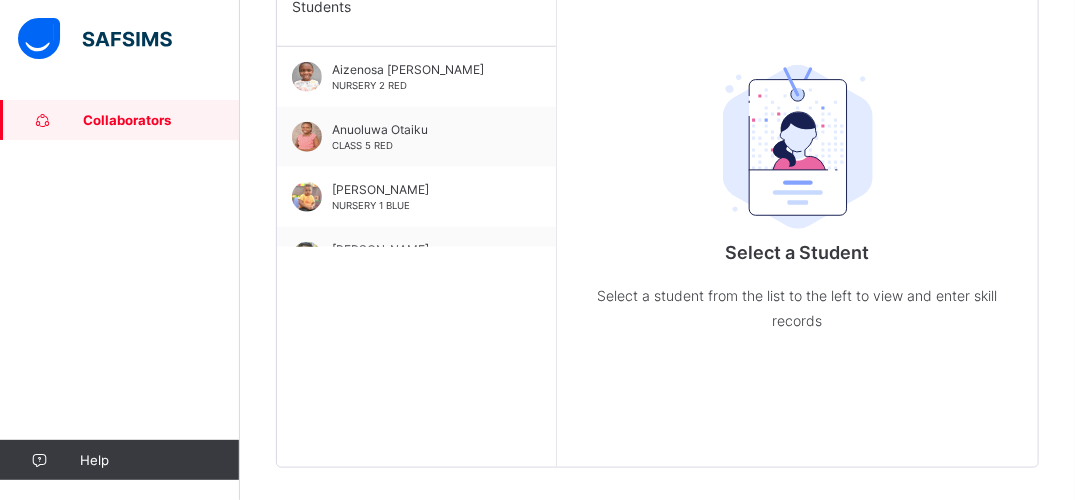 scroll, scrollTop: 594, scrollLeft: 0, axis: vertical 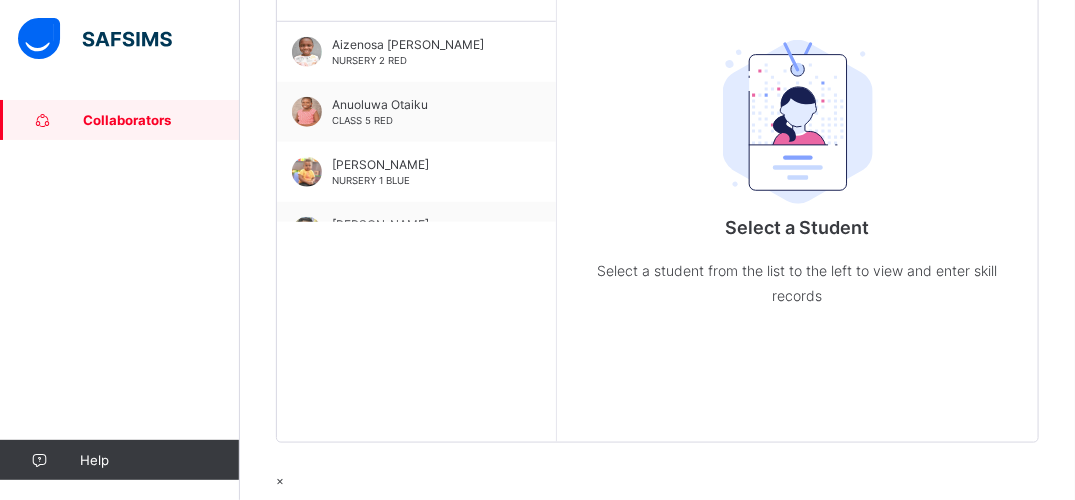 click at bounding box center (657, 473) 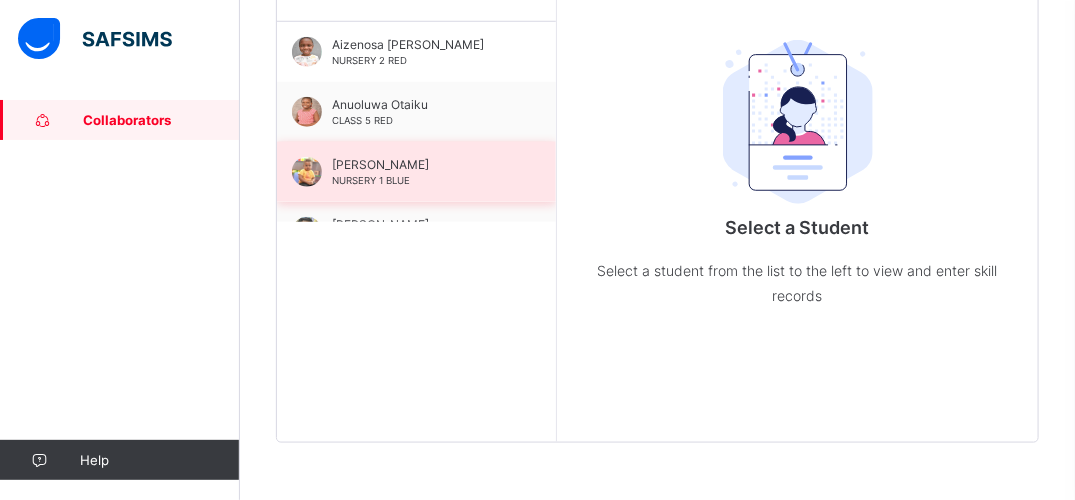 click on "[PERSON_NAME]  NURSERY 1 BLUE" at bounding box center (416, 172) 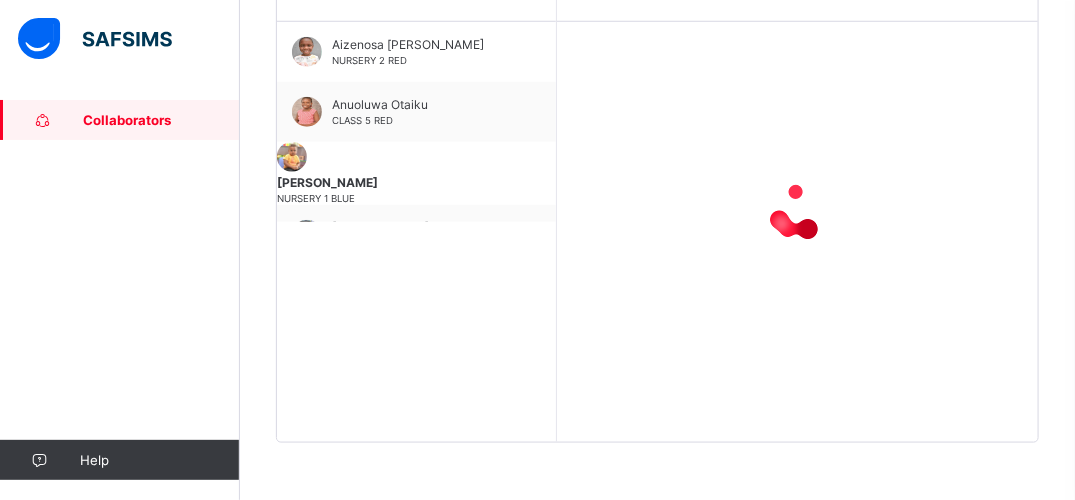 click on "Collaborators   Help" at bounding box center (120, 290) 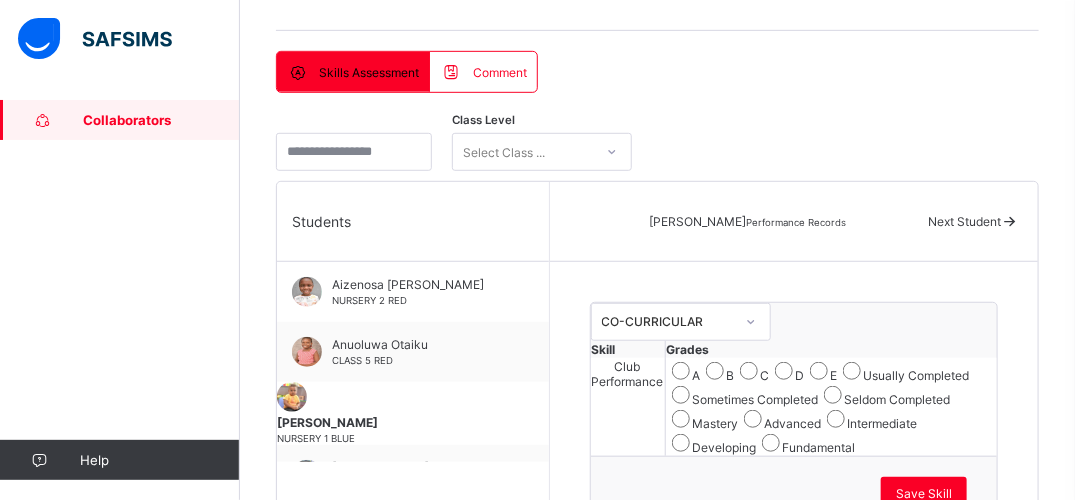 scroll, scrollTop: 341, scrollLeft: 0, axis: vertical 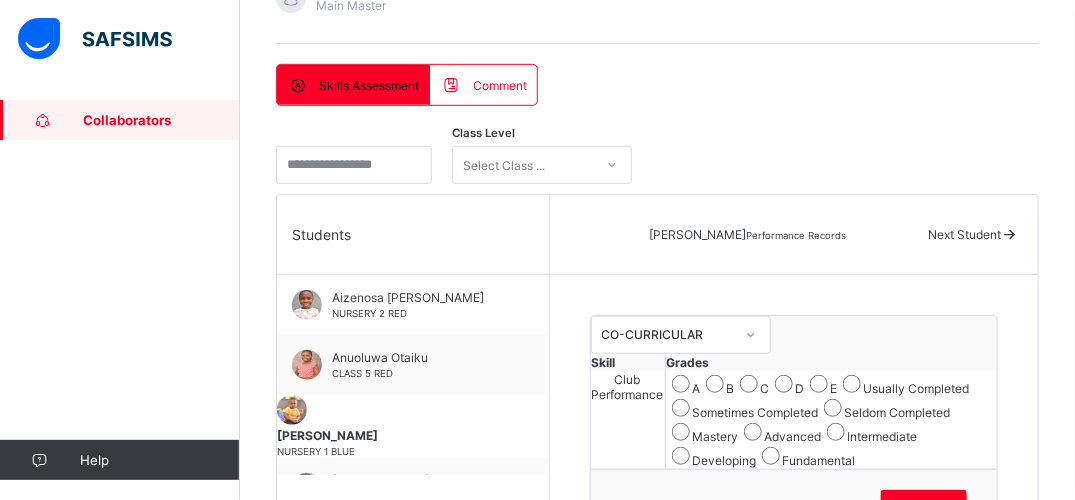 click on "Students" at bounding box center (413, 235) 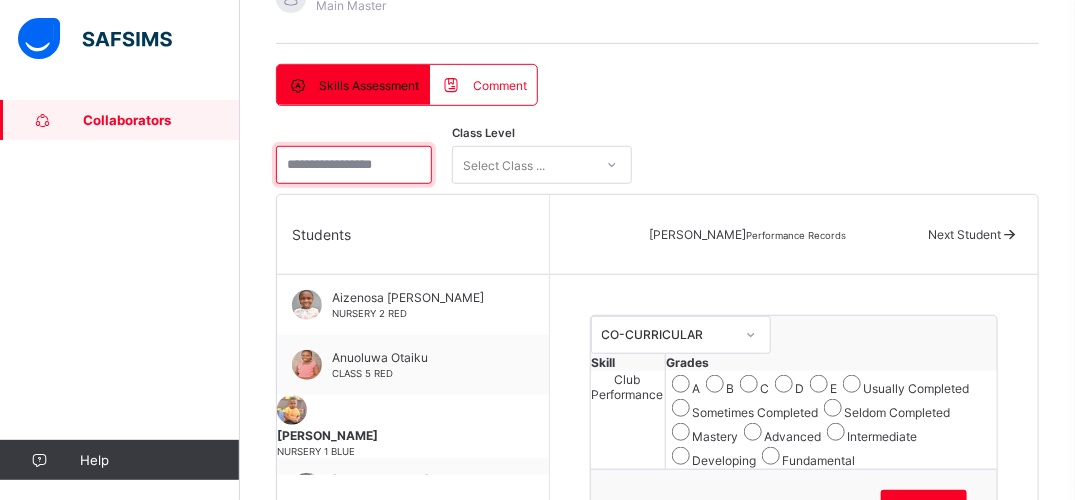 click at bounding box center (354, 165) 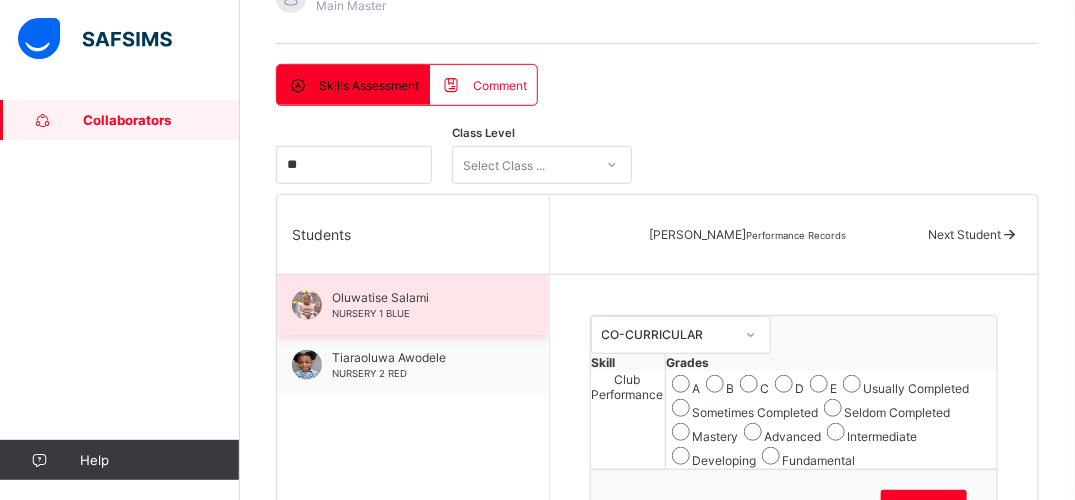 click on "Oluwatise  Salami" at bounding box center (418, 297) 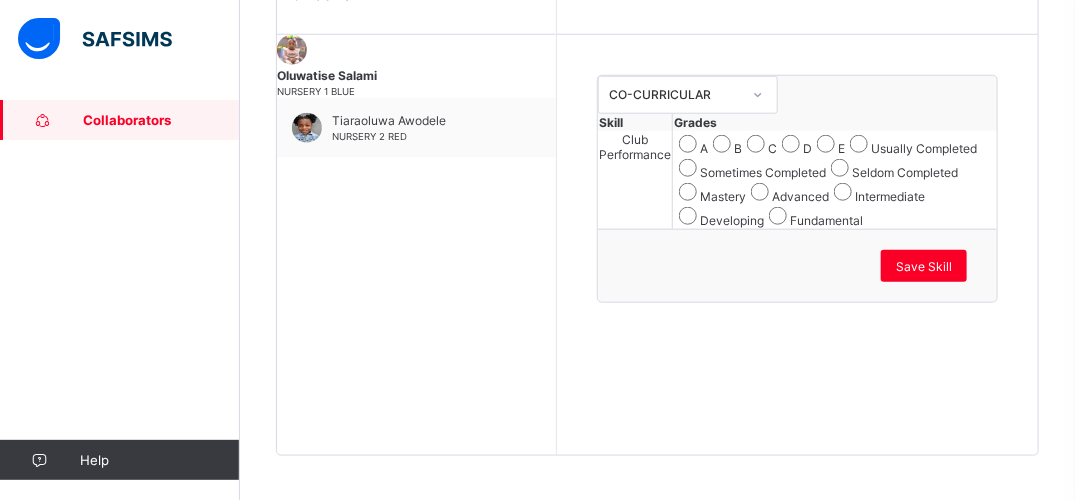 scroll, scrollTop: 724, scrollLeft: 0, axis: vertical 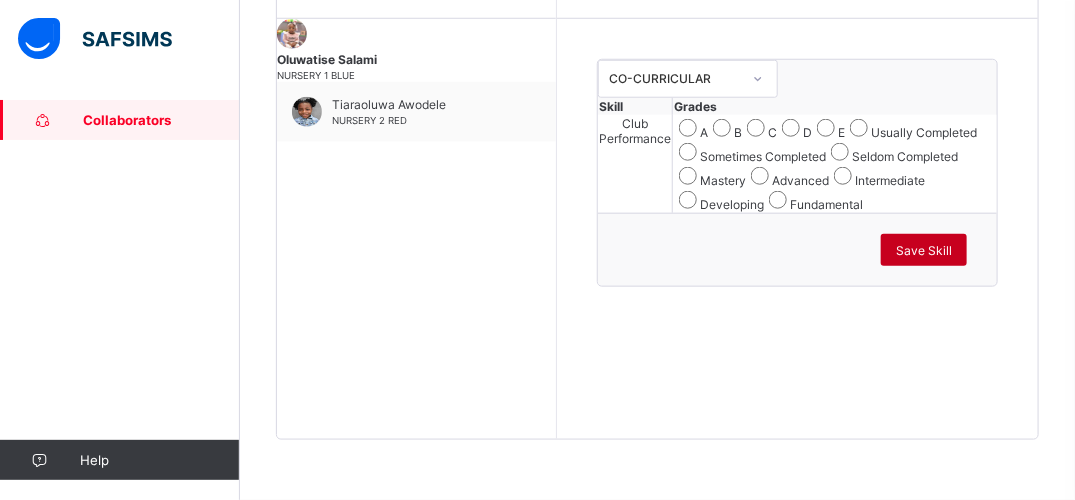 click on "Save Skill" at bounding box center [924, 250] 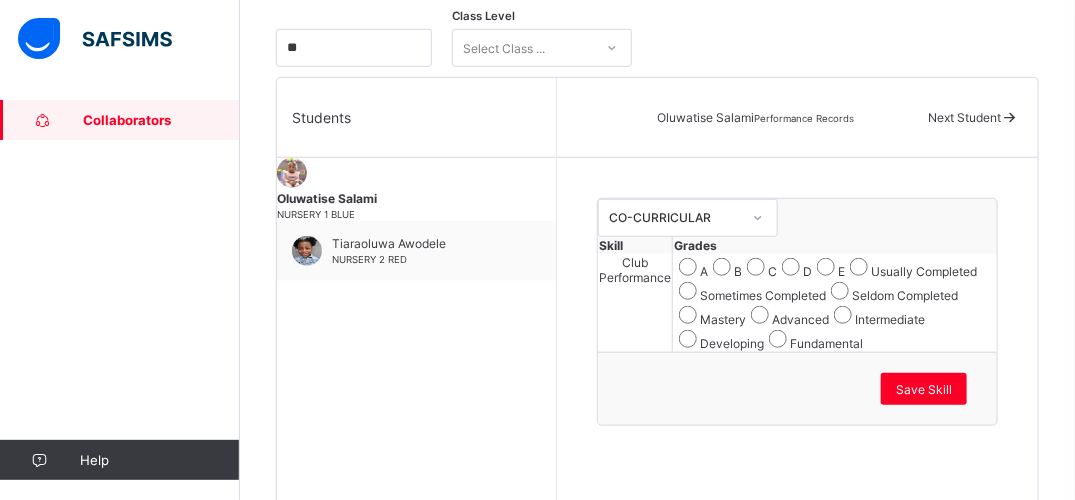 scroll, scrollTop: 418, scrollLeft: 0, axis: vertical 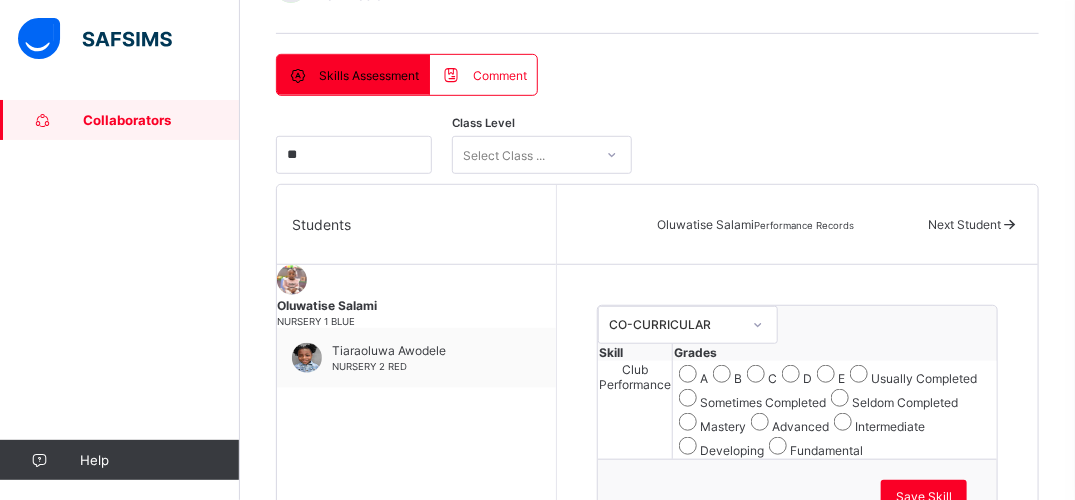 click on "[PERSON_NAME]  NURSERY 1 BLUE" at bounding box center (416, 296) 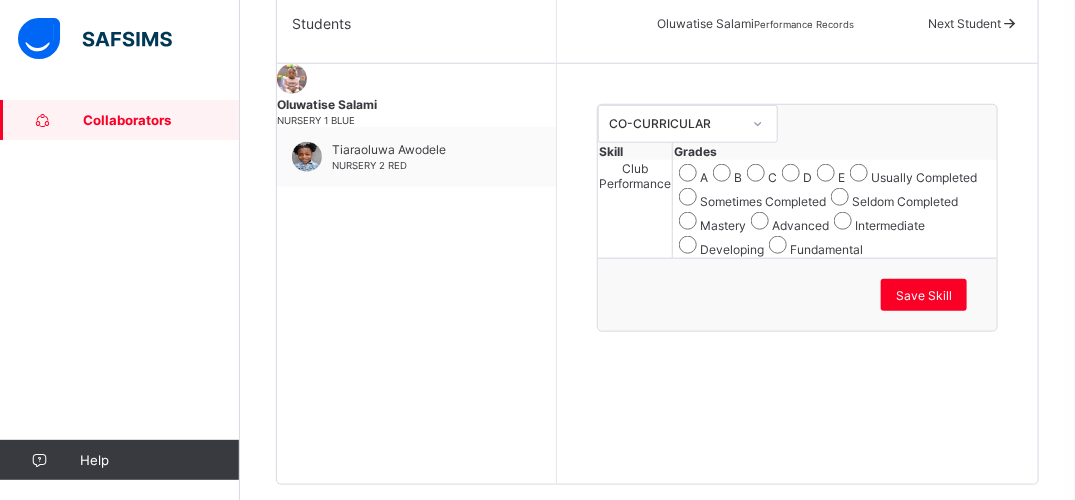 scroll, scrollTop: 724, scrollLeft: 0, axis: vertical 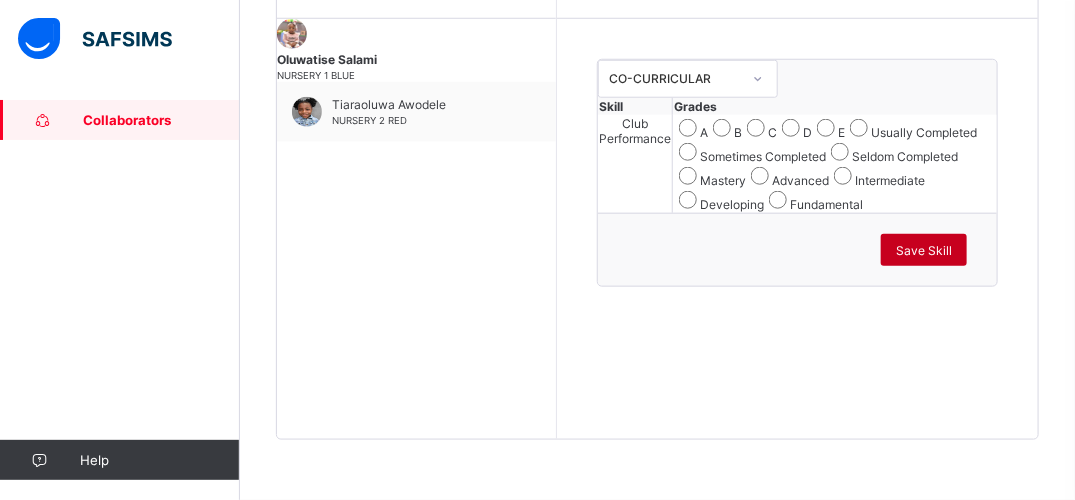 click on "Save Skill" at bounding box center [924, 250] 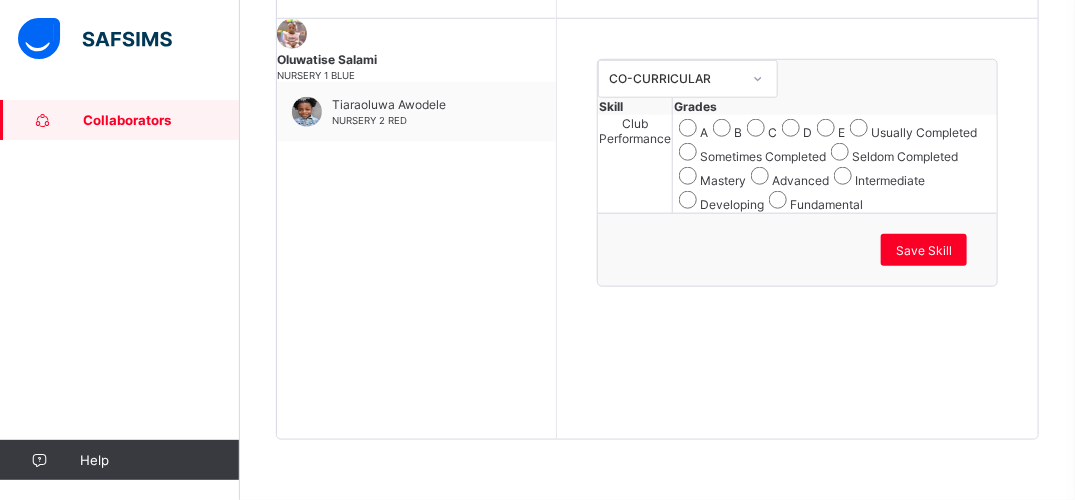 click on "Students [PERSON_NAME]  NURSERY 1 BLUE Tiaraoluwa  Awodele NURSERY 2 RED" at bounding box center [417, 189] 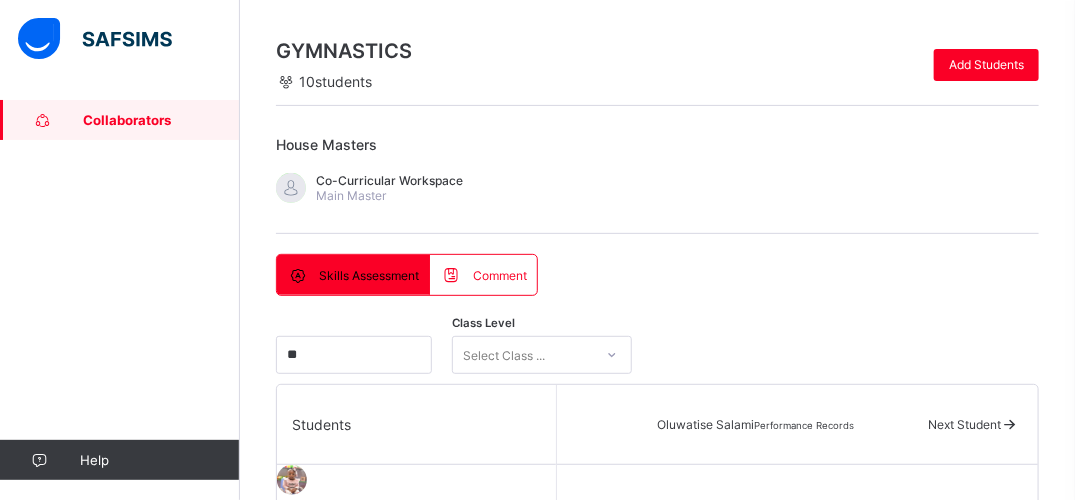 scroll, scrollTop: 44, scrollLeft: 0, axis: vertical 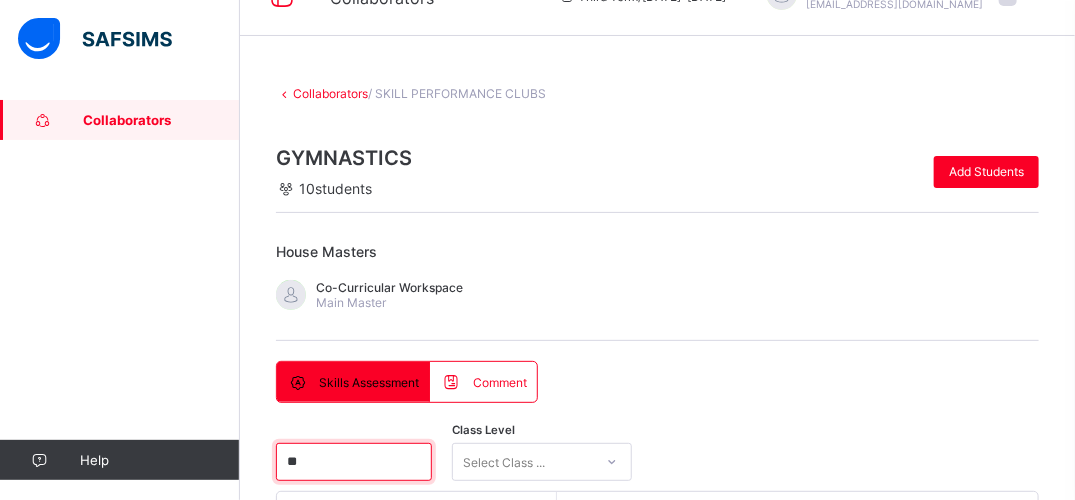 click on "**" at bounding box center (354, 462) 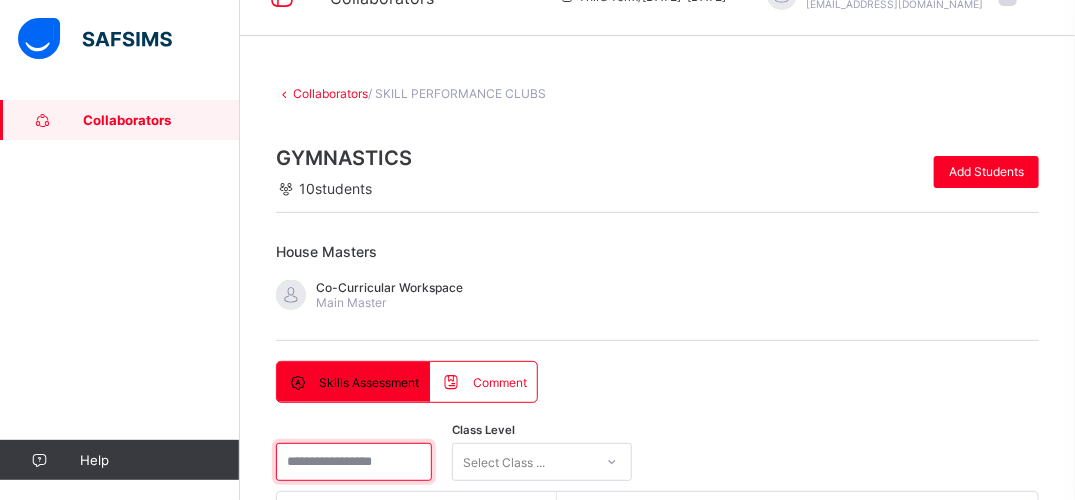 type 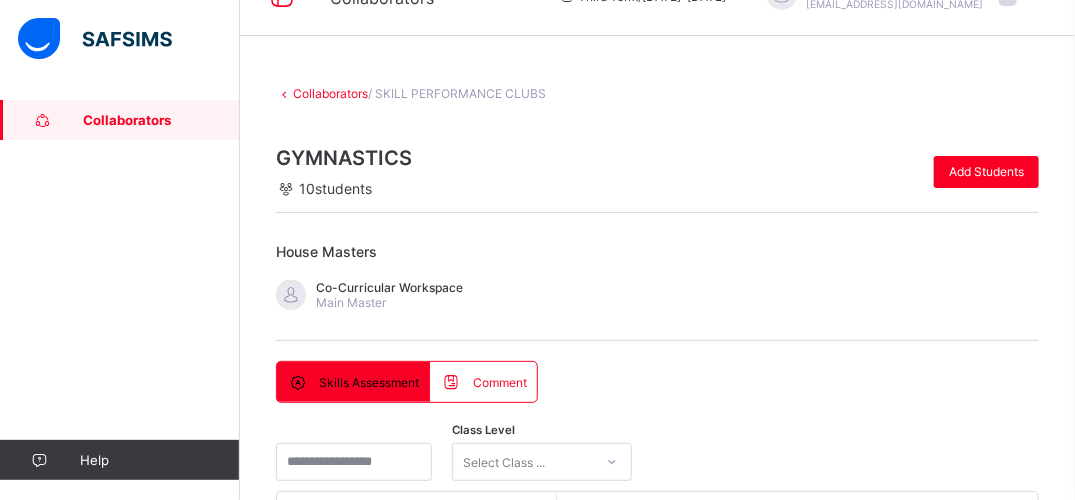 click on "Collaborators" at bounding box center [161, 120] 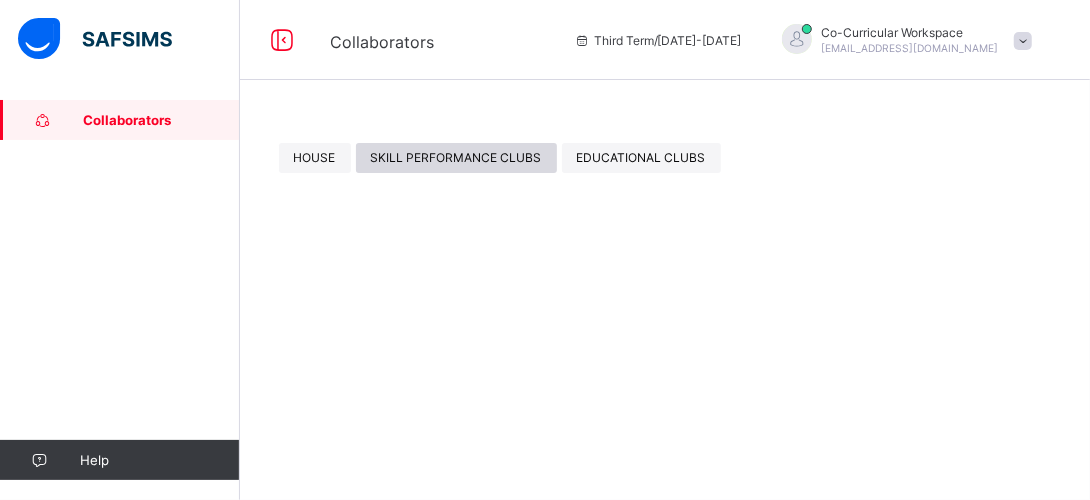 click on "SKILL PERFORMANCE CLUBS" at bounding box center [456, 157] 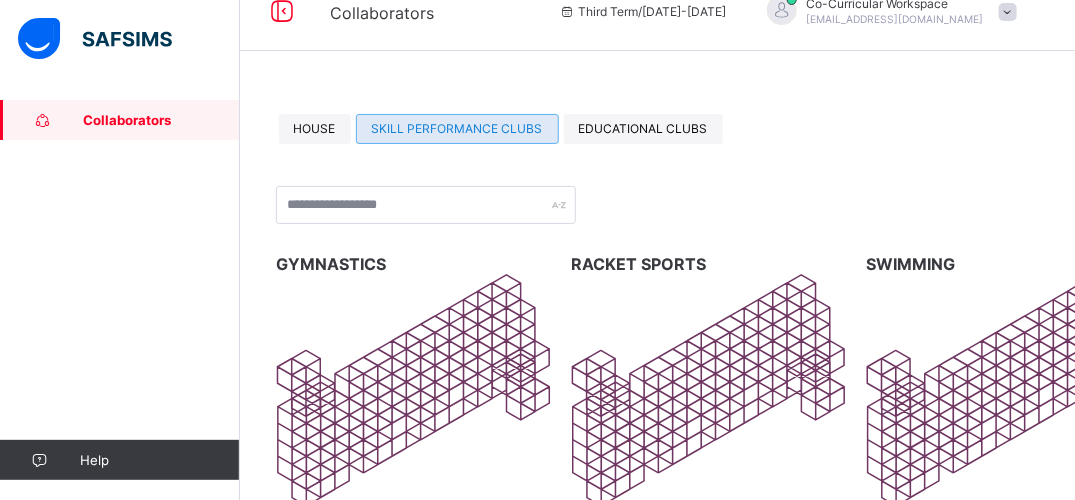 scroll, scrollTop: 40, scrollLeft: 0, axis: vertical 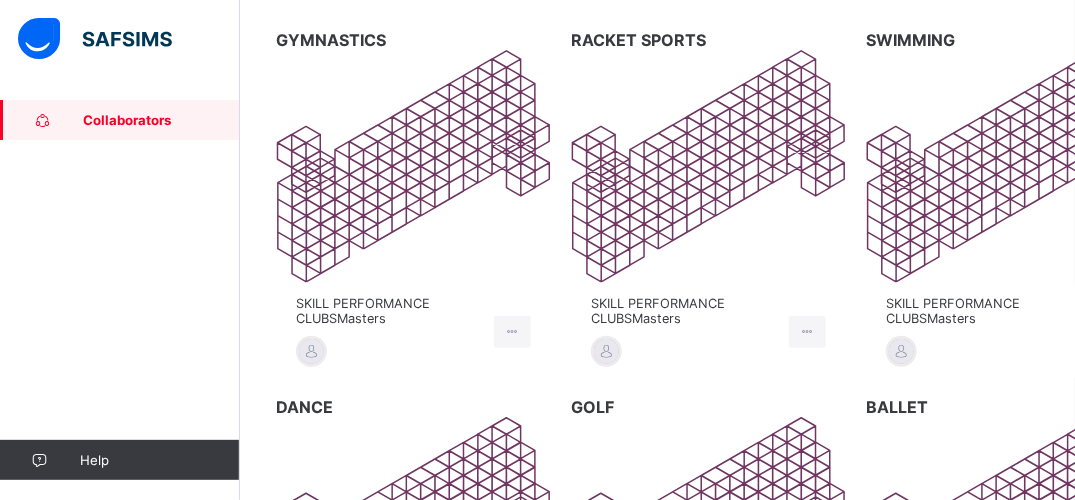 click 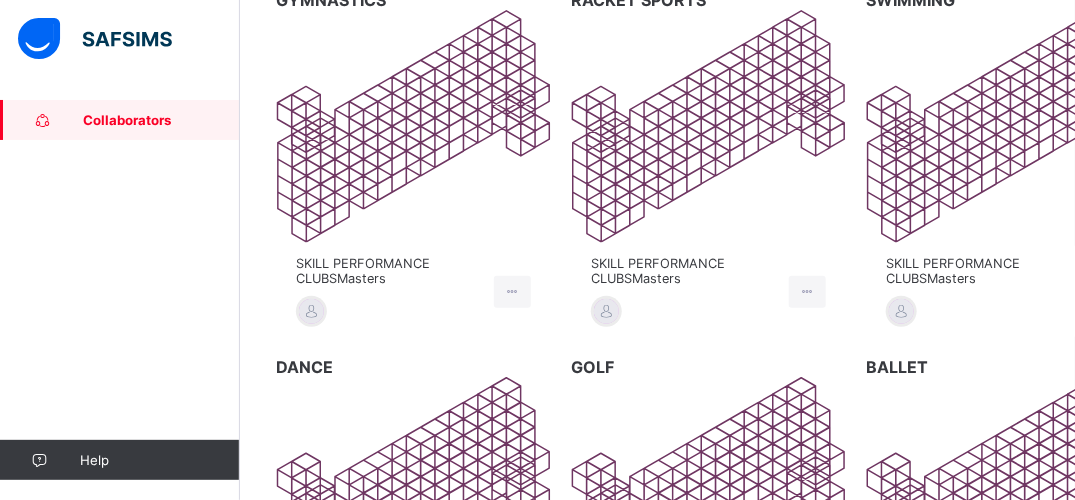 scroll, scrollTop: 356, scrollLeft: 0, axis: vertical 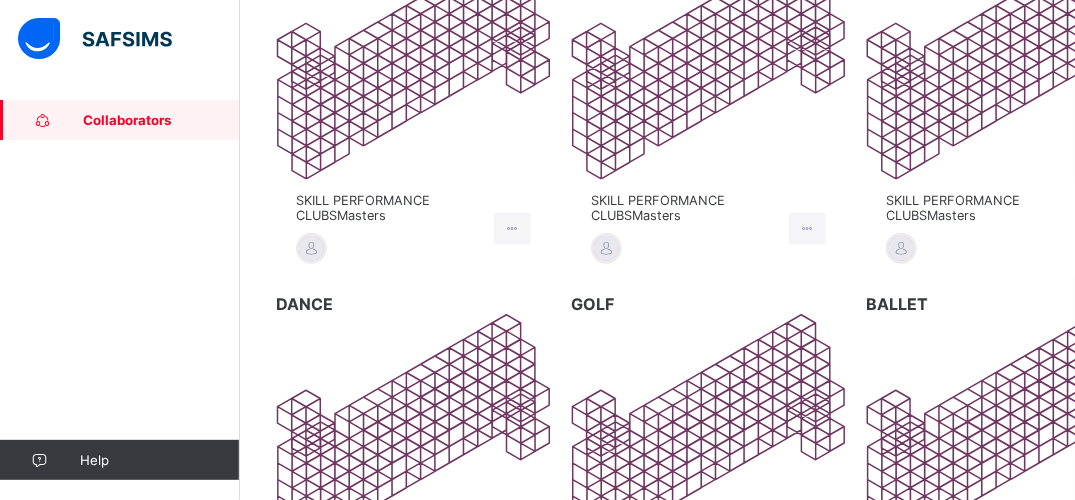 click on "SKILL PERFORMANCE CLUBS  Masters" at bounding box center [685, 942] 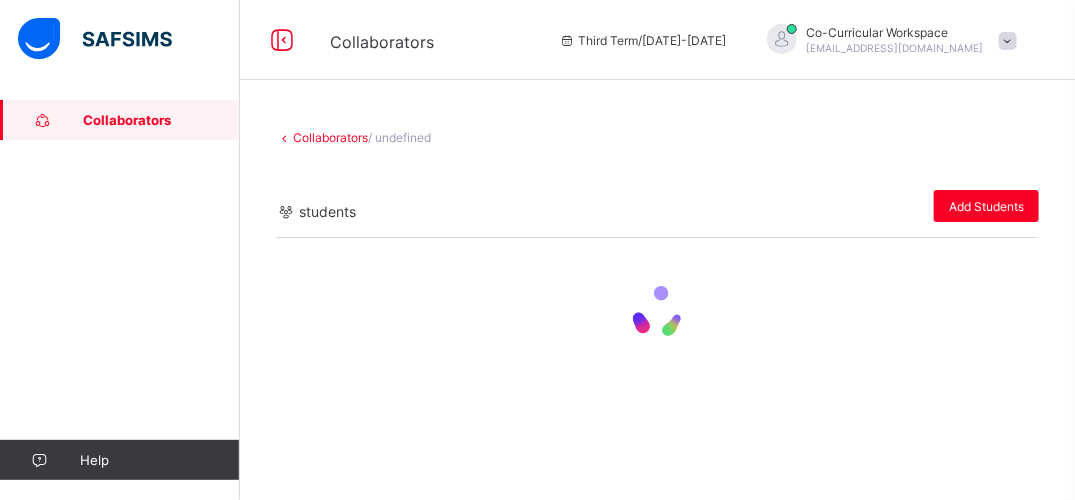 scroll, scrollTop: 0, scrollLeft: 0, axis: both 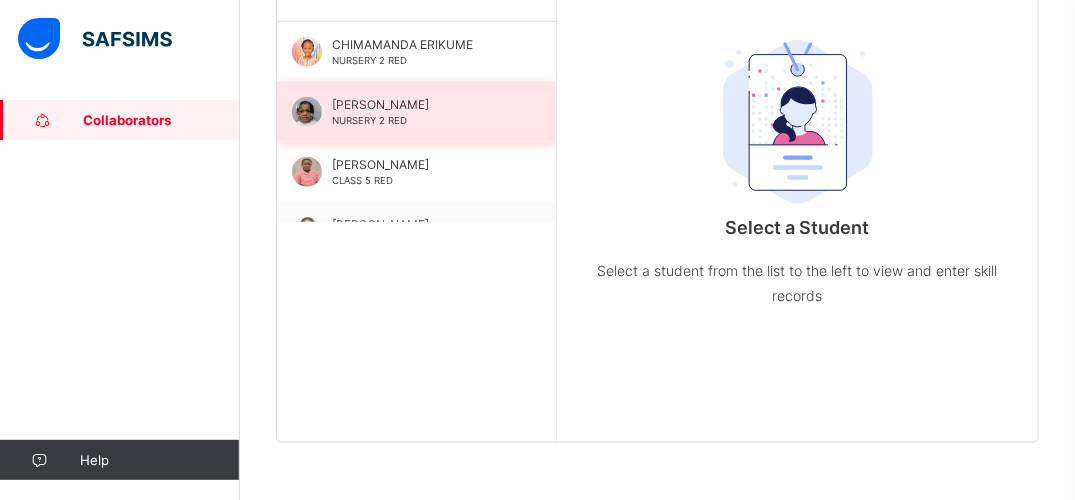 click on "[PERSON_NAME]" at bounding box center [421, 104] 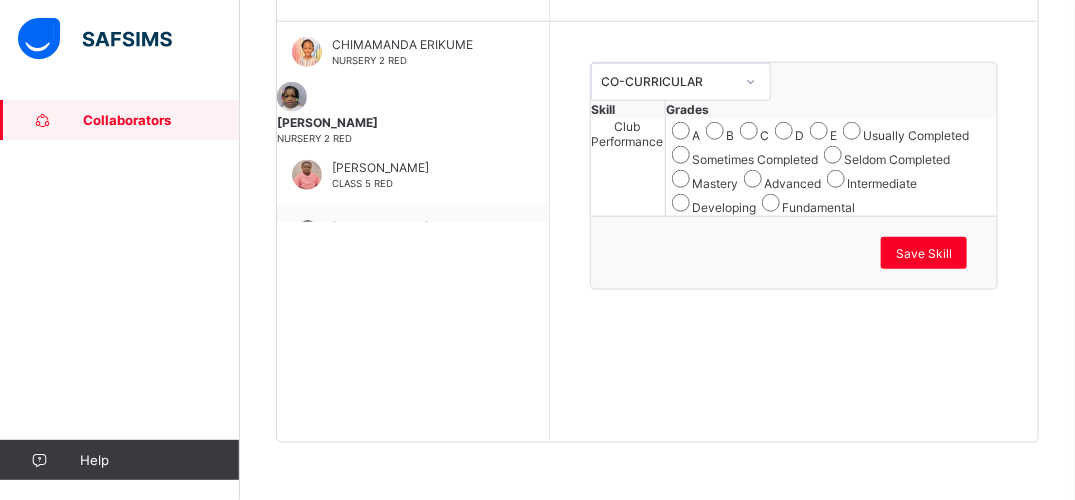 click on "Collaborators   Help" at bounding box center (120, 290) 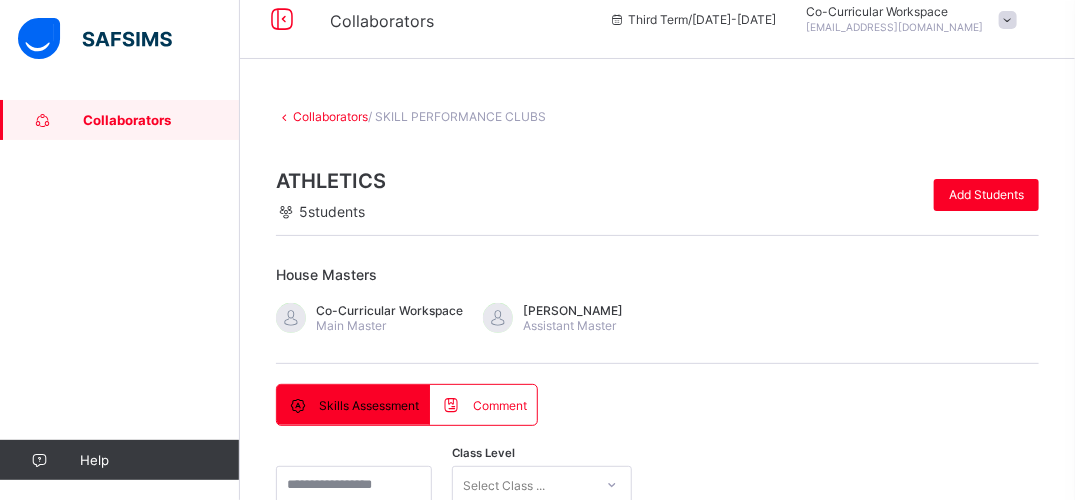 scroll, scrollTop: 0, scrollLeft: 0, axis: both 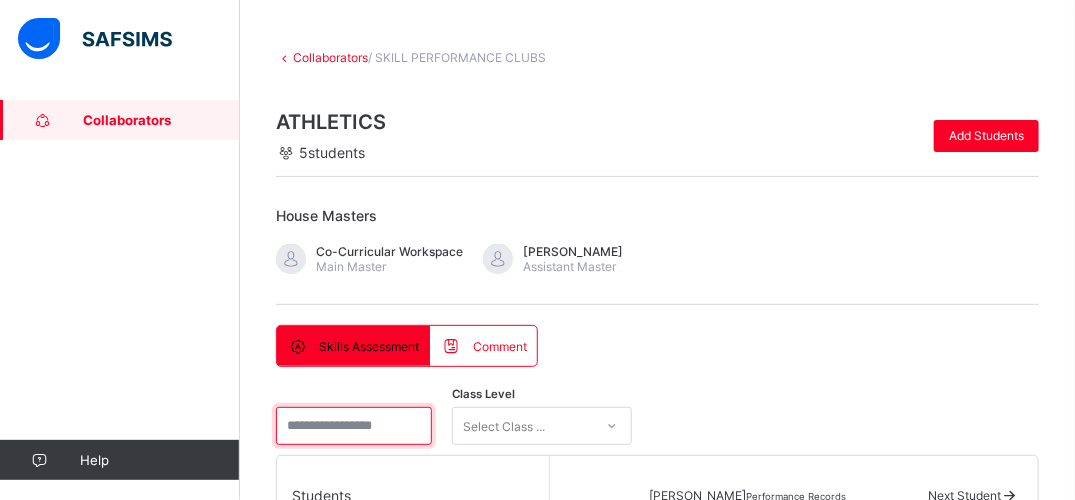 click at bounding box center (354, 426) 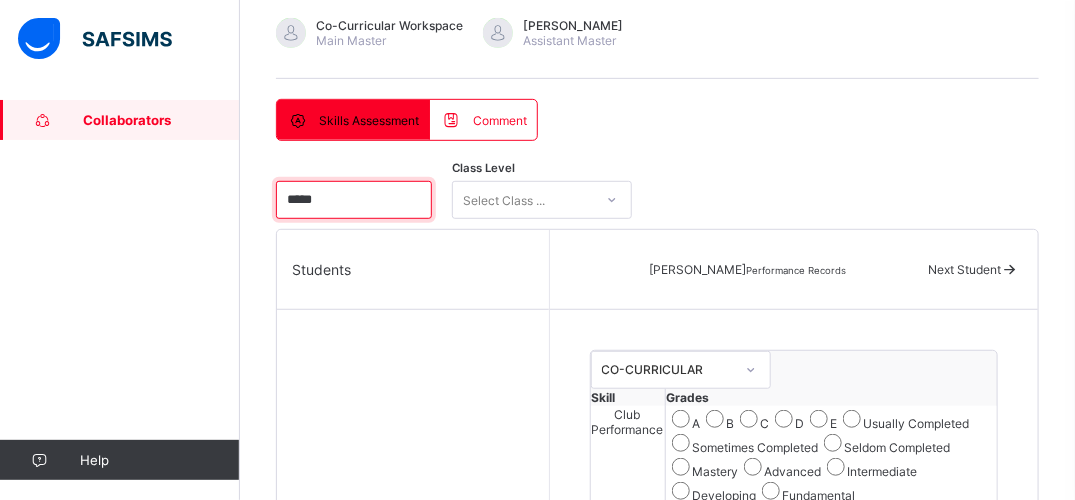scroll, scrollTop: 493, scrollLeft: 0, axis: vertical 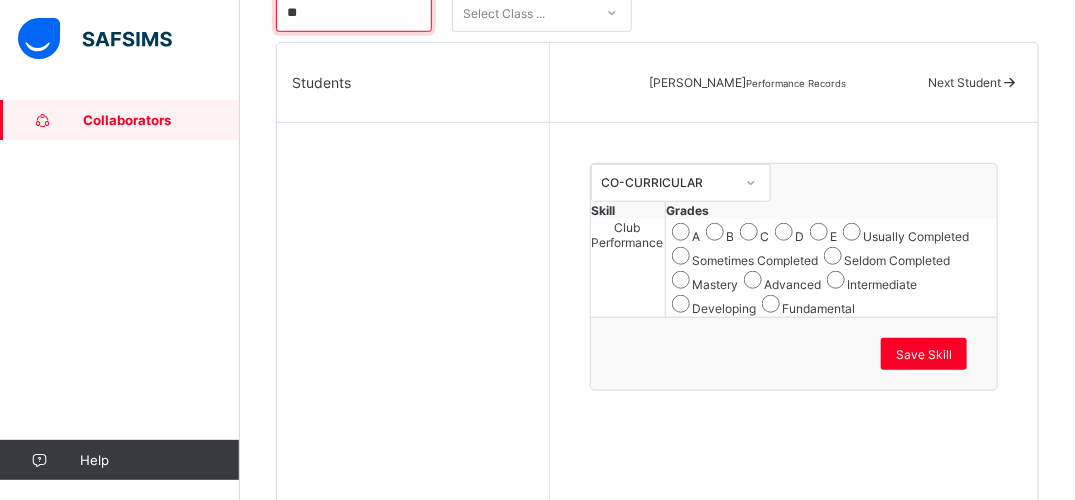 type on "*" 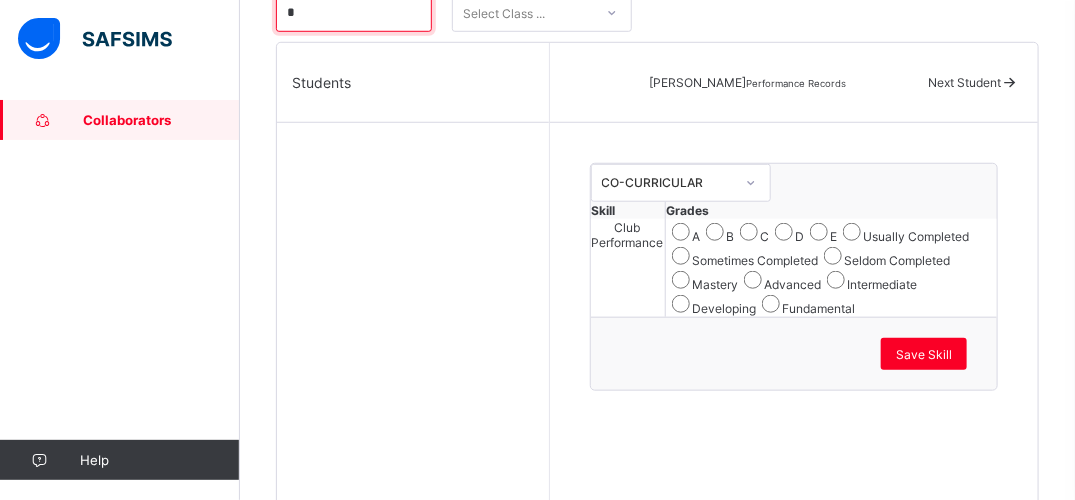type 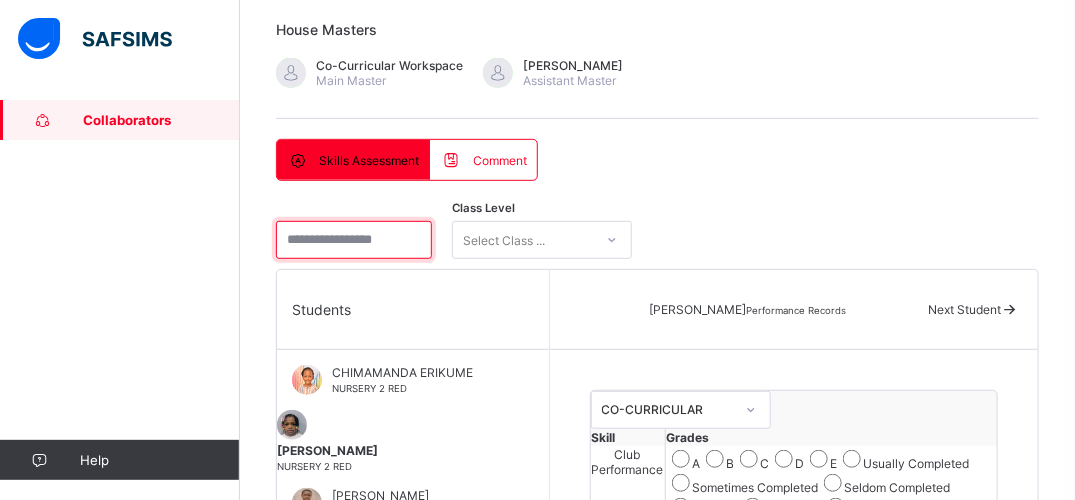scroll, scrollTop: 186, scrollLeft: 0, axis: vertical 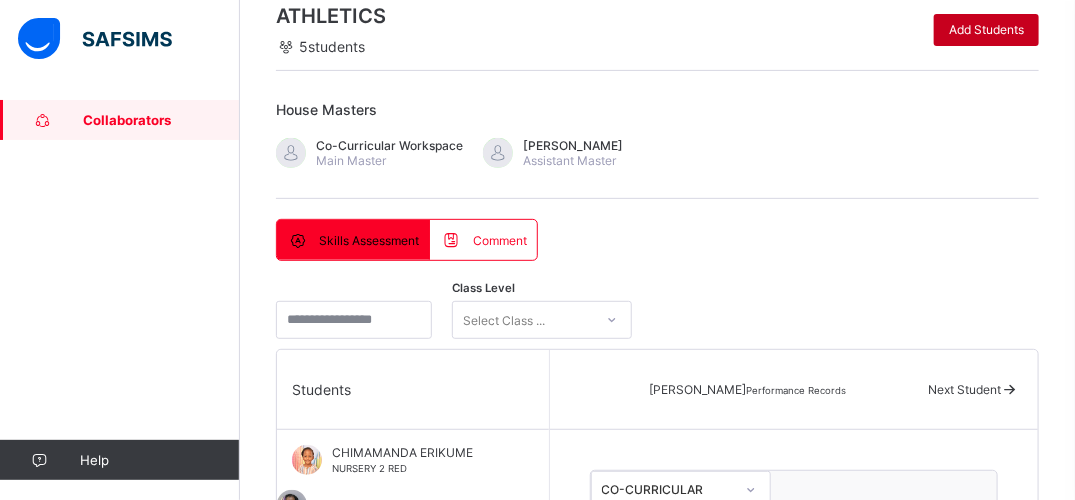 click on "Add Students" at bounding box center (986, 29) 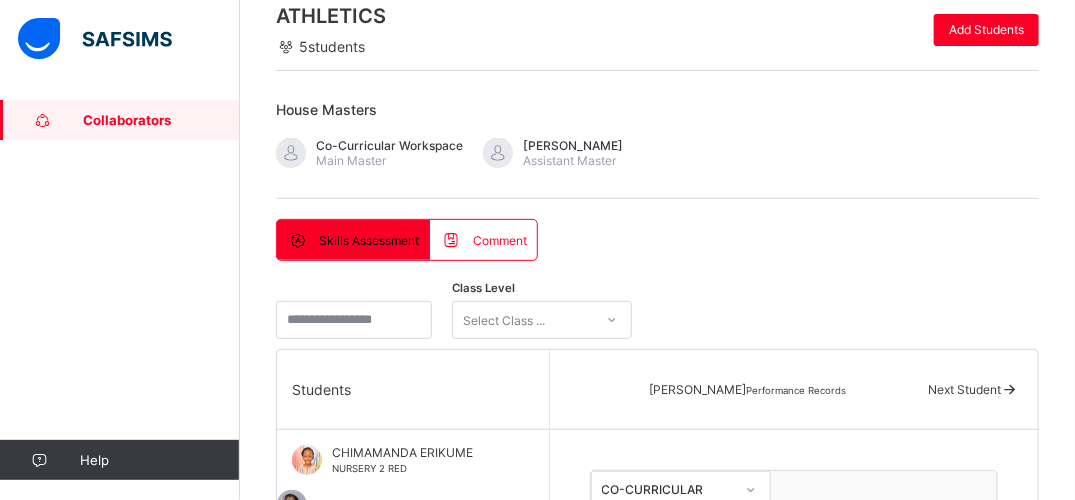 click at bounding box center (456, 1046) 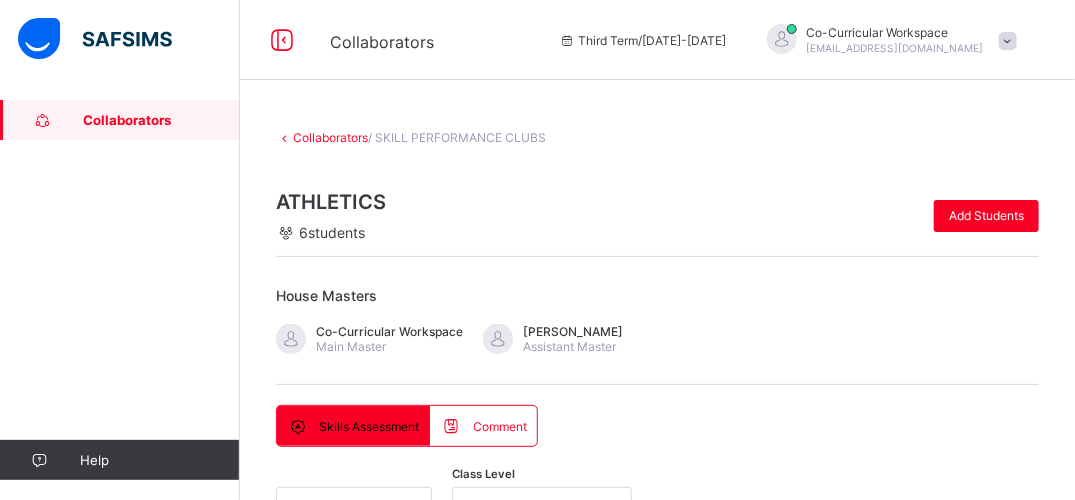 click at bounding box center [657, 1067] 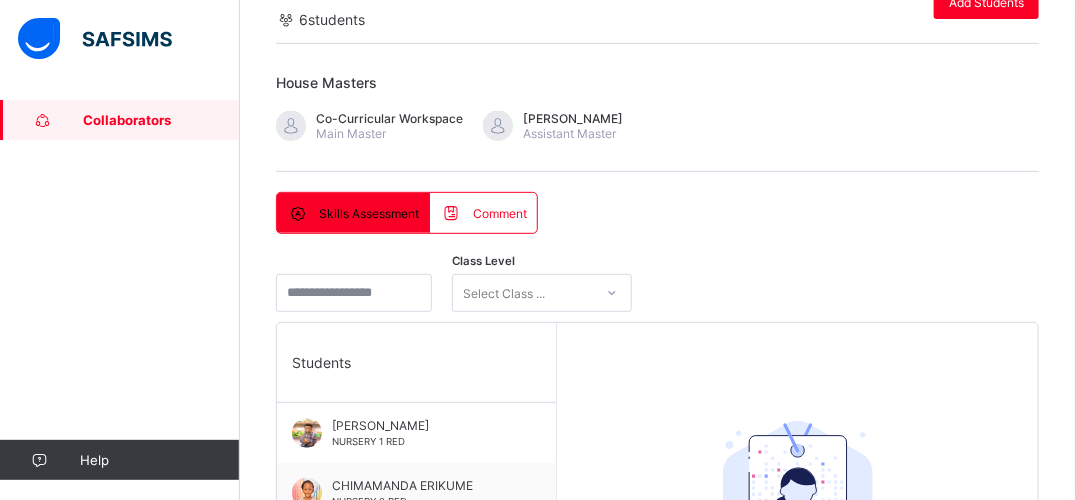 scroll, scrollTop: 266, scrollLeft: 0, axis: vertical 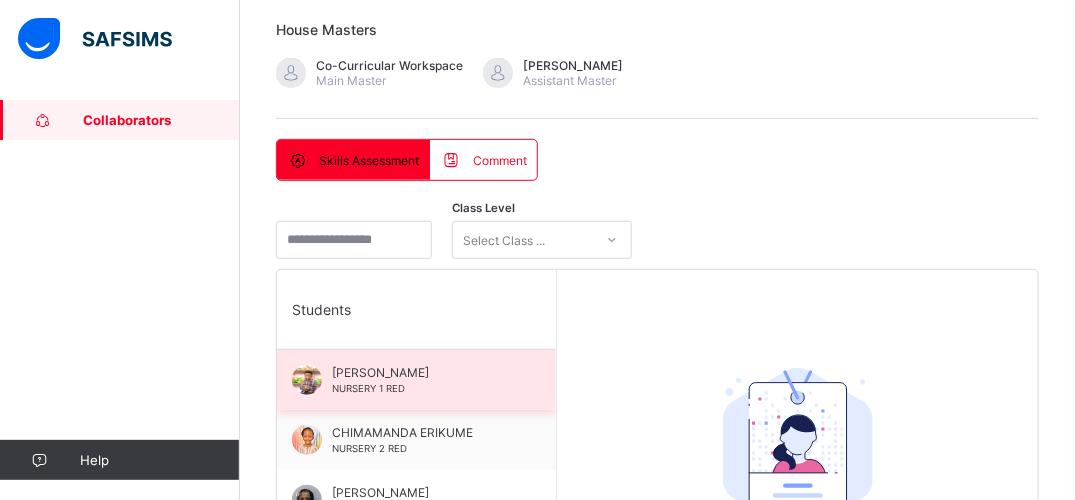 click on "[PERSON_NAME]  NURSERY 1 RED" at bounding box center (421, 380) 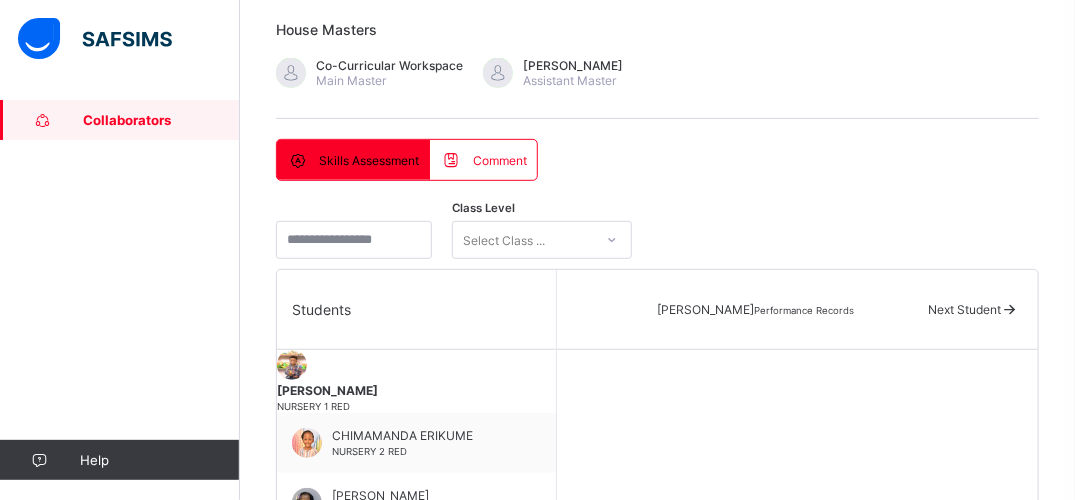click on "[PERSON_NAME]  NURSERY 1 RED" at bounding box center [416, 398] 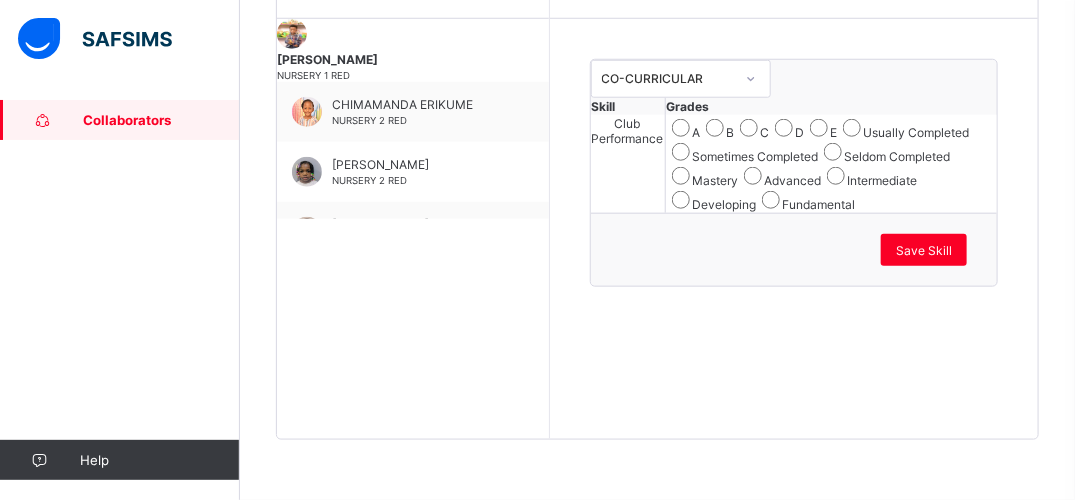 scroll, scrollTop: 724, scrollLeft: 0, axis: vertical 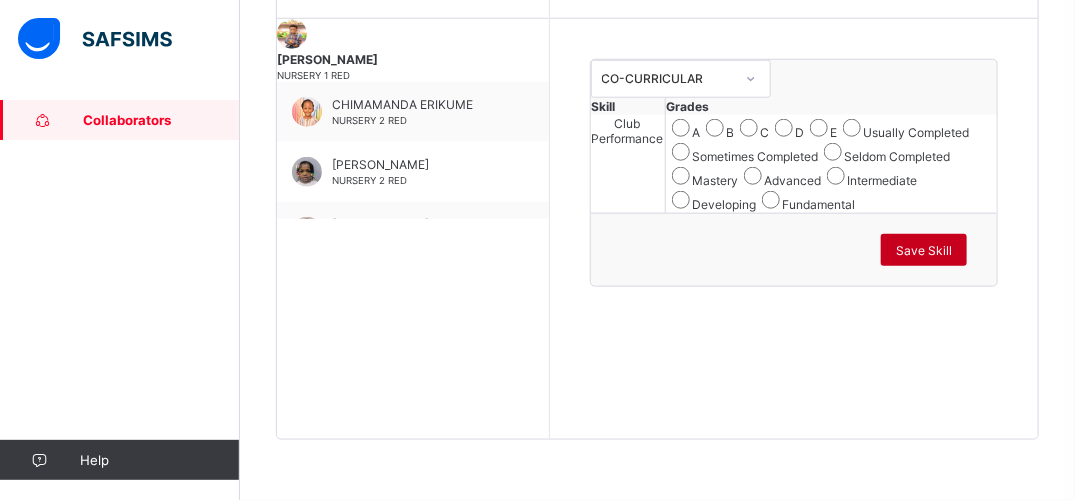 click on "Save Skill" at bounding box center (924, 250) 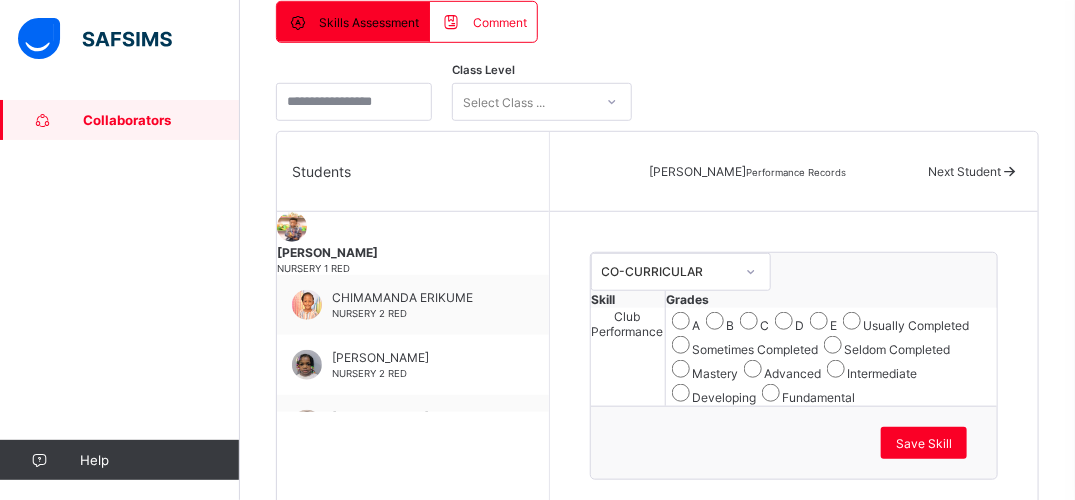 scroll, scrollTop: 324, scrollLeft: 0, axis: vertical 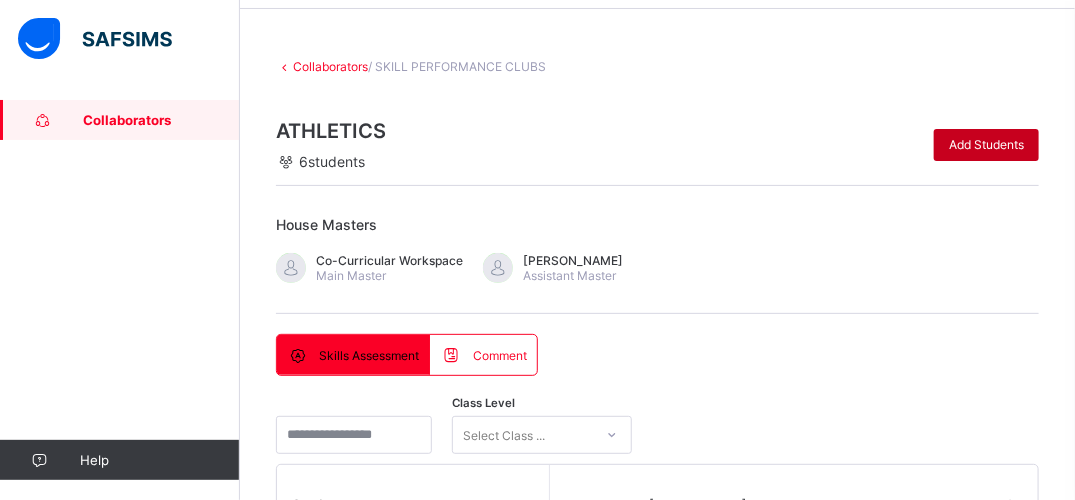 click on "Add Students" at bounding box center (986, 144) 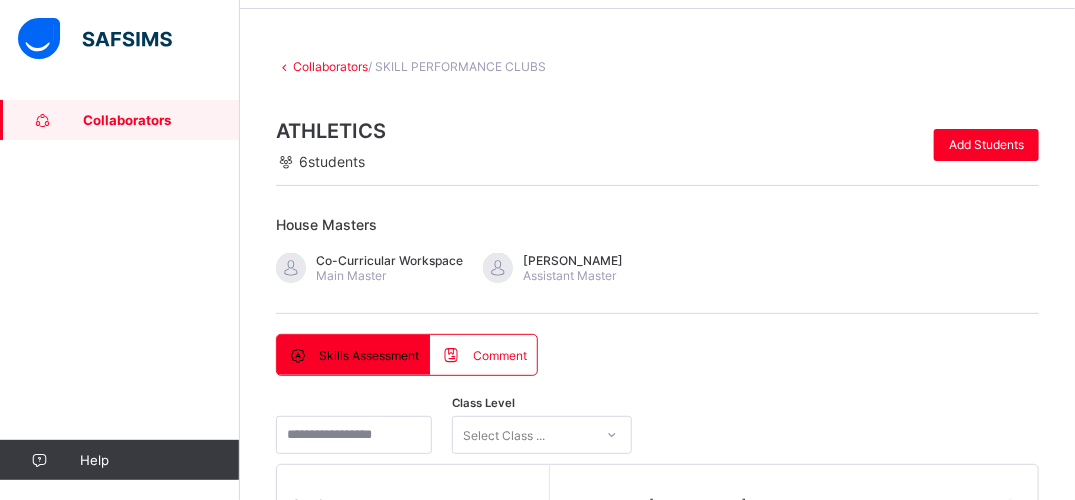 click on "Add Student     Cancel     Save Changes   **** Select class level   6  student selected     Student Class  Assign House  [PERSON_NAME]   CST07161    NURSERY 1   RED Displaying 1 - 1 out of 1 1" at bounding box center (657, 1236) 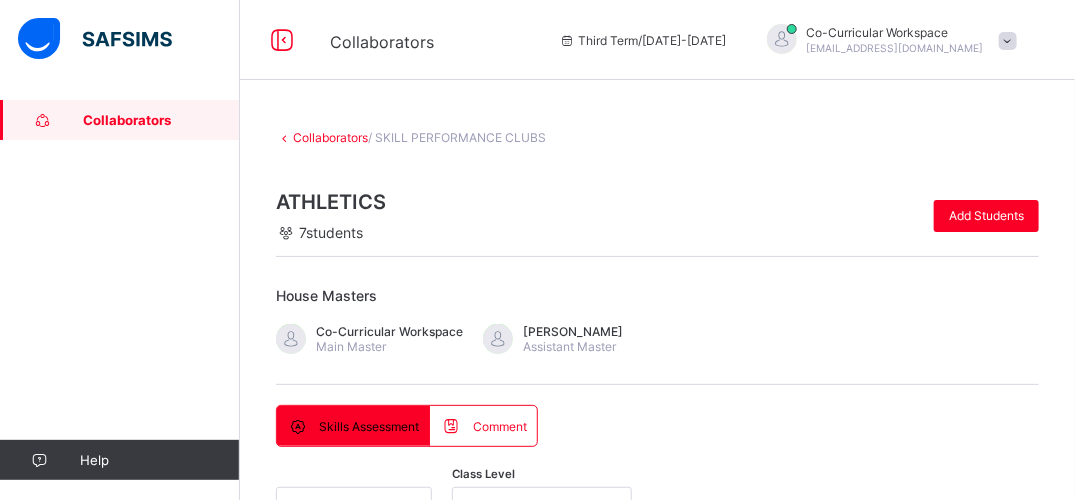 click at bounding box center [657, 1067] 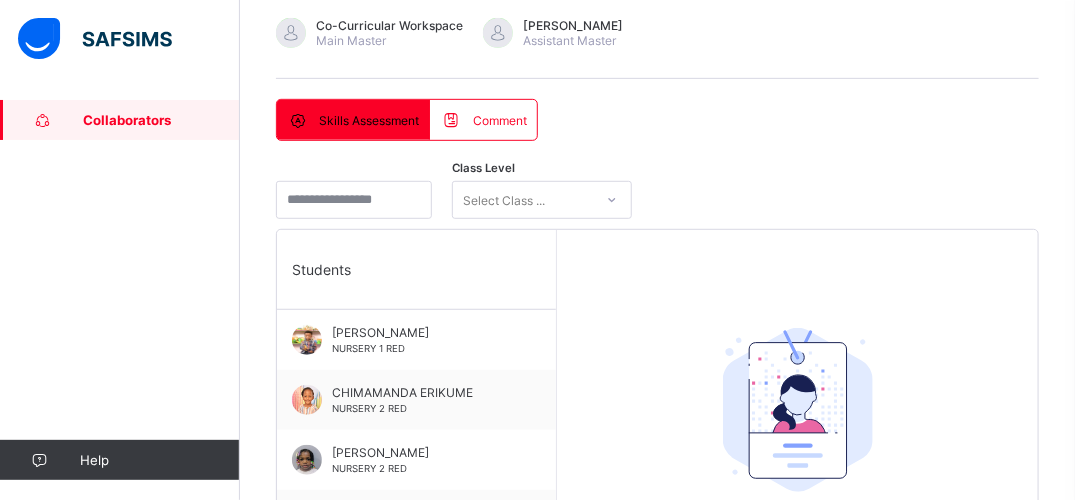 scroll, scrollTop: 453, scrollLeft: 0, axis: vertical 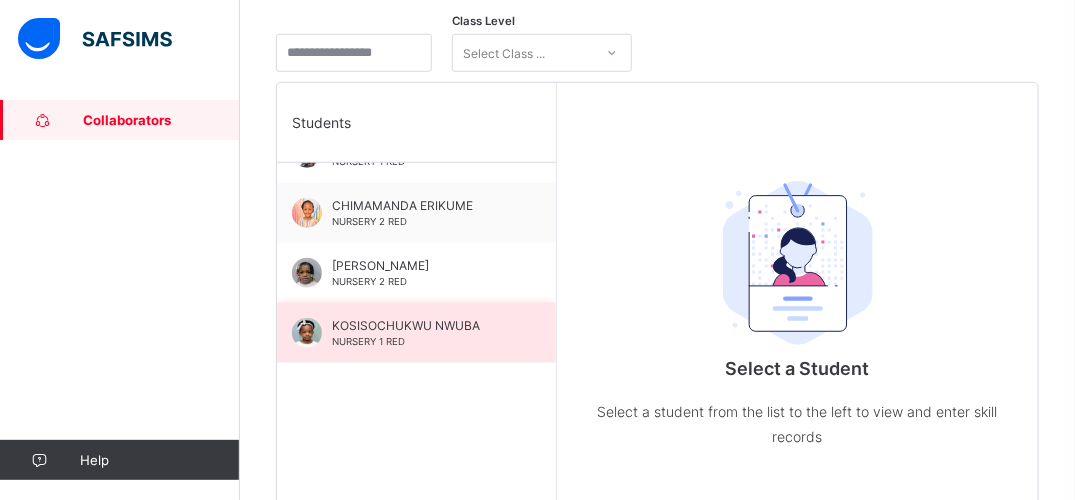 click on "[PERSON_NAME]  NWUBA  NURSERY 1 RED" at bounding box center (421, 333) 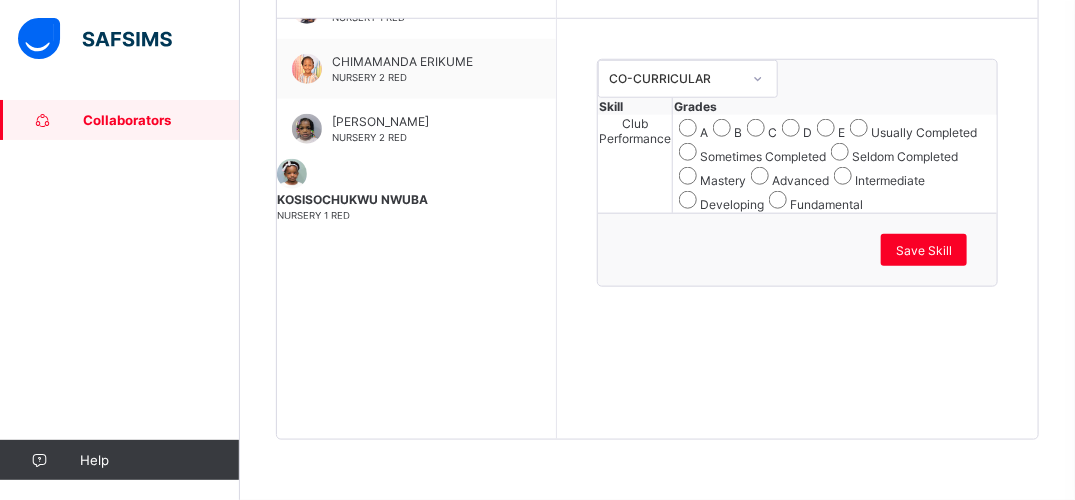 scroll, scrollTop: 724, scrollLeft: 0, axis: vertical 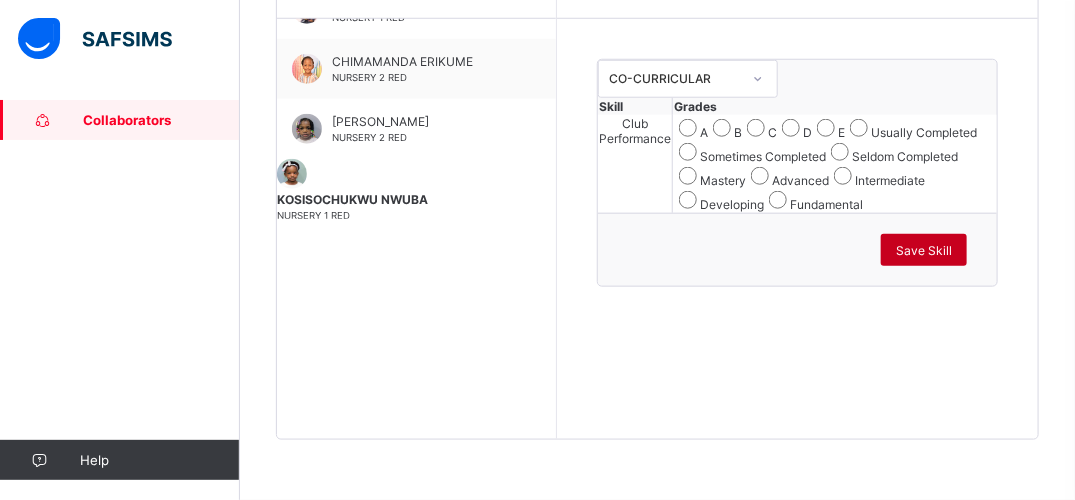 click on "Save Skill" at bounding box center (924, 250) 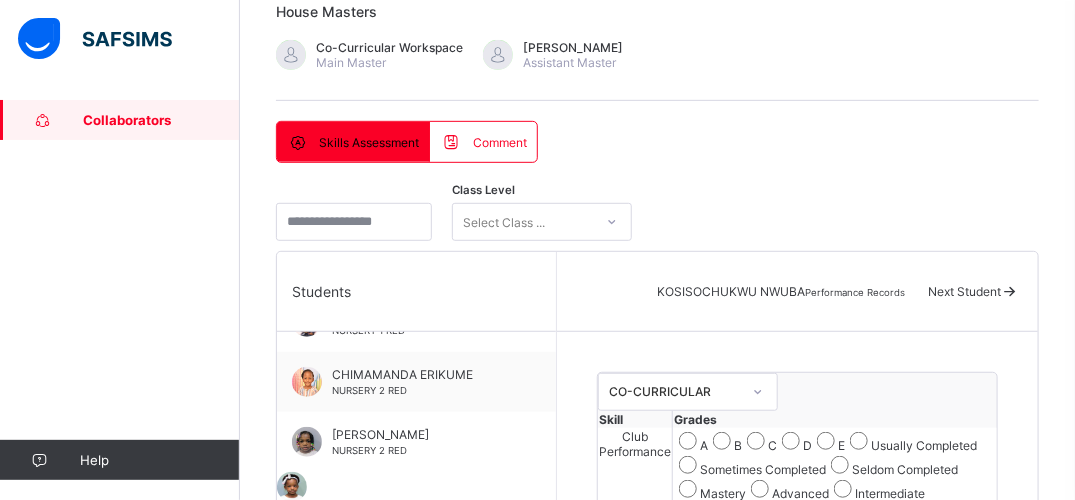 scroll, scrollTop: 244, scrollLeft: 0, axis: vertical 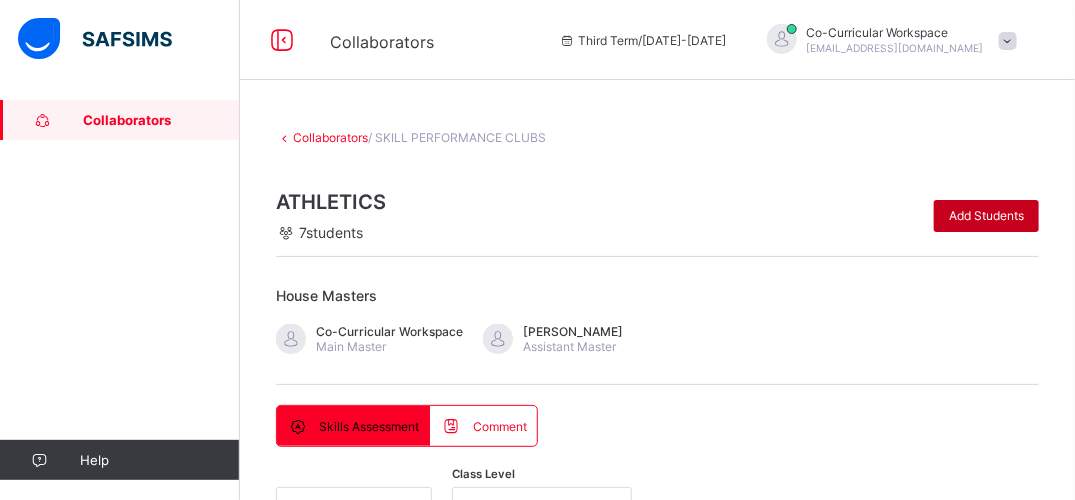 click on "Add Students" at bounding box center (986, 215) 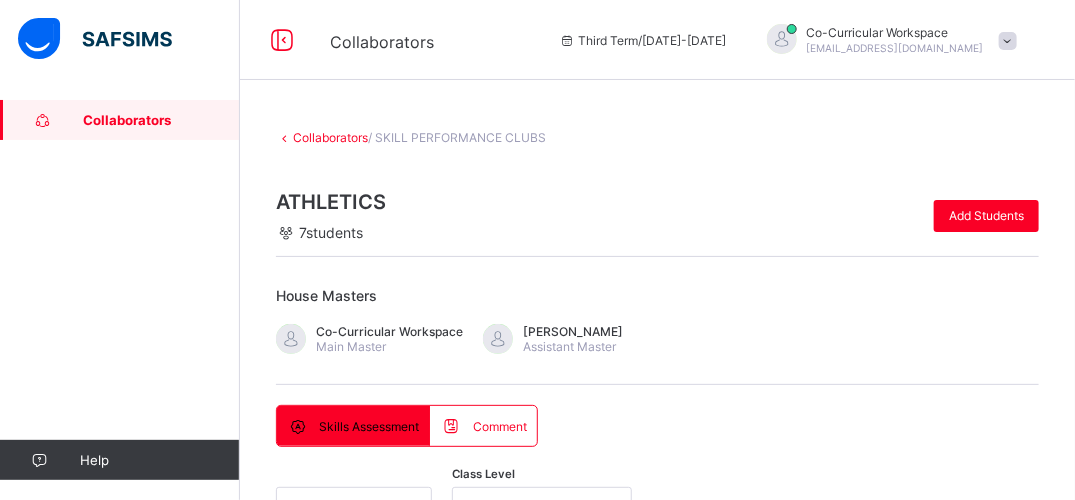 click on "****" at bounding box center (456, 1232) 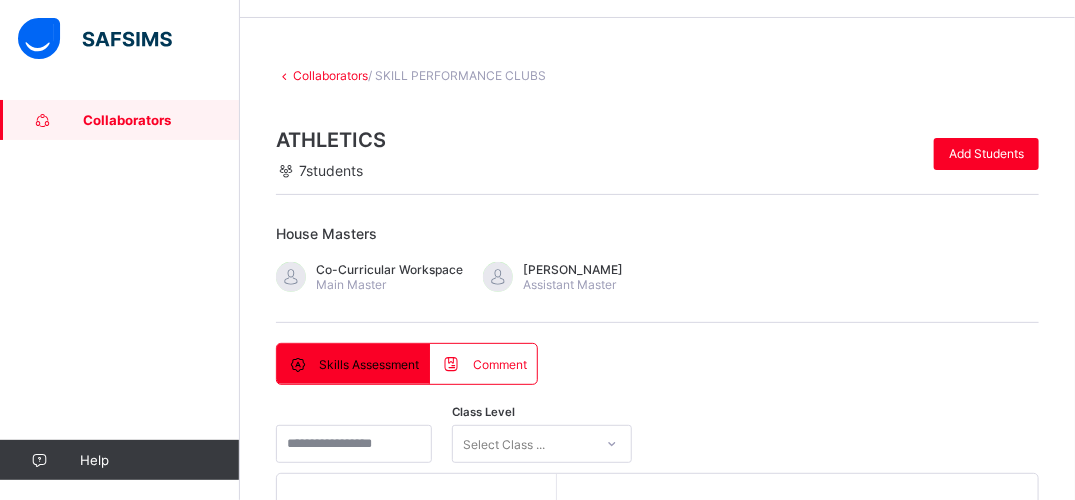 scroll, scrollTop: 80, scrollLeft: 0, axis: vertical 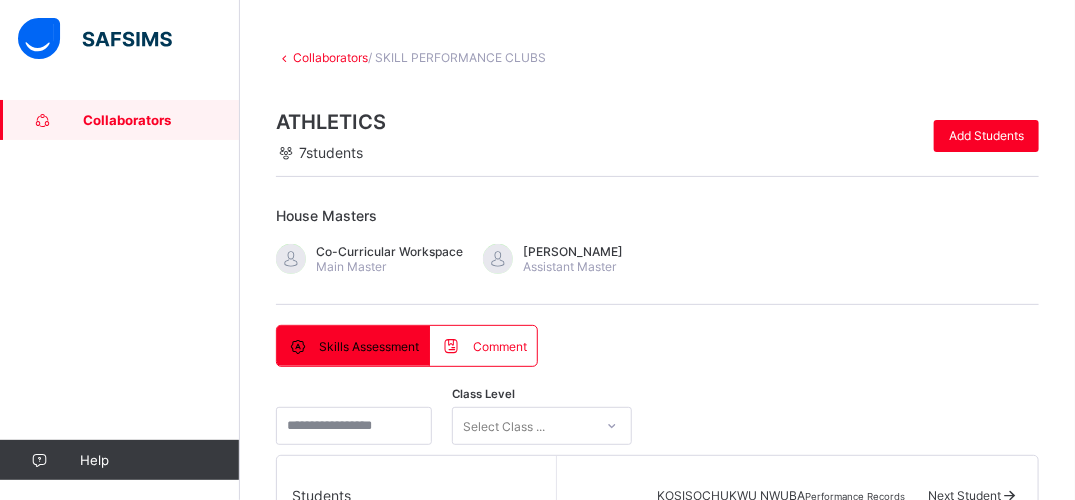 type on "******" 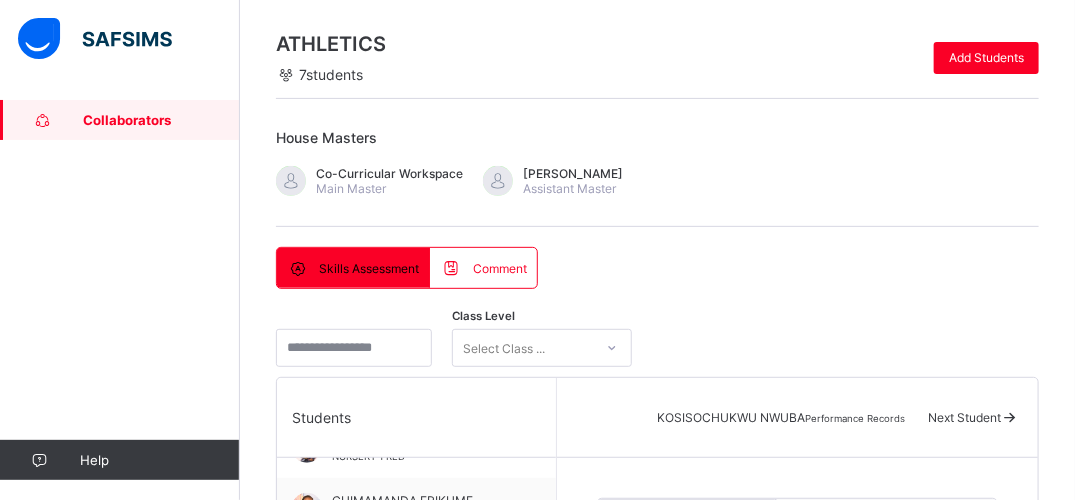scroll, scrollTop: 160, scrollLeft: 0, axis: vertical 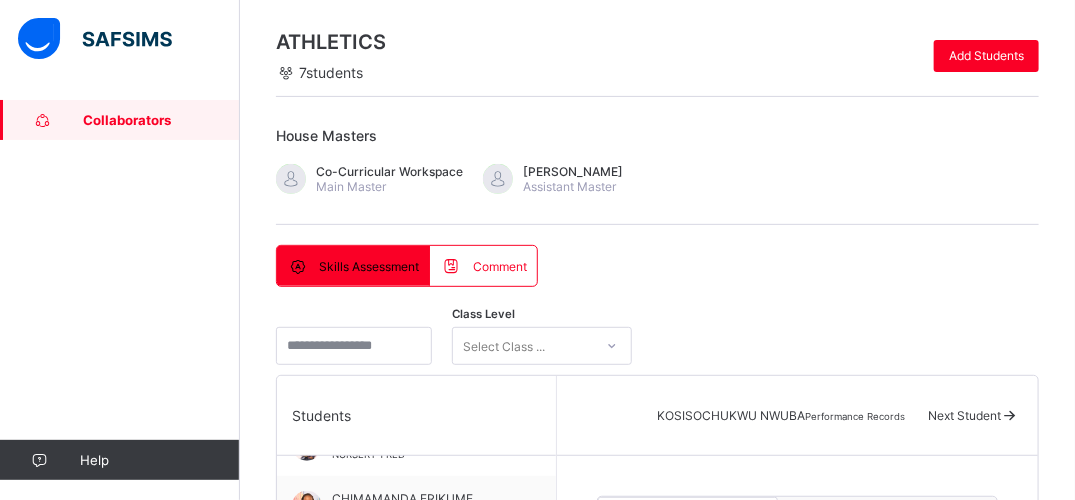 click on "Save Changes" at bounding box center (953, 1012) 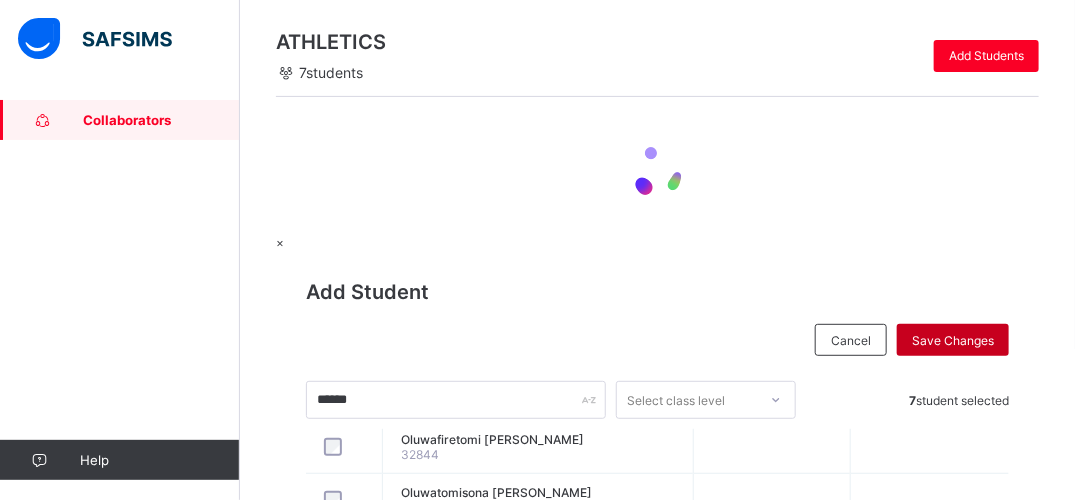 scroll, scrollTop: 0, scrollLeft: 0, axis: both 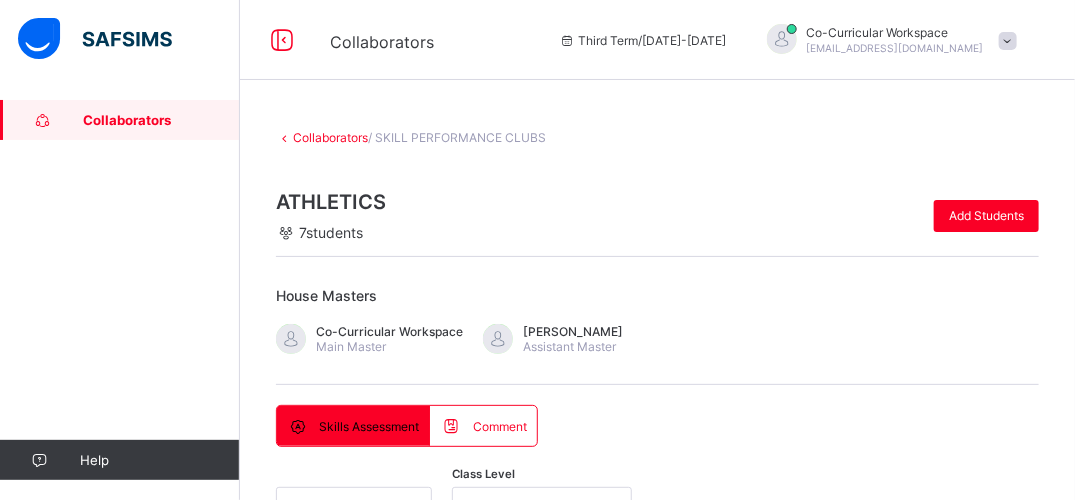 click at bounding box center (657, 1067) 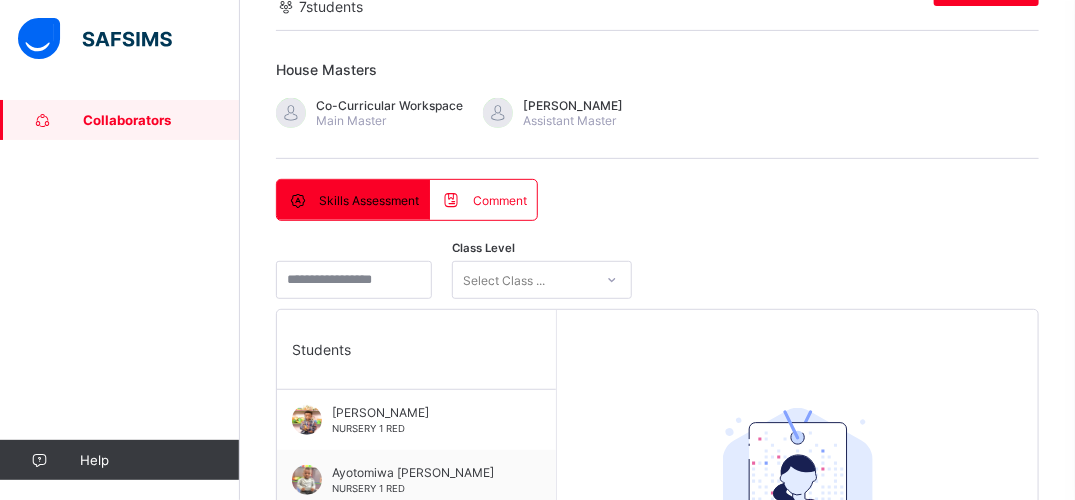 scroll, scrollTop: 292, scrollLeft: 0, axis: vertical 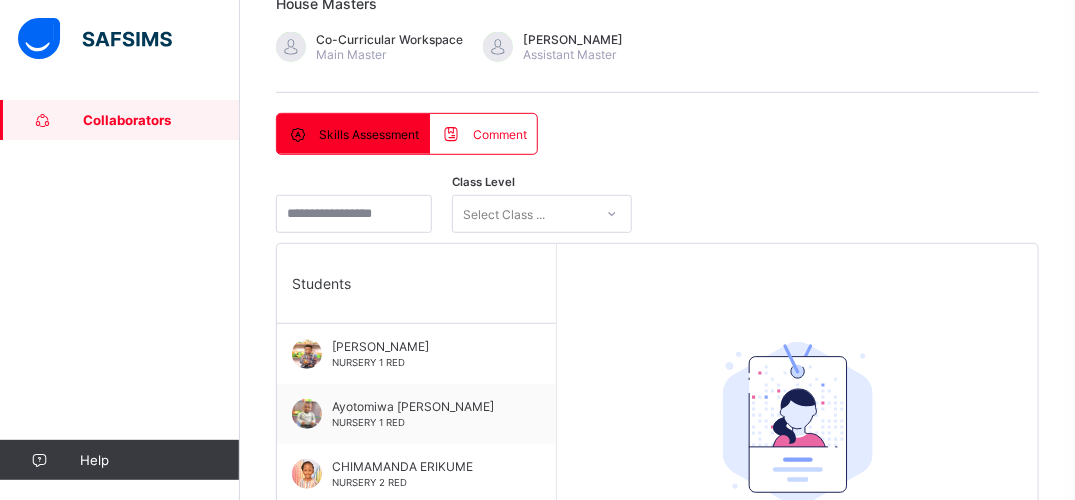 click on "Students" at bounding box center (416, 284) 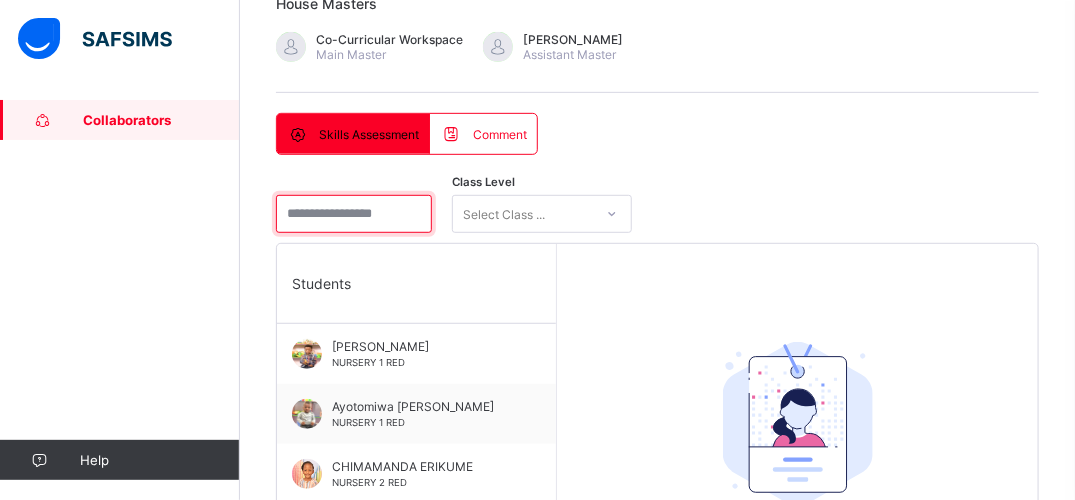 click at bounding box center (354, 214) 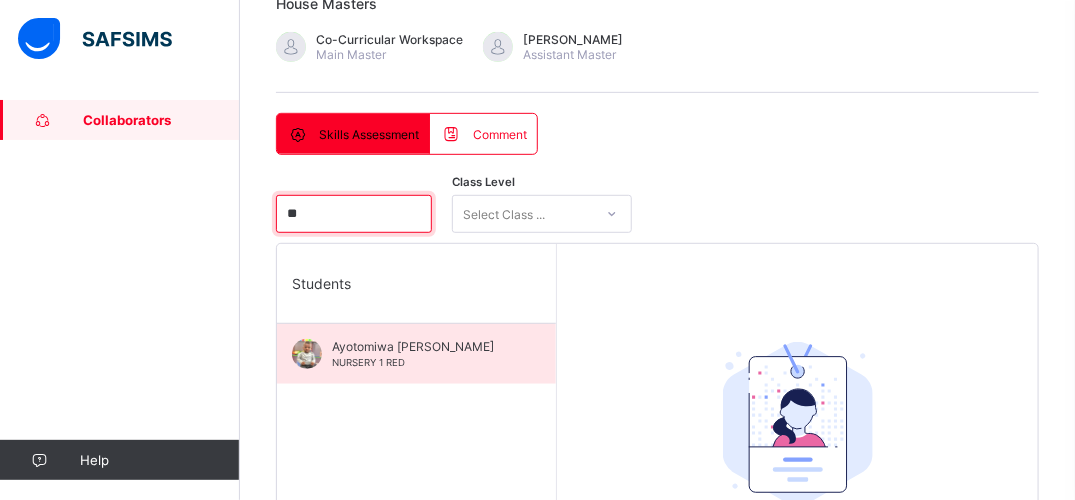 type on "**" 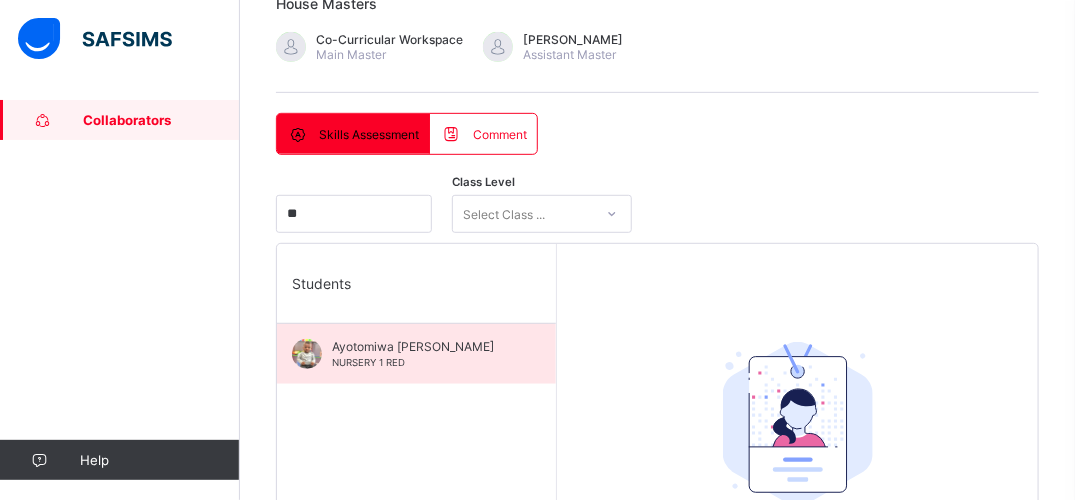 click on "[PERSON_NAME]  NURSERY 1 RED" at bounding box center (416, 354) 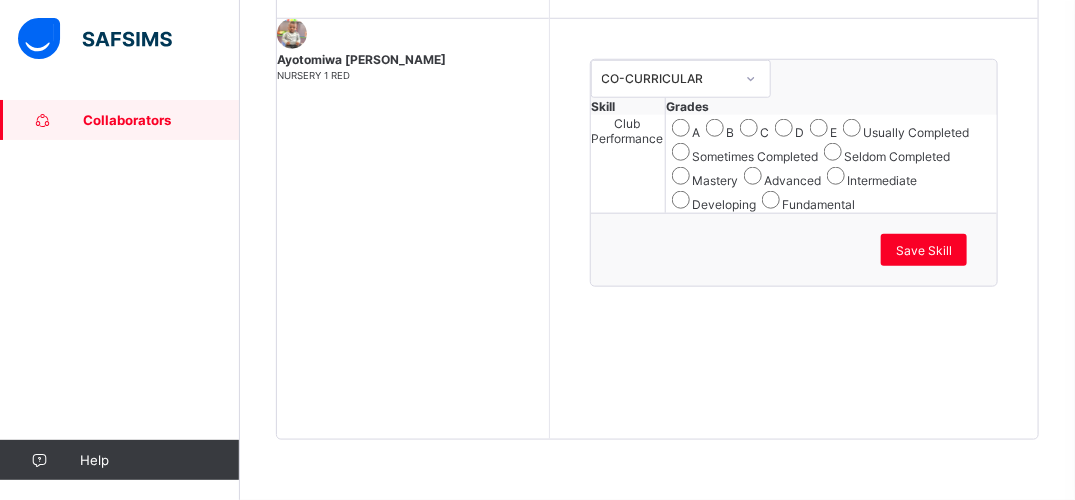 scroll, scrollTop: 724, scrollLeft: 0, axis: vertical 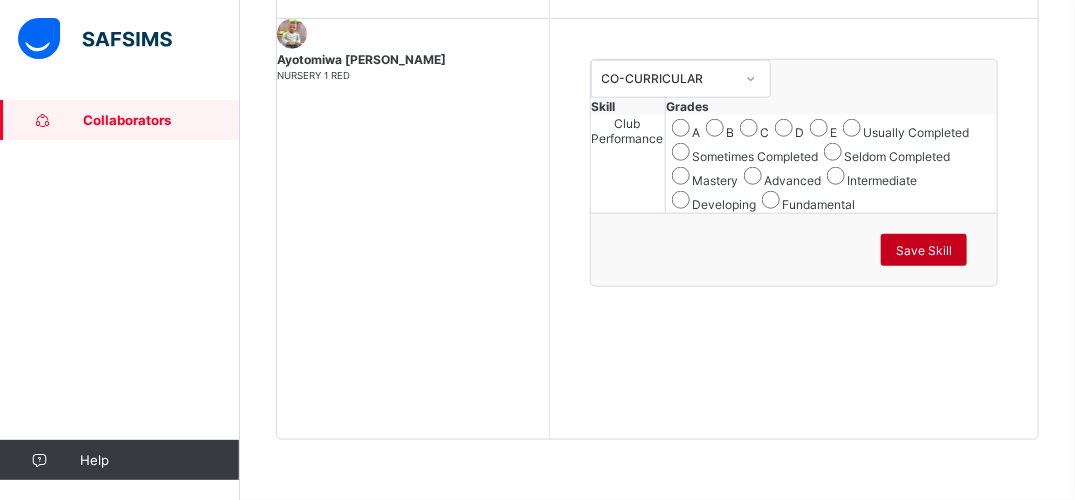 click on "Save Skill" at bounding box center [924, 250] 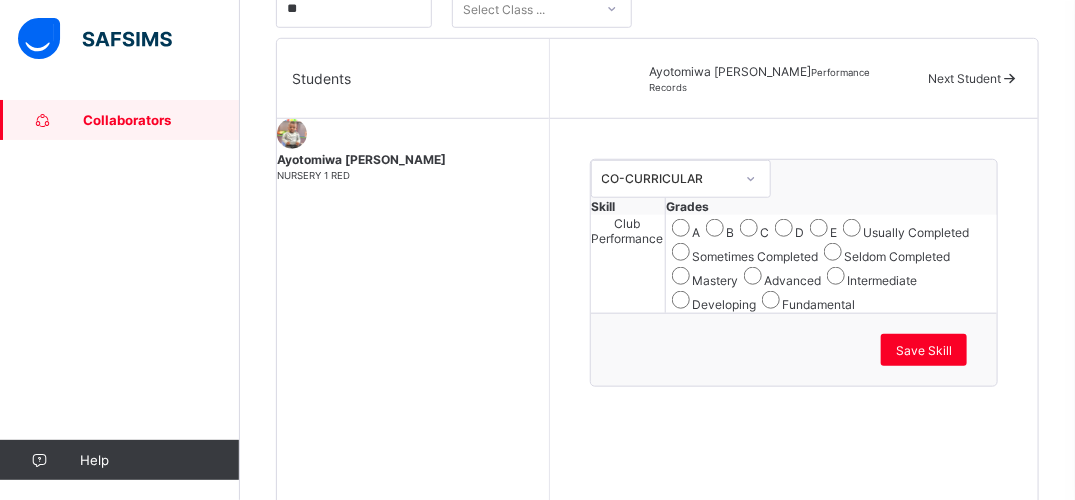 scroll, scrollTop: 338, scrollLeft: 0, axis: vertical 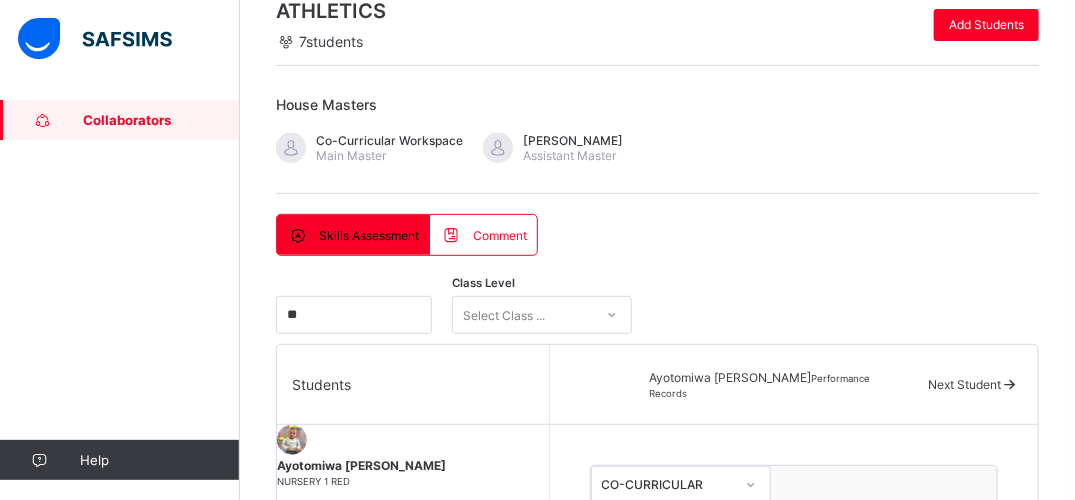 click on "Collaborators" at bounding box center [161, 120] 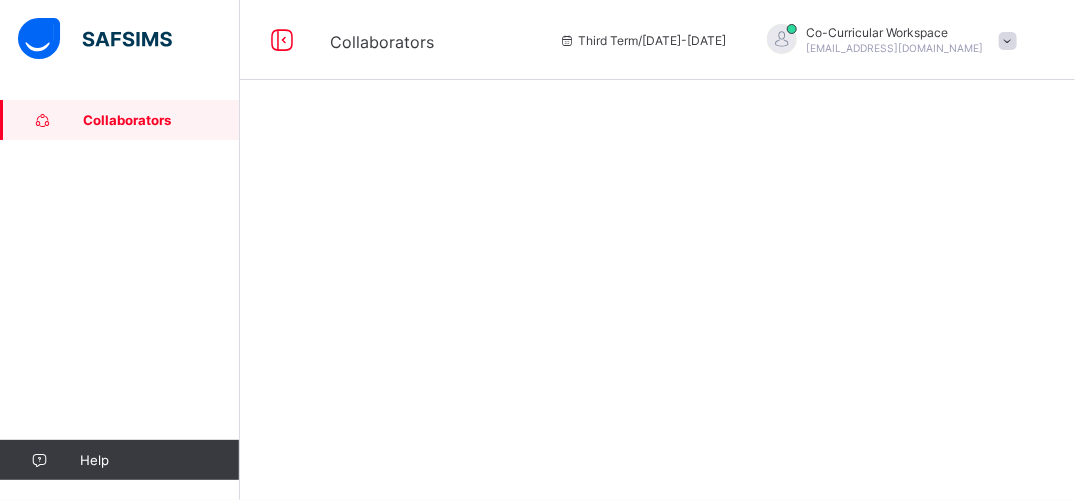 scroll, scrollTop: 0, scrollLeft: 0, axis: both 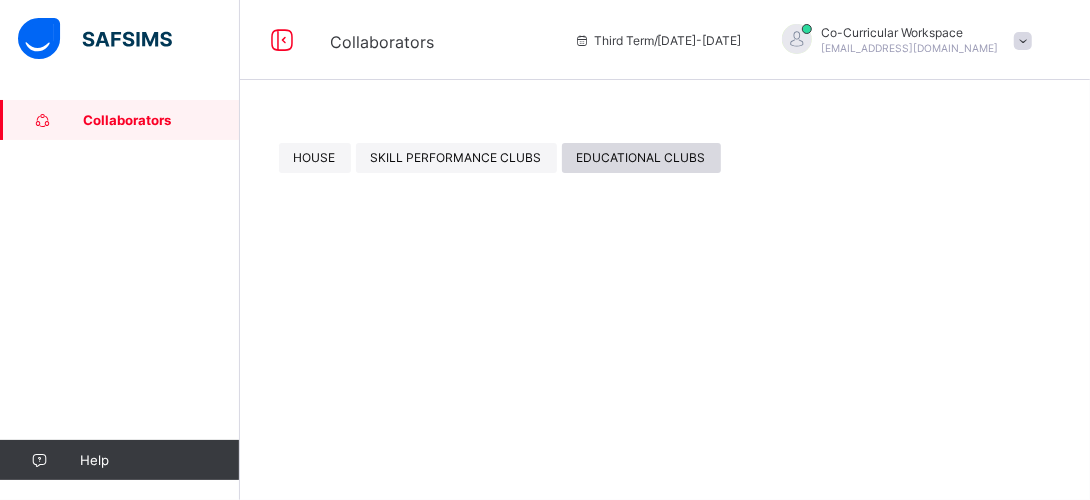 click on "EDUCATIONAL CLUBS" at bounding box center [641, 157] 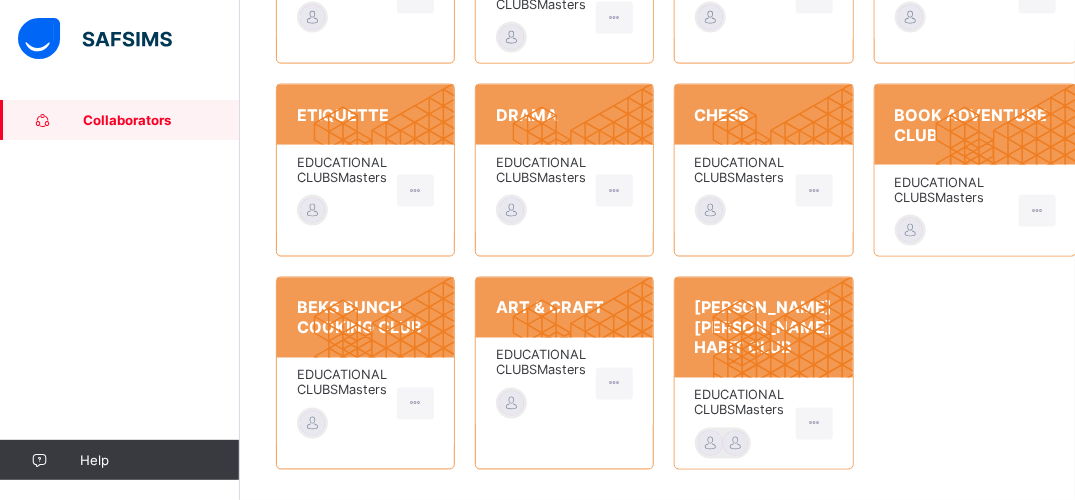 scroll, scrollTop: 1060, scrollLeft: 0, axis: vertical 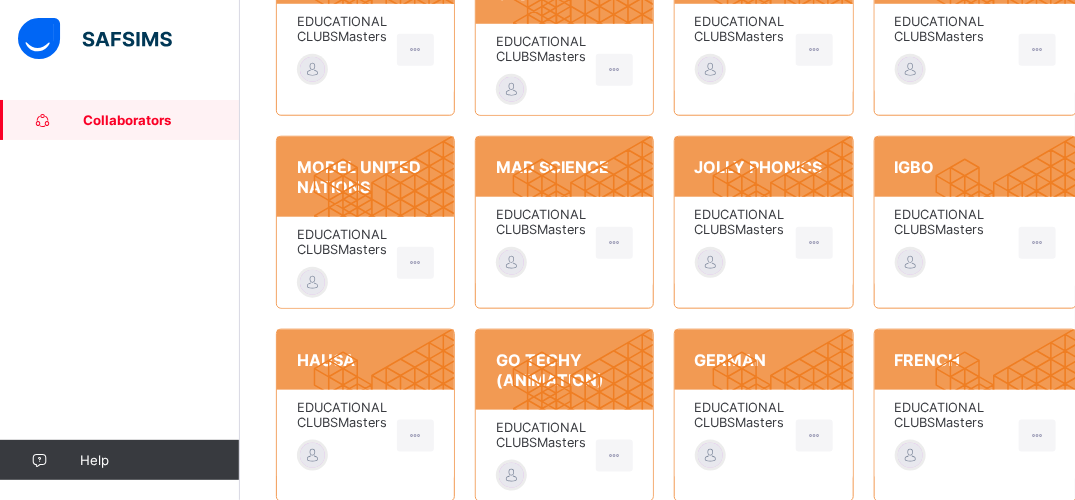 click on "EDUCATIONAL CLUBS  Masters" at bounding box center [740, 222] 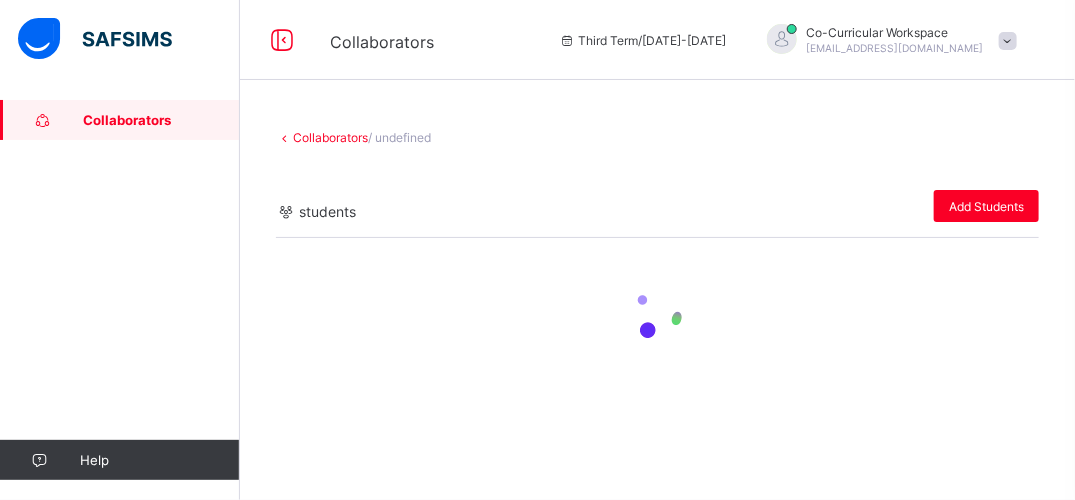 scroll, scrollTop: 0, scrollLeft: 0, axis: both 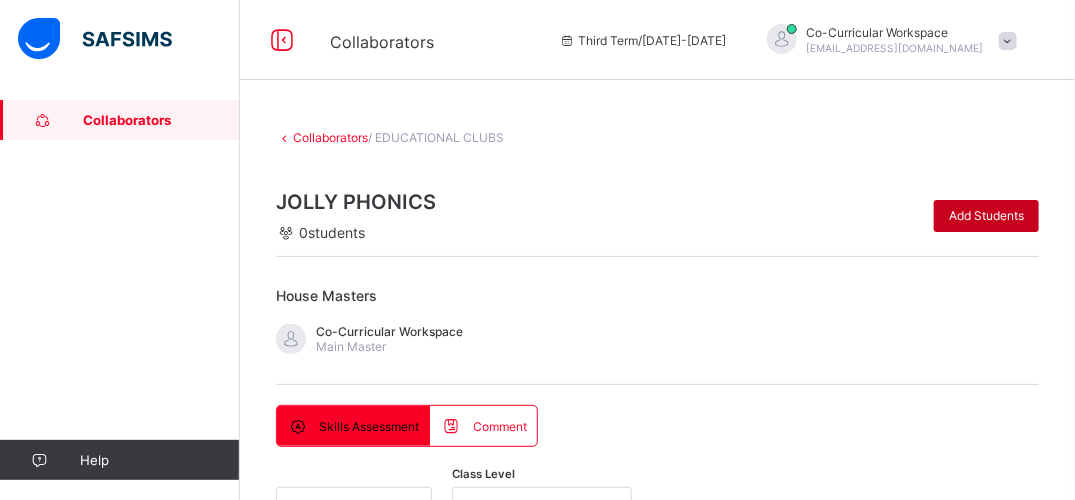 click on "Add Students" at bounding box center (986, 215) 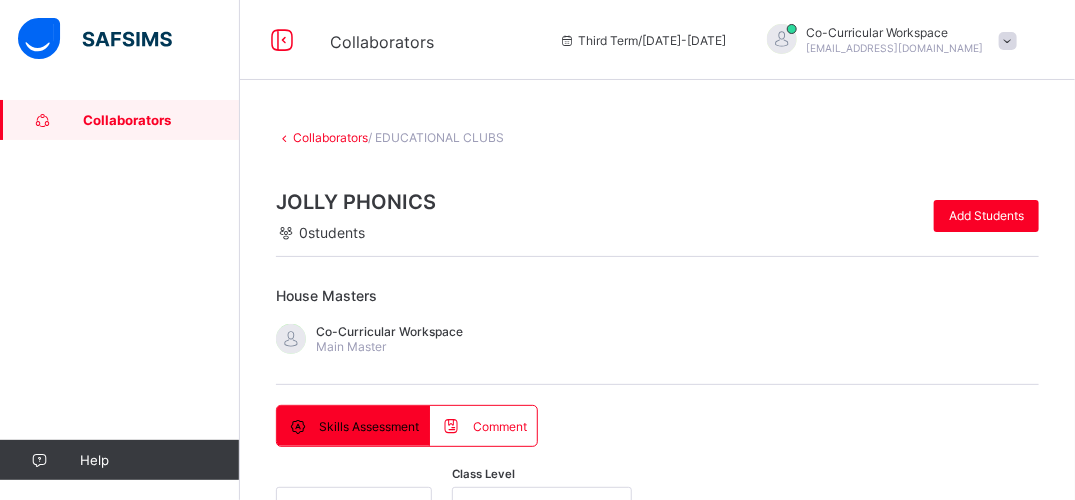 click at bounding box center (456, 1232) 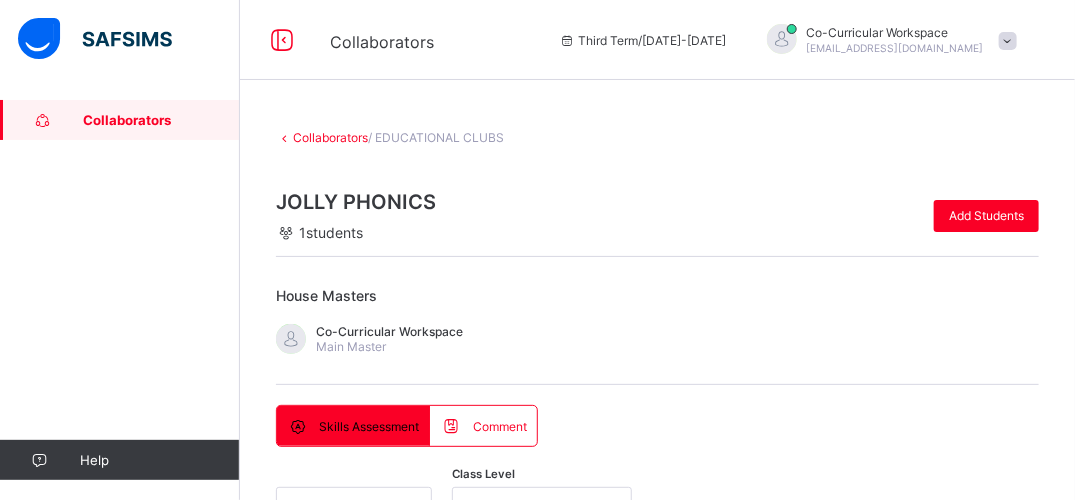 click at bounding box center [657, 1067] 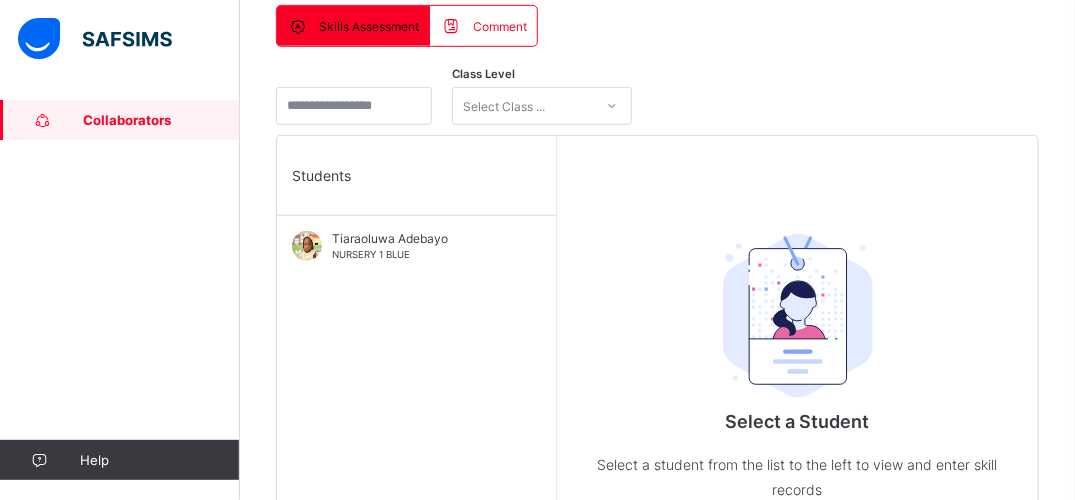 scroll, scrollTop: 560, scrollLeft: 0, axis: vertical 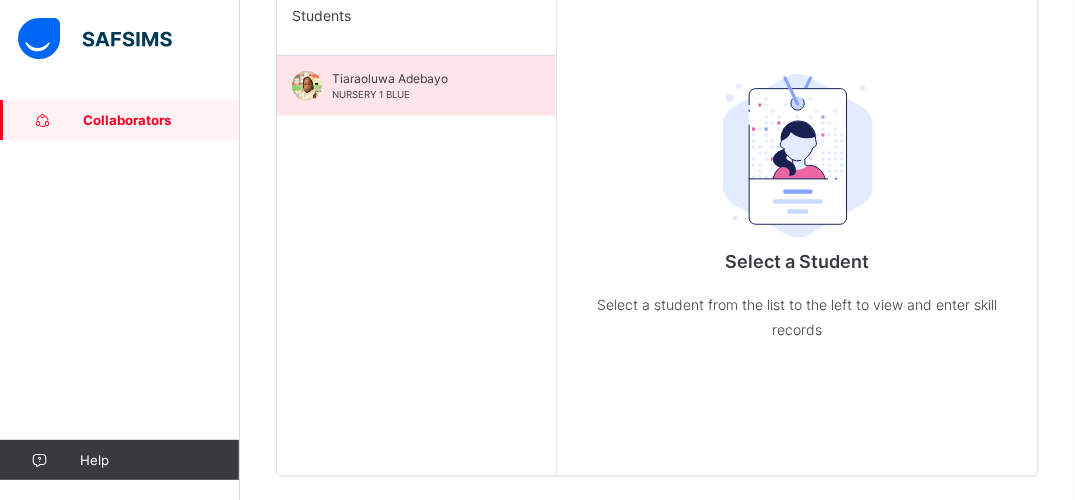 click on "NURSERY 1 BLUE" at bounding box center (371, 94) 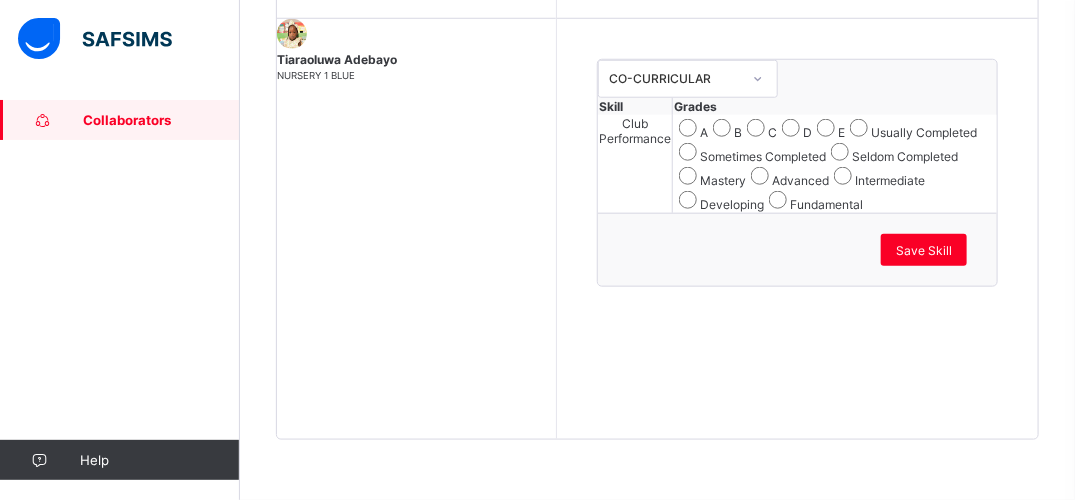 scroll, scrollTop: 653, scrollLeft: 0, axis: vertical 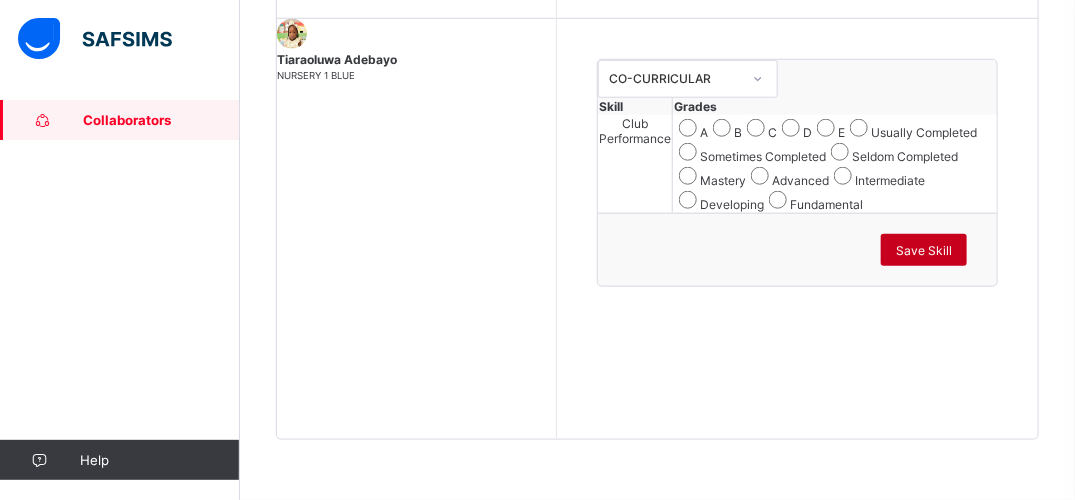 click on "Save Skill" at bounding box center [924, 250] 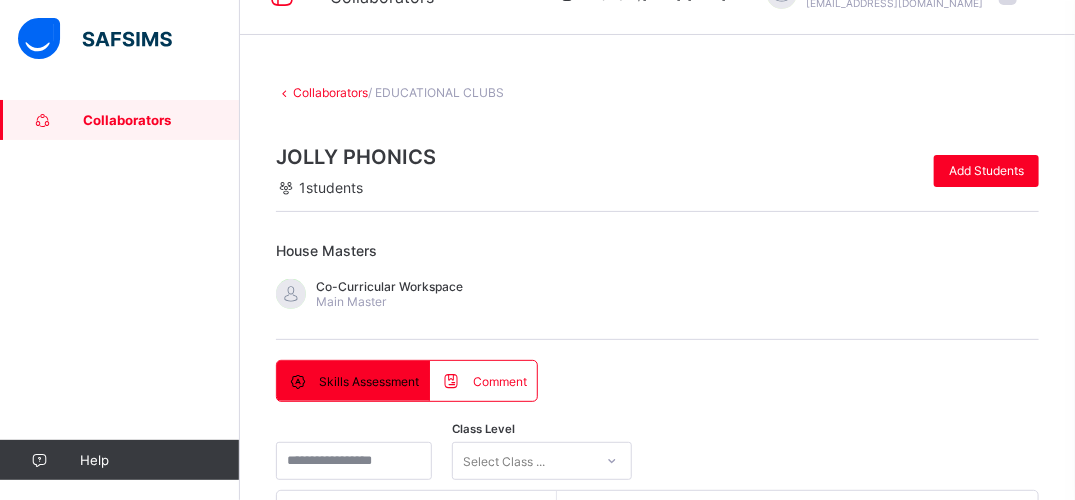 scroll, scrollTop: 0, scrollLeft: 0, axis: both 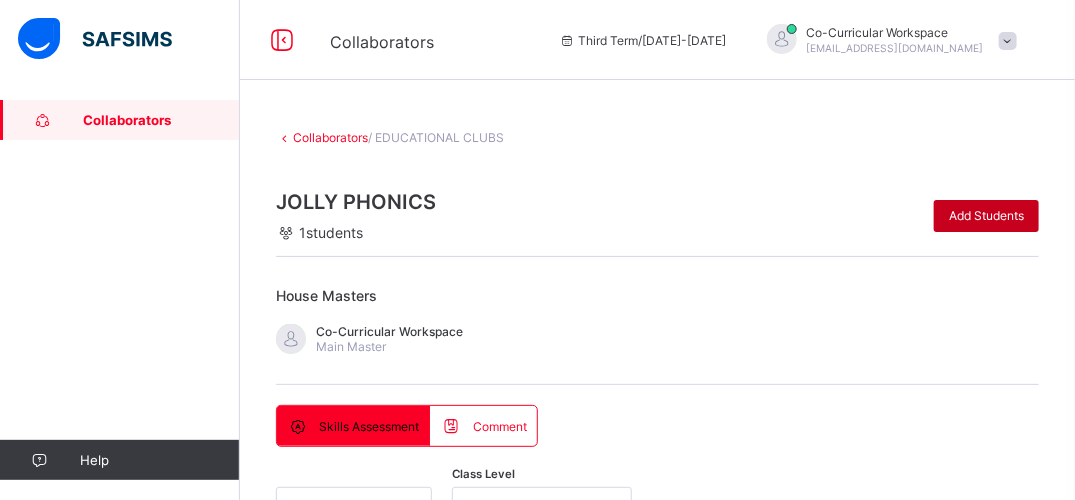 click on "Add Students" at bounding box center [986, 215] 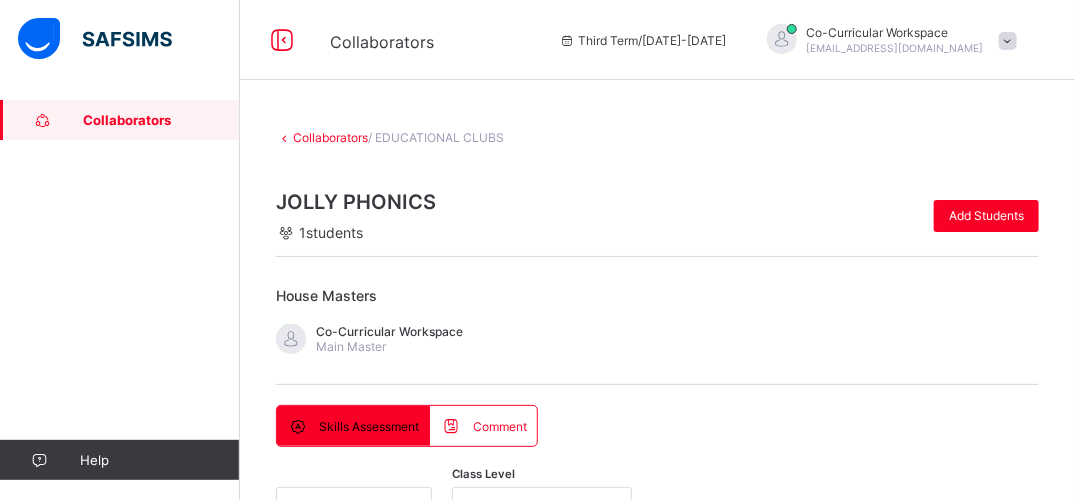 click on "*****" at bounding box center [456, 1232] 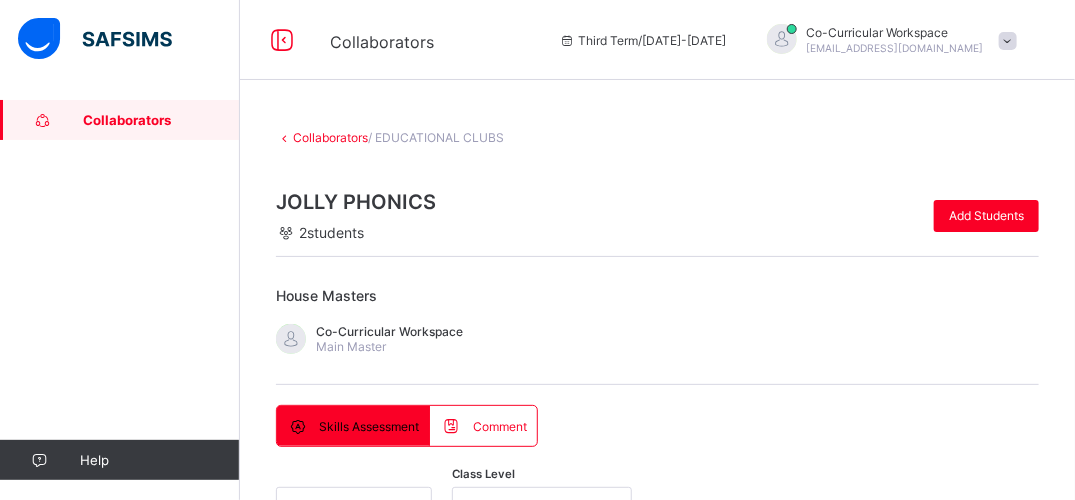 click at bounding box center [657, 1067] 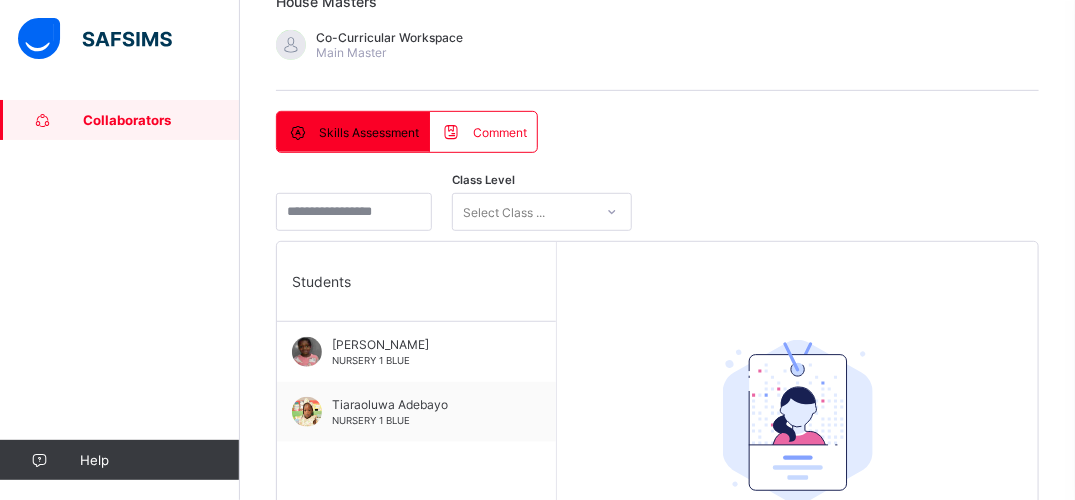scroll, scrollTop: 306, scrollLeft: 0, axis: vertical 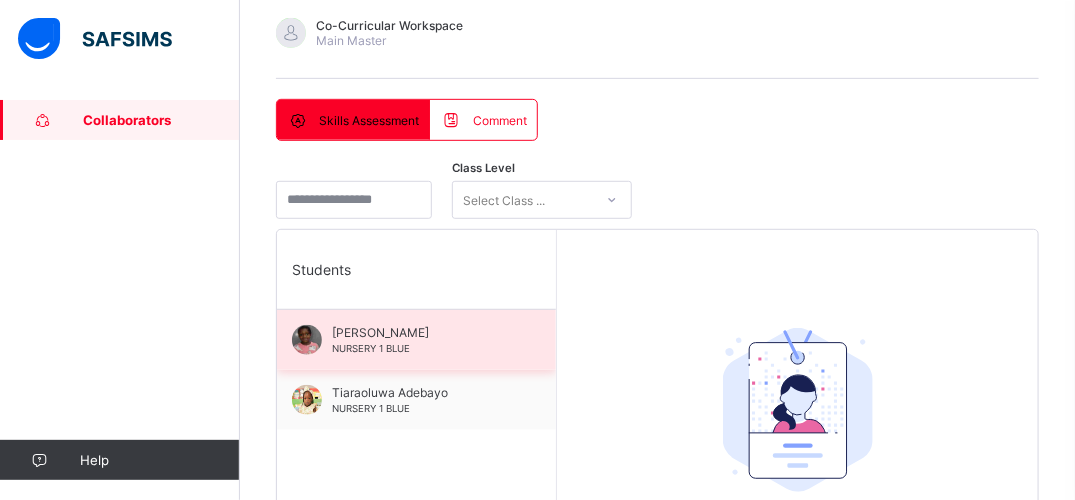 click on "NURSERY 1 BLUE" at bounding box center [371, 348] 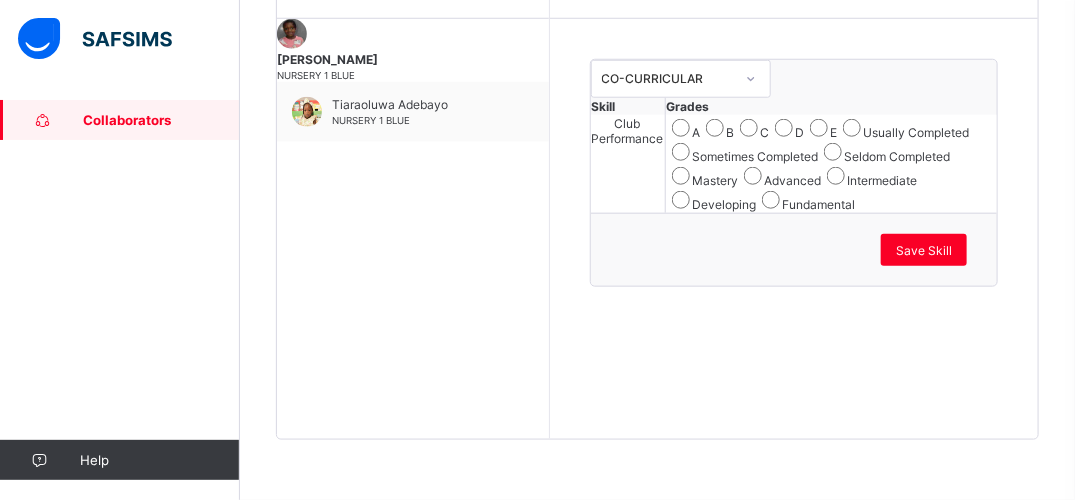 scroll, scrollTop: 724, scrollLeft: 0, axis: vertical 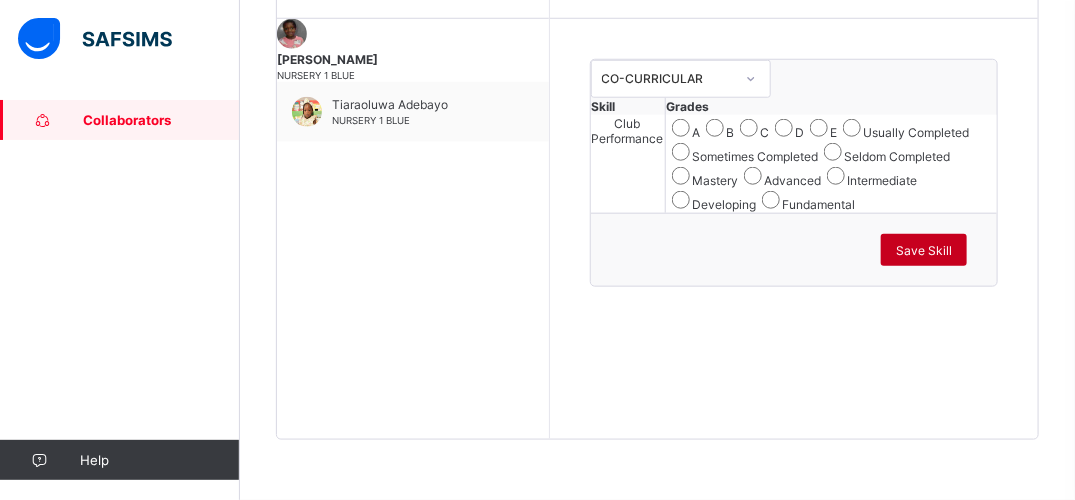 click on "Save Skill" at bounding box center (924, 250) 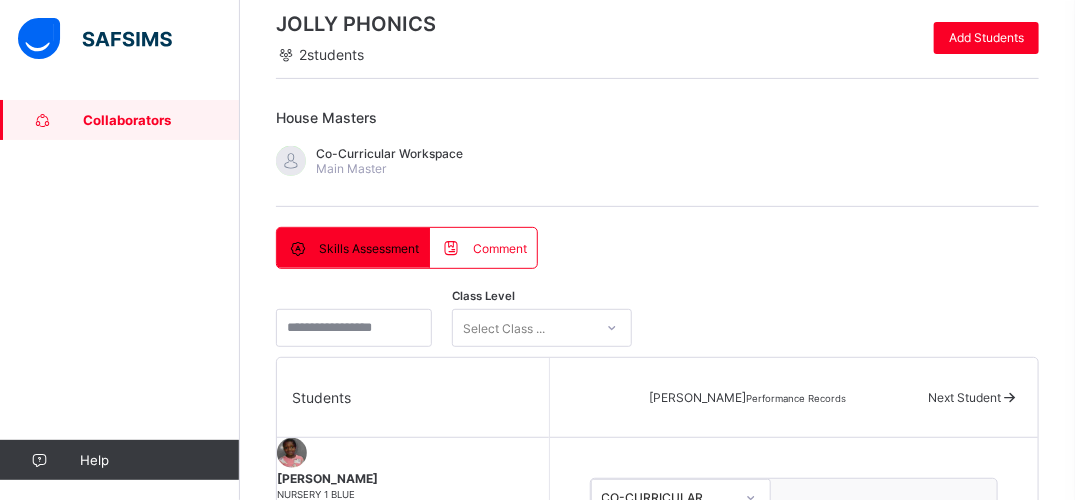 scroll, scrollTop: 17, scrollLeft: 0, axis: vertical 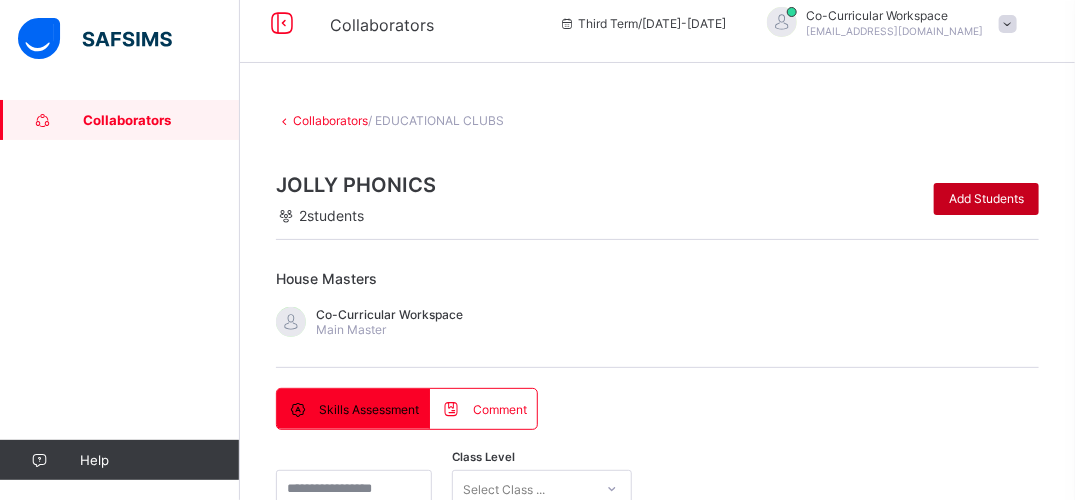 click on "Add Students" at bounding box center [986, 198] 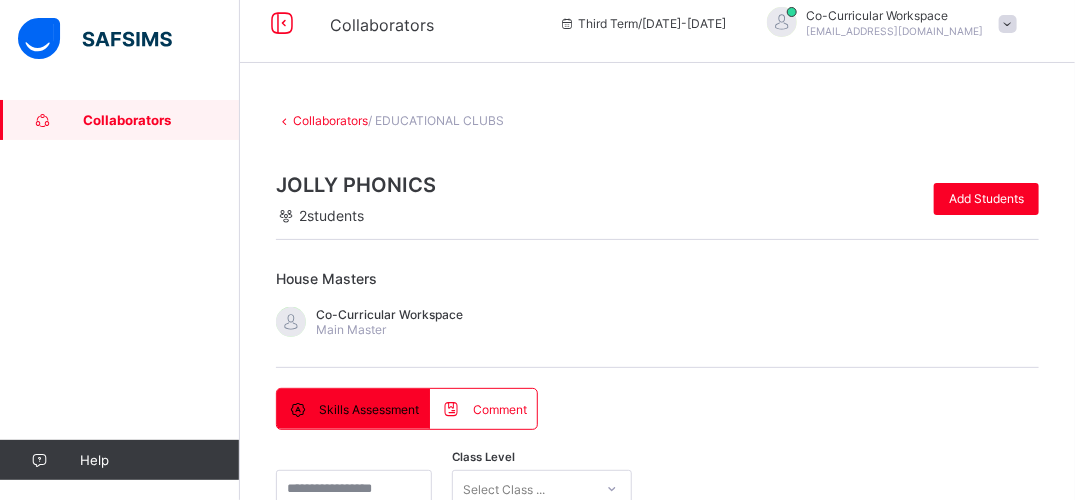 click on "*****" at bounding box center [456, 1215] 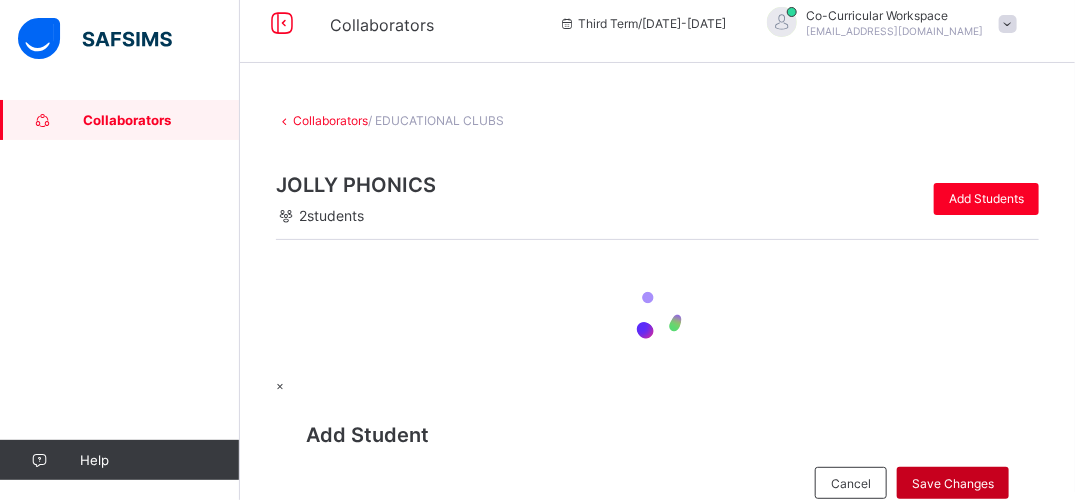 scroll, scrollTop: 0, scrollLeft: 0, axis: both 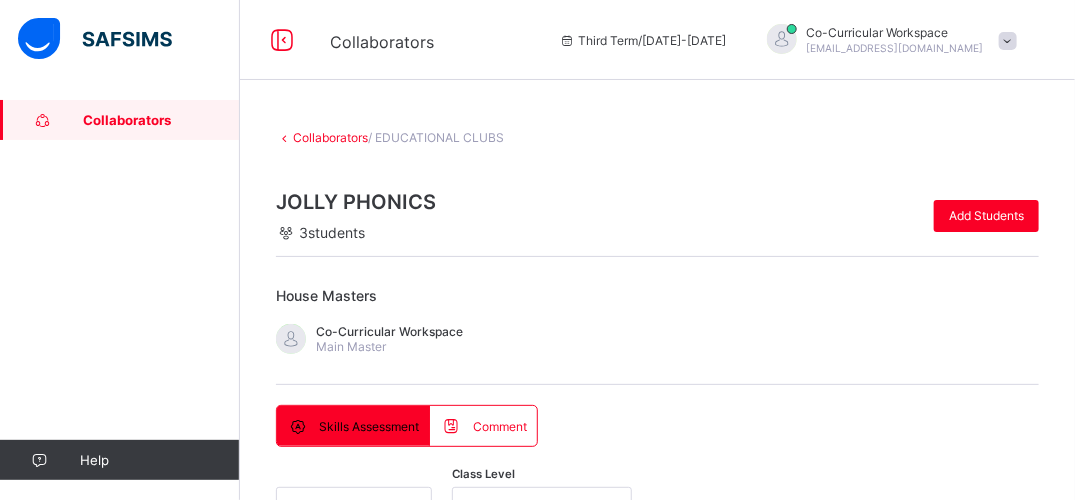 click at bounding box center (657, 1067) 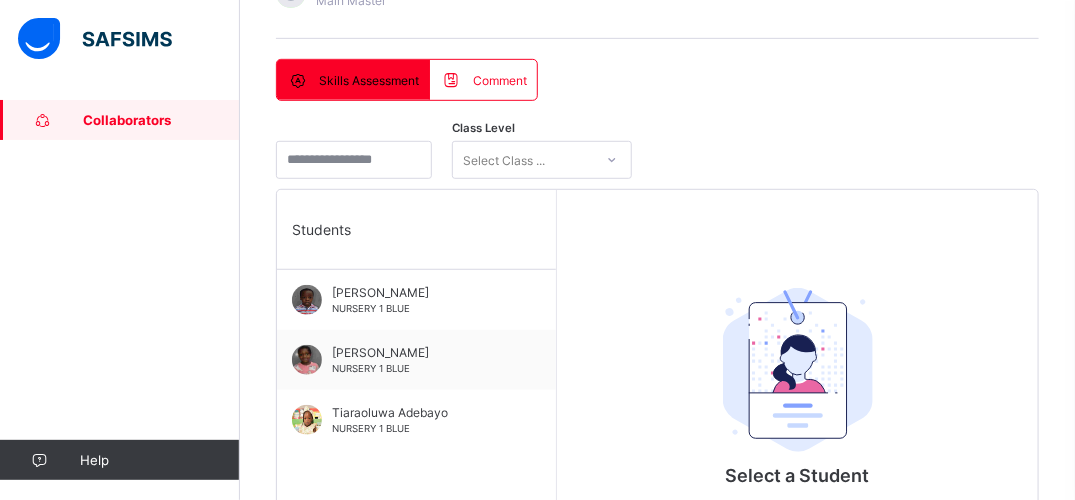 scroll, scrollTop: 360, scrollLeft: 0, axis: vertical 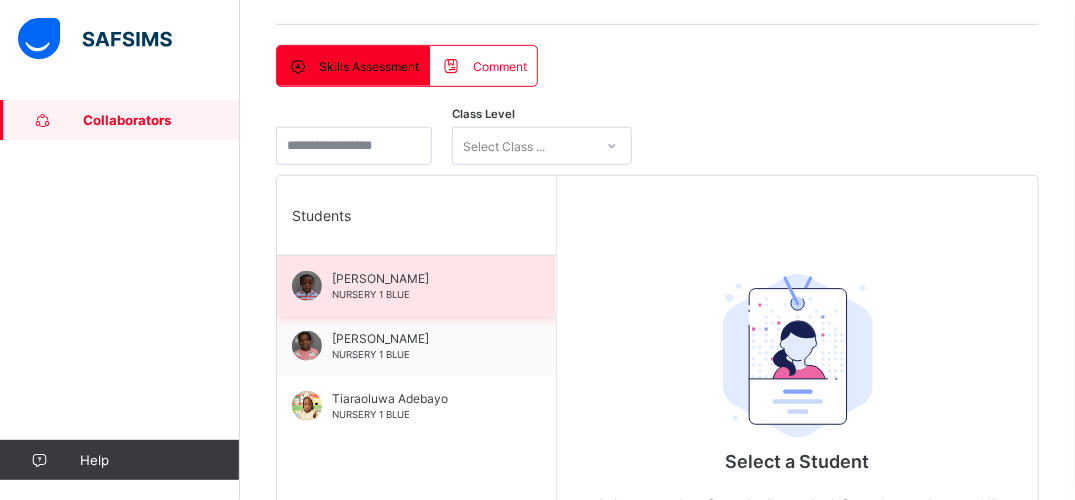 click on "NURSERY 1 BLUE" at bounding box center (371, 294) 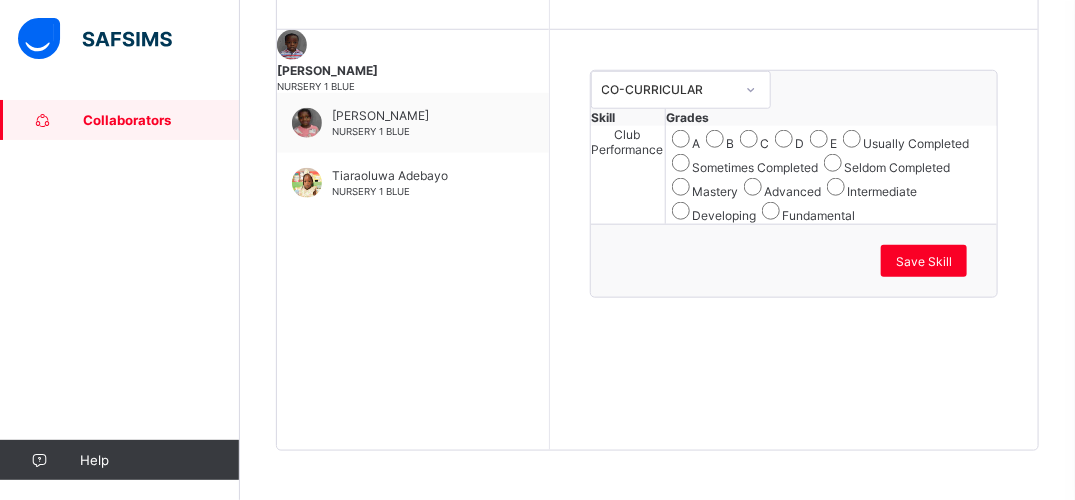 scroll, scrollTop: 679, scrollLeft: 0, axis: vertical 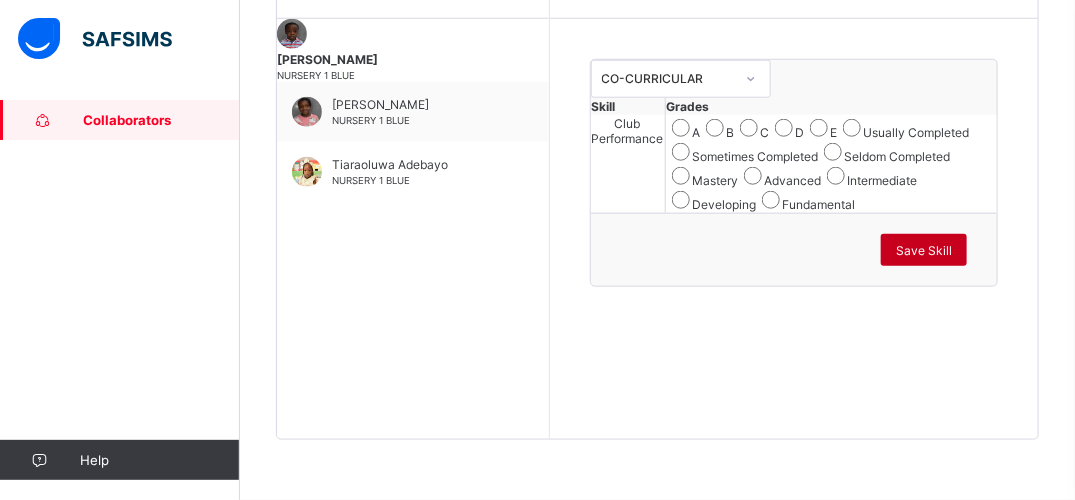 click on "Save Skill" at bounding box center (924, 250) 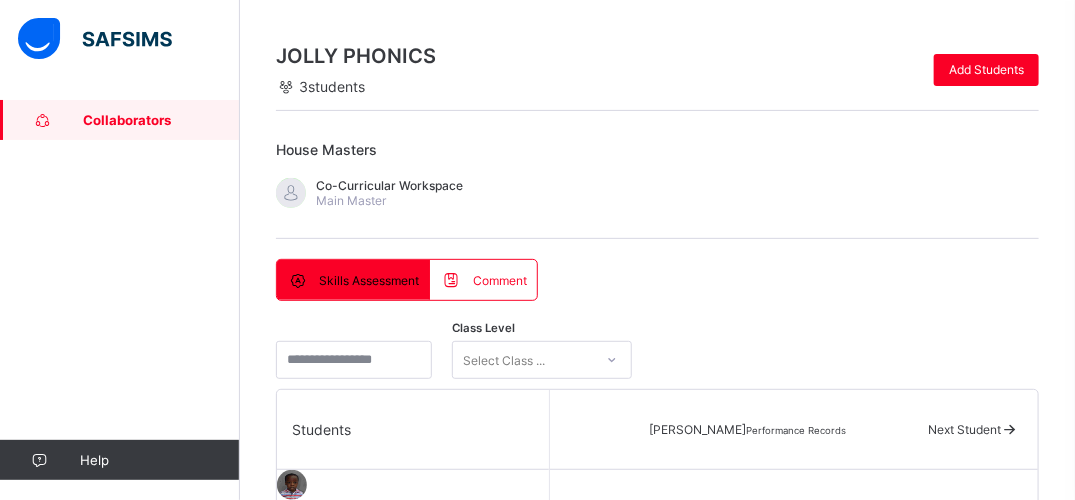 scroll, scrollTop: 53, scrollLeft: 0, axis: vertical 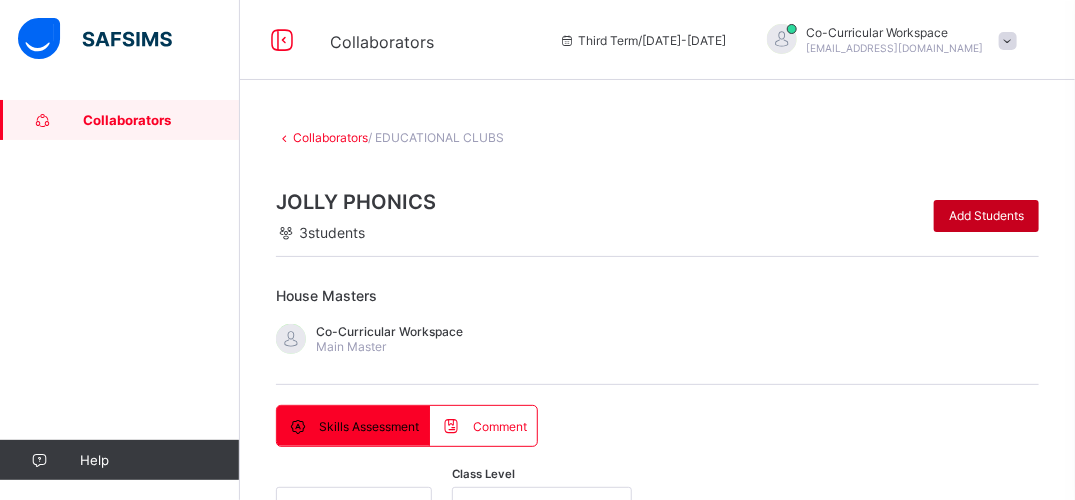 click on "Add Students" at bounding box center [986, 215] 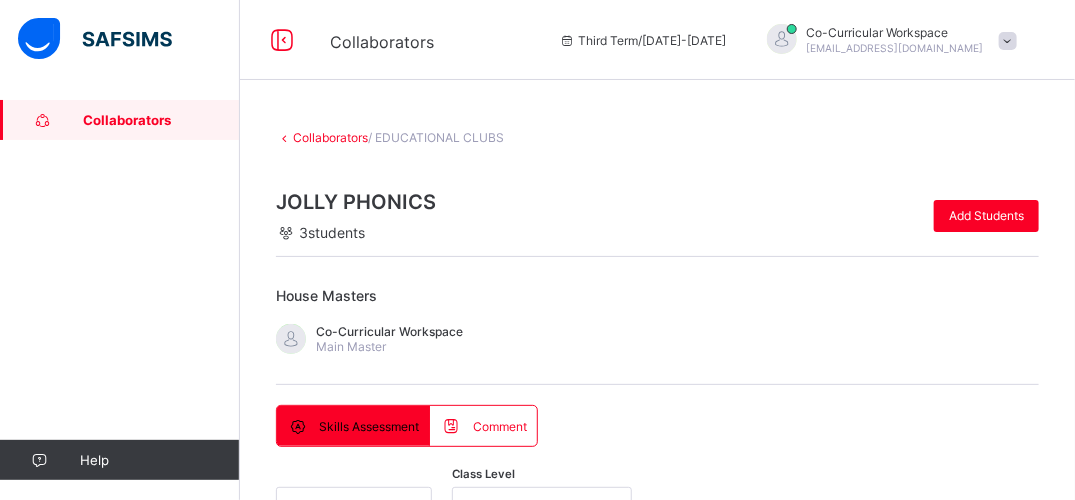 click on "****" at bounding box center (456, 1232) 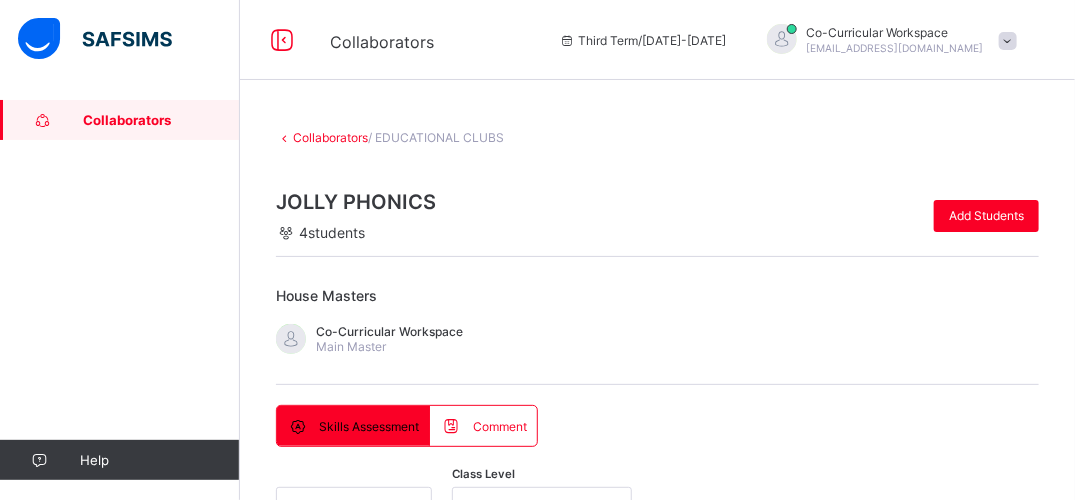 click at bounding box center (657, 1067) 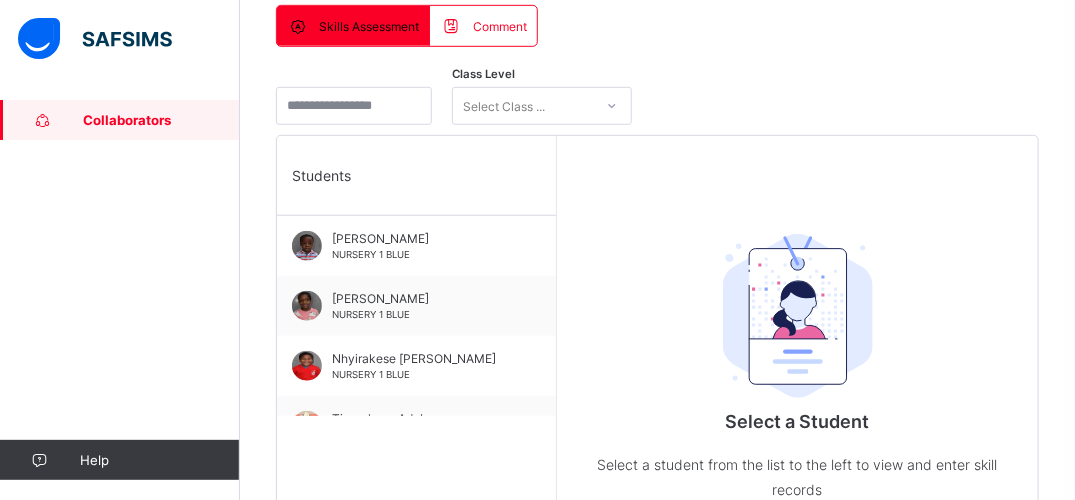 scroll, scrollTop: 440, scrollLeft: 0, axis: vertical 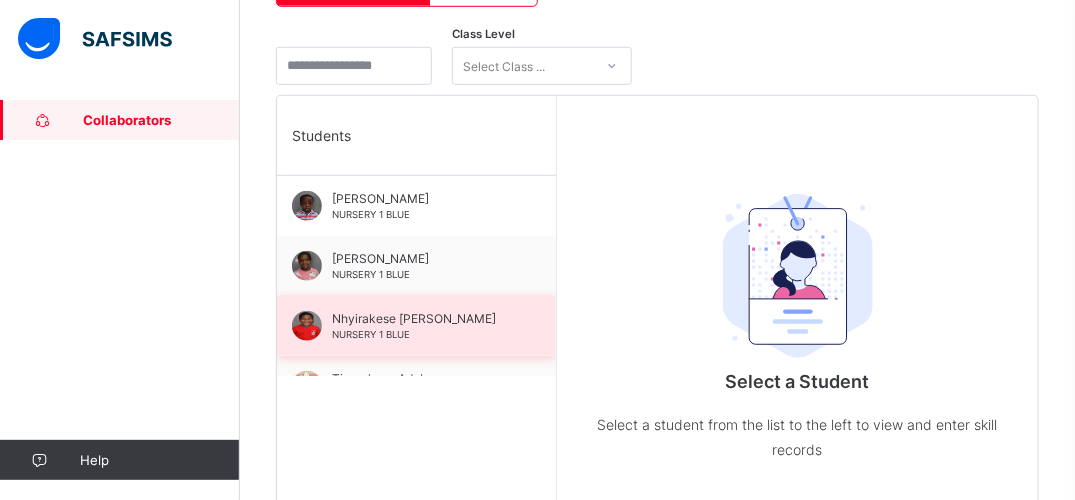 click on "Nhyirakese  [PERSON_NAME]" at bounding box center [421, 318] 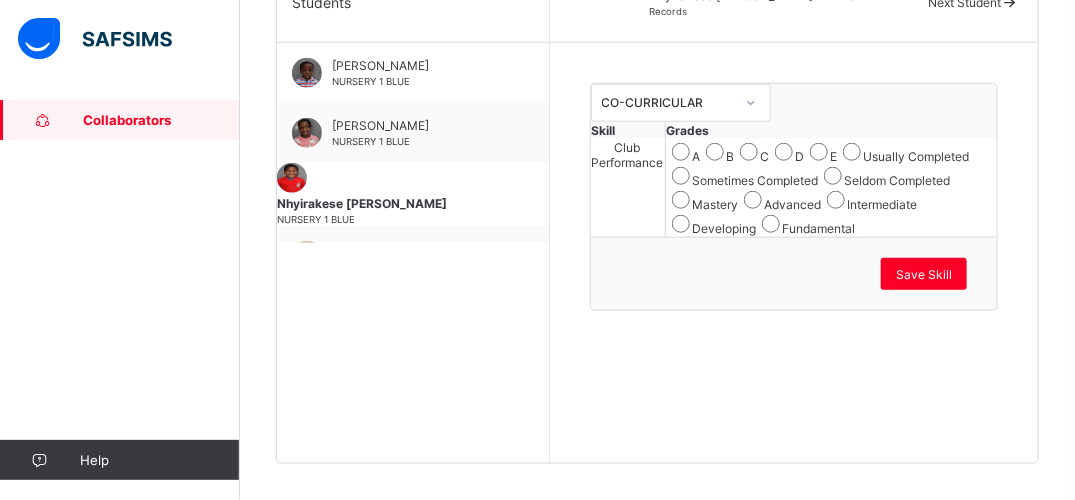 scroll, scrollTop: 666, scrollLeft: 0, axis: vertical 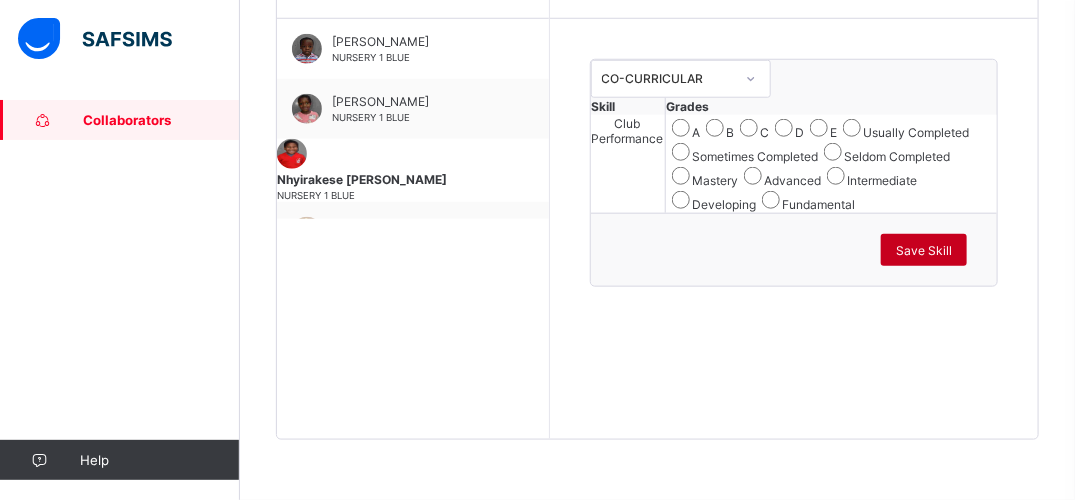 click on "Save Skill" at bounding box center (924, 250) 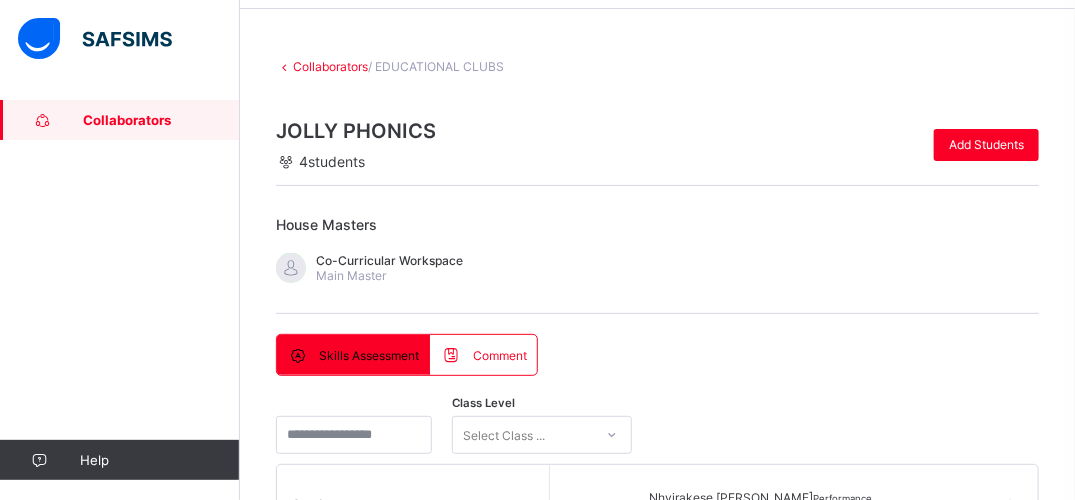 scroll, scrollTop: 0, scrollLeft: 0, axis: both 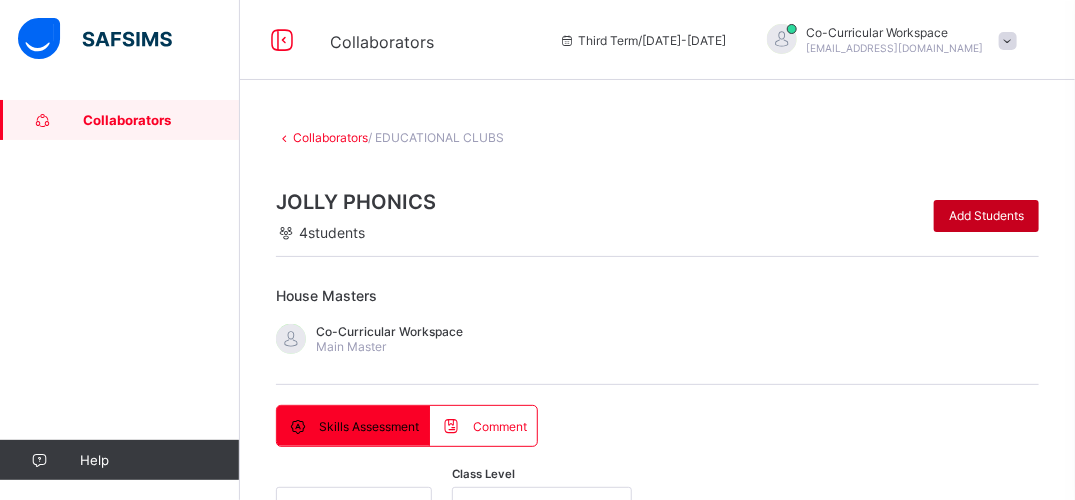 click on "Add Students" at bounding box center (986, 215) 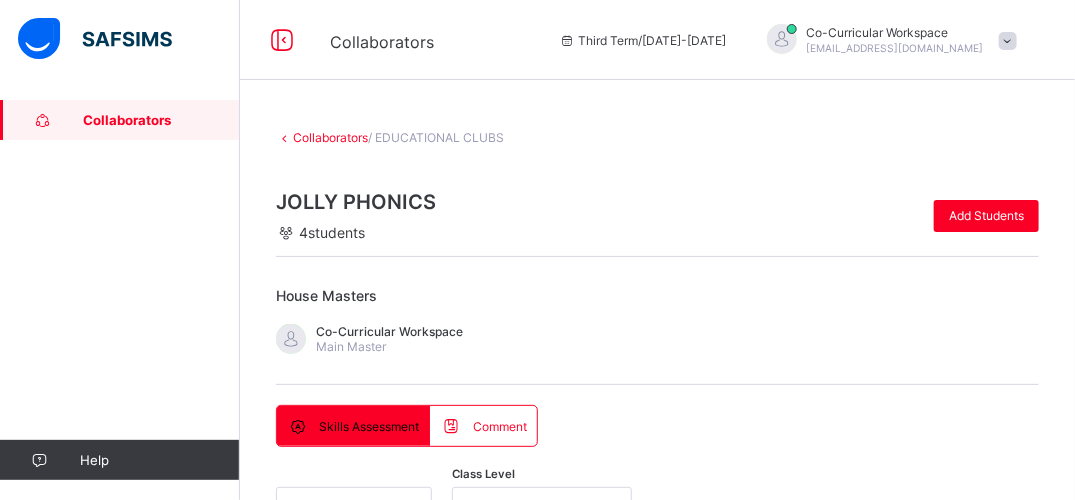 click on "******" at bounding box center [456, 1232] 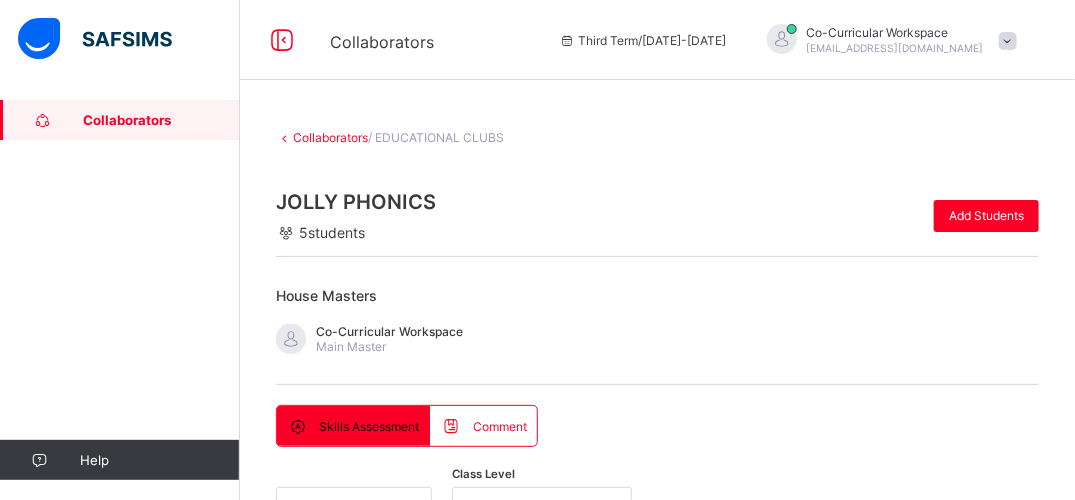 click on "****" at bounding box center [456, 1232] 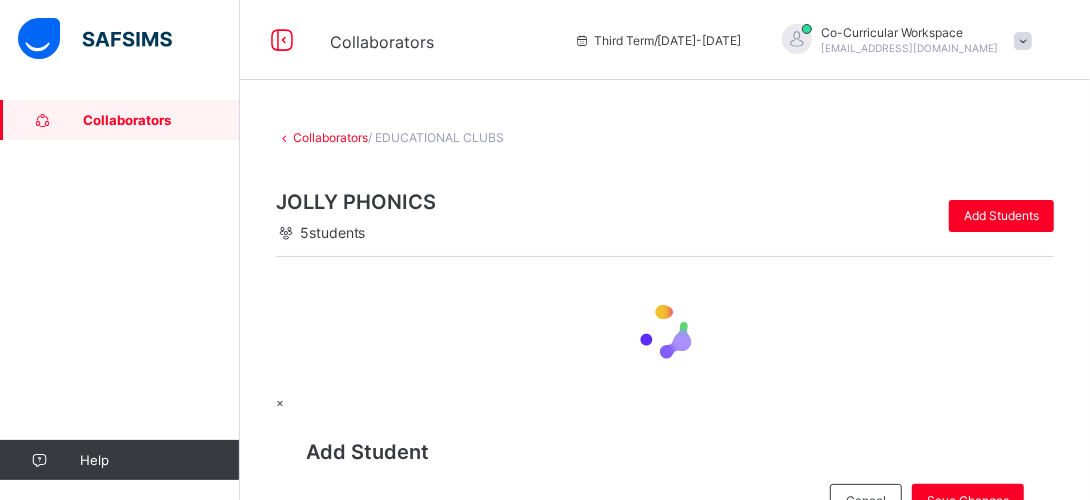 click at bounding box center (665, 395) 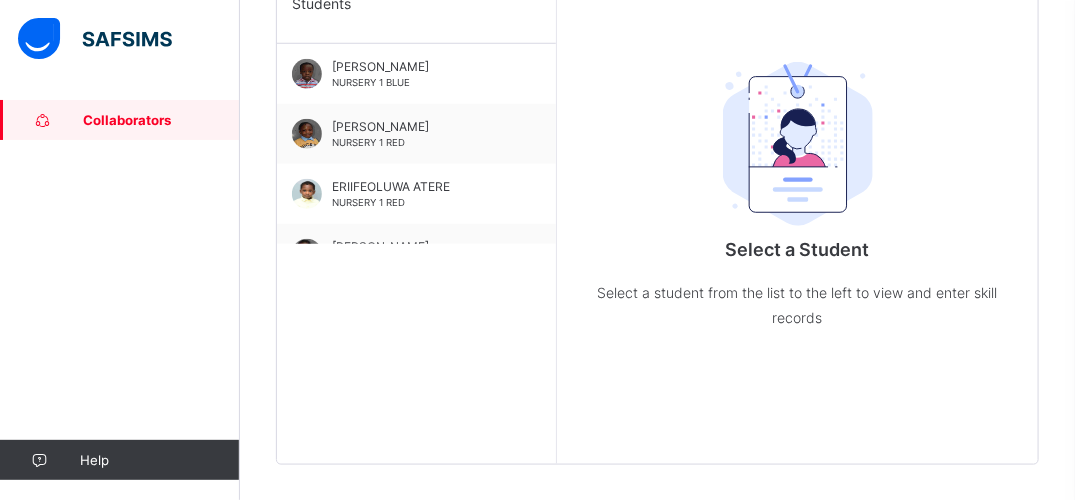scroll, scrollTop: 594, scrollLeft: 0, axis: vertical 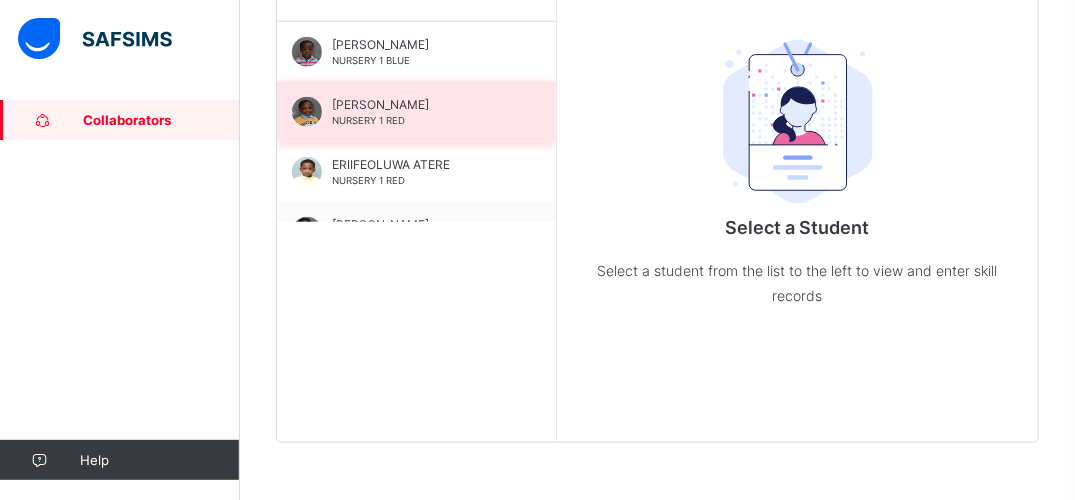 click on "[PERSON_NAME]  NURSERY 1 RED" at bounding box center (421, 112) 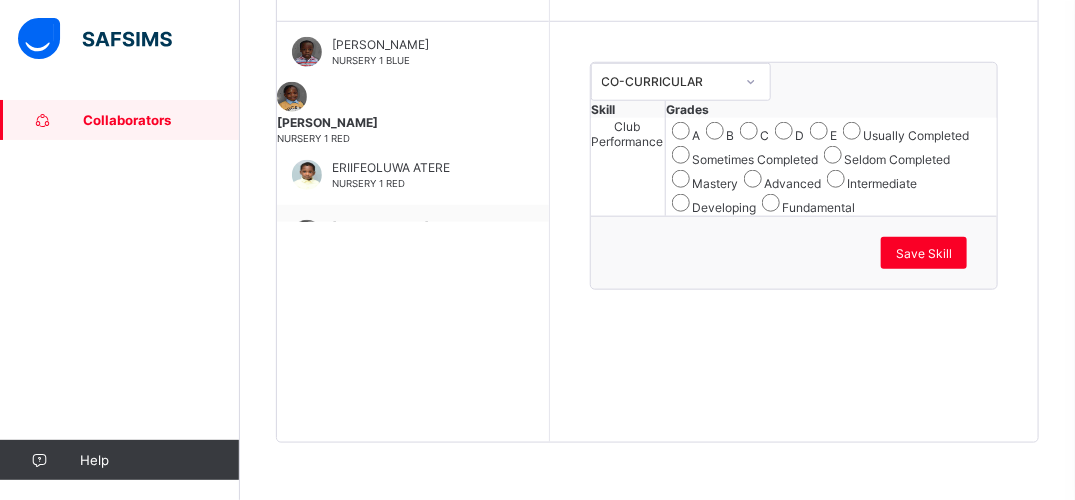 click on "[PERSON_NAME]  NURSERY 1 RED" at bounding box center (413, 113) 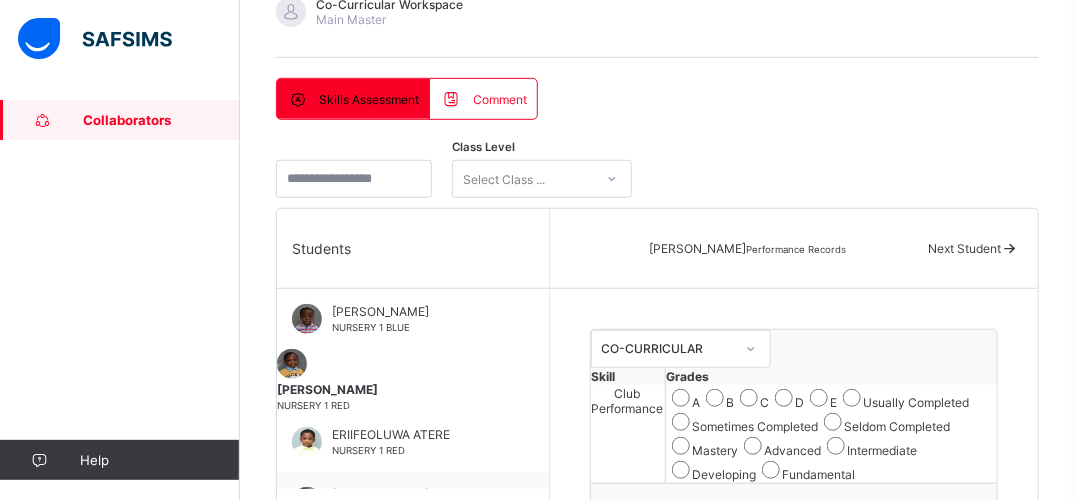 scroll, scrollTop: 274, scrollLeft: 0, axis: vertical 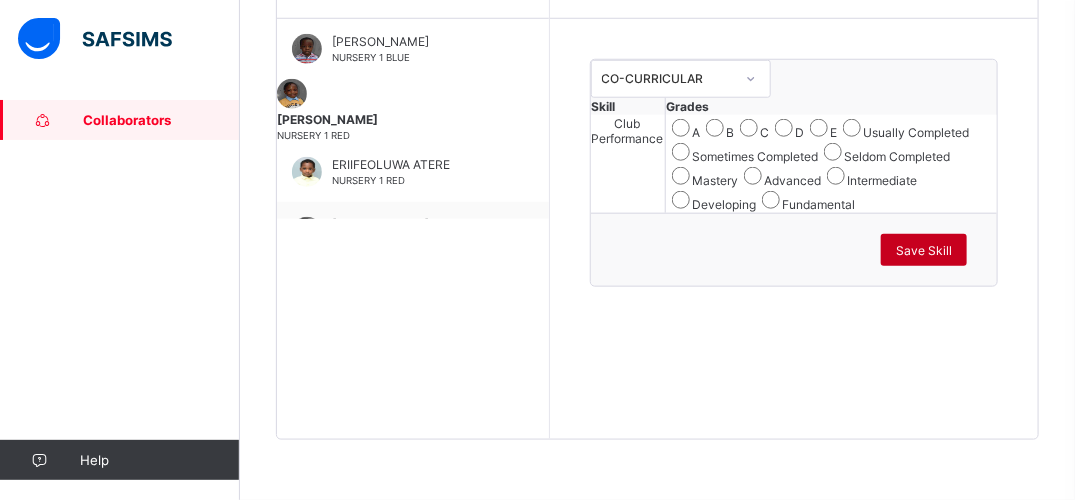 click on "Save Skill" at bounding box center (924, 250) 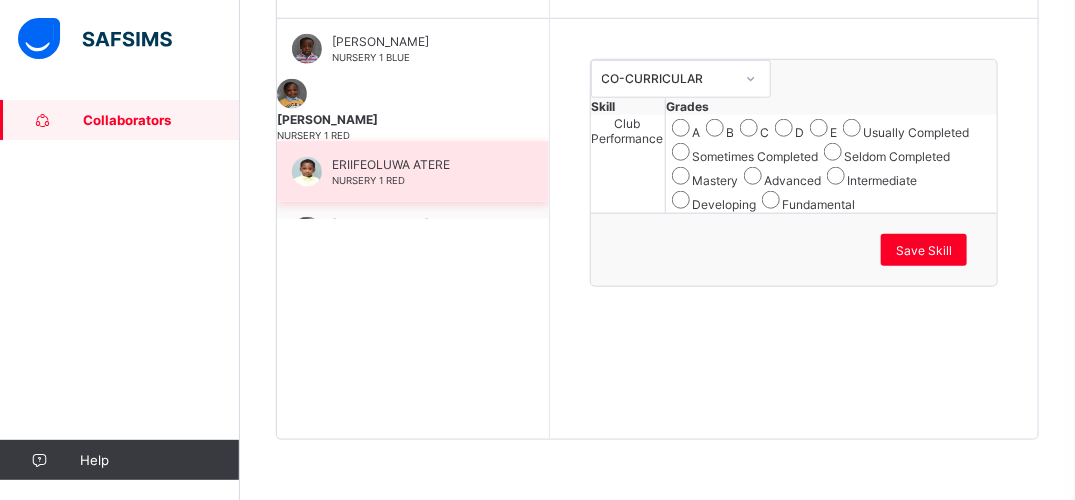 click on "ERIIFEOLUWA  ATERE" at bounding box center (418, 164) 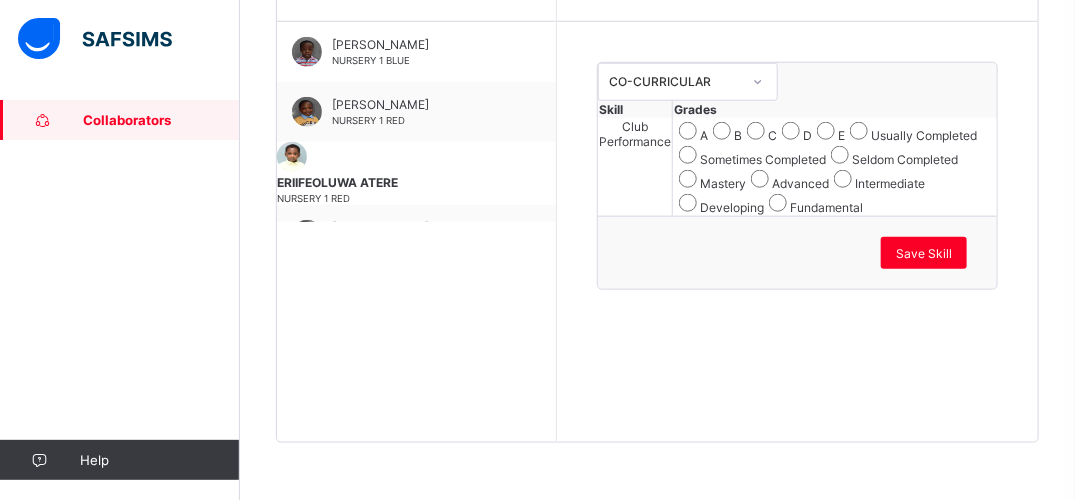 scroll, scrollTop: 724, scrollLeft: 0, axis: vertical 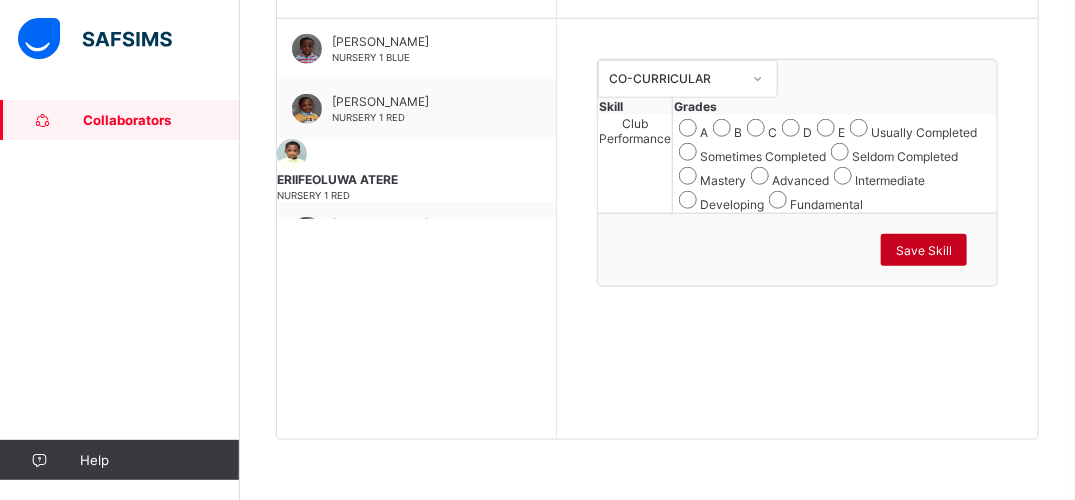 click on "Save Skill" at bounding box center (924, 250) 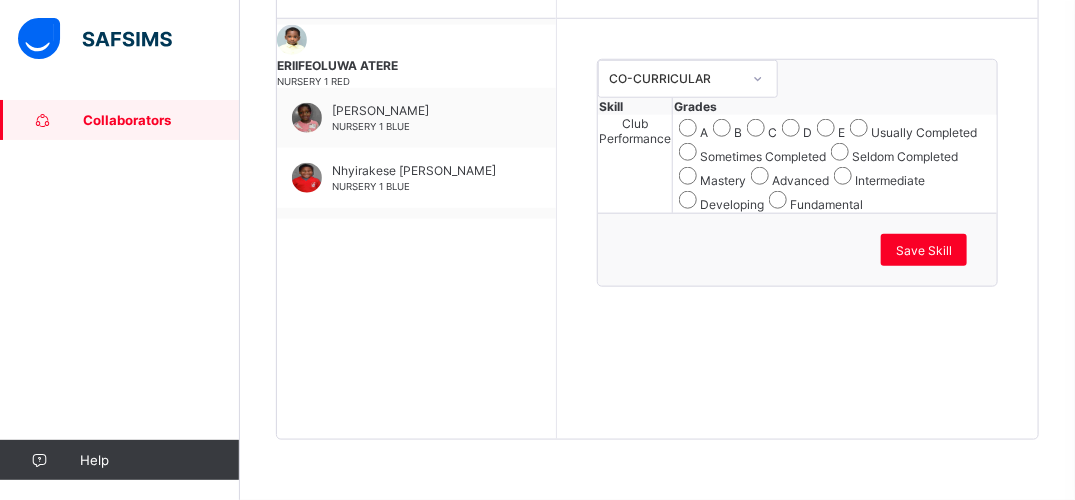 scroll, scrollTop: 160, scrollLeft: 0, axis: vertical 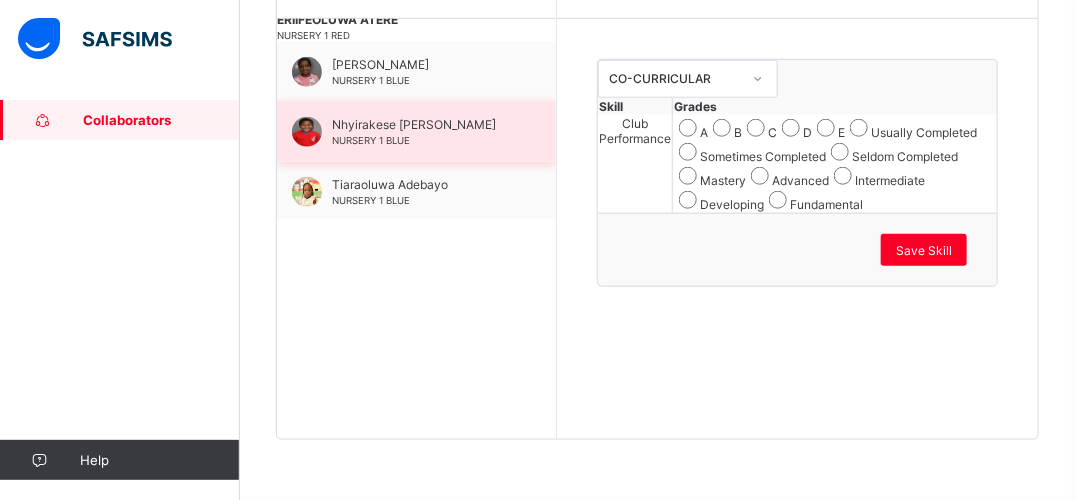 click on "Nhyirakese  [PERSON_NAME]  NURSERY 1 BLUE" at bounding box center (421, 132) 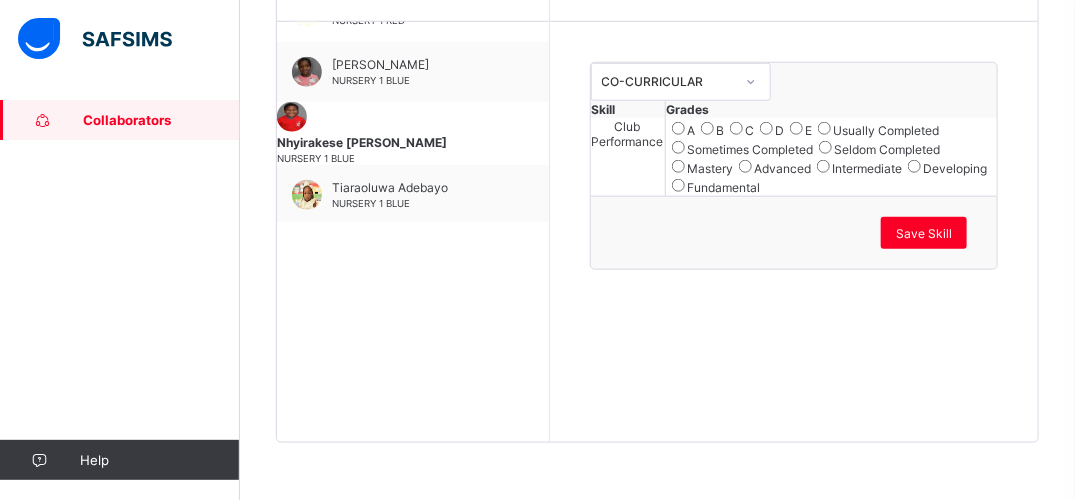 scroll, scrollTop: 724, scrollLeft: 0, axis: vertical 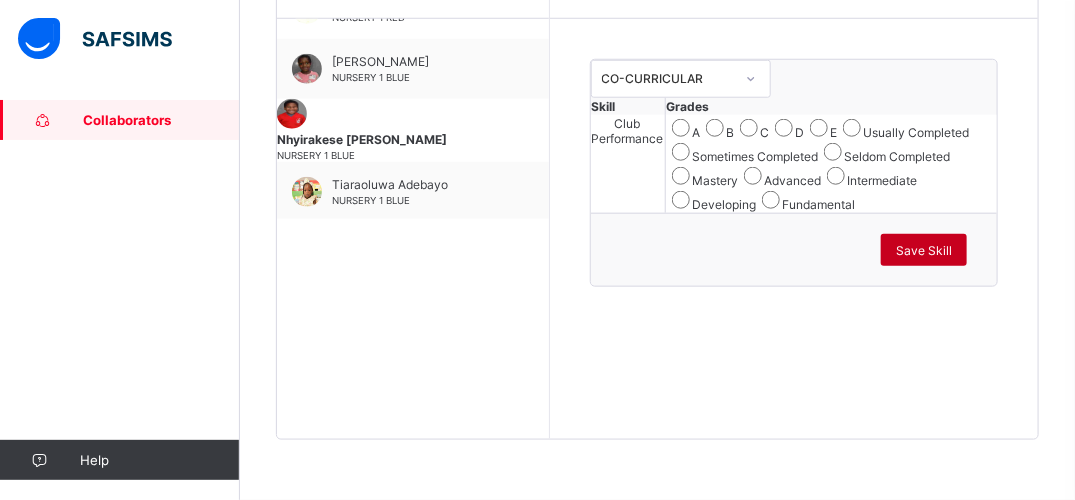 click on "Save Skill" at bounding box center [924, 250] 